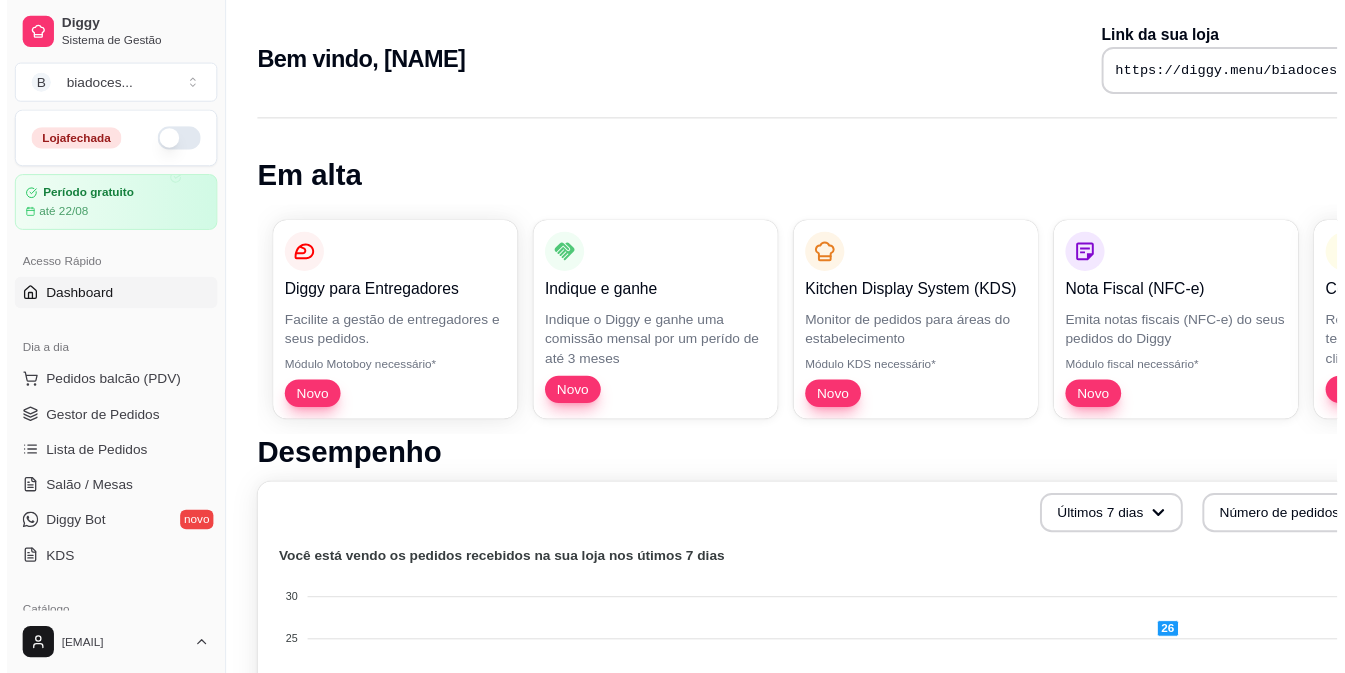 scroll, scrollTop: 0, scrollLeft: 0, axis: both 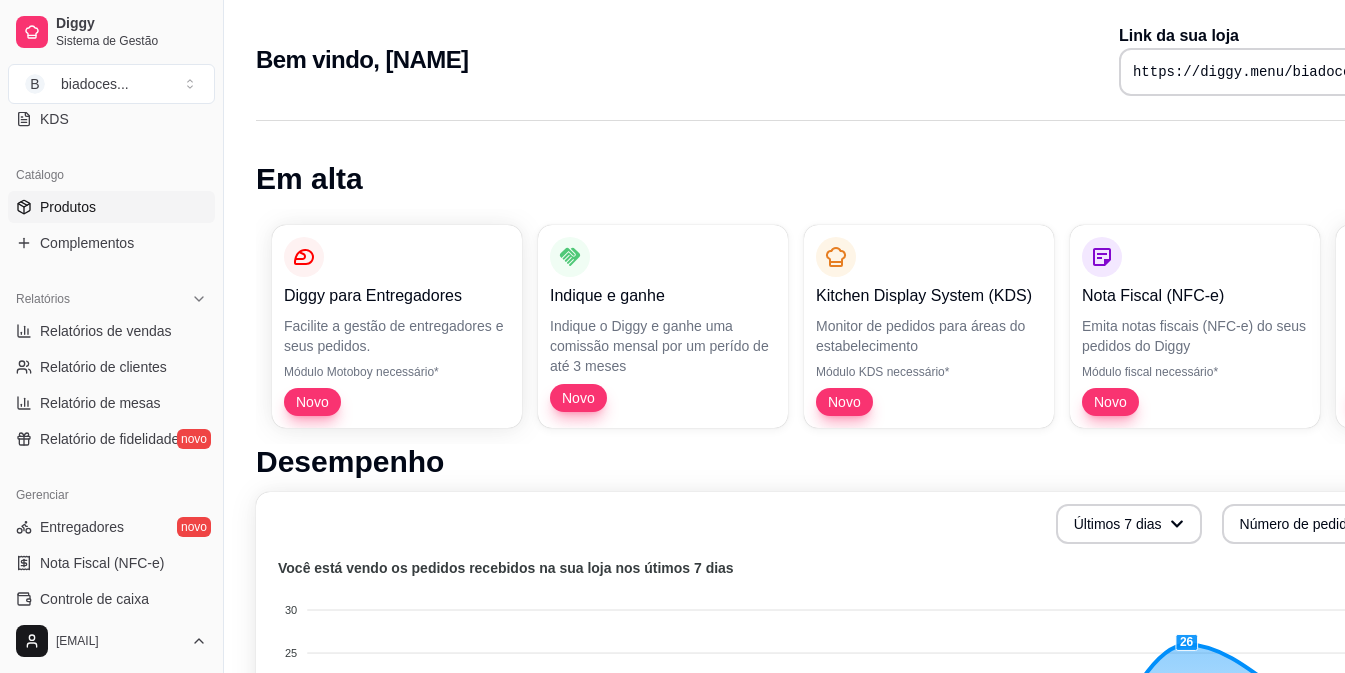 click on "Produtos" at bounding box center (68, 207) 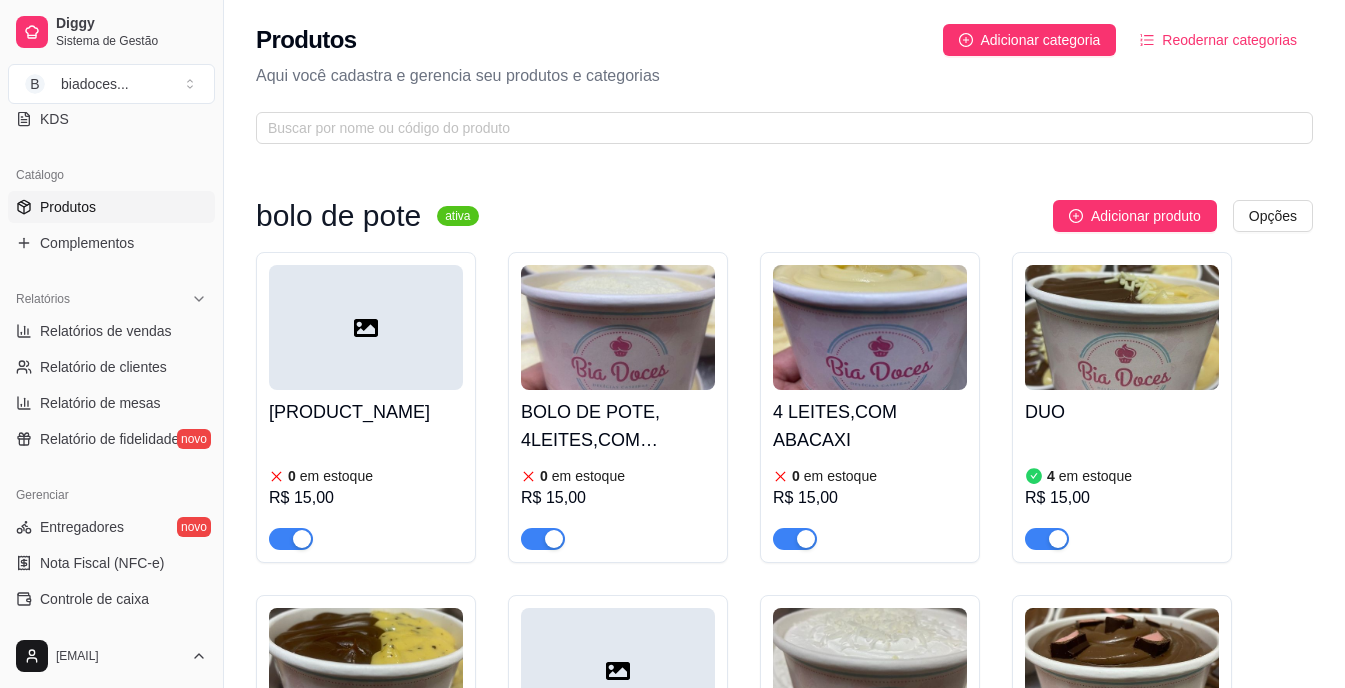 scroll, scrollTop: 488, scrollLeft: 0, axis: vertical 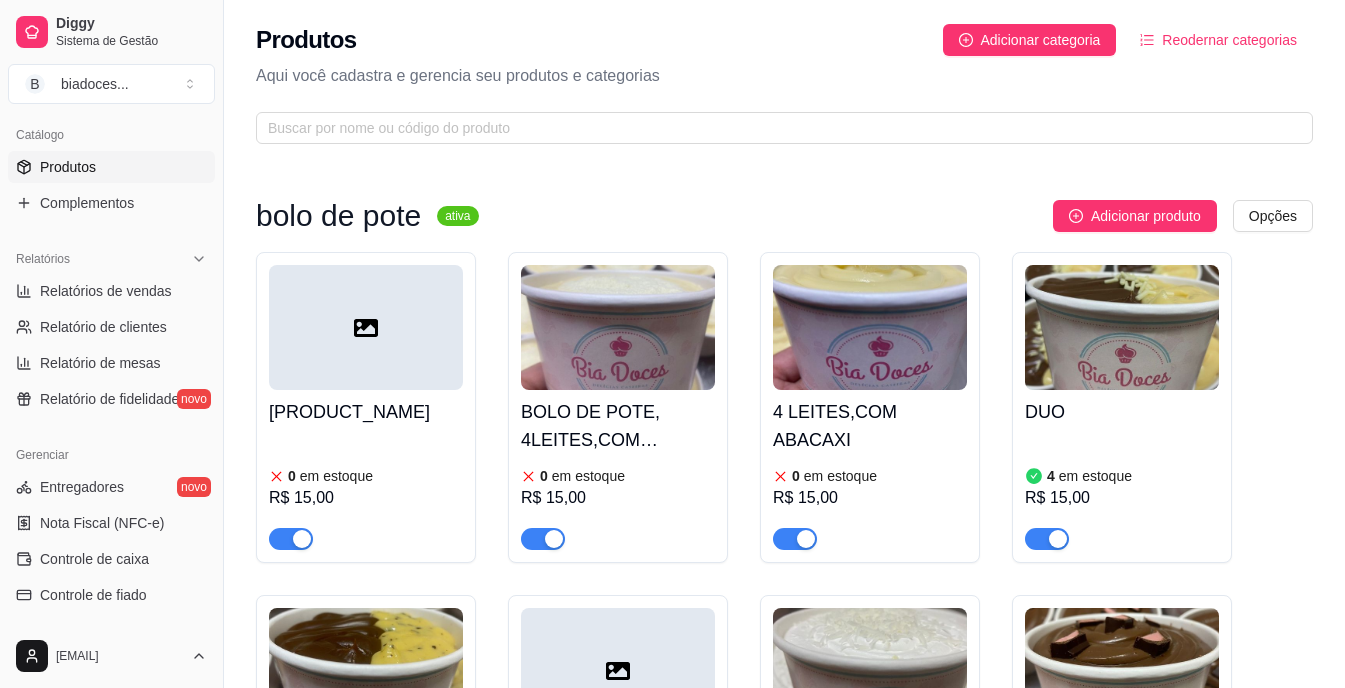 click on "BOLO DE P0TE BRIGADEIRO,200ML    0 em estoque R$ 15,00 BOLO DE POTE, 4LEITES,COM MORANGObolo    0 em estoque R$ 15,00 4 LEITES,COM ABACAXI    0 em estoque R$ 15,00 DUO   4 em estoque R$ 15,00 CHOCOMARA   0 em estoque R$ 15,00 RED   0 em estoque R$ 15,00 DOCE DE LEITE COM AMEIXA   2 em estoque R$ 15,00 BOLO DE STIKADINHO    0 em estoque R$ 15,00 FATIA TORTA PINK LEMONADE   0 em estoque R$ 20,00" at bounding box center (784, 736) 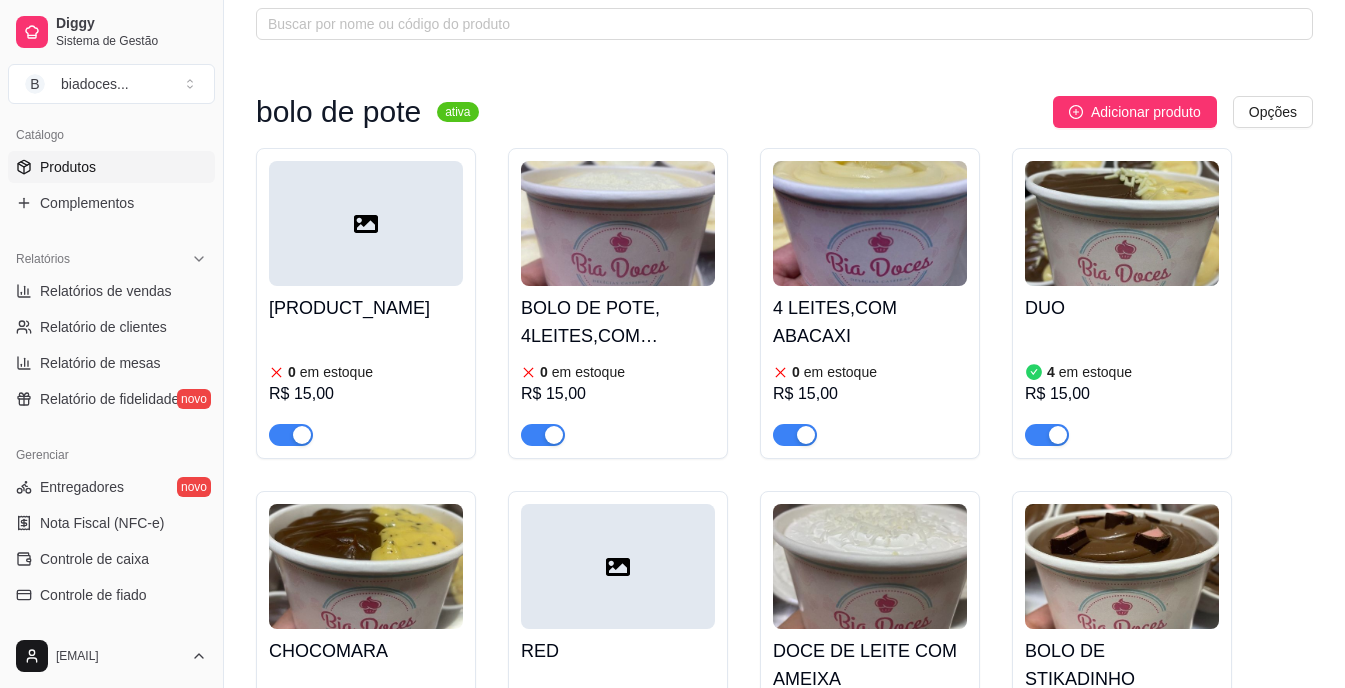 scroll, scrollTop: 0, scrollLeft: 0, axis: both 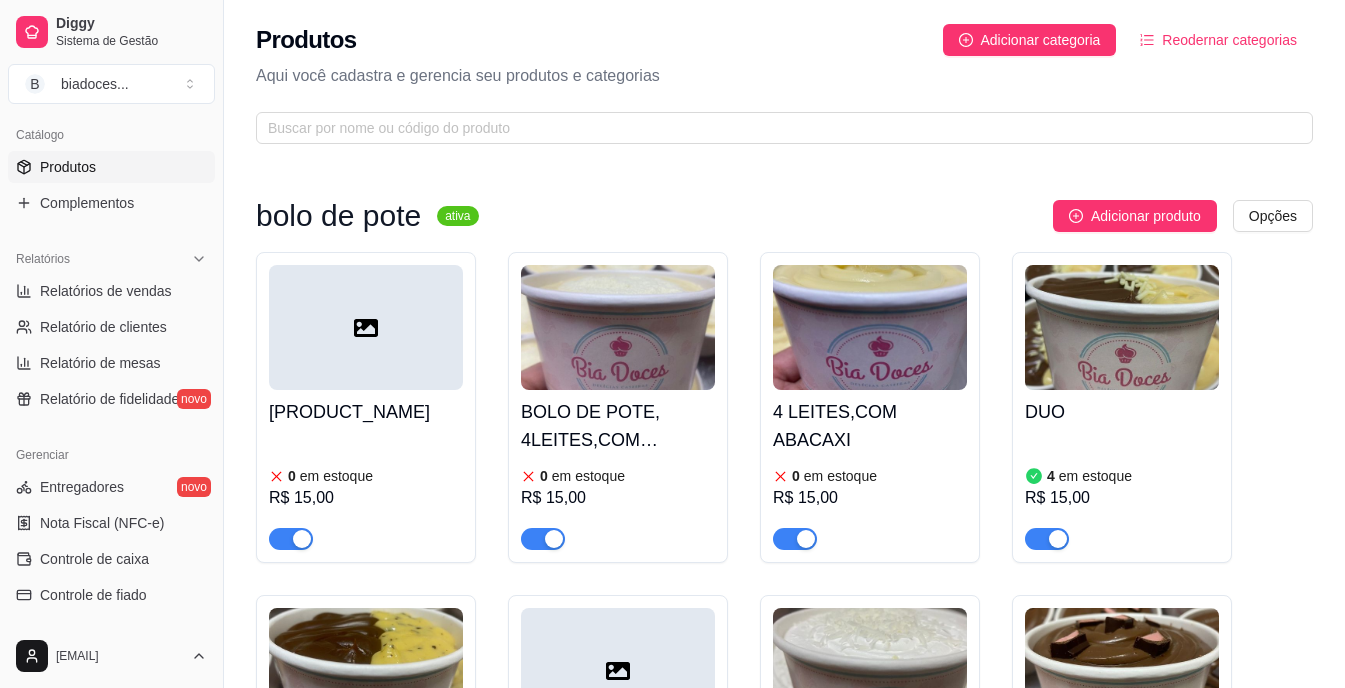 click on "[PRODUCT]" at bounding box center [618, 426] 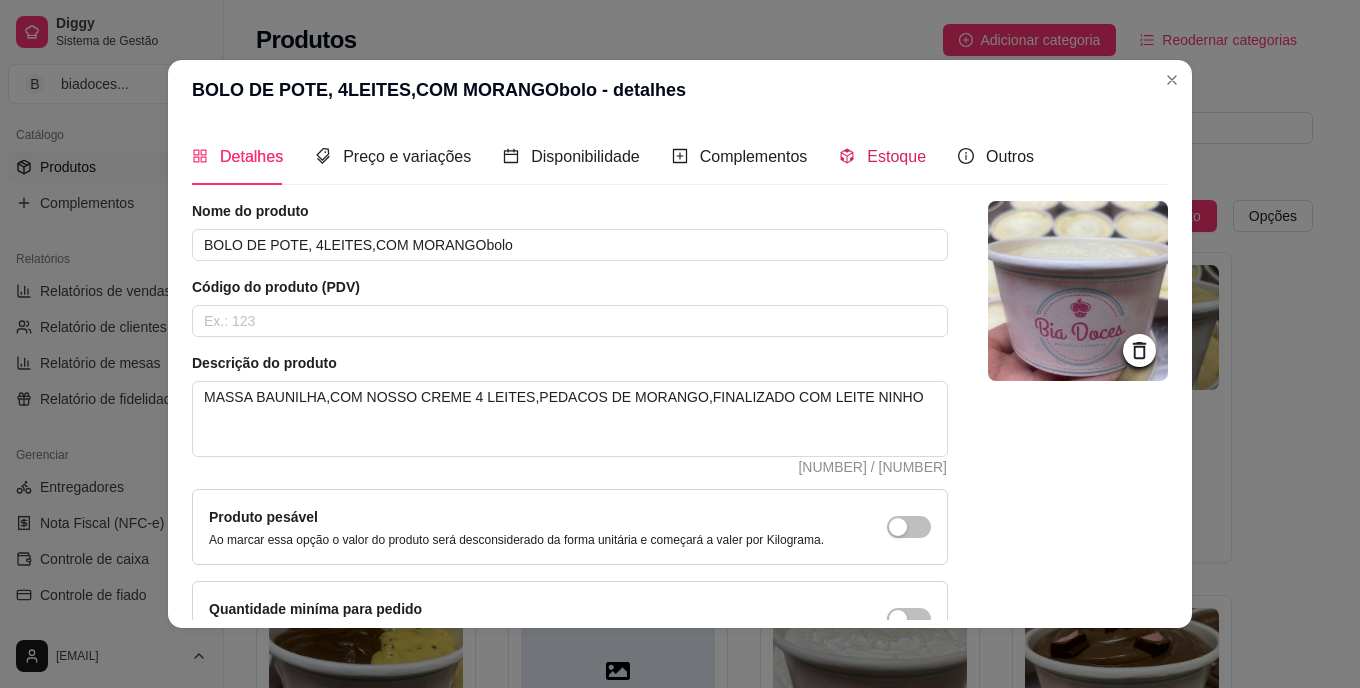 click on "Estoque" at bounding box center [896, 156] 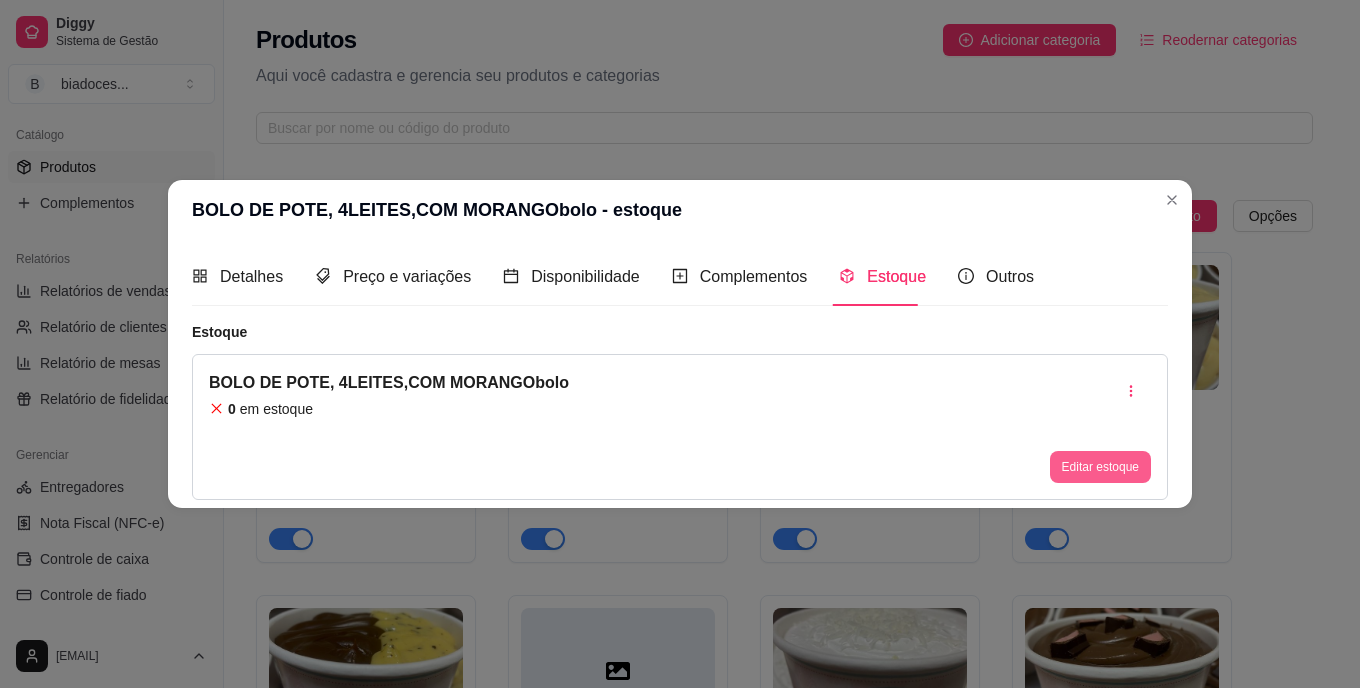 click on "Editar estoque" at bounding box center [1100, 467] 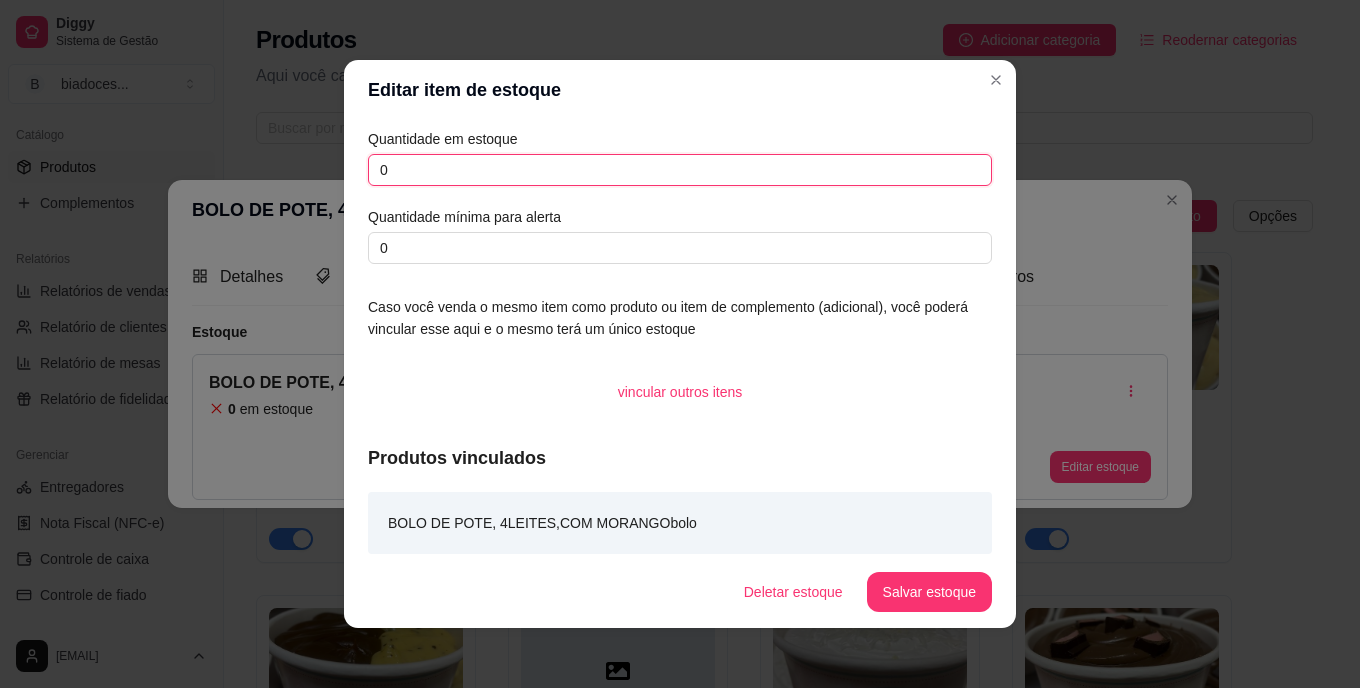 click on "0" at bounding box center [680, 170] 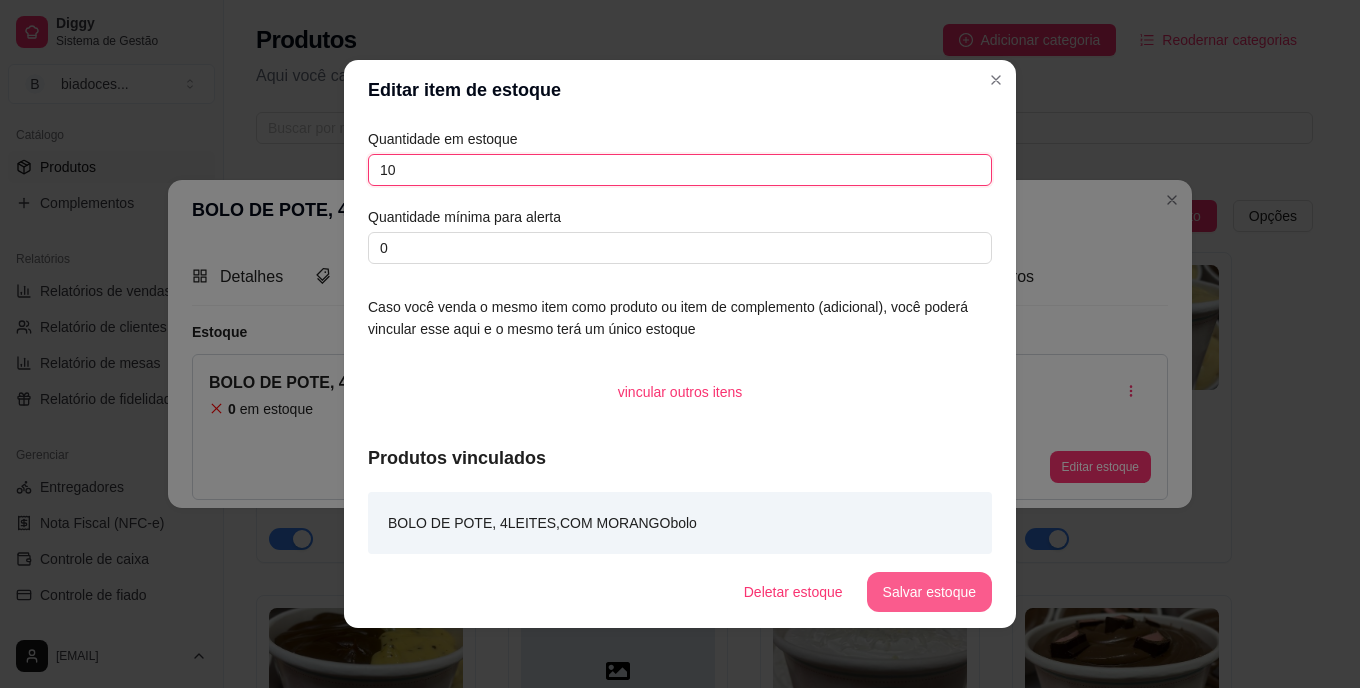 type on "10" 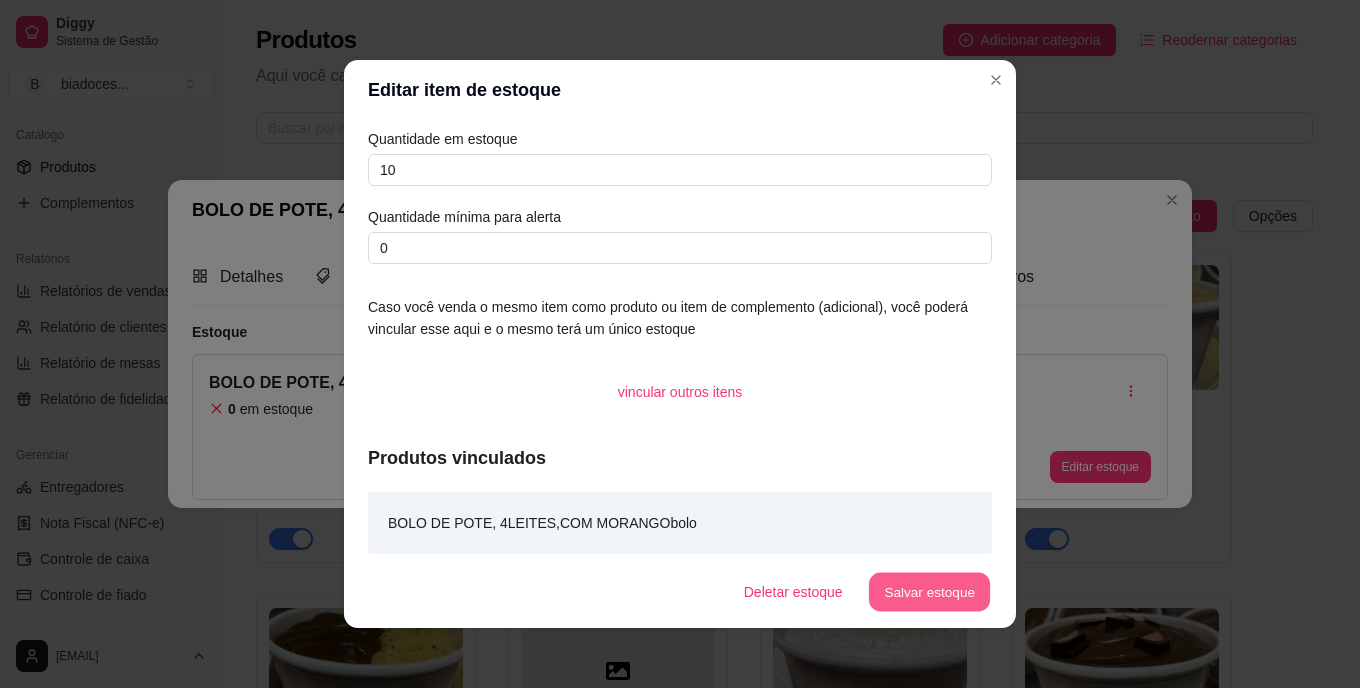 click on "Salvar estoque" at bounding box center [929, 592] 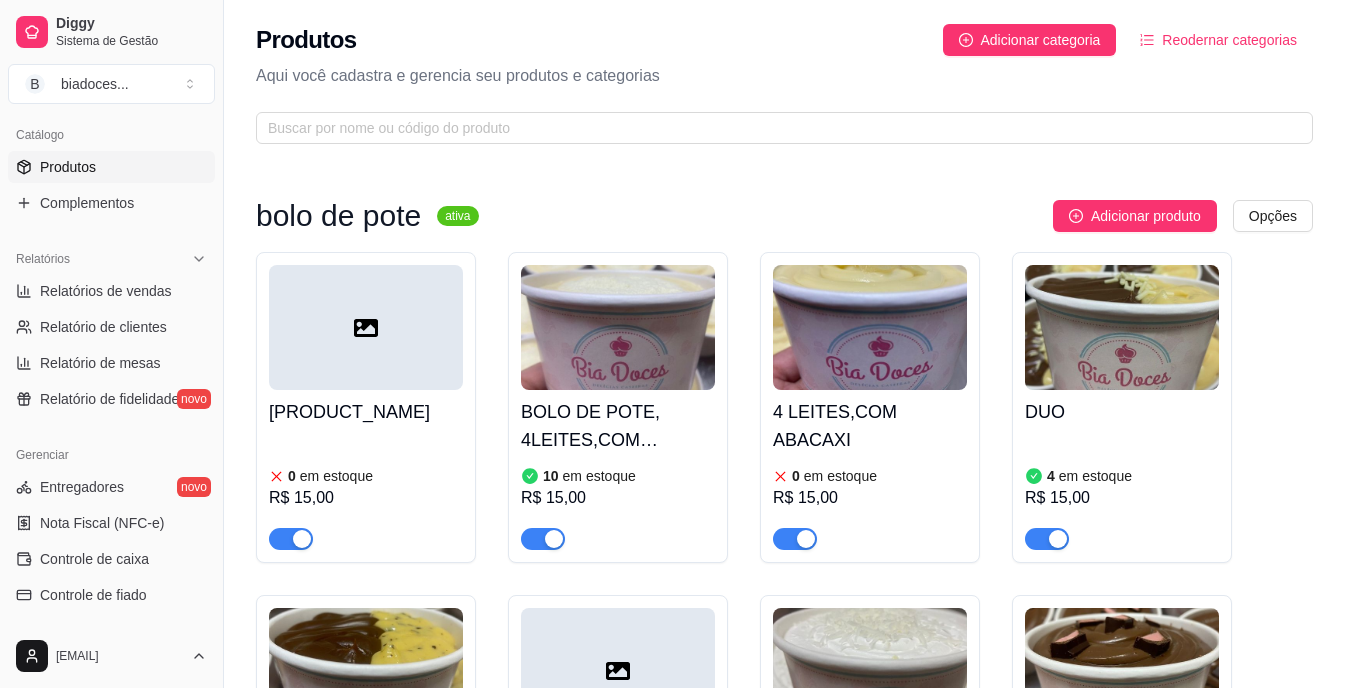 click on "DUO   4 em estoque R$ 15,00" at bounding box center [1122, 470] 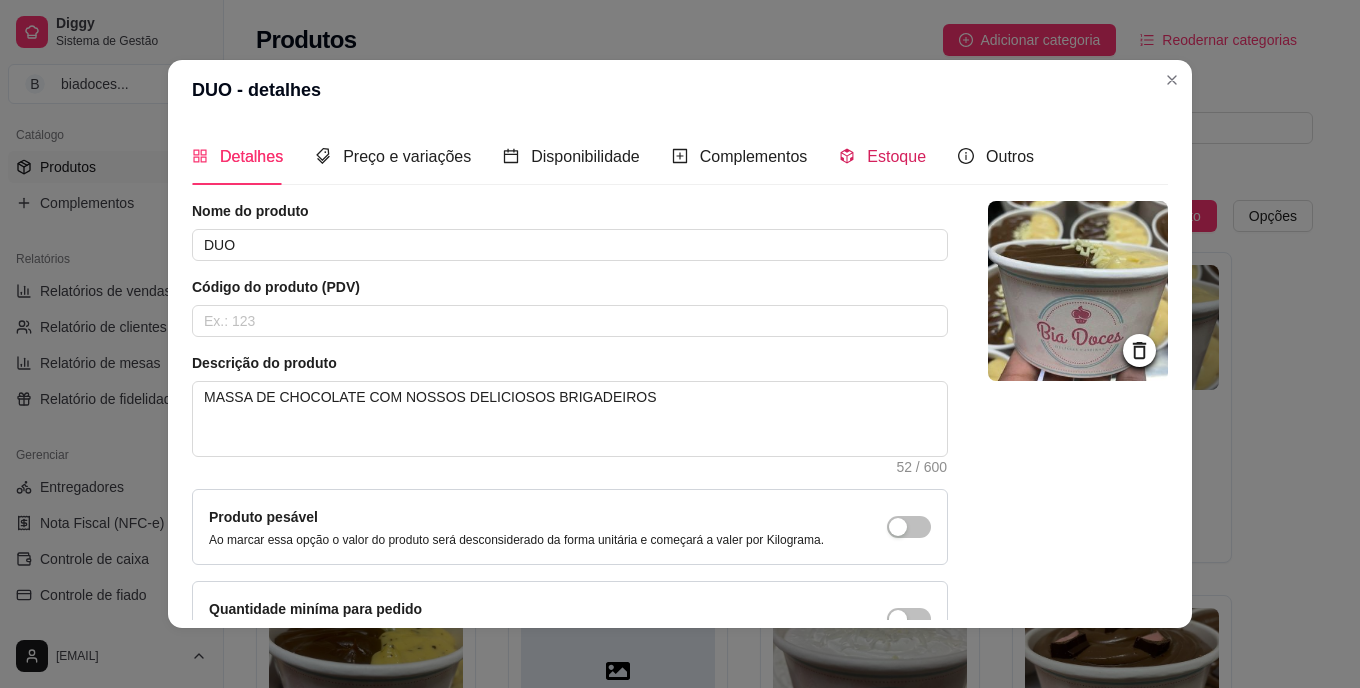 click on "Estoque" at bounding box center (896, 156) 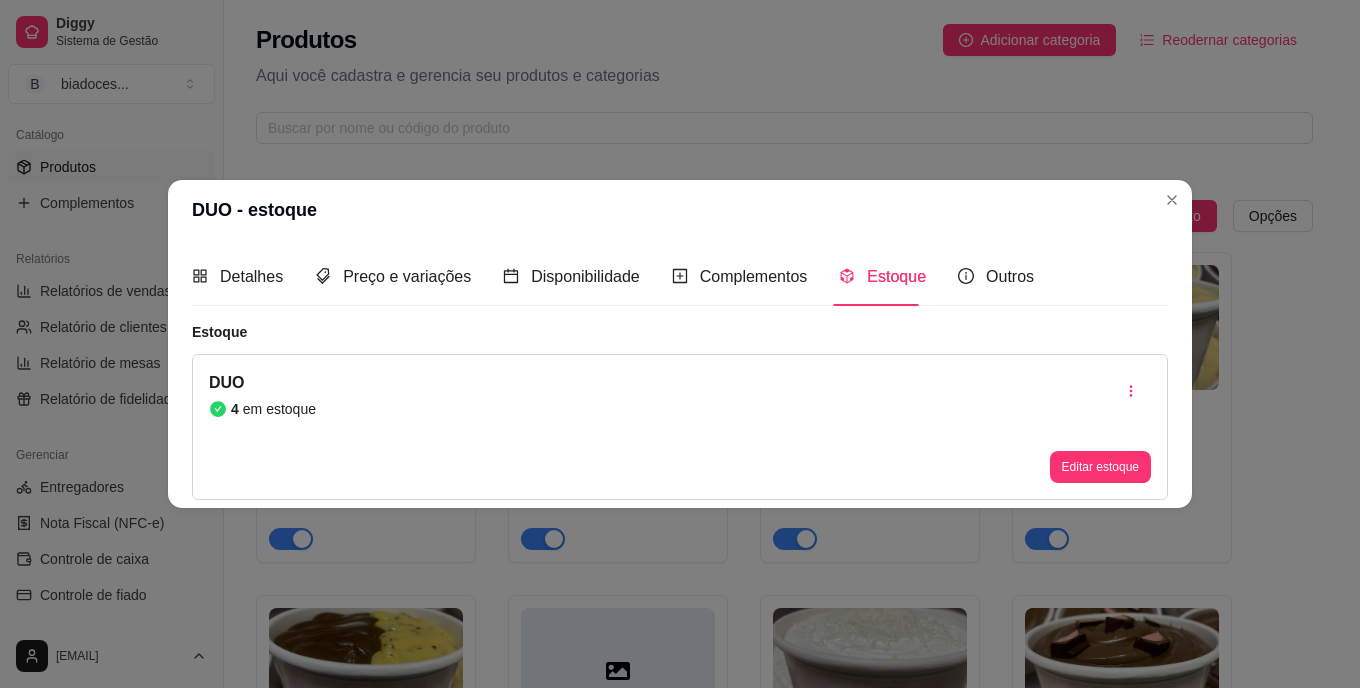 type 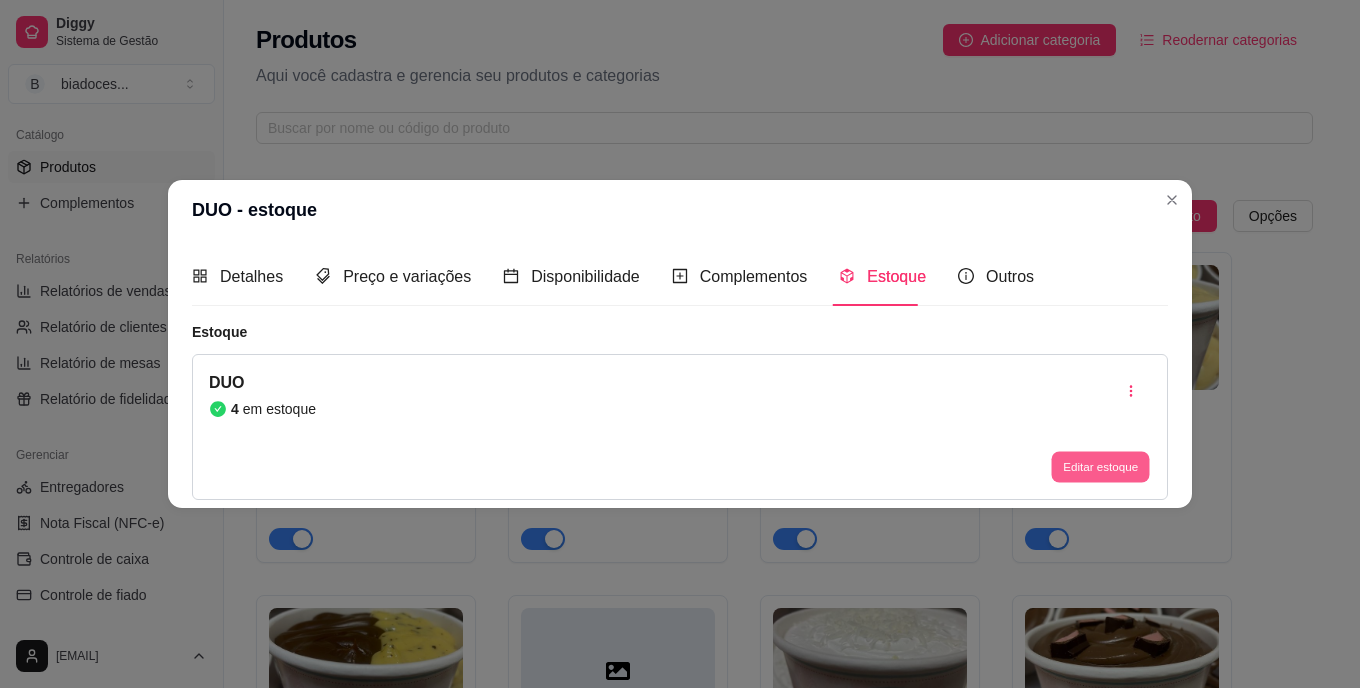 click on "Editar estoque" at bounding box center (1100, 466) 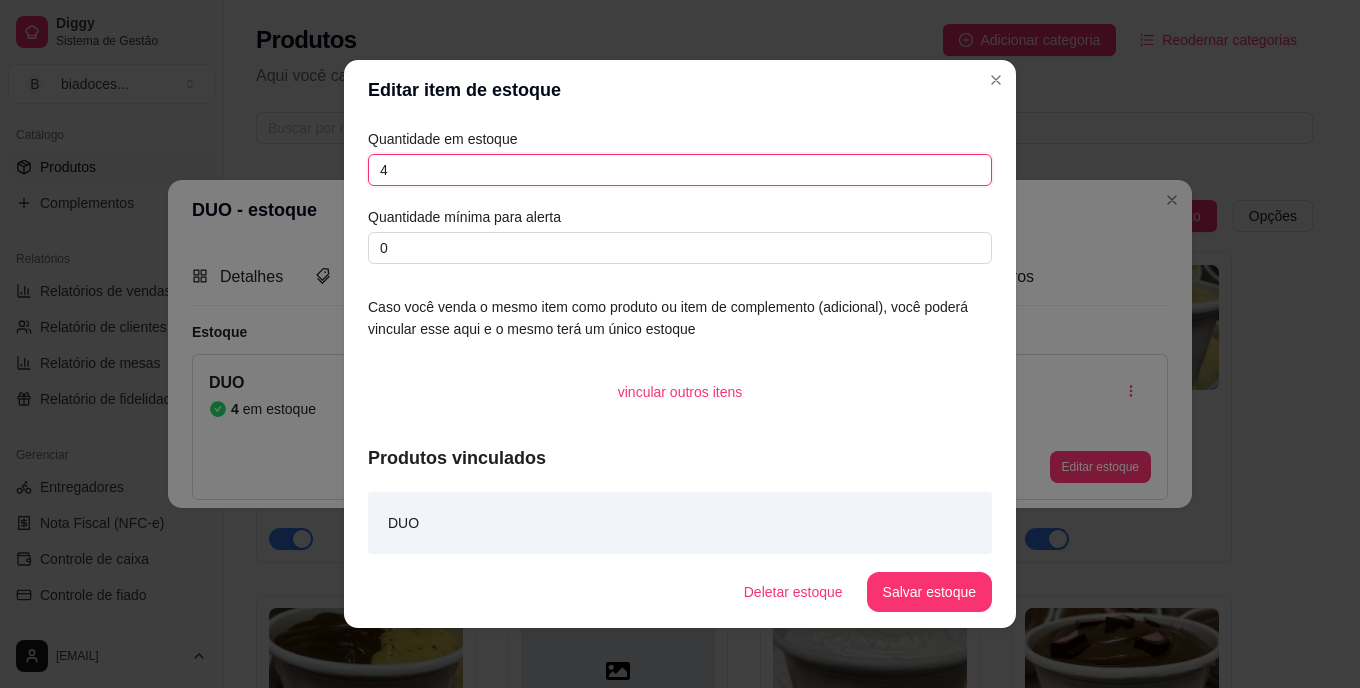 click on "4" at bounding box center (680, 170) 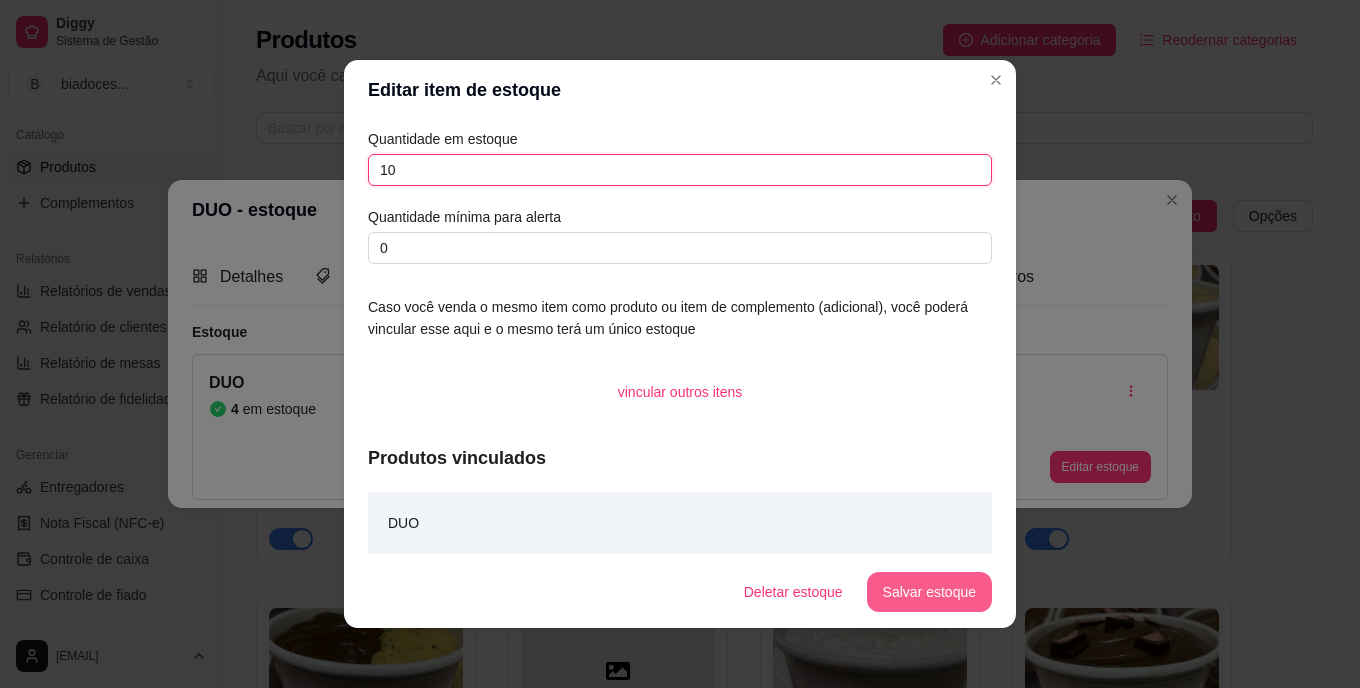 type on "10" 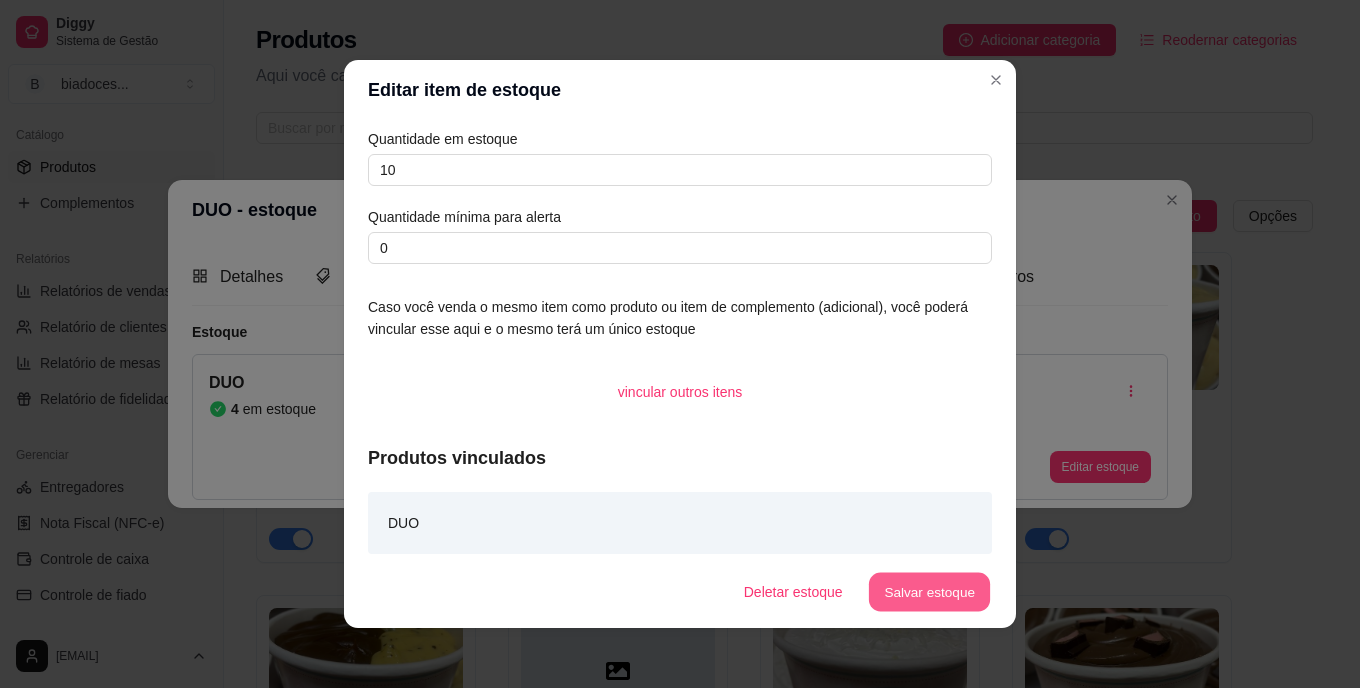 click on "Salvar estoque" at bounding box center [929, 592] 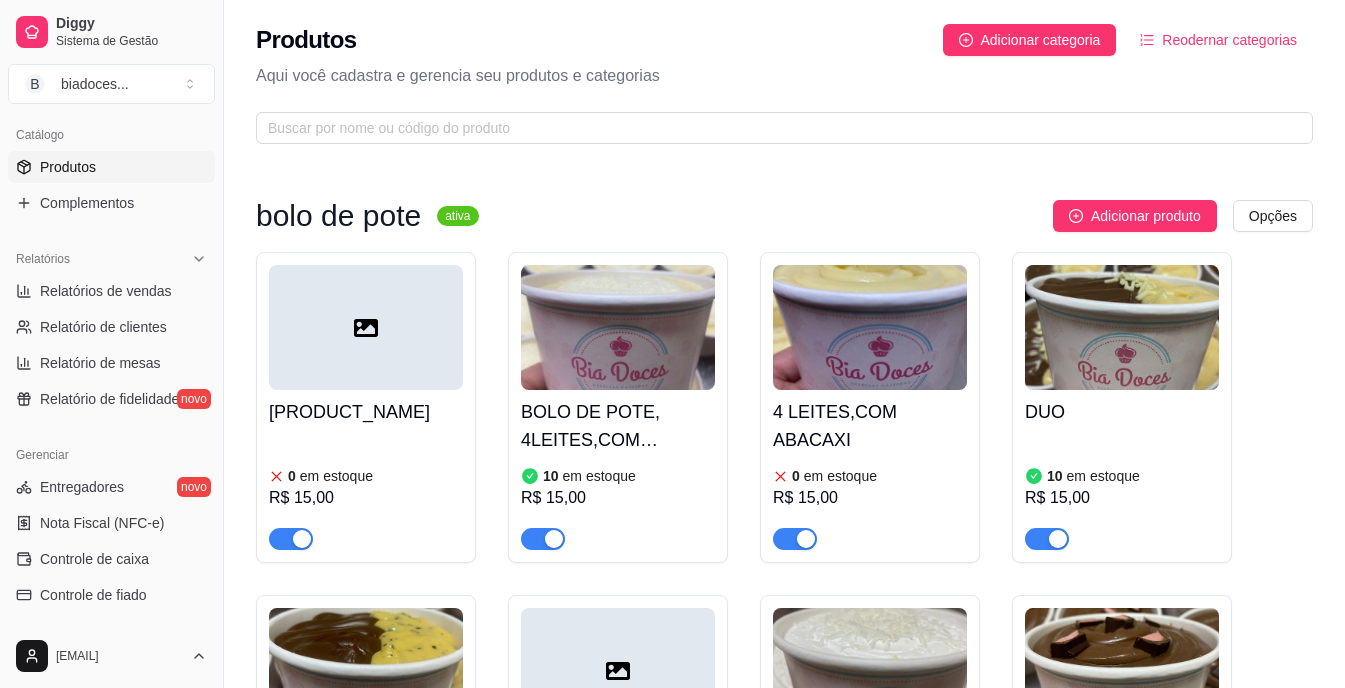 click on "BOLO DE P0TE BRIGADEIRO,200ML    0 em estoque R$ 15,00 BOLO DE POTE, 4LEITES,COM MORANGObolo    10 em estoque R$ 15,00 4 LEITES,COM ABACAXI    0 em estoque R$ 15,00 DUO   10 em estoque R$ 15,00 CHOCOMARA   0 em estoque R$ 15,00 RED   0 em estoque R$ 15,00 DOCE DE LEITE COM AMEIXA   2 em estoque R$ 15,00 BOLO DE STIKADINHO    0 em estoque R$ 15,00 FATIA TORTA PINK LEMONADE   0 em estoque R$ 20,00" at bounding box center [784, 736] 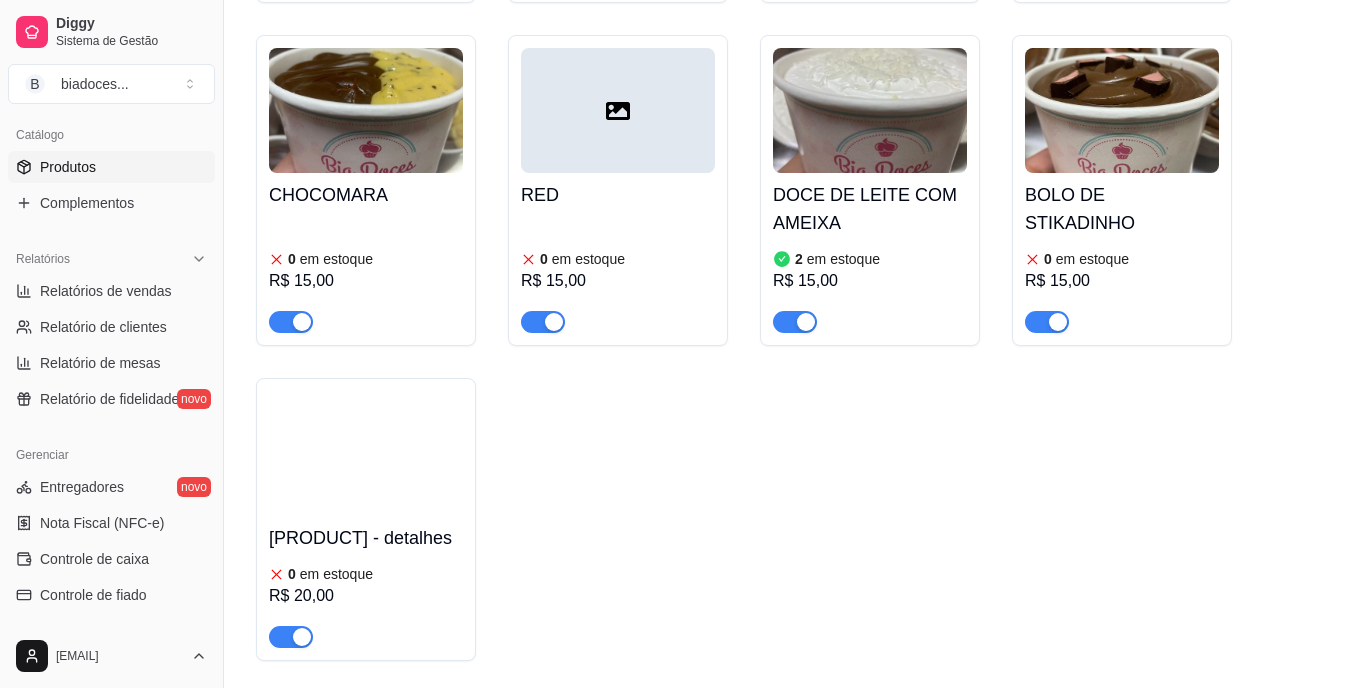 scroll, scrollTop: 600, scrollLeft: 0, axis: vertical 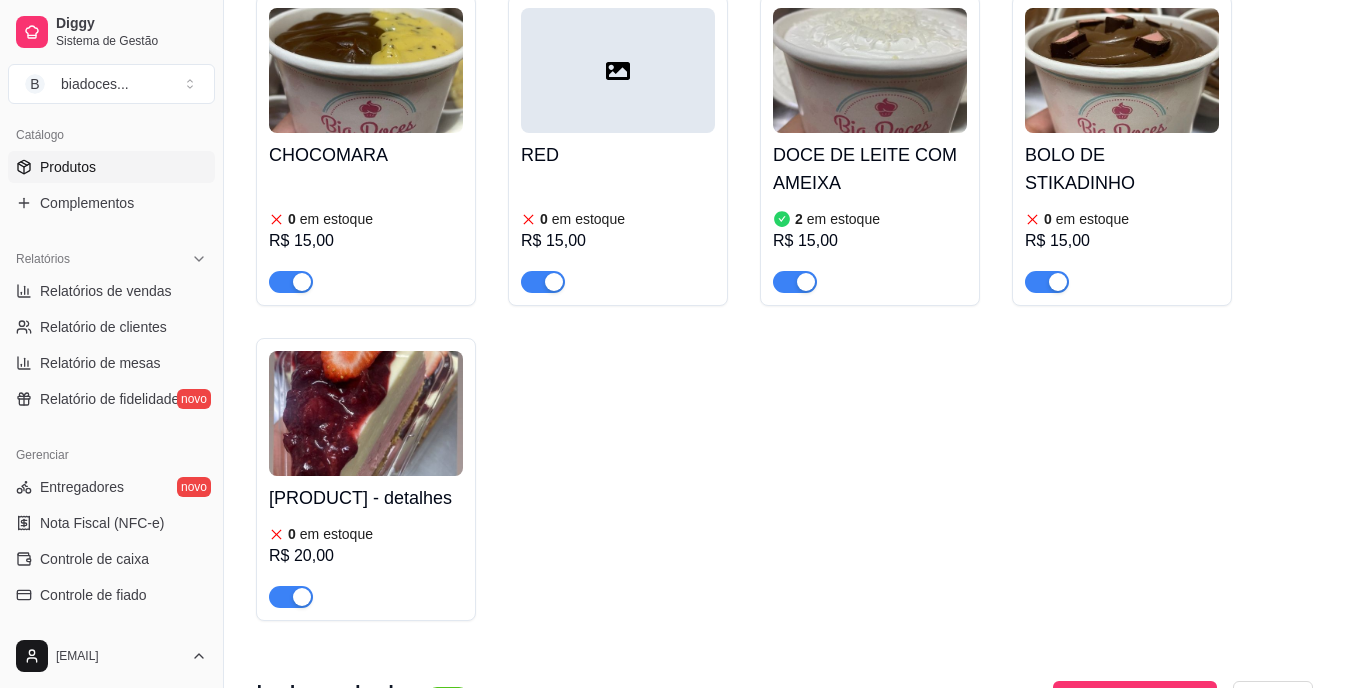 click on "em estoque" at bounding box center (336, 219) 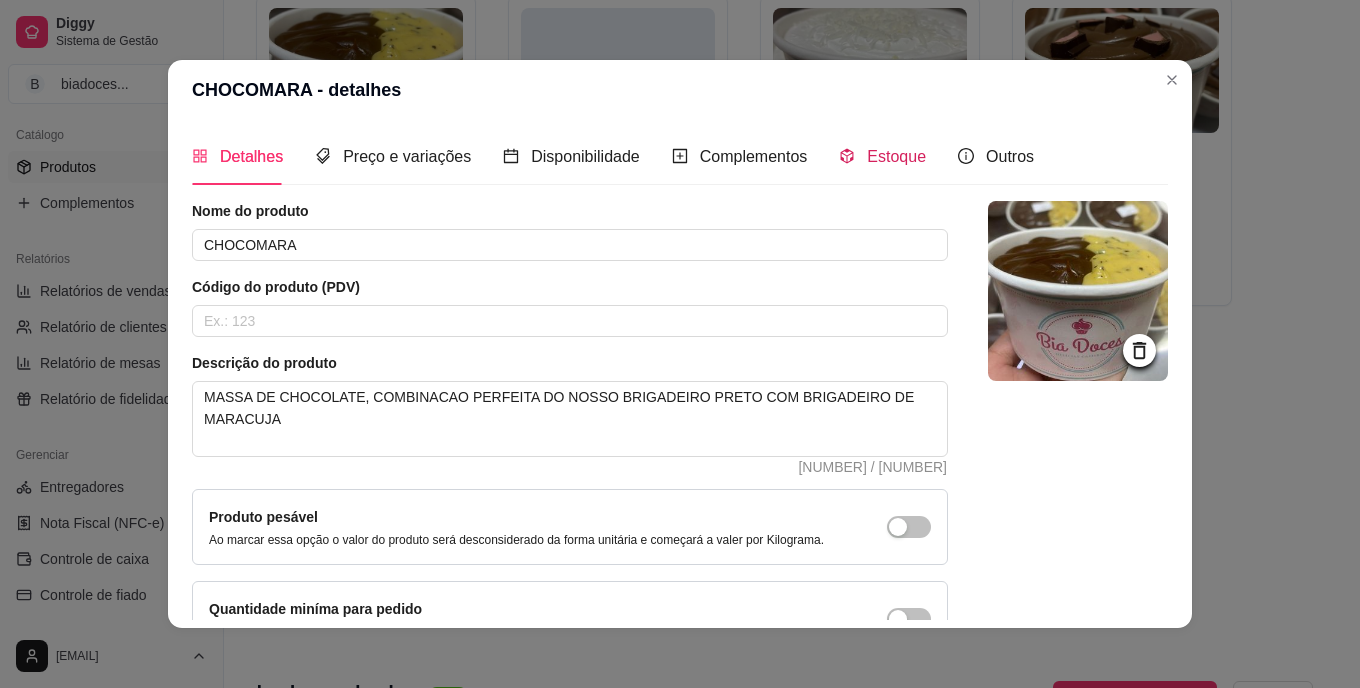 click on "Estoque" at bounding box center (896, 156) 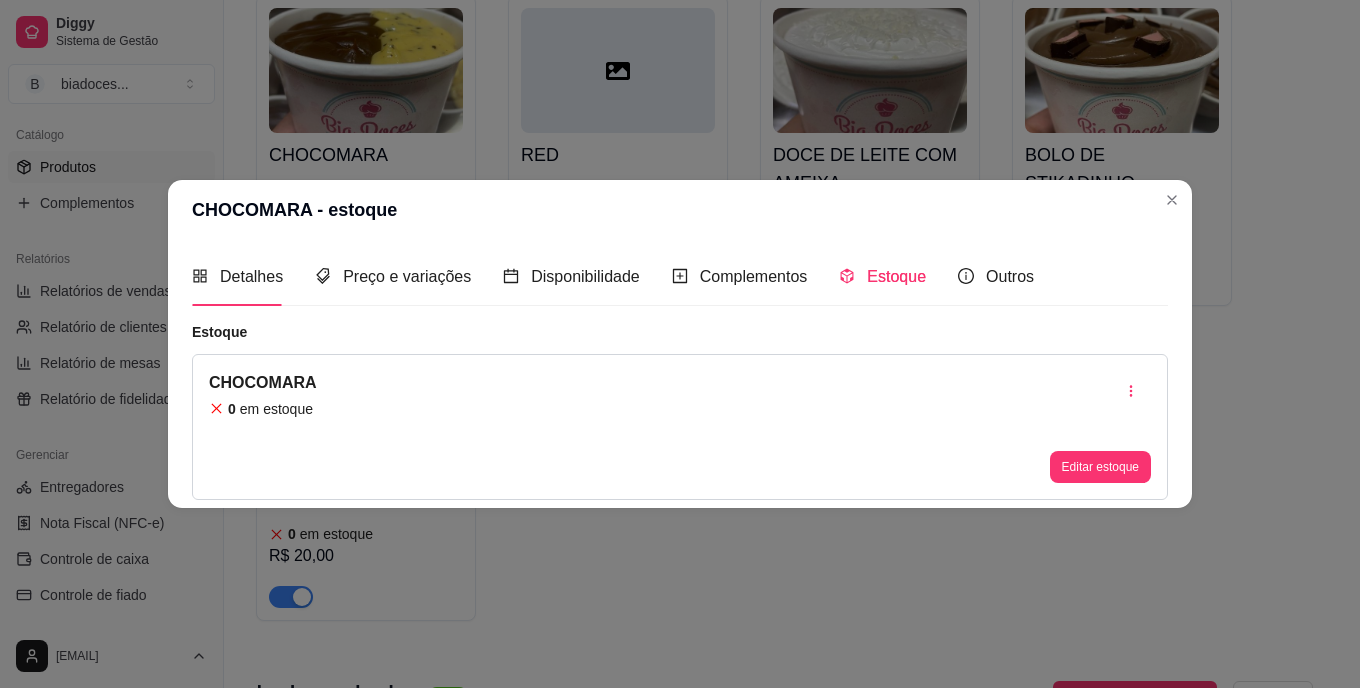 type 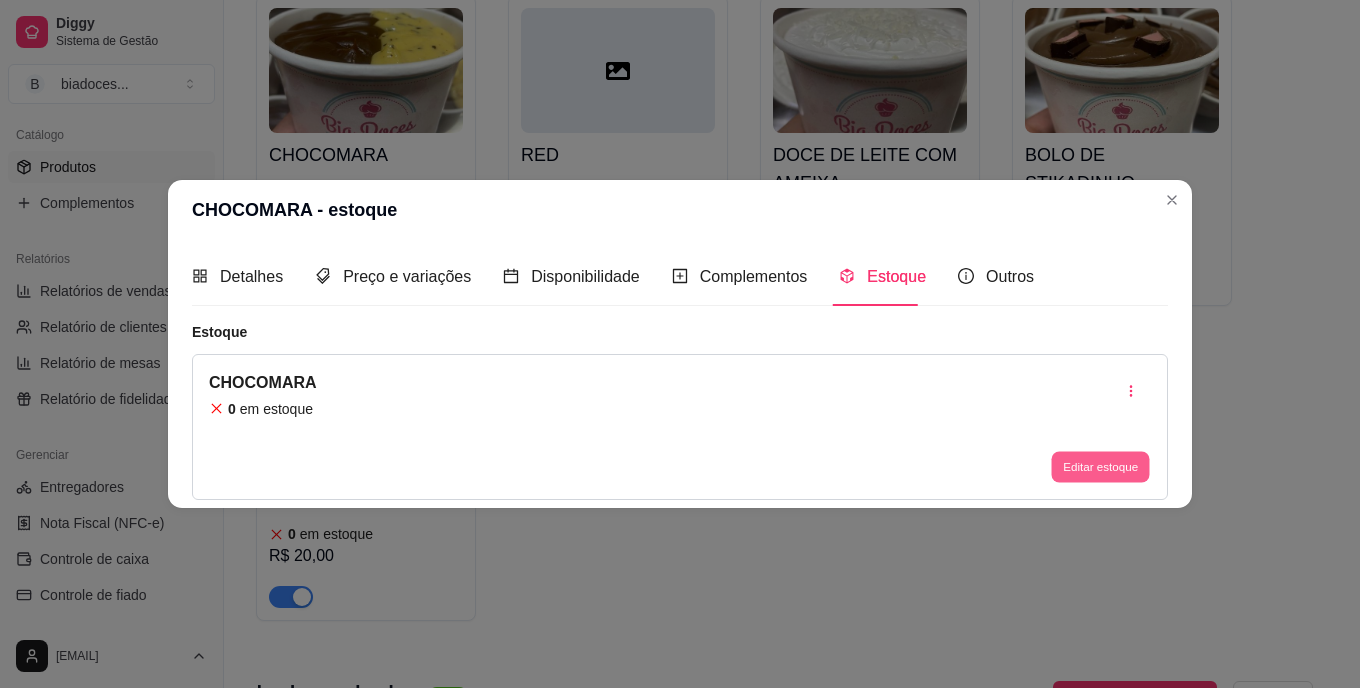 click on "Editar estoque" at bounding box center (1100, 466) 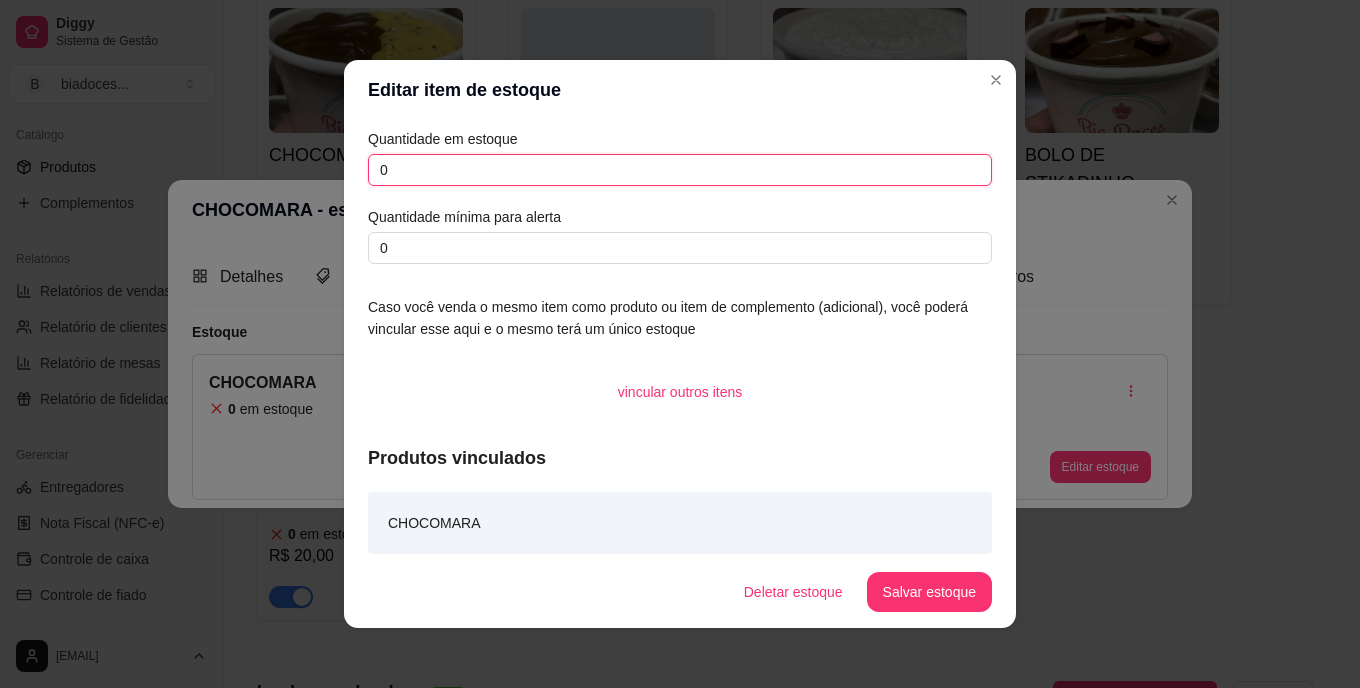 click on "0" at bounding box center [680, 170] 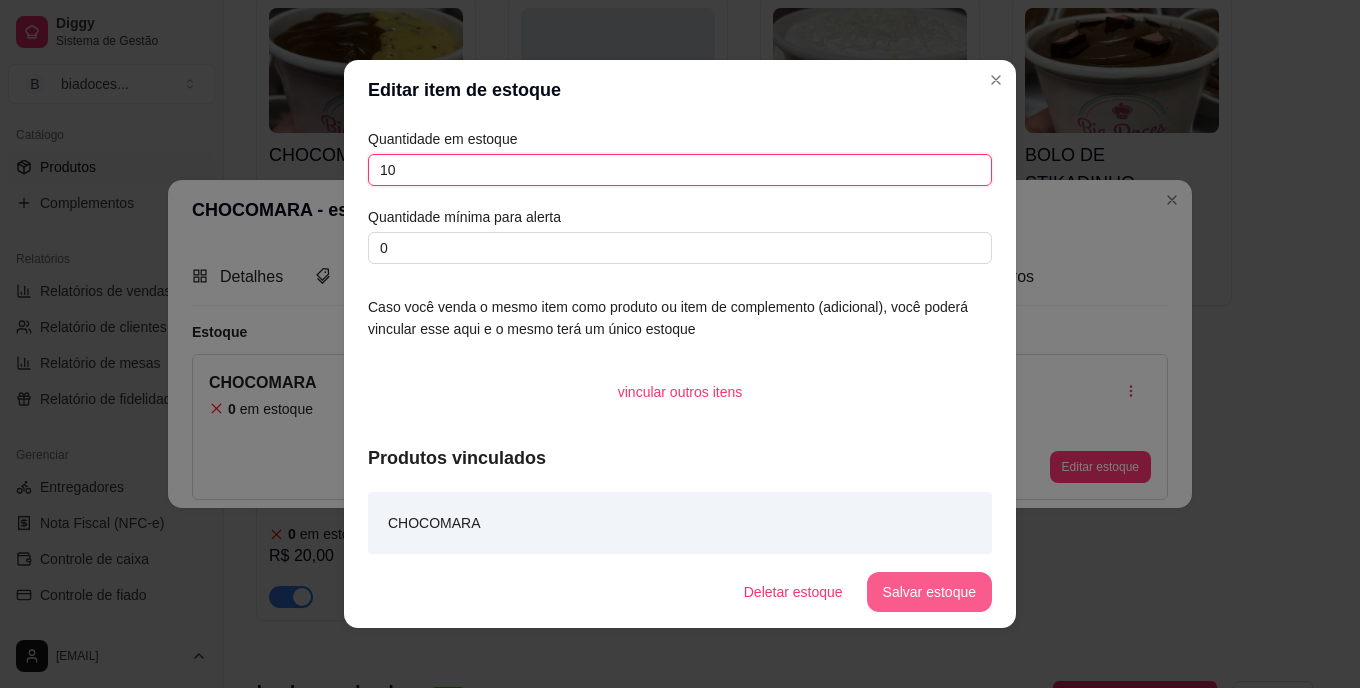 type on "10" 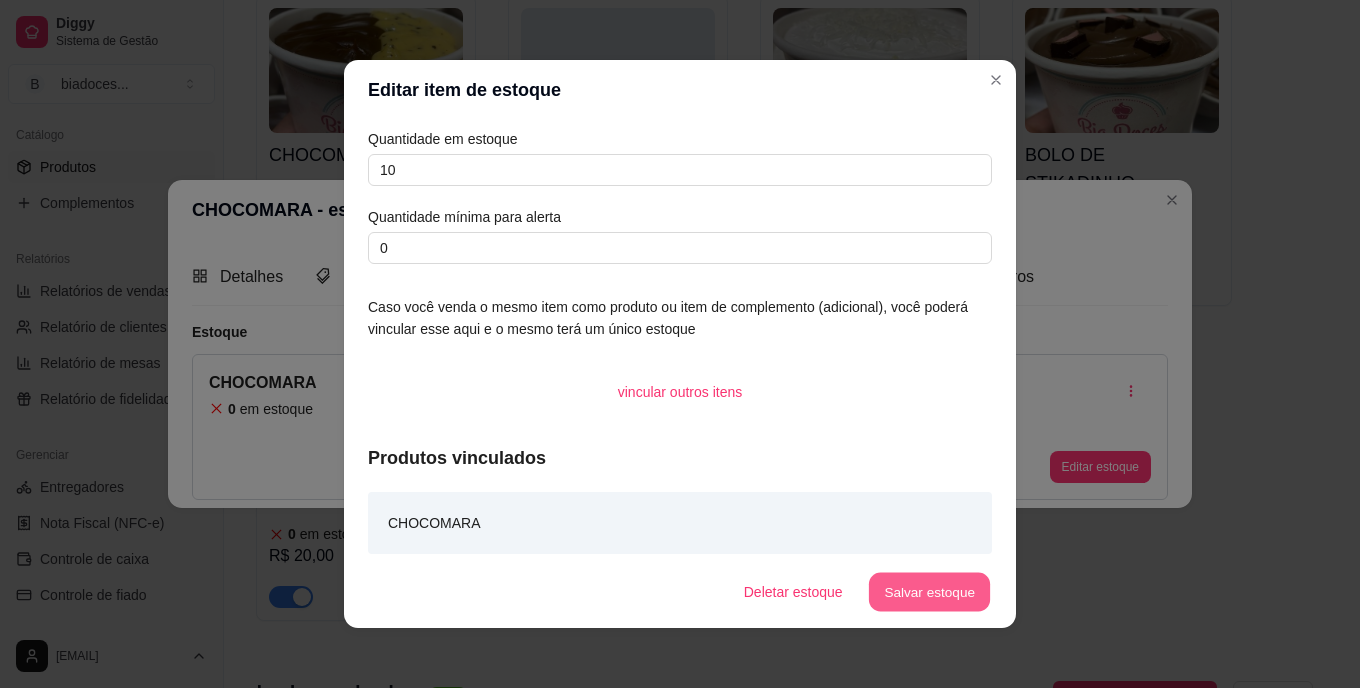 click on "Salvar estoque" at bounding box center (929, 592) 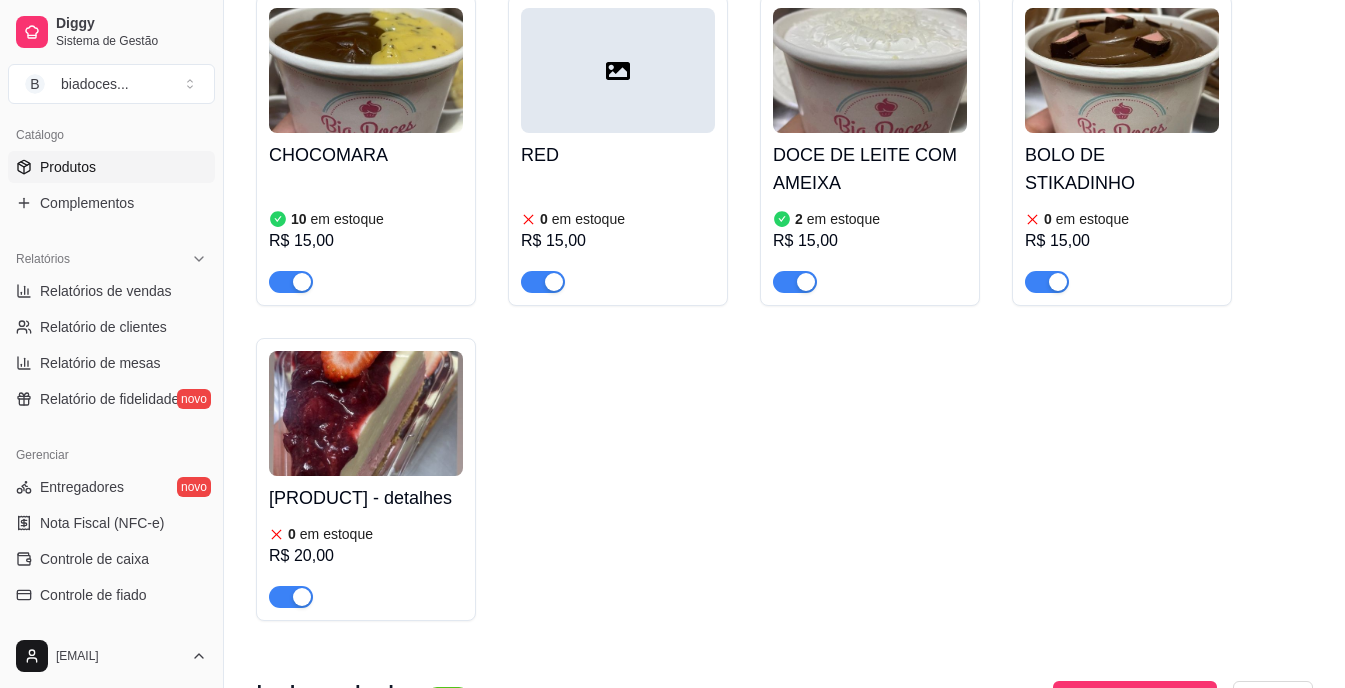 click on "[PRODUCT]" at bounding box center (870, 169) 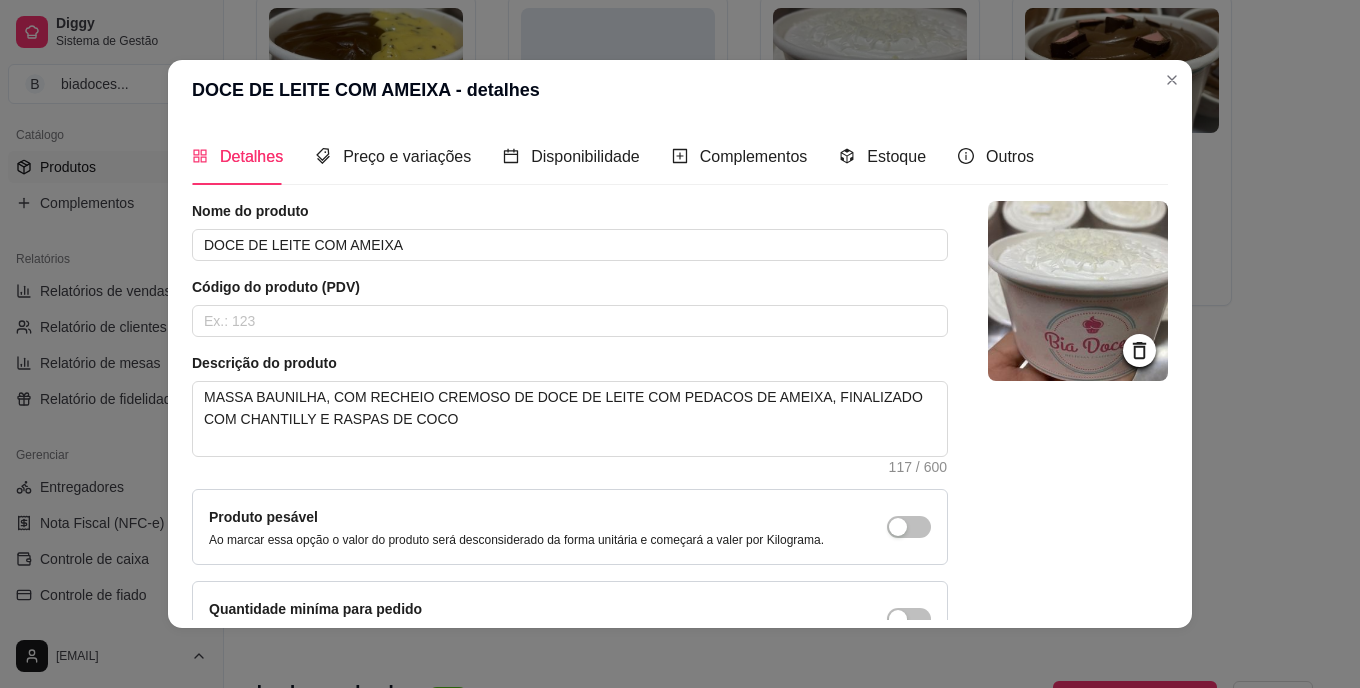 click on "Estoque" at bounding box center [882, 156] 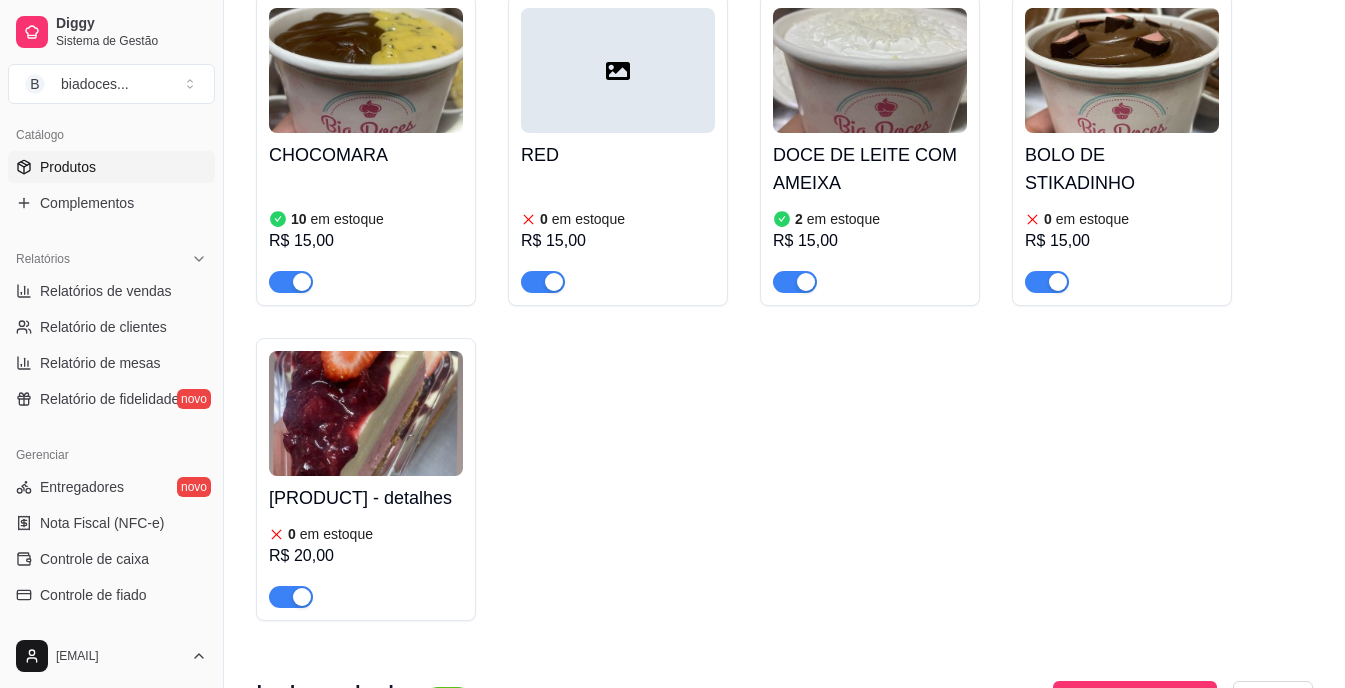 click on "BOLO DE P0TE BRIGADEIRO,200ML    0 em estoque R$ 15,00 BOLO DE POTE, 4LEITES,COM MORANGObolo    10 em estoque R$ 15,00 4 LEITES,COM ABACAXI    0 em estoque R$ 15,00 DUO   10 em estoque R$ 15,00 CHOCOMARA   10 em estoque R$ 15,00 RED   0 em estoque R$ 15,00 DOCE DE LEITE COM AMEIXA   2 em estoque R$ 15,00 BOLO DE STIKADINHO    0 em estoque R$ 15,00 FATIA TORTA PINK LEMONADE   0 em estoque R$ 20,00" at bounding box center (784, 136) 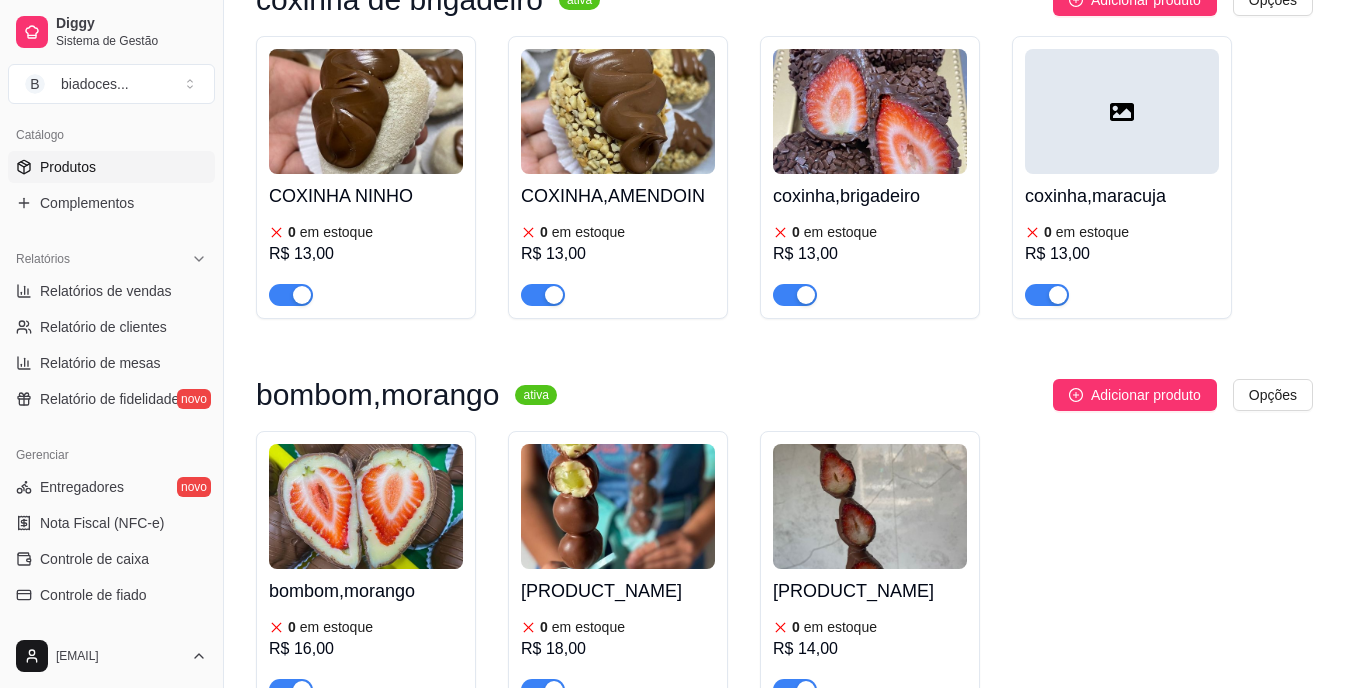 scroll, scrollTop: 1760, scrollLeft: 0, axis: vertical 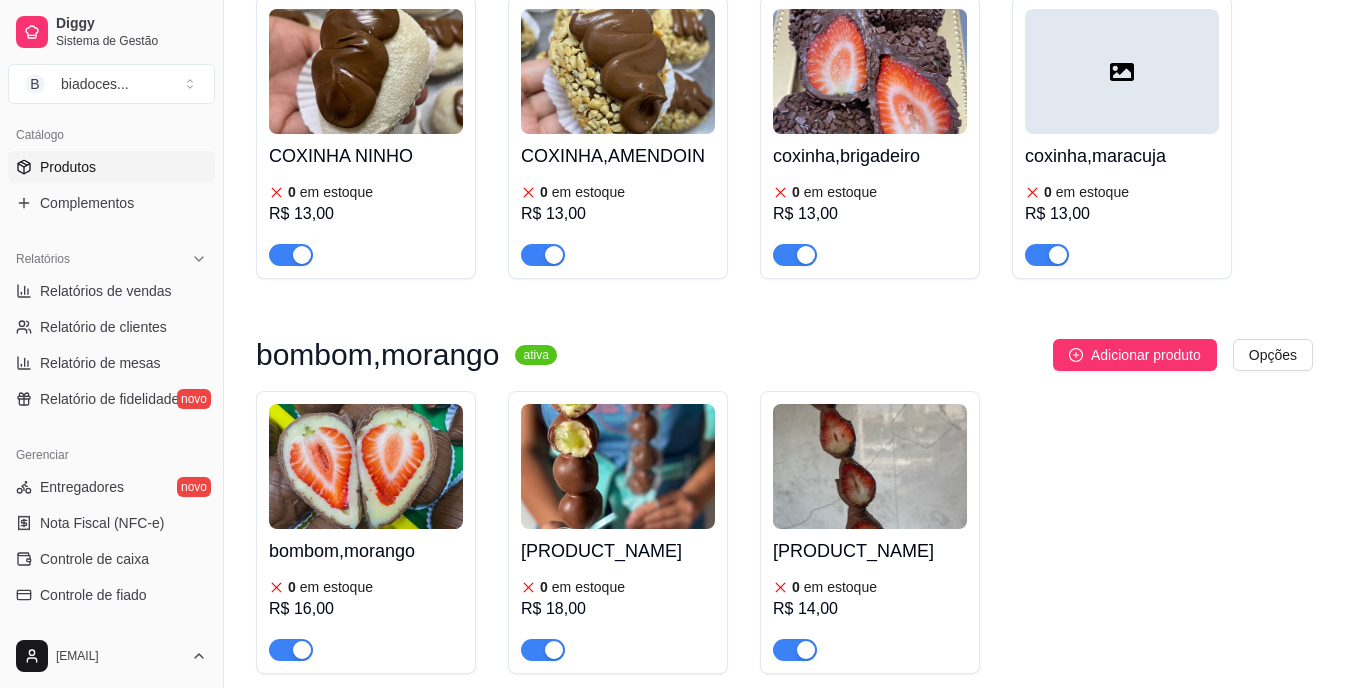 click on "em estoque" at bounding box center [336, 192] 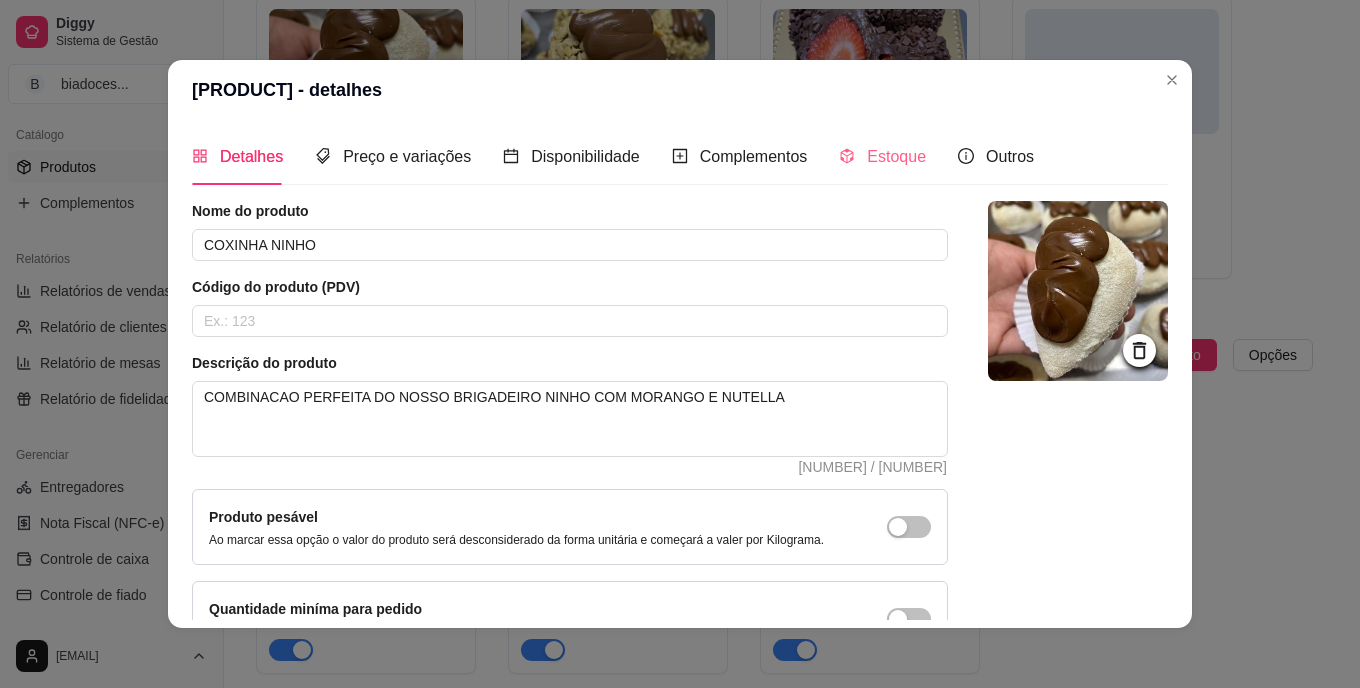 click on "Estoque" at bounding box center (882, 156) 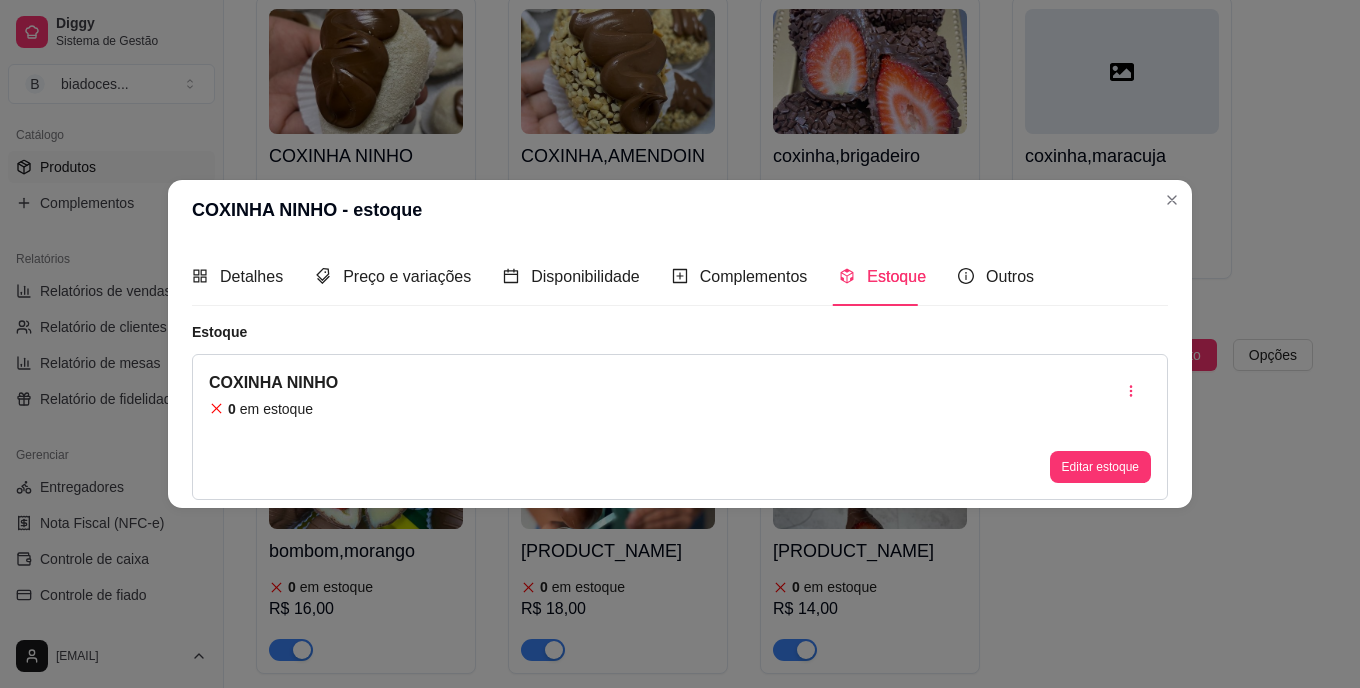 type 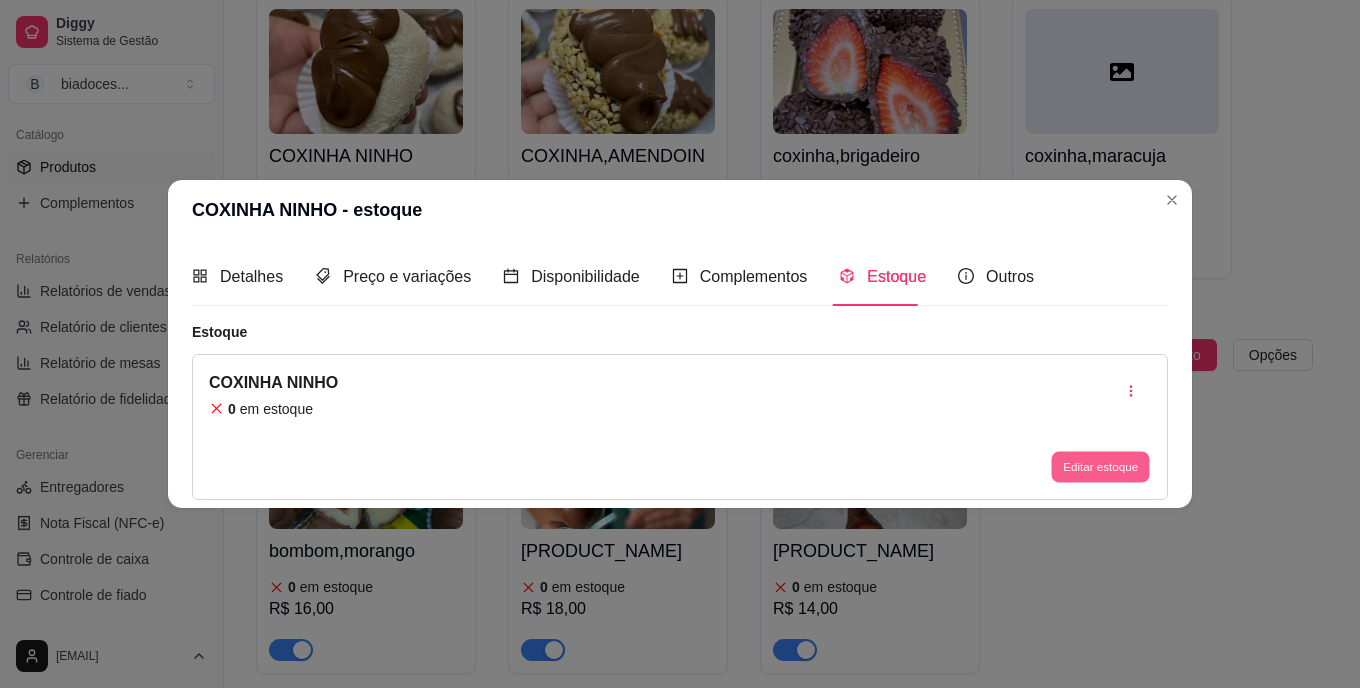 click on "Editar estoque" at bounding box center [1100, 466] 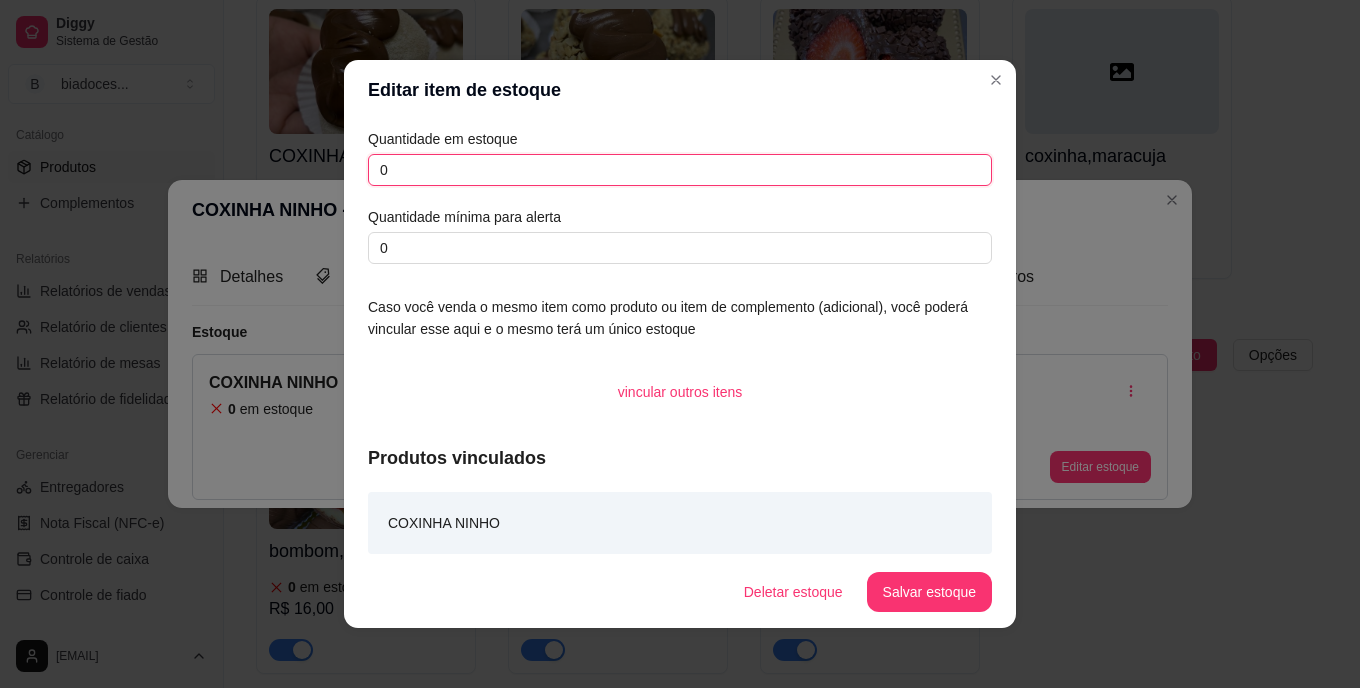 click on "0" at bounding box center (680, 170) 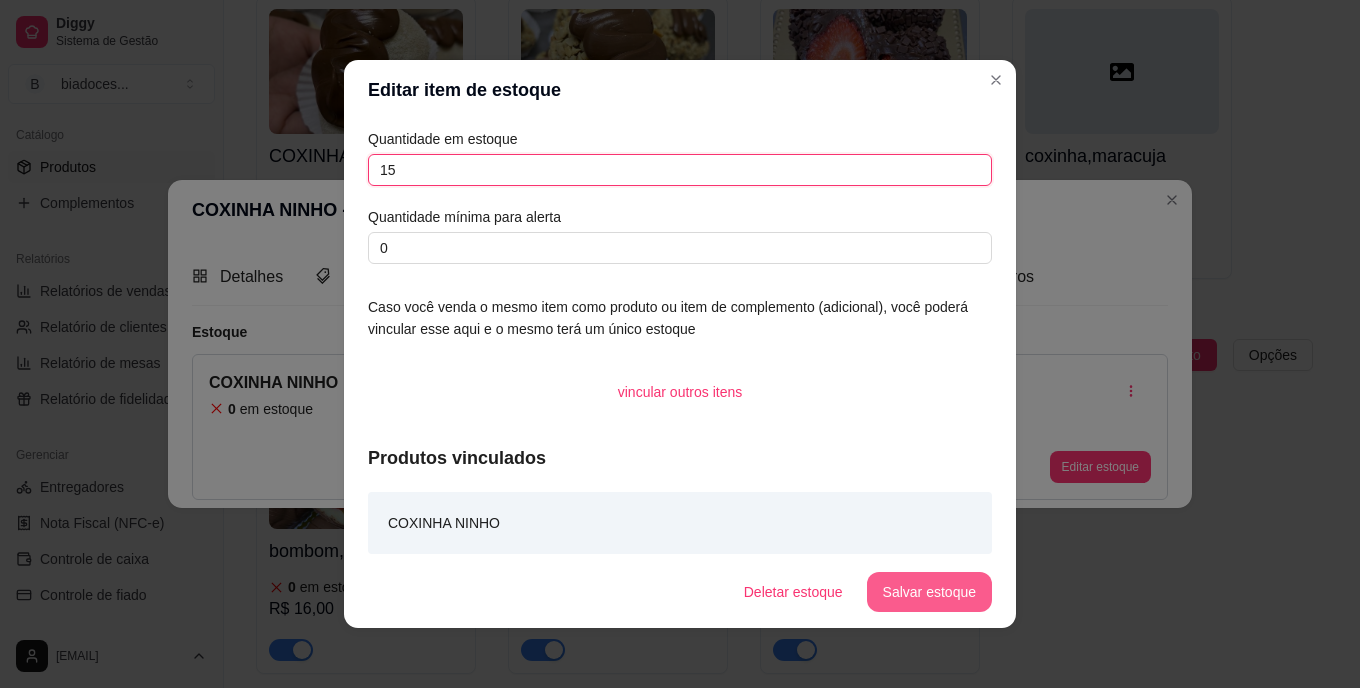 type on "15" 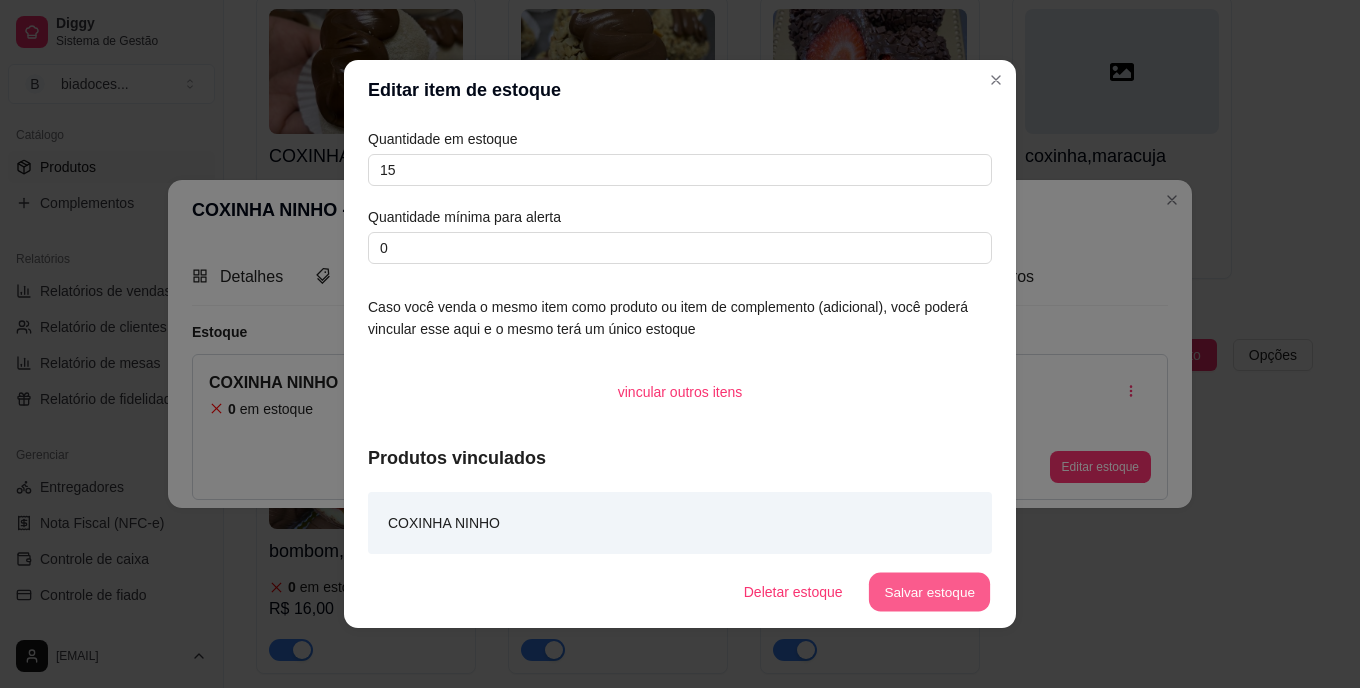 click on "Salvar estoque" at bounding box center (929, 592) 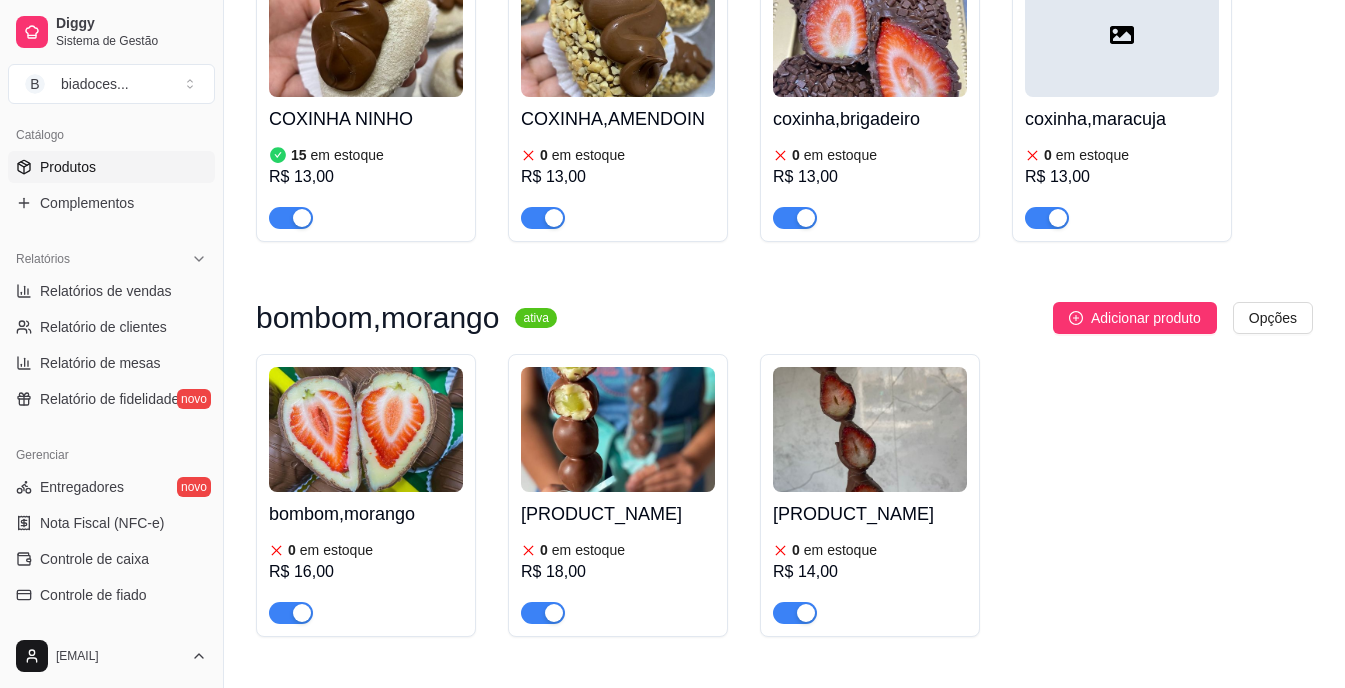 scroll, scrollTop: 1760, scrollLeft: 0, axis: vertical 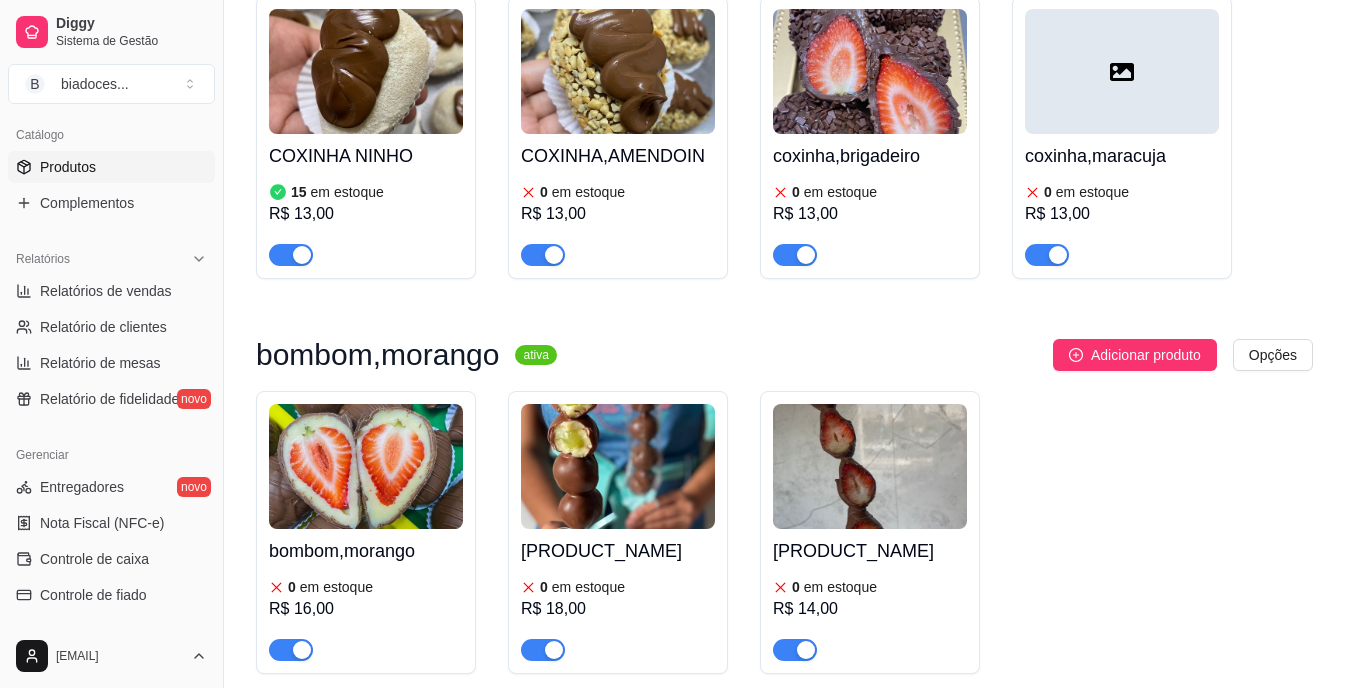 click on "COXINHA,AMENDOIN" at bounding box center (618, 156) 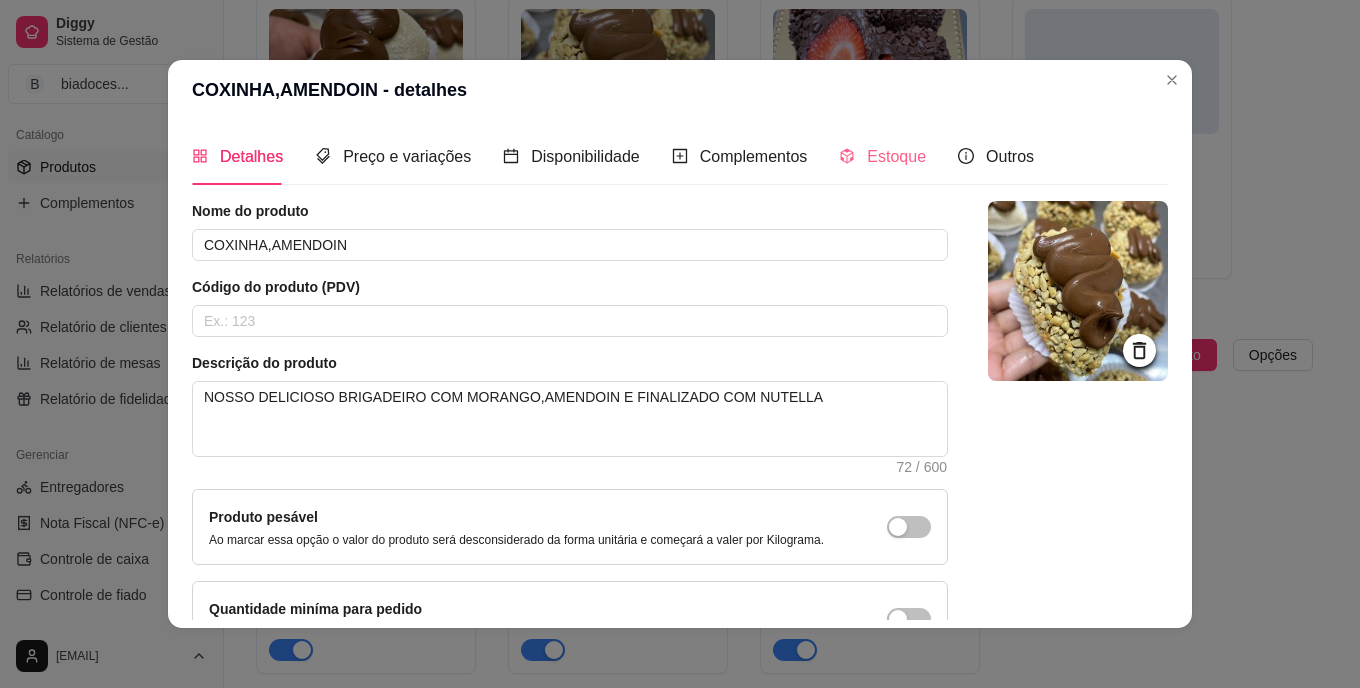 click on "Estoque" at bounding box center [882, 156] 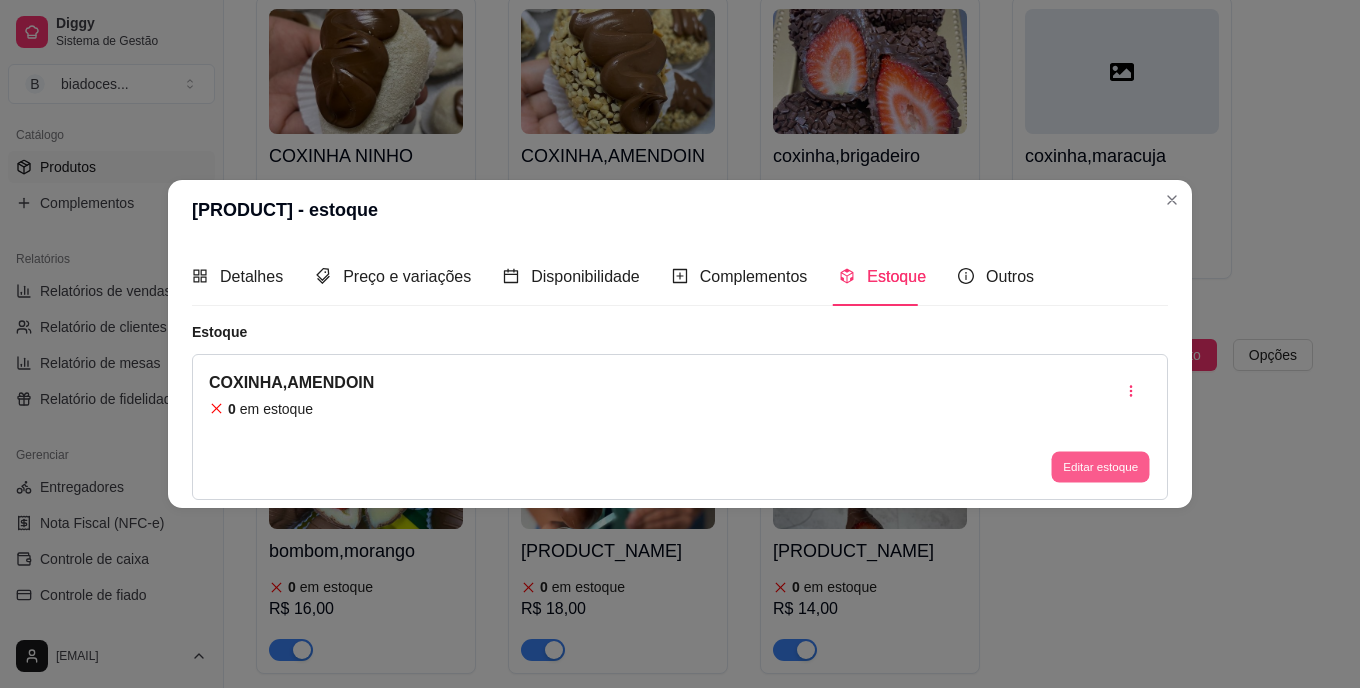 click on "Editar estoque" at bounding box center [1100, 466] 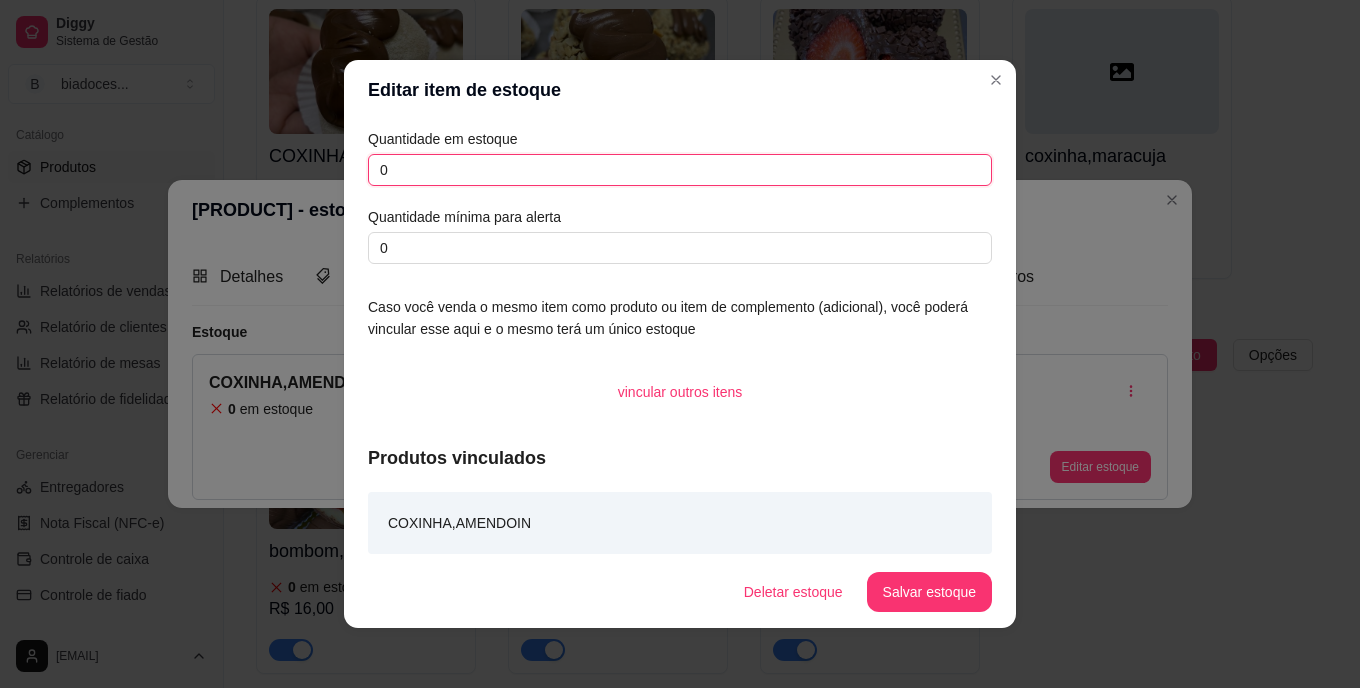 click on "0" at bounding box center (680, 170) 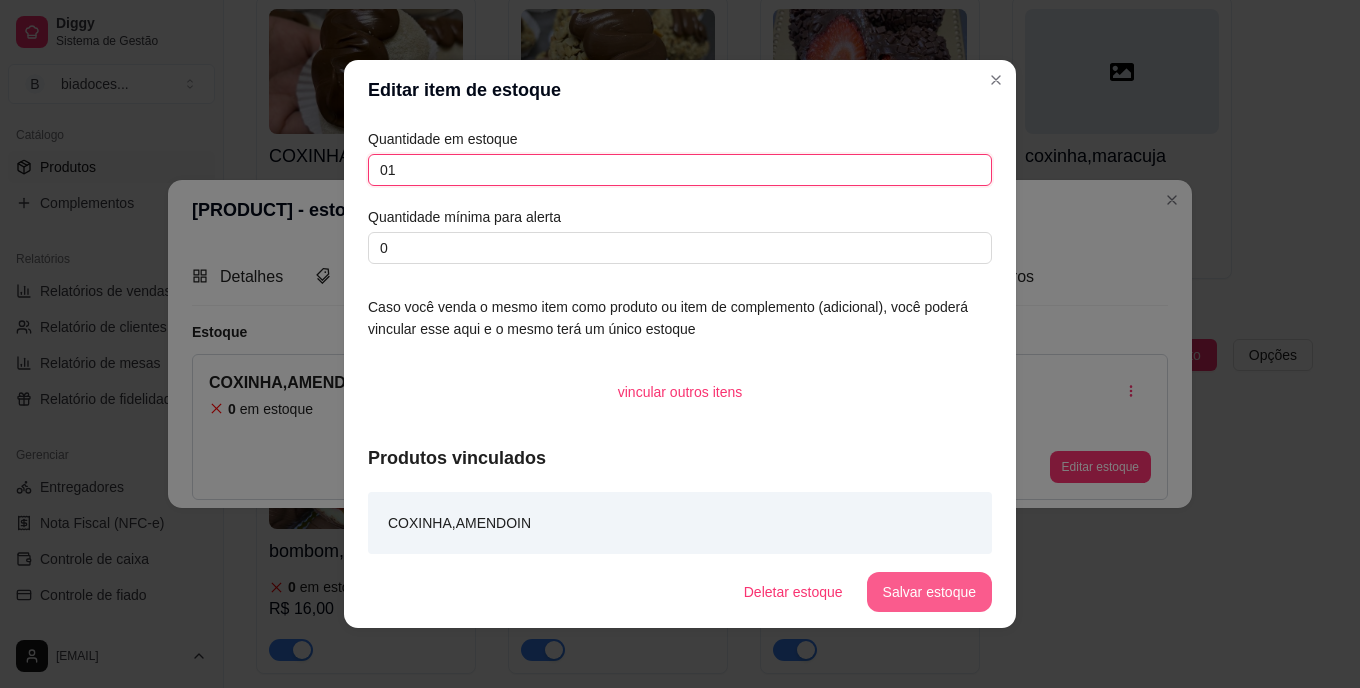 type on "0" 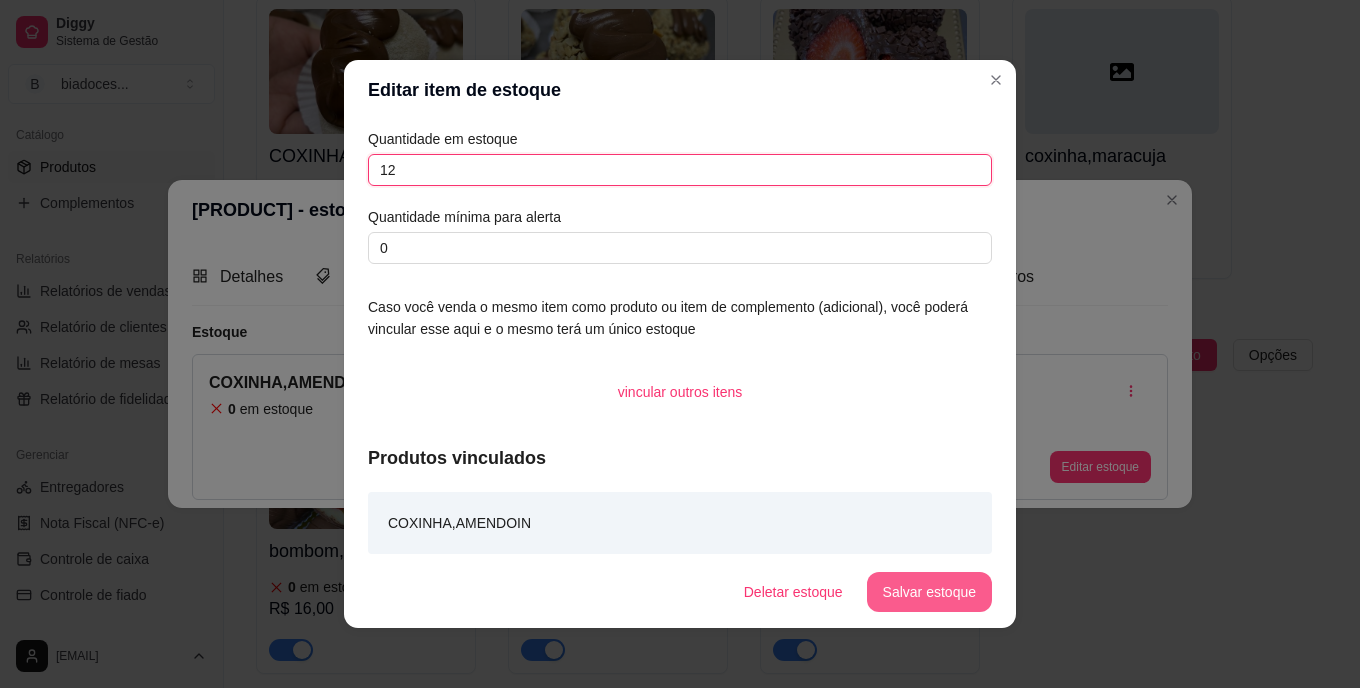 type on "12" 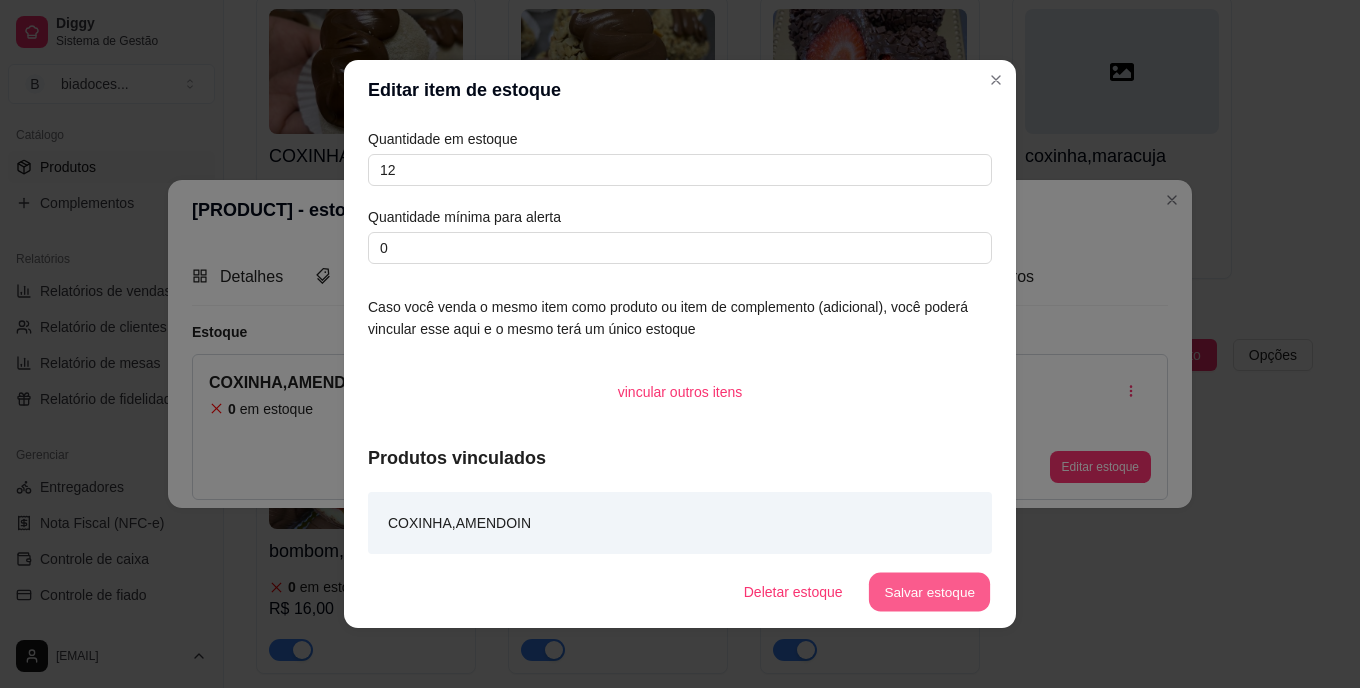 click on "Salvar estoque" at bounding box center [929, 592] 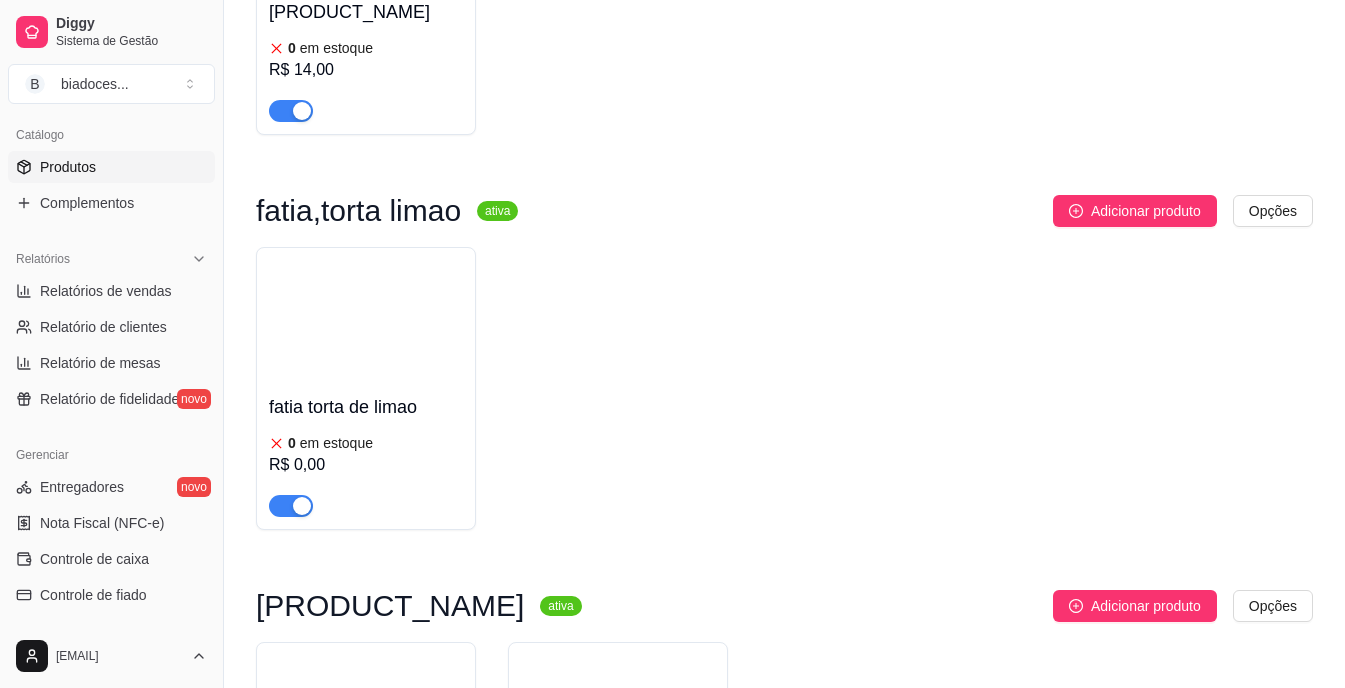 scroll, scrollTop: 2720, scrollLeft: 0, axis: vertical 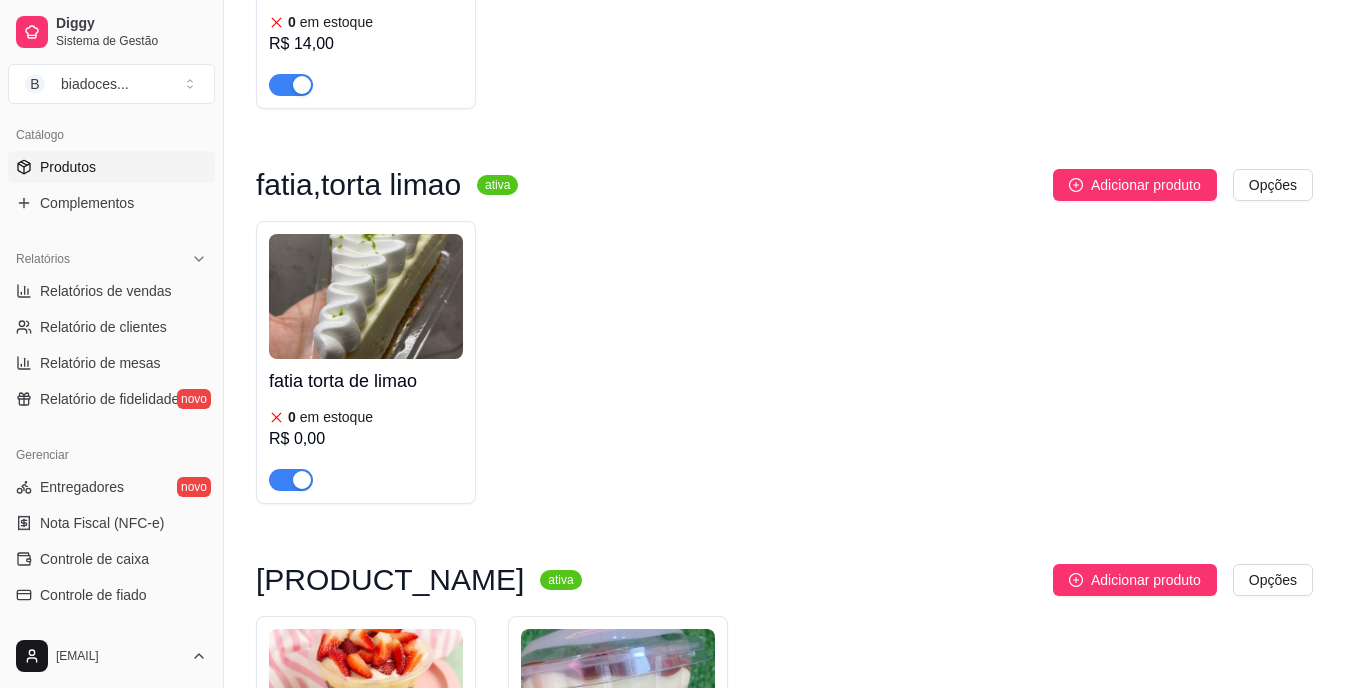 click on "[PRODUCT]" at bounding box center (366, 381) 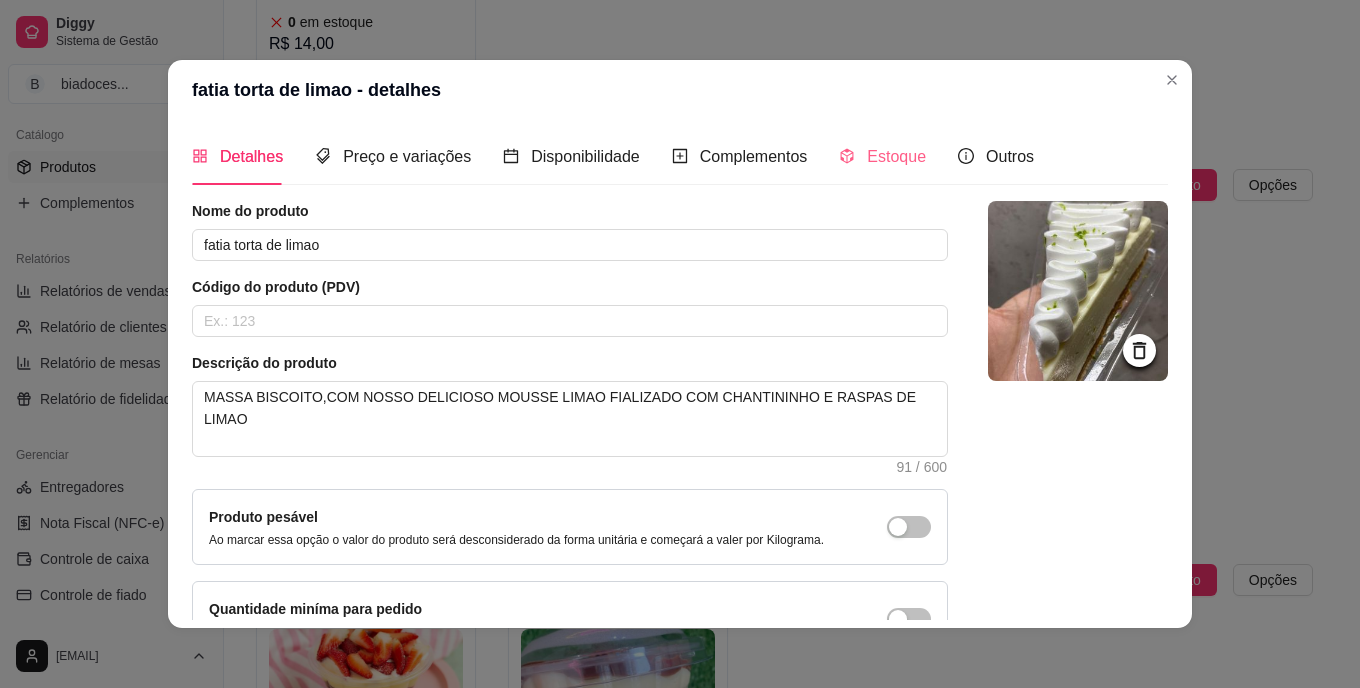 click on "Estoque" at bounding box center [882, 156] 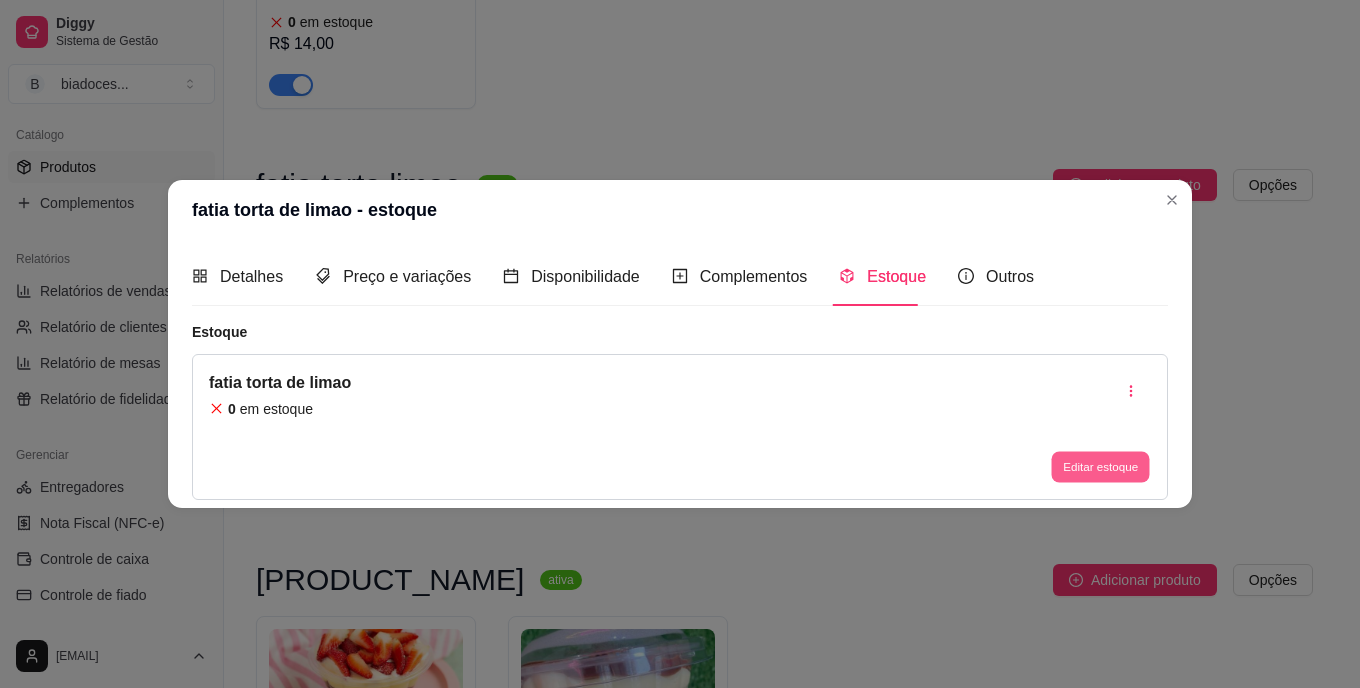 click on "Editar estoque" at bounding box center [1100, 466] 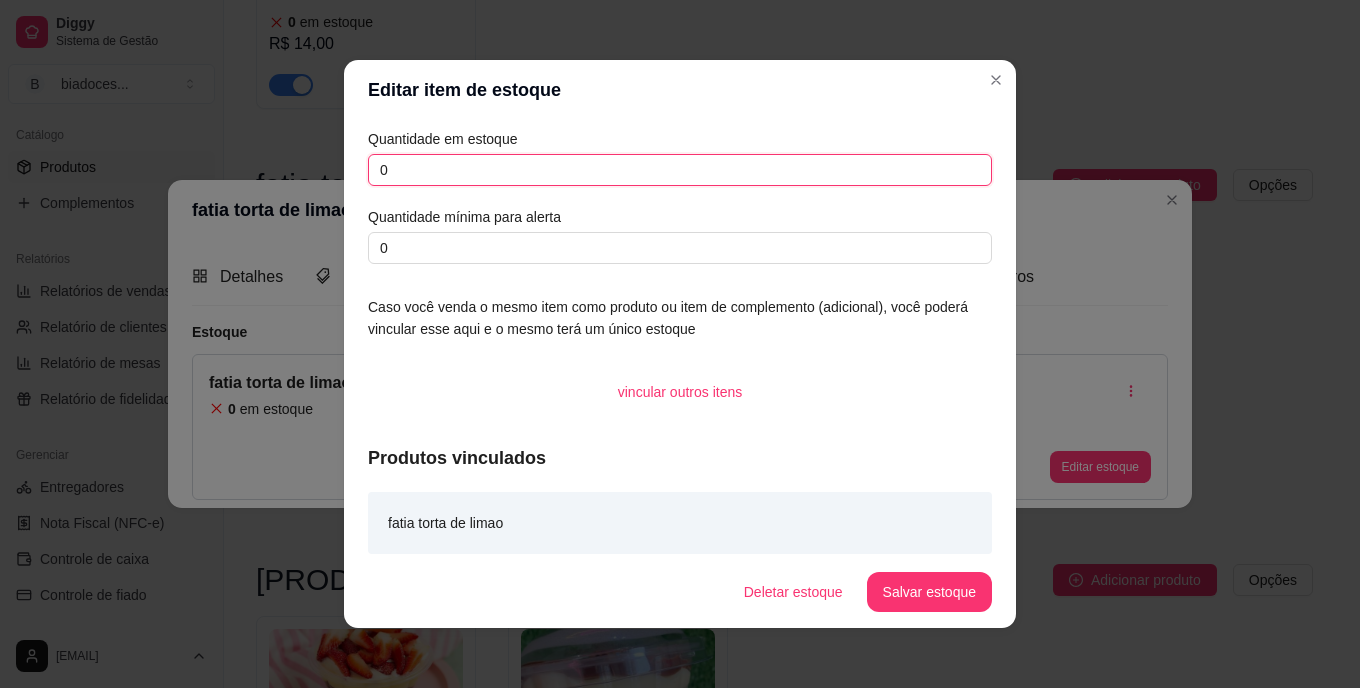 click on "0" at bounding box center [680, 170] 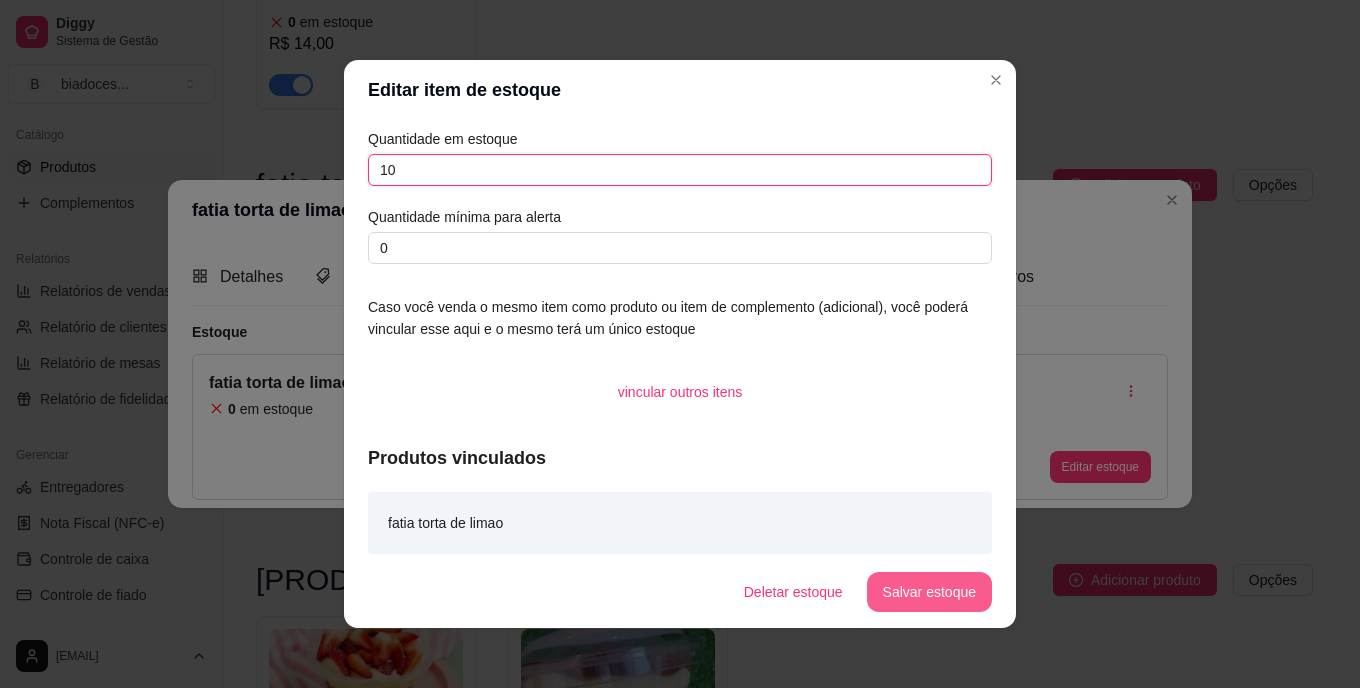type on "10" 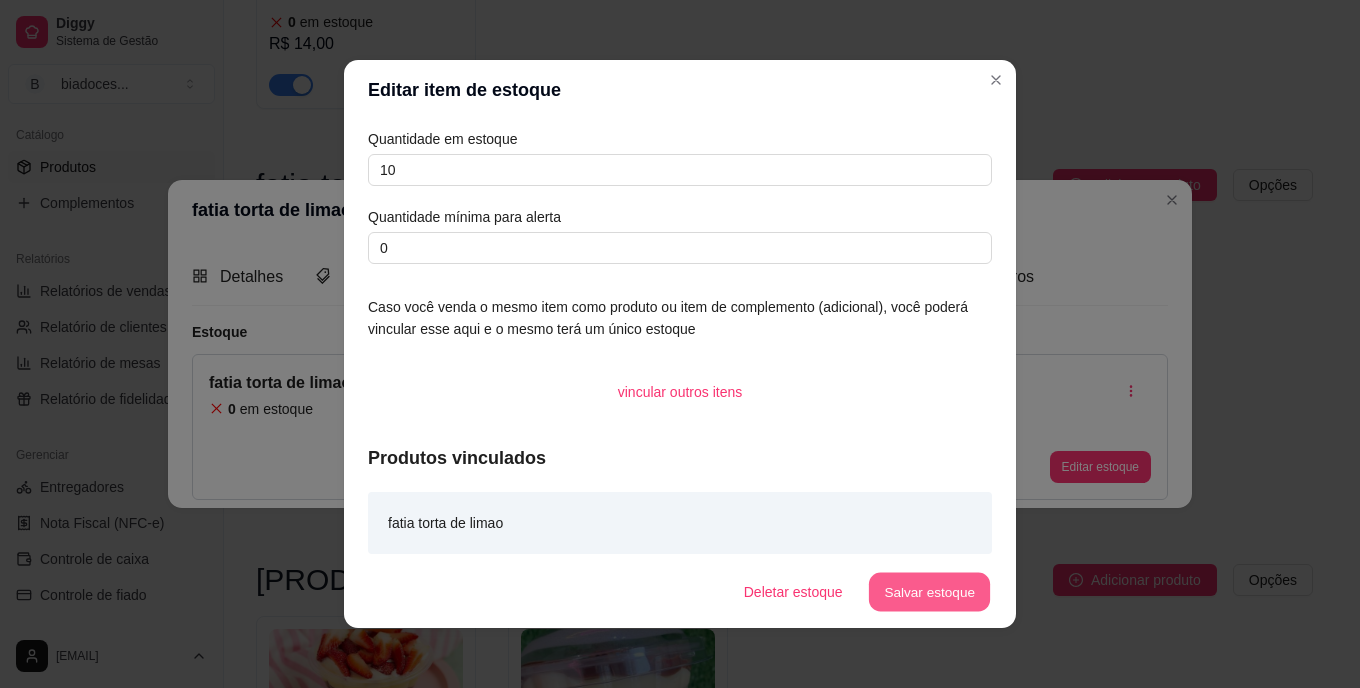 click on "Salvar estoque" at bounding box center (929, 592) 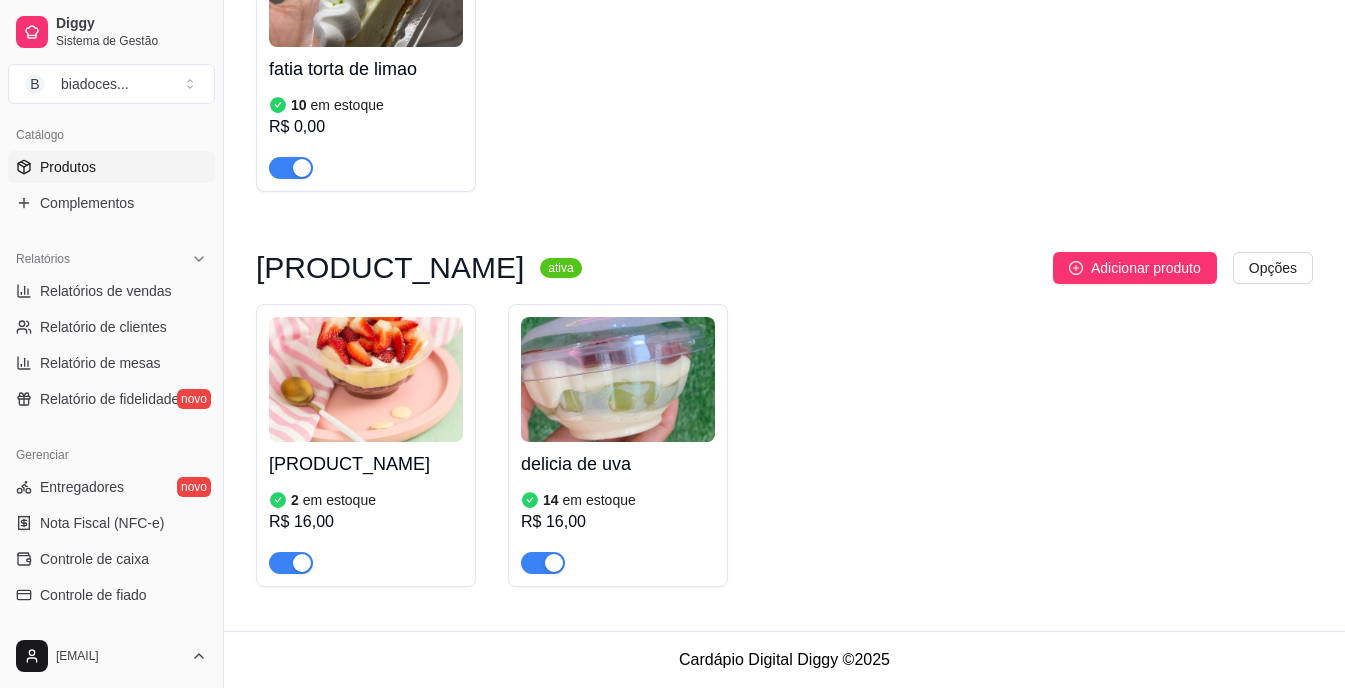 scroll, scrollTop: 3069, scrollLeft: 0, axis: vertical 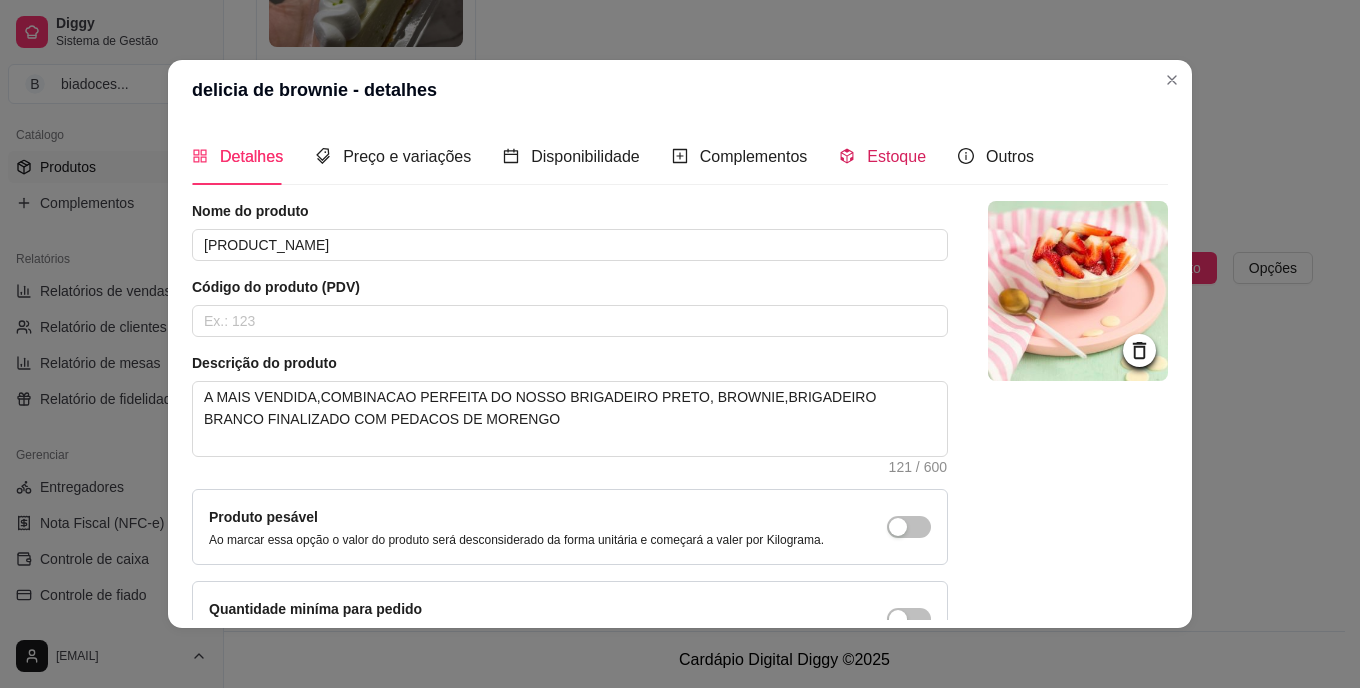 click on "Estoque" at bounding box center (882, 156) 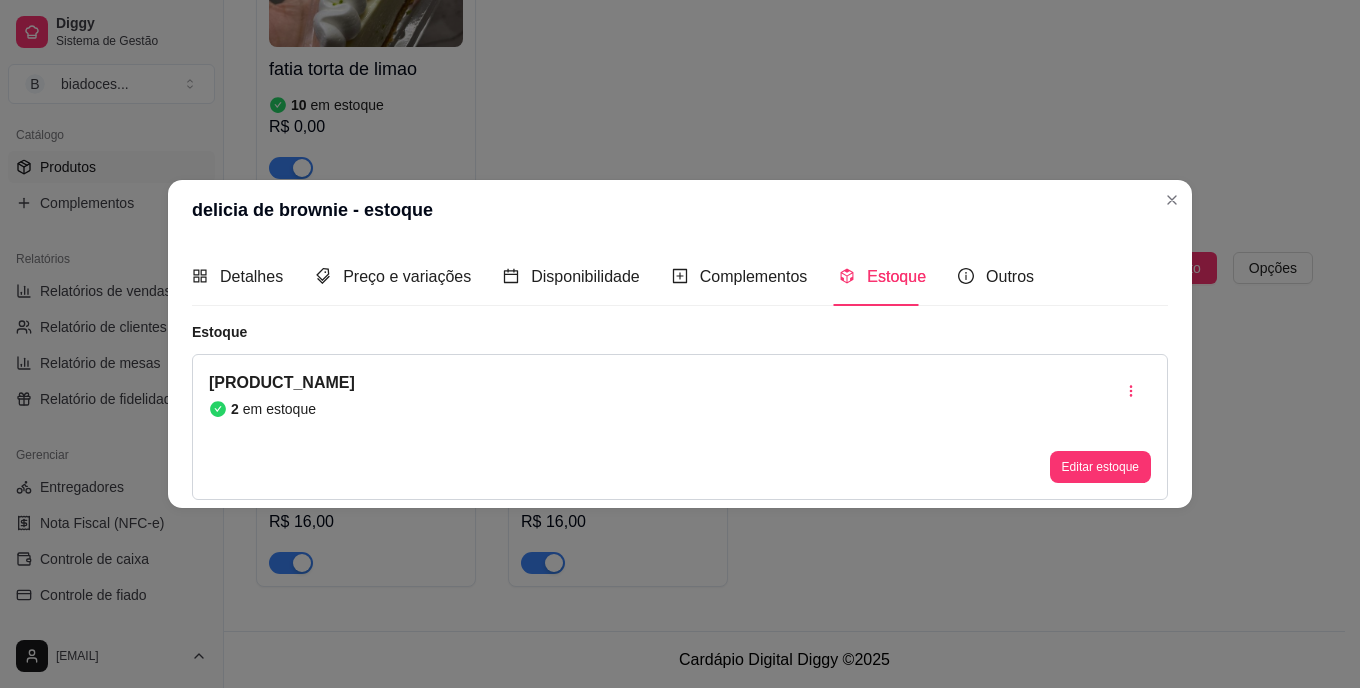 type 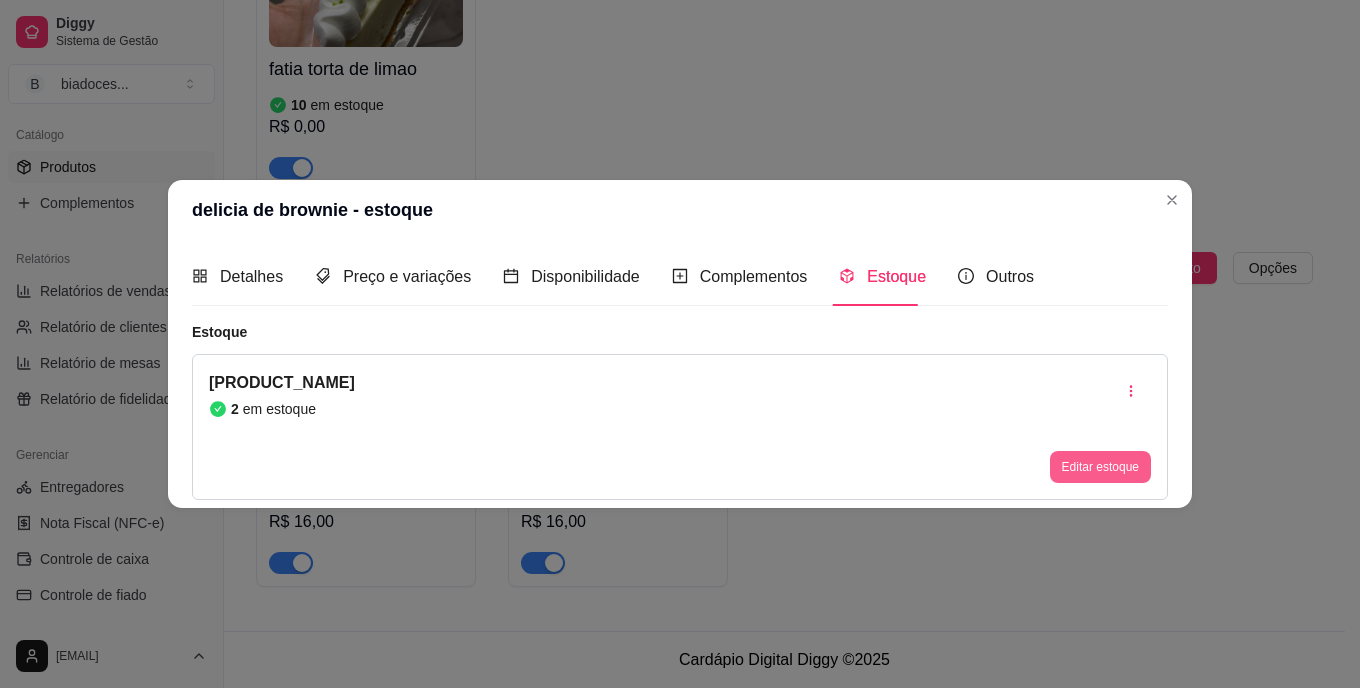 click on "Editar estoque" at bounding box center (1100, 467) 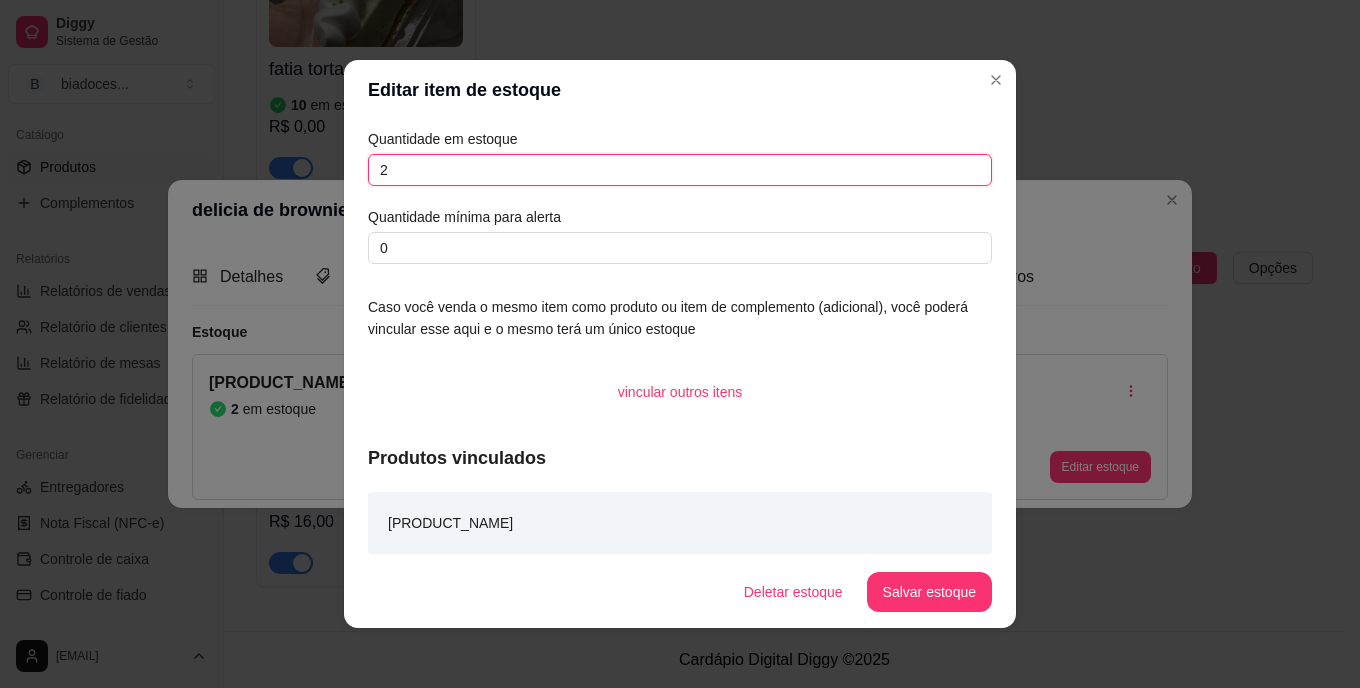 click on "2" at bounding box center [680, 170] 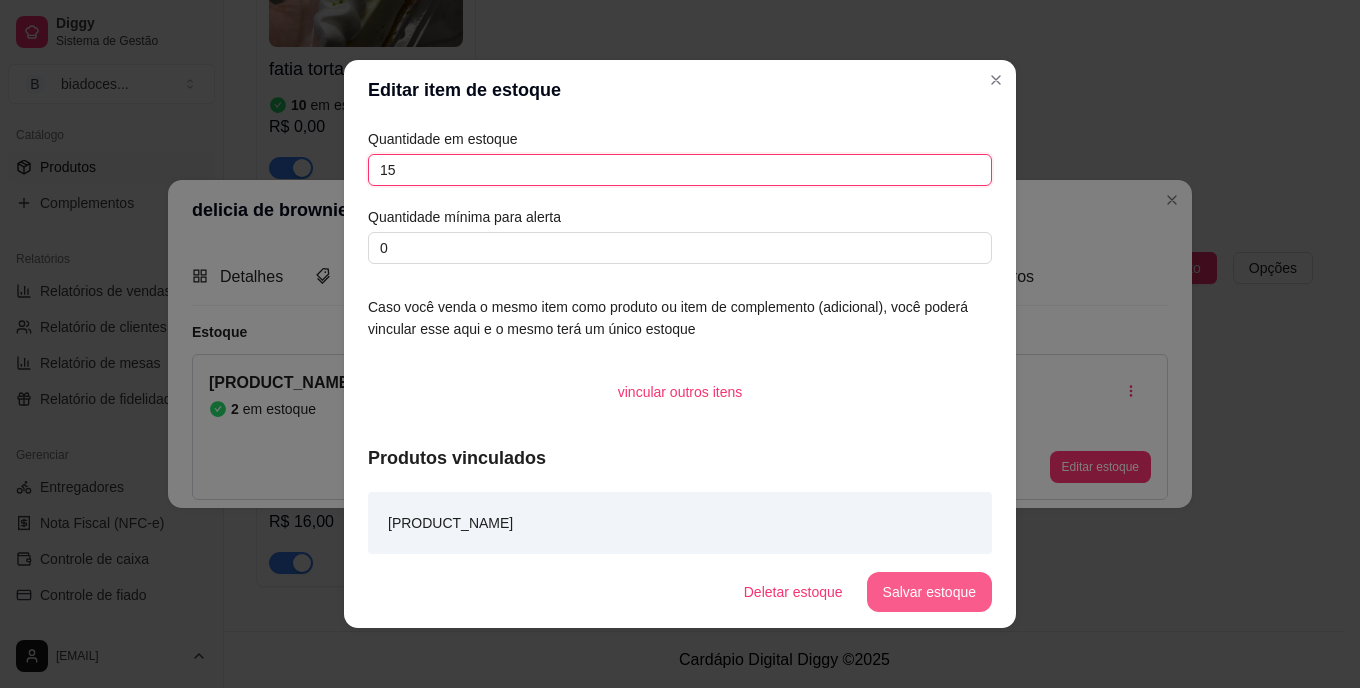 type on "15" 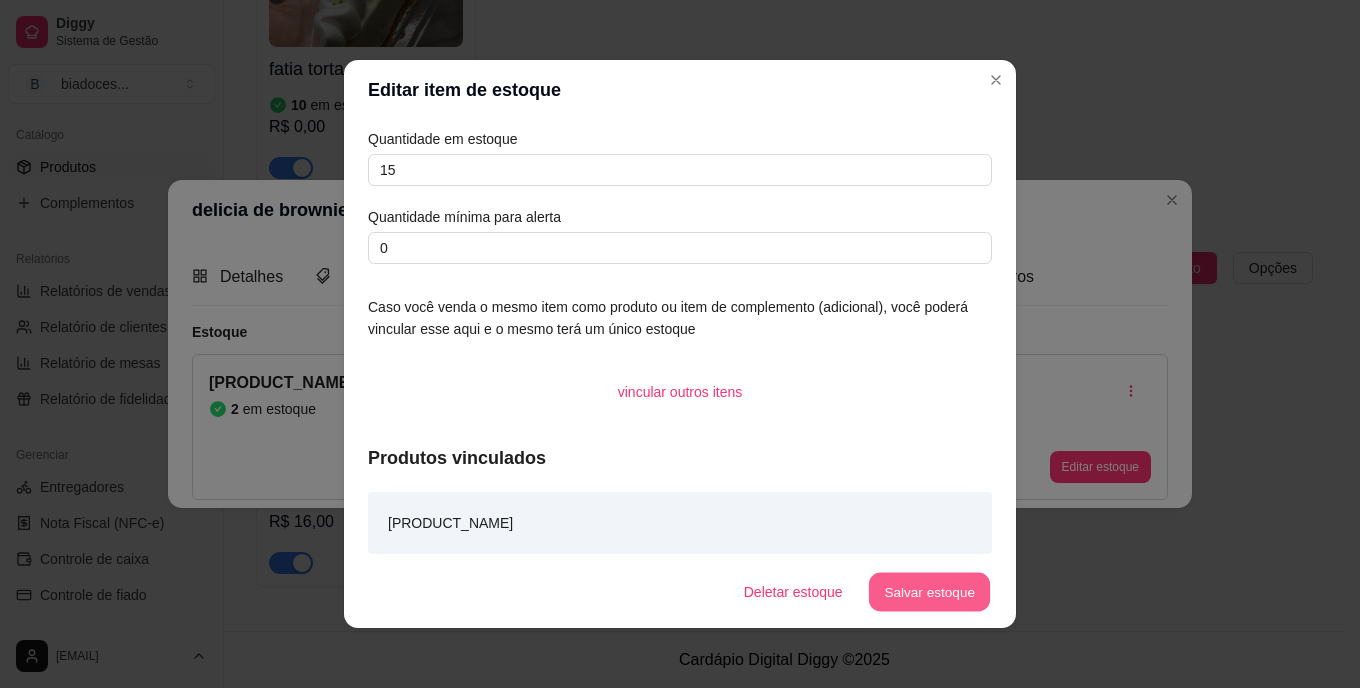 click on "Salvar estoque" at bounding box center (929, 592) 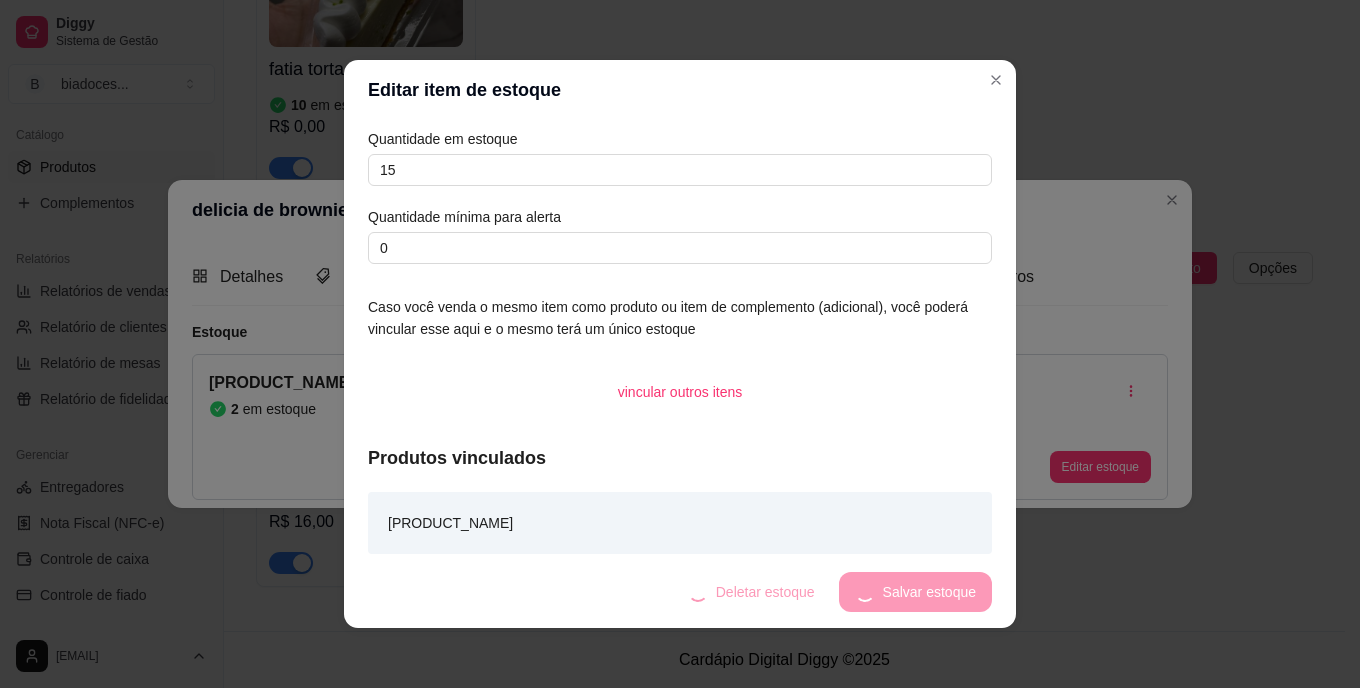 click on "Deletar estoque Salvar estoque" at bounding box center [832, 592] 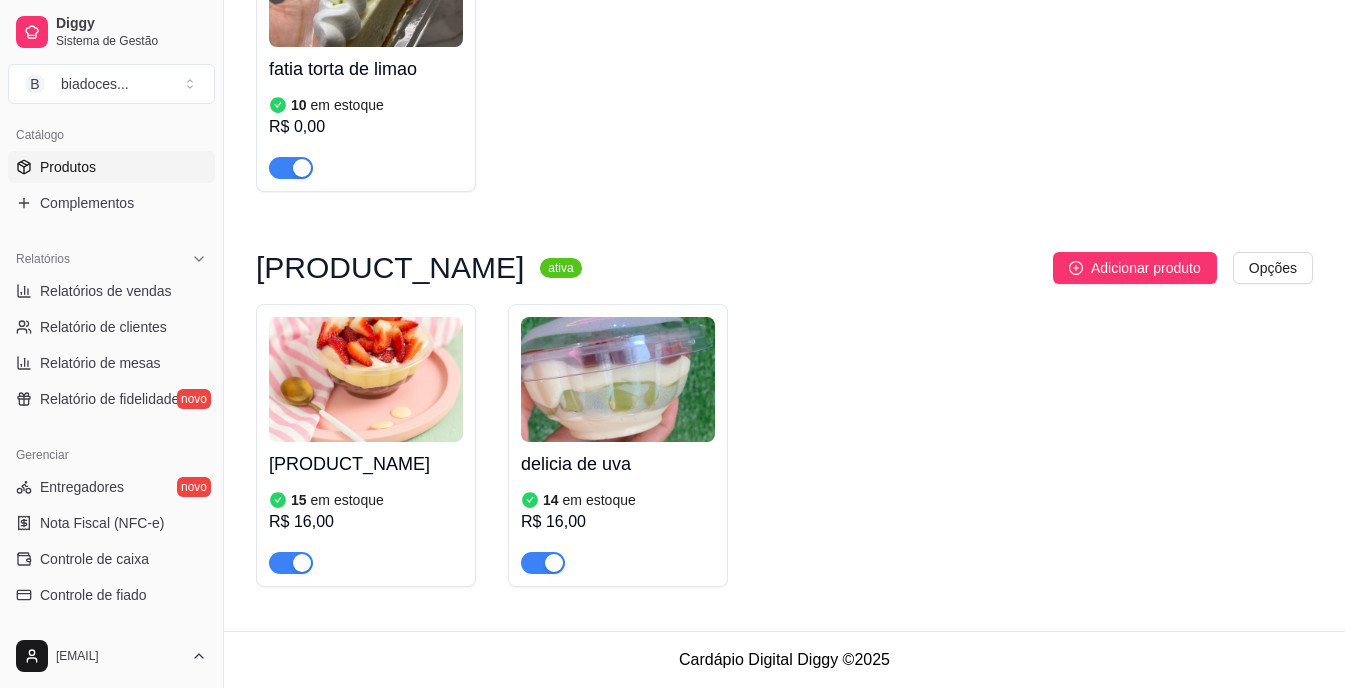 scroll, scrollTop: 3029, scrollLeft: 0, axis: vertical 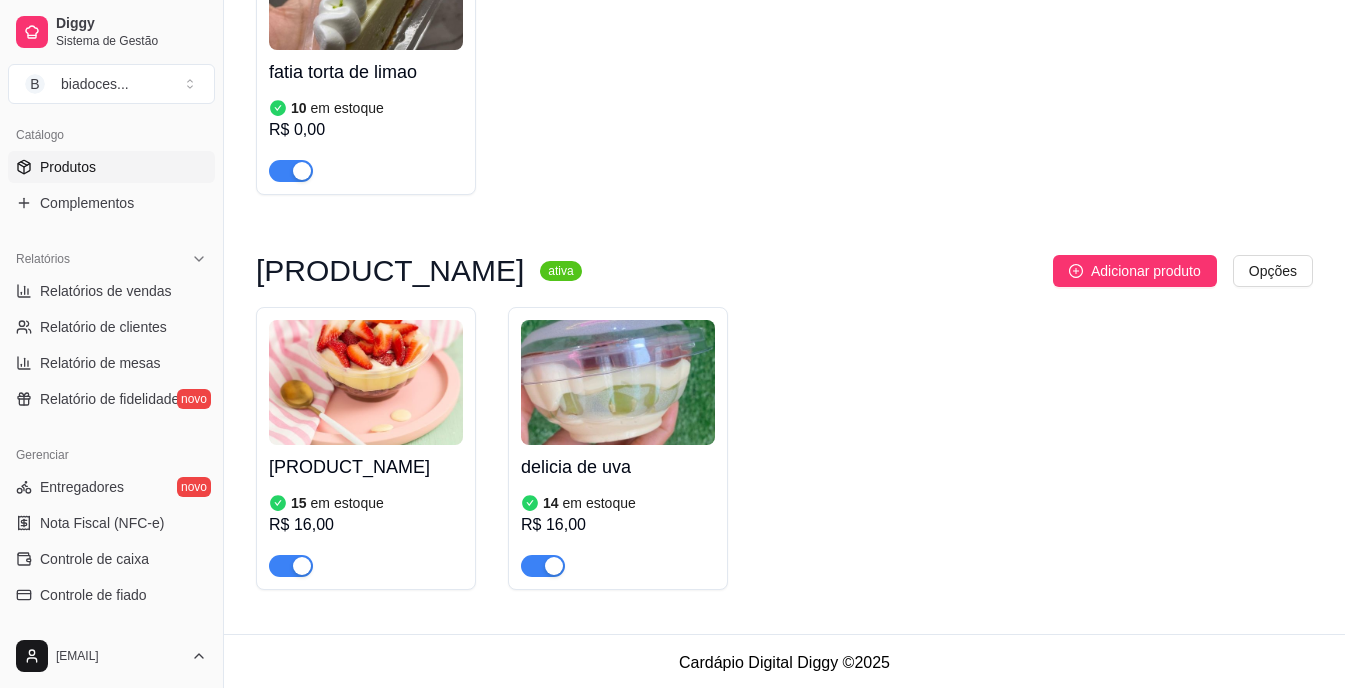 click on "delicia de uva" at bounding box center [618, 467] 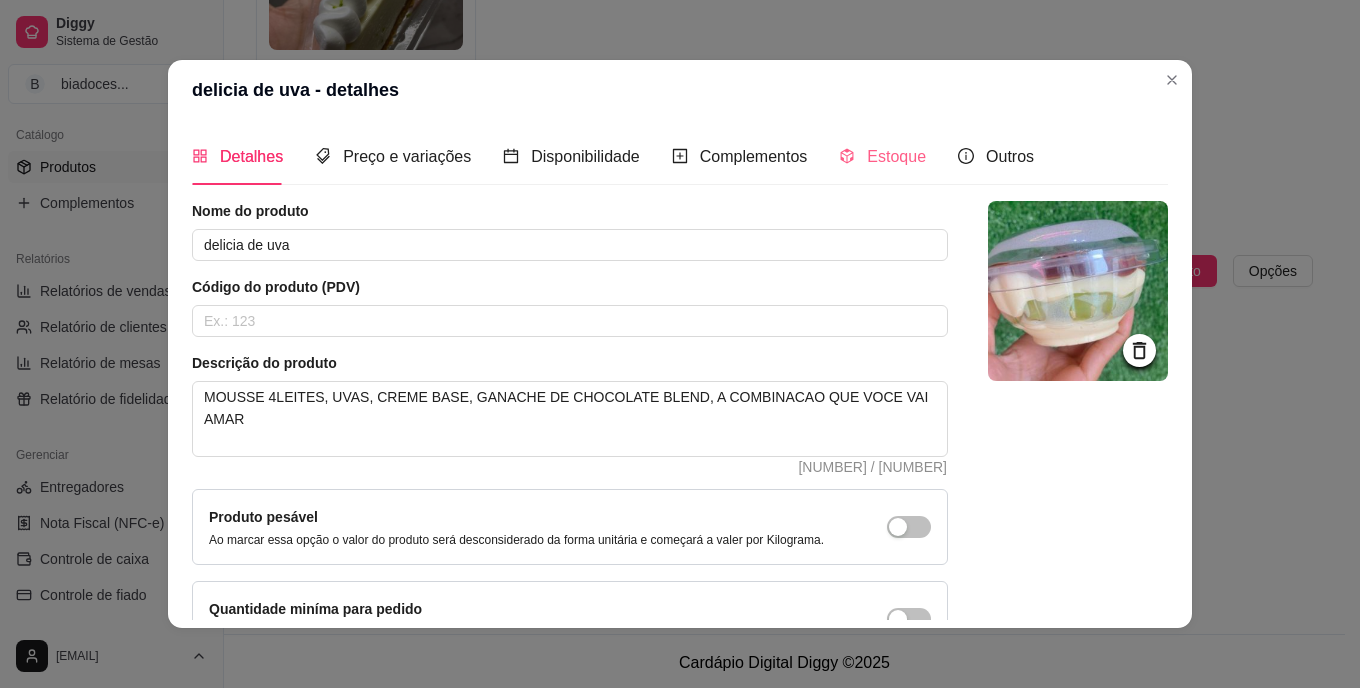 click on "Estoque" at bounding box center [882, 156] 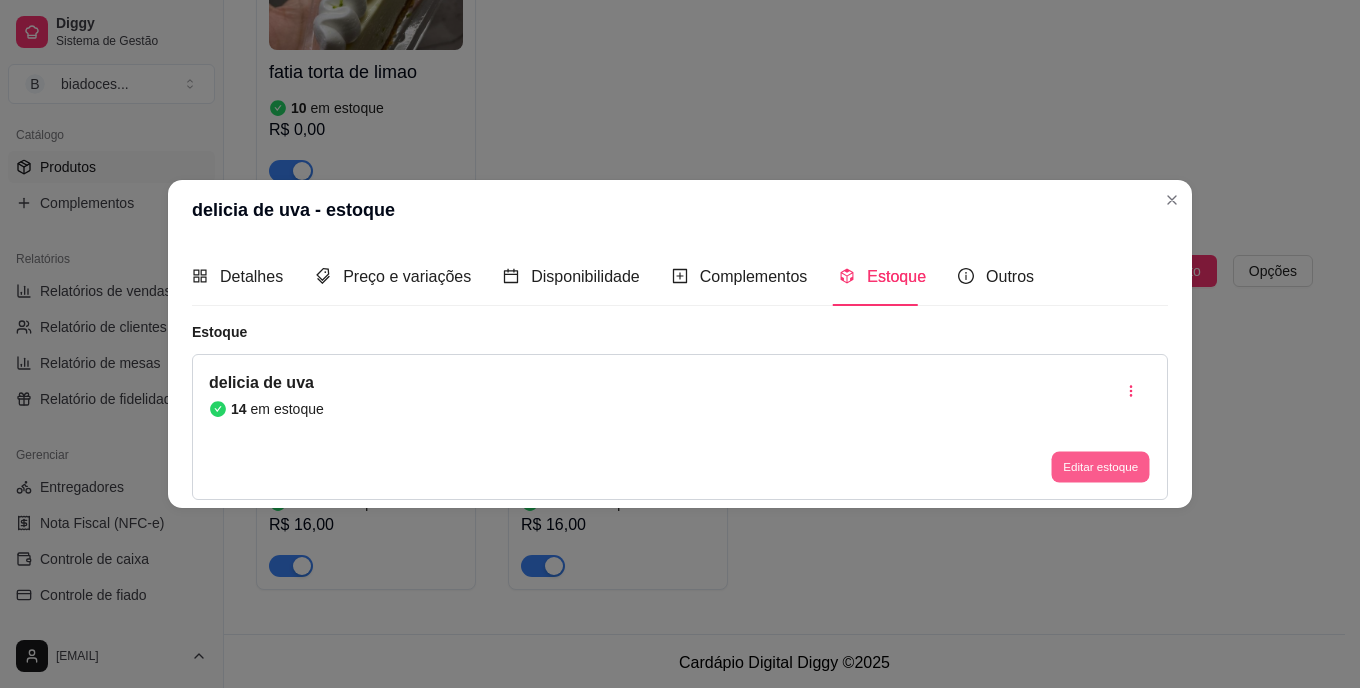 click on "Editar estoque" at bounding box center [1100, 466] 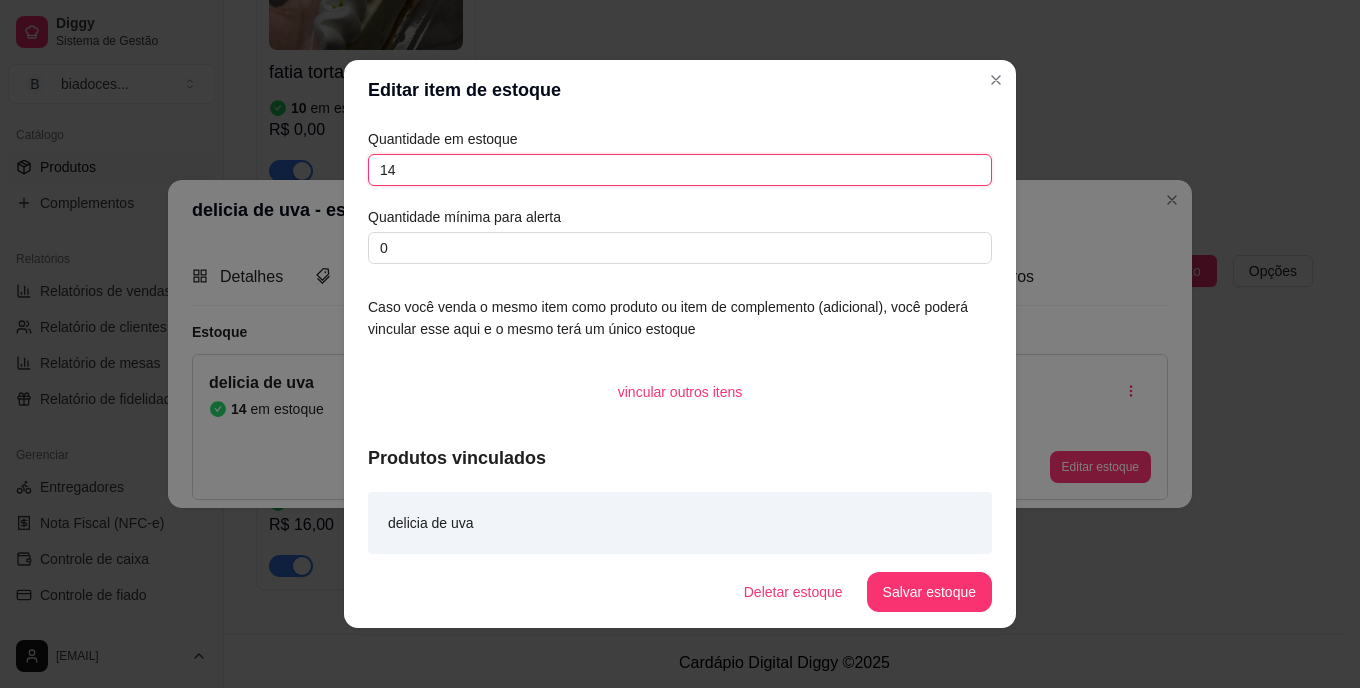 click on "14" at bounding box center (680, 170) 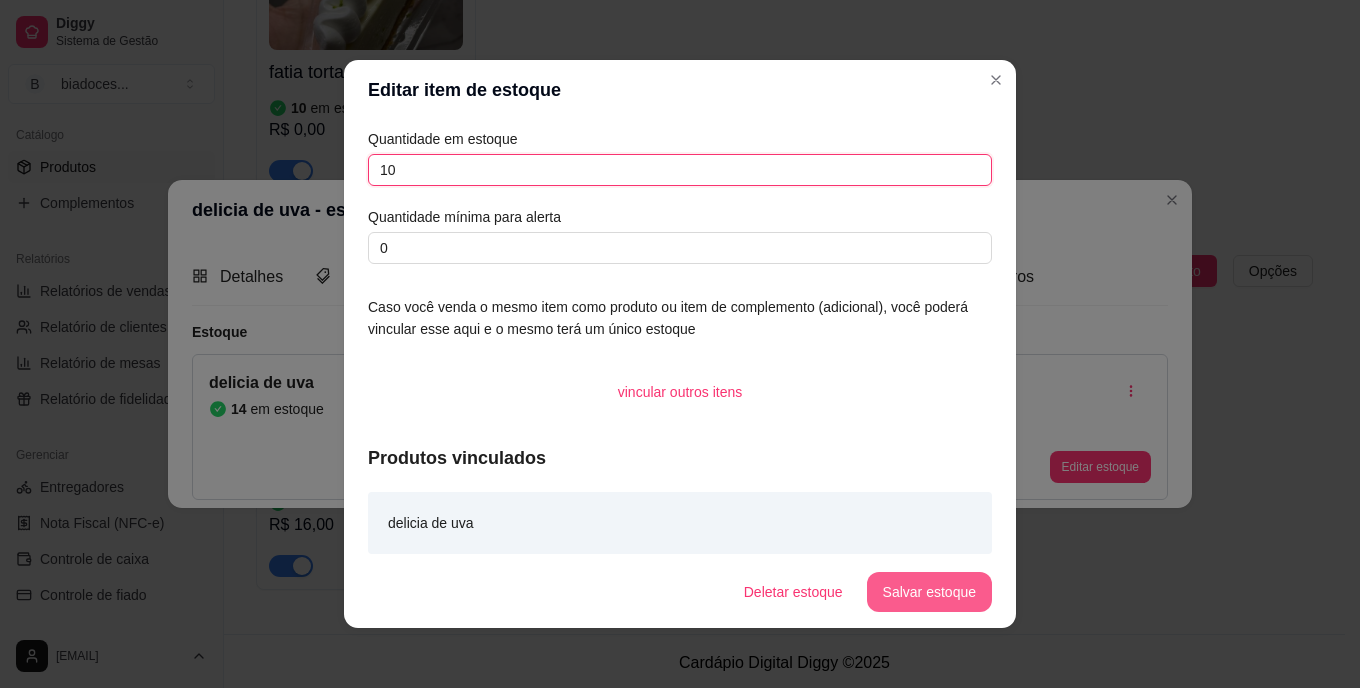 type on "10" 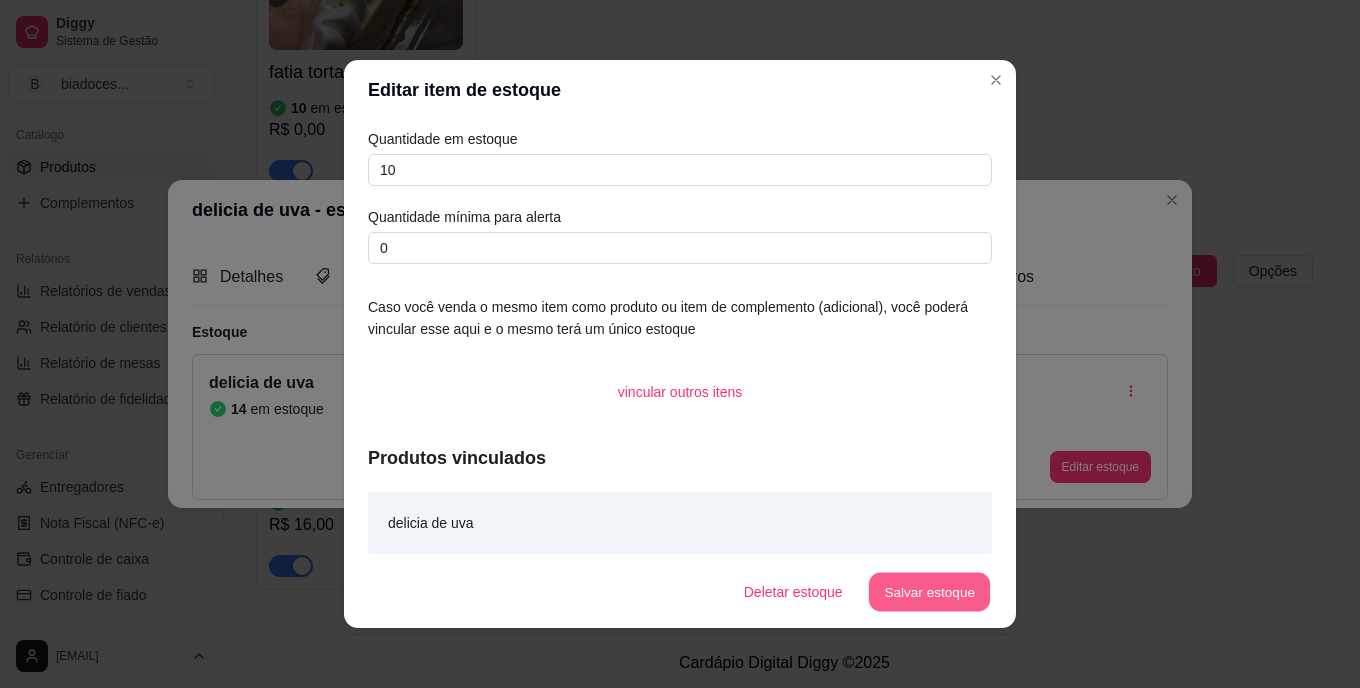click on "Salvar estoque" at bounding box center [929, 592] 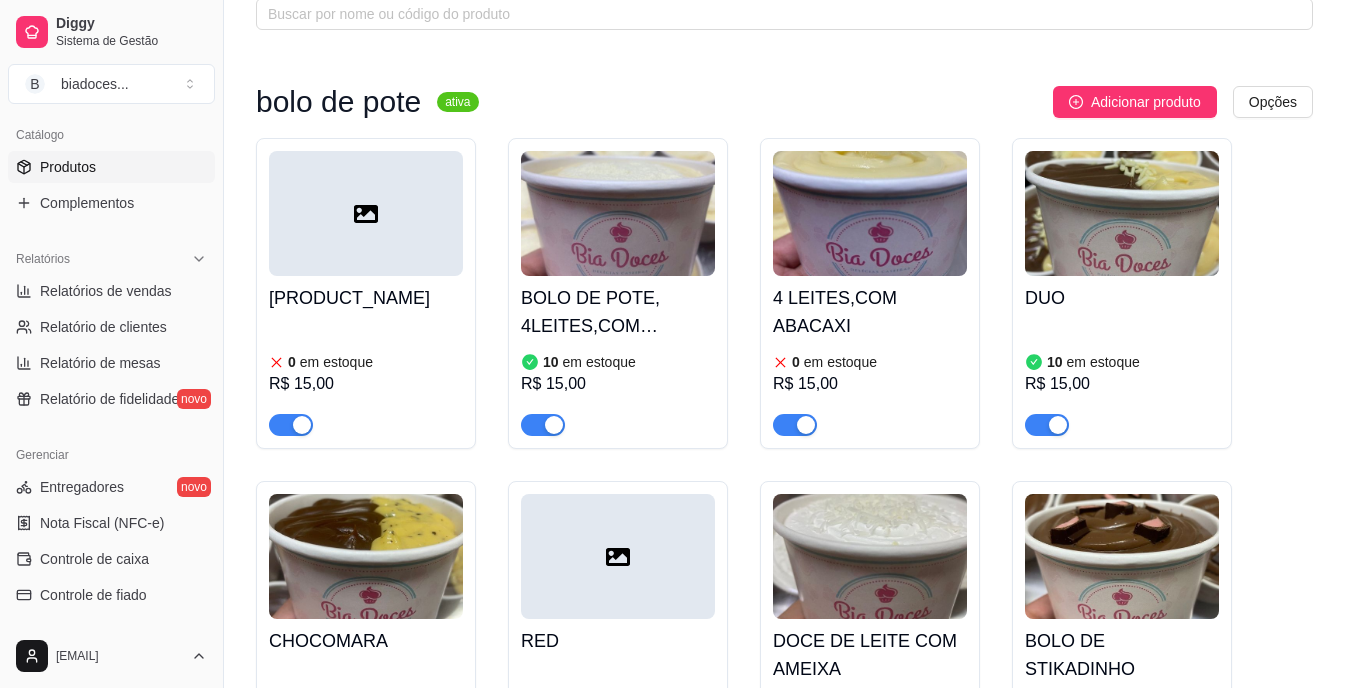 scroll, scrollTop: 0, scrollLeft: 0, axis: both 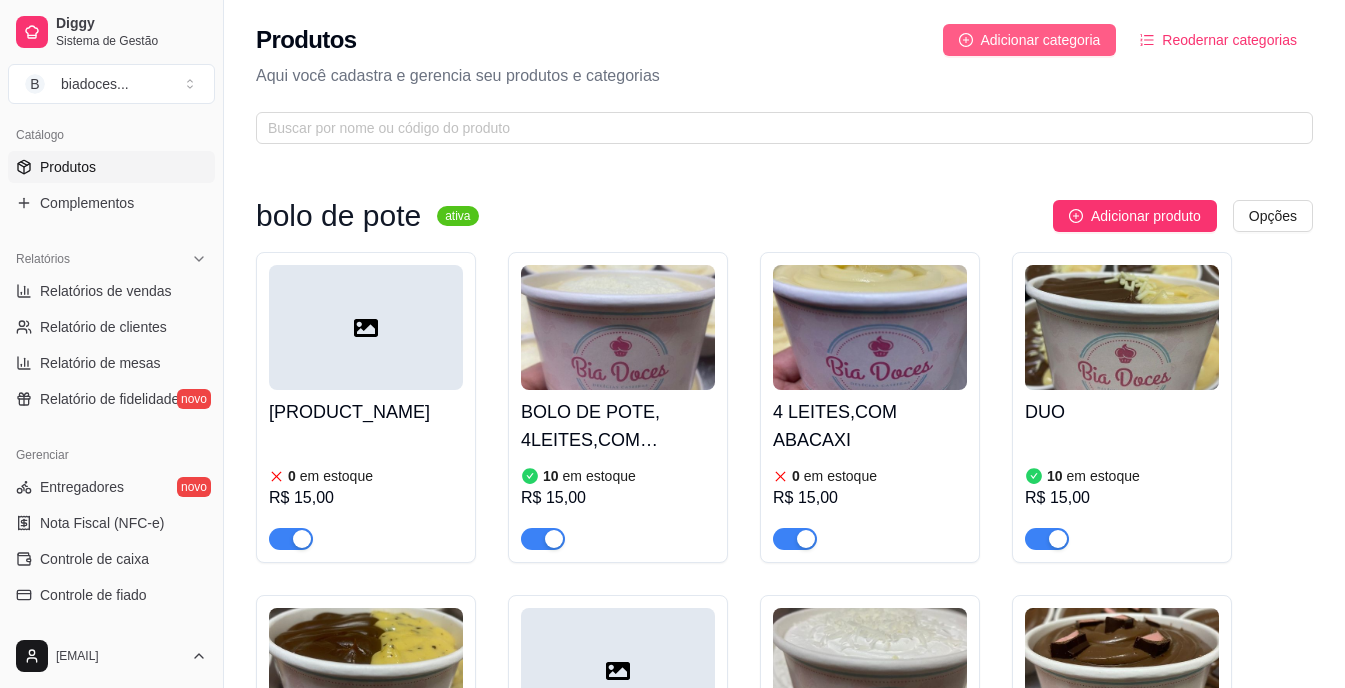 click on "Adicionar categoria" at bounding box center [1041, 40] 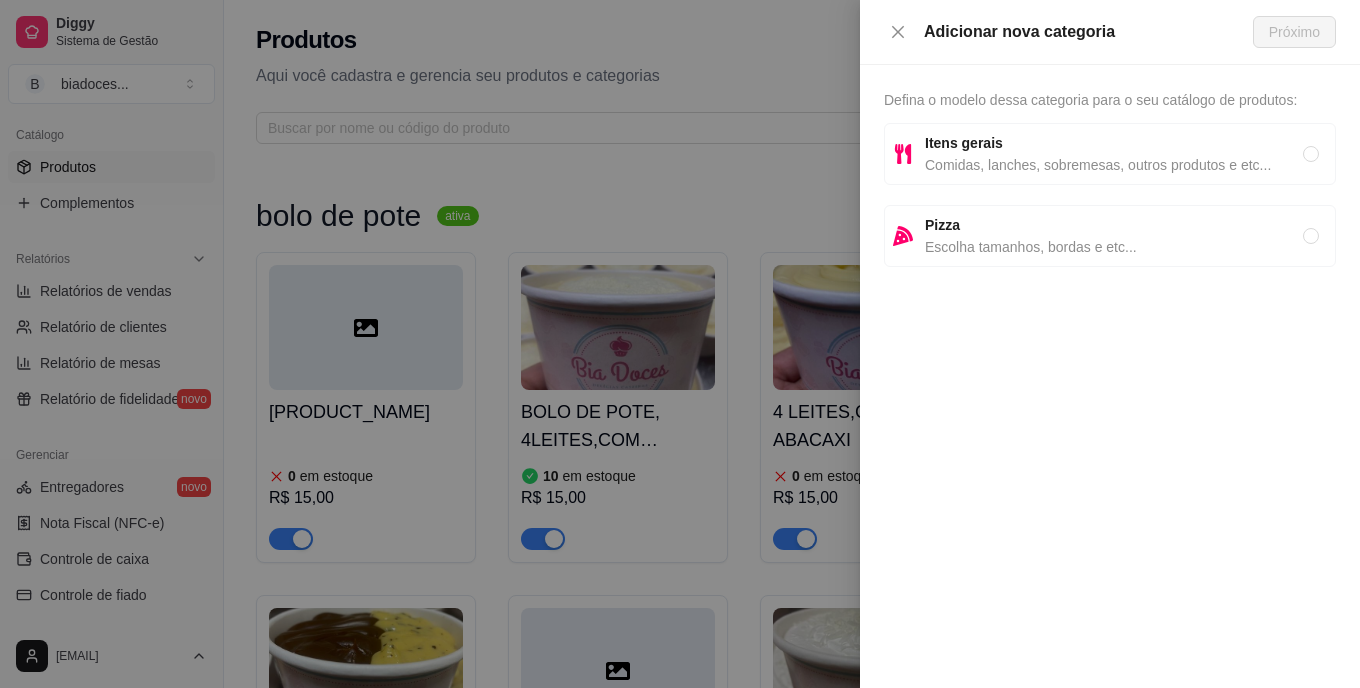 click on "Comidas, lanches, sobremesas, outros produtos e etc..." at bounding box center [1114, 165] 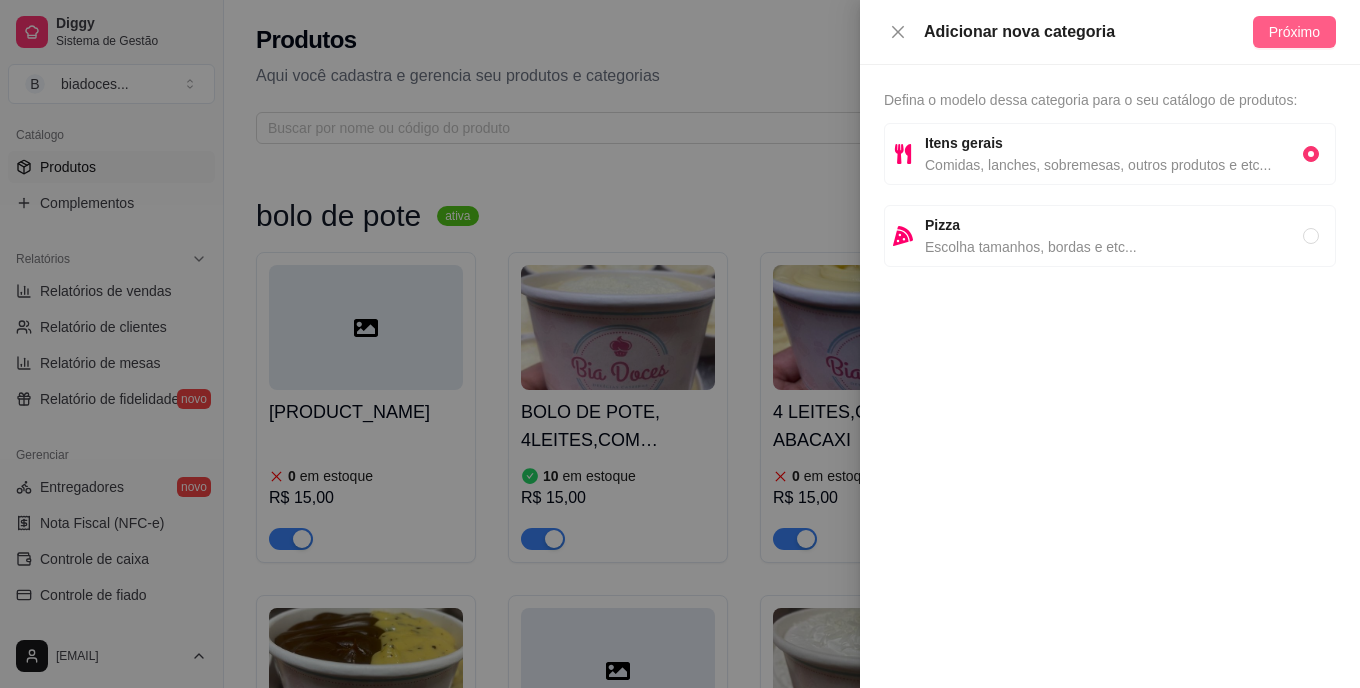 click on "Próximo" at bounding box center [1294, 32] 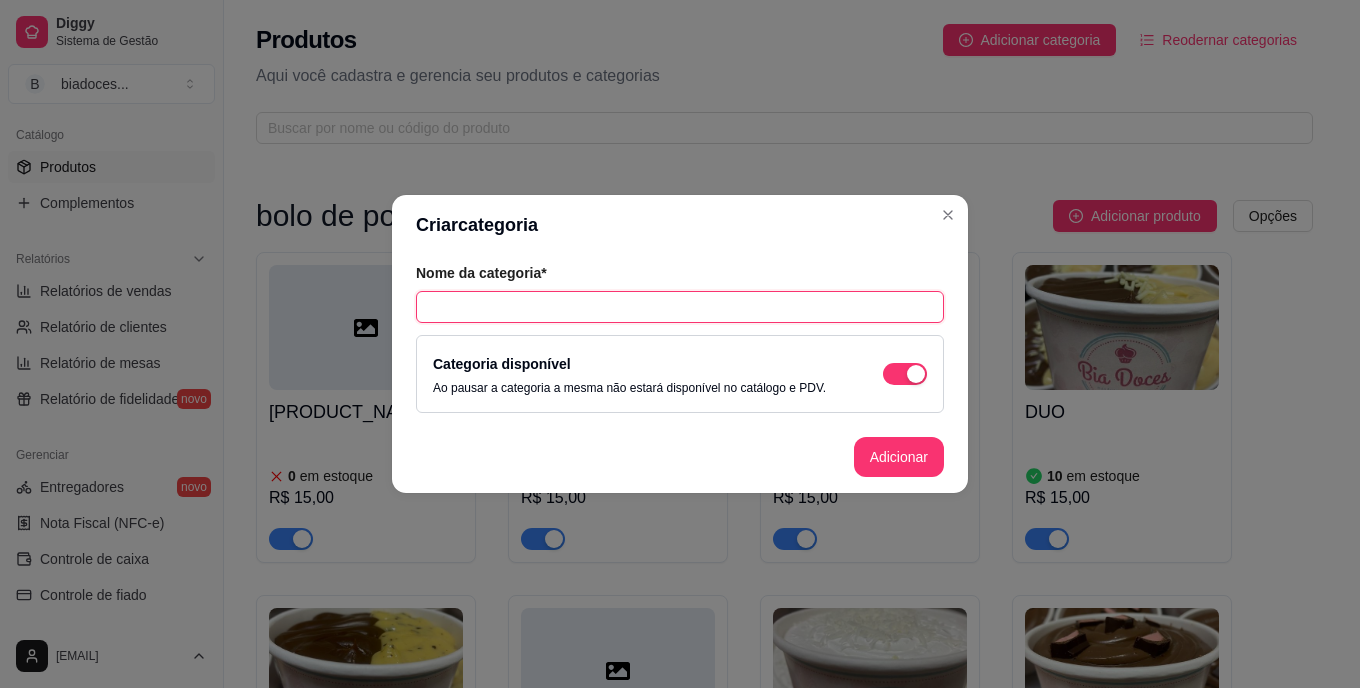 click at bounding box center (680, 307) 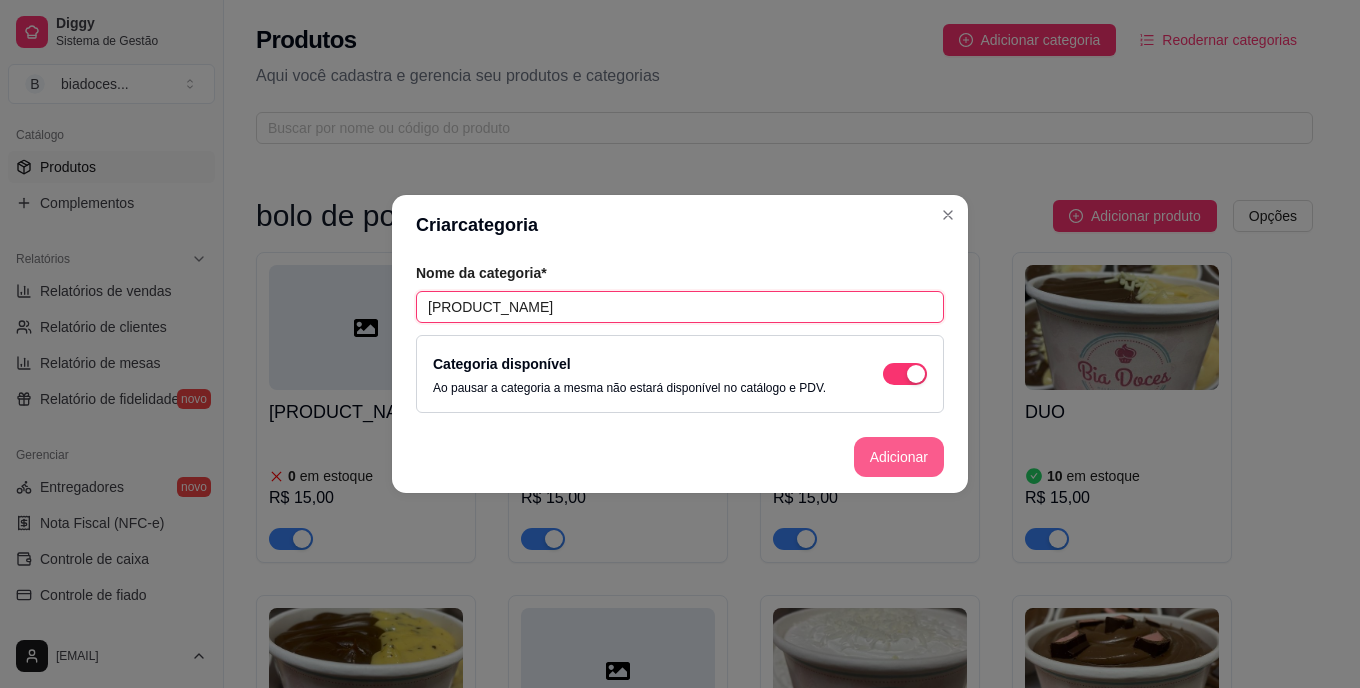 type on "TORTA NO PALITO" 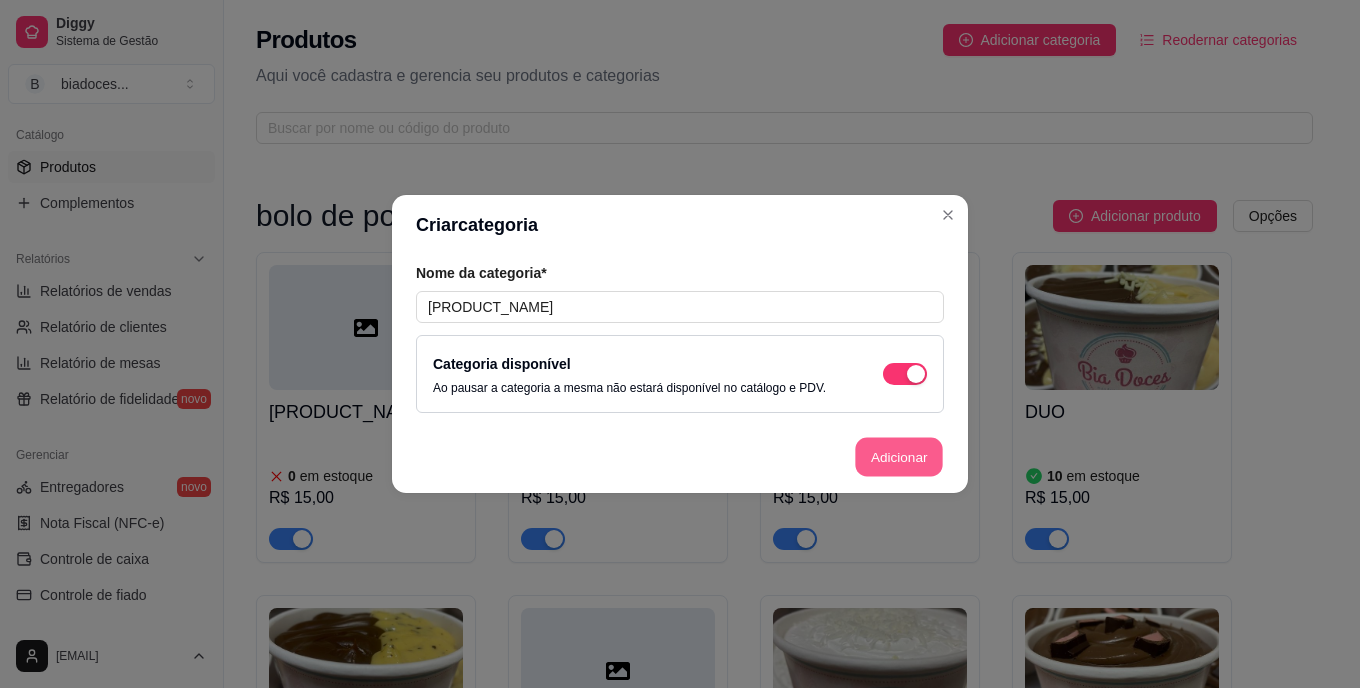 click on "Adicionar" at bounding box center [899, 457] 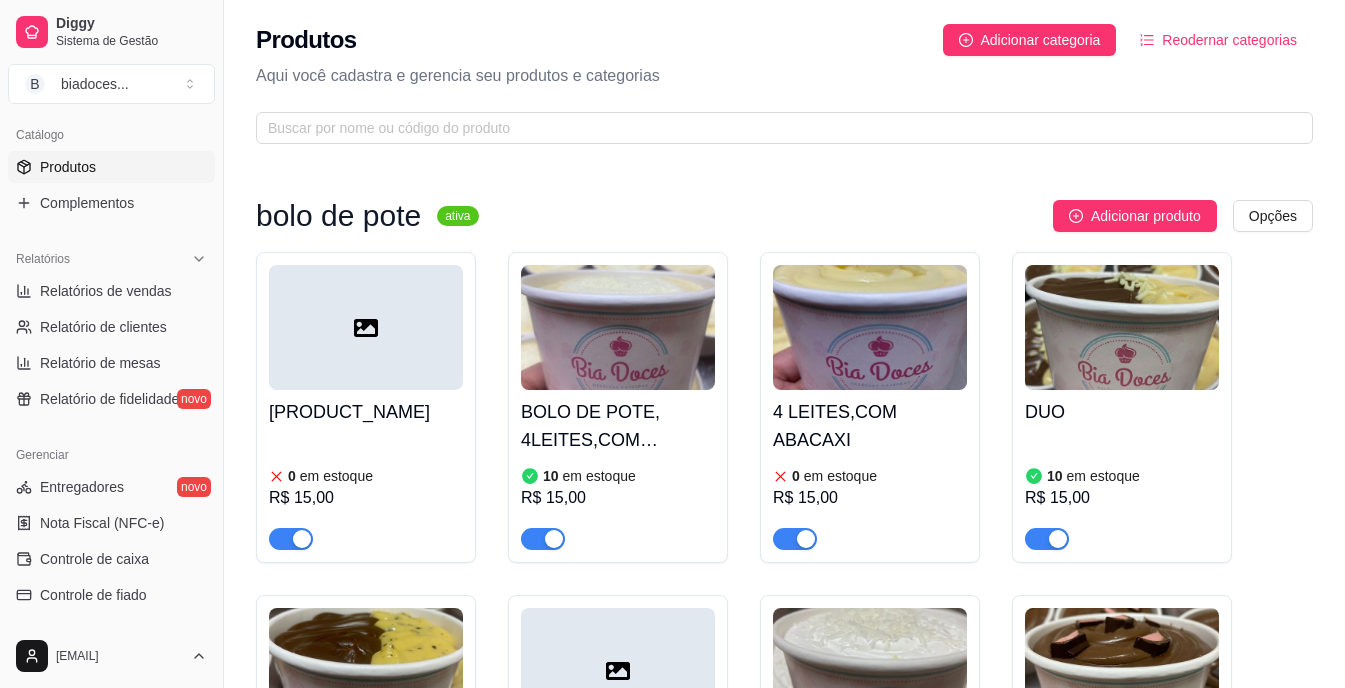 click on "BOLO DE P0TE BRIGADEIRO,200ML    0 em estoque R$ 15,00 BOLO DE POTE, 4LEITES,COM MORANGObolo    10 em estoque R$ 15,00 4 LEITES,COM ABACAXI    0 em estoque R$ 15,00 DUO   10 em estoque R$ 15,00 CHOCOMARA   10 em estoque R$ 15,00 RED   0 em estoque R$ 15,00 DOCE DE LEITE COM AMEIXA   2 em estoque R$ 15,00 BOLO DE STIKADINHO    0 em estoque R$ 15,00 FATIA TORTA PINK LEMONADE   0 em estoque R$ 20,00" at bounding box center [784, 736] 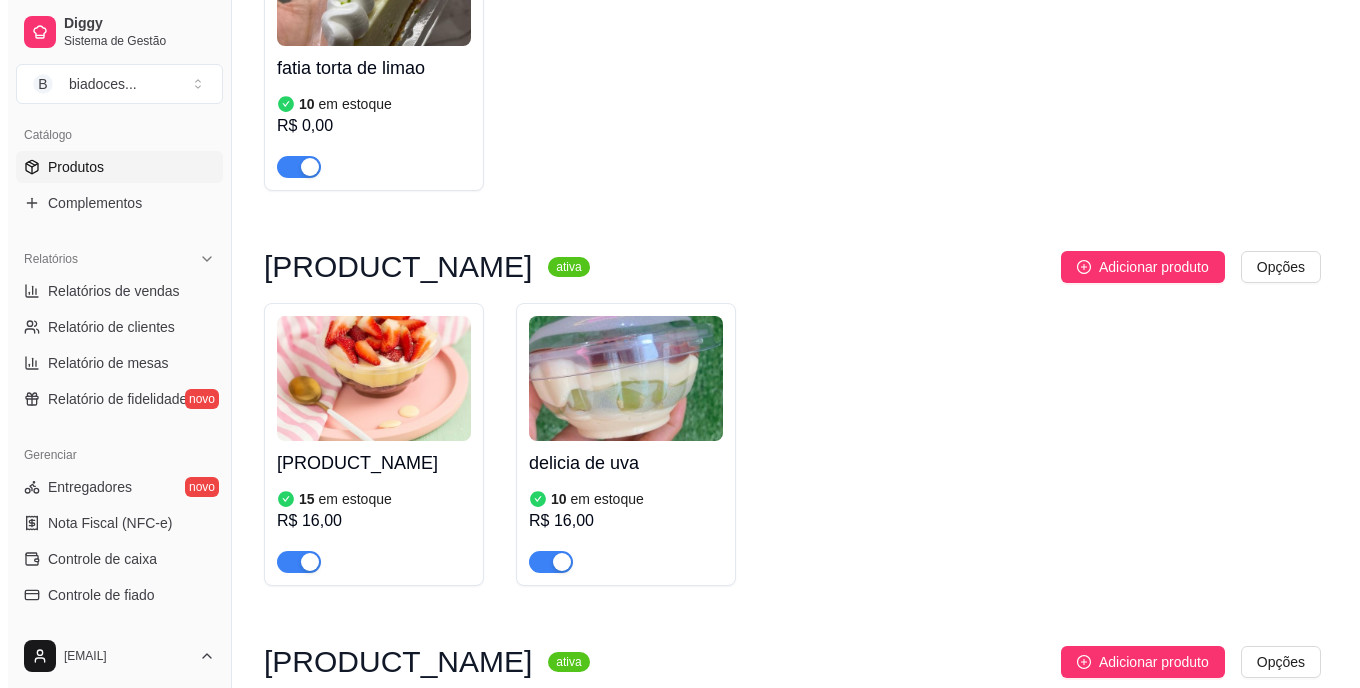 scroll, scrollTop: 3205, scrollLeft: 0, axis: vertical 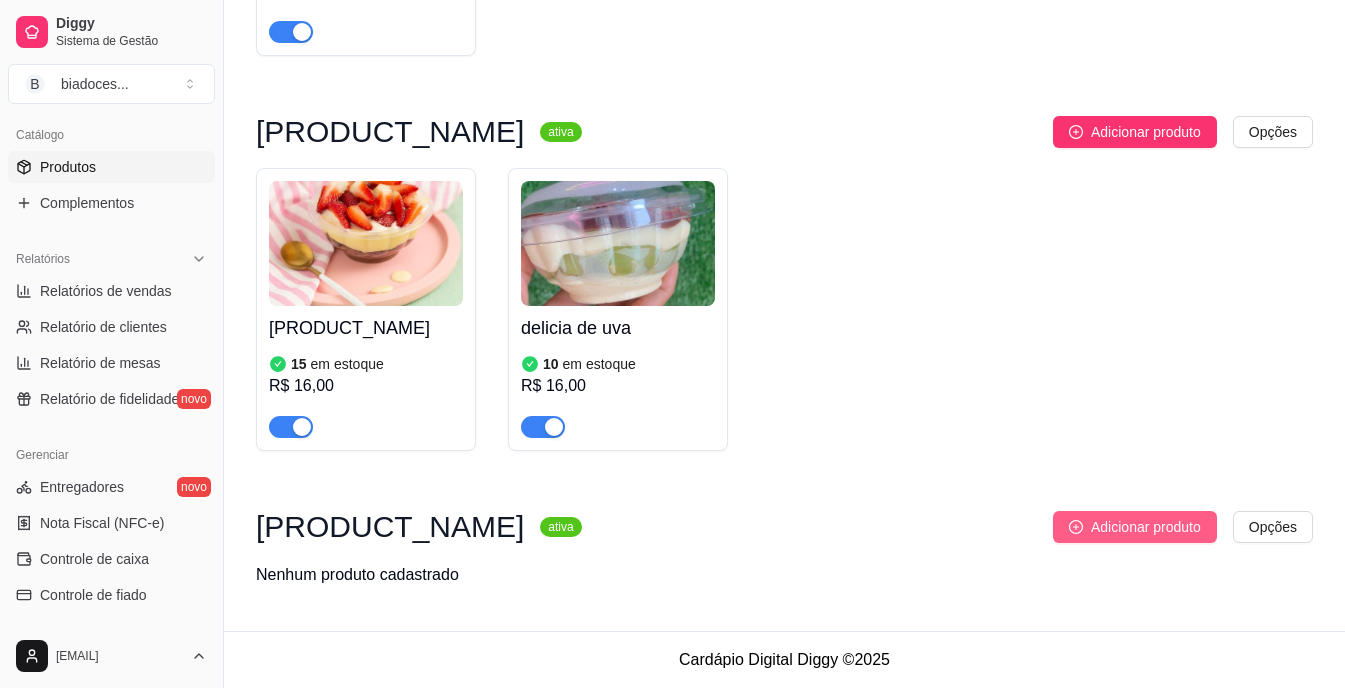 click on "Adicionar produto" at bounding box center [1146, 527] 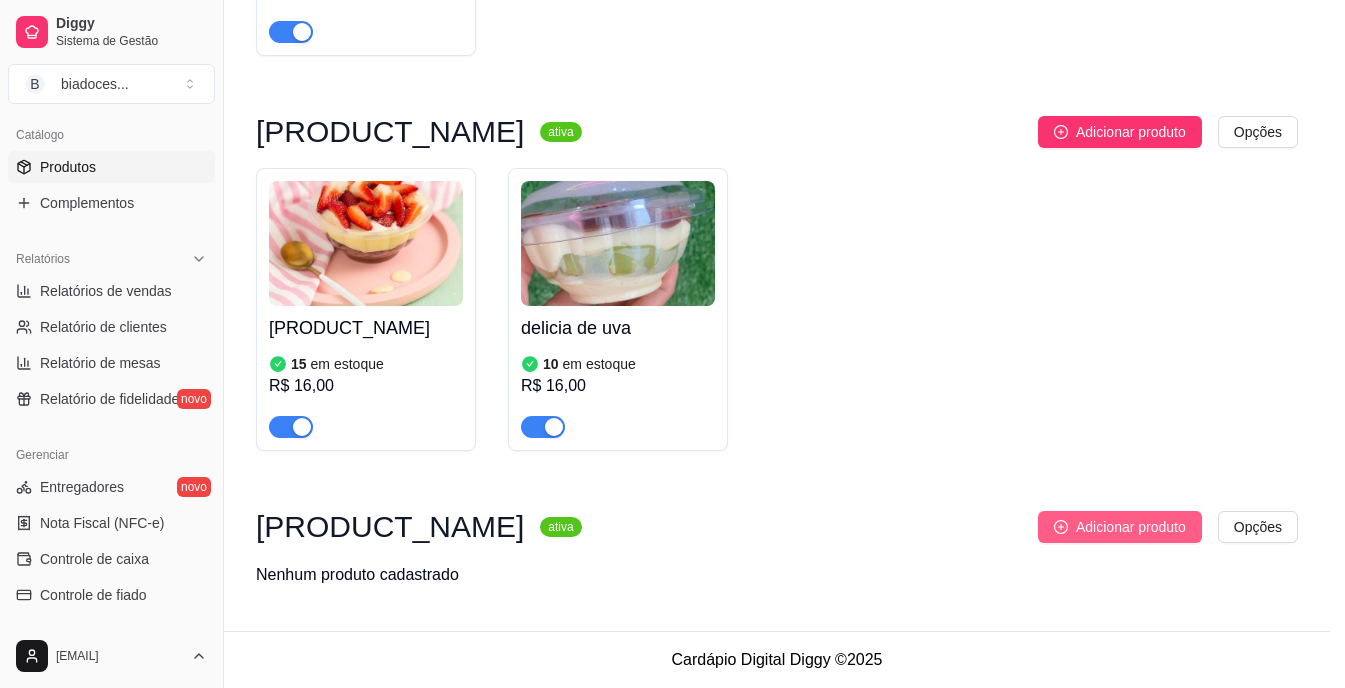 type 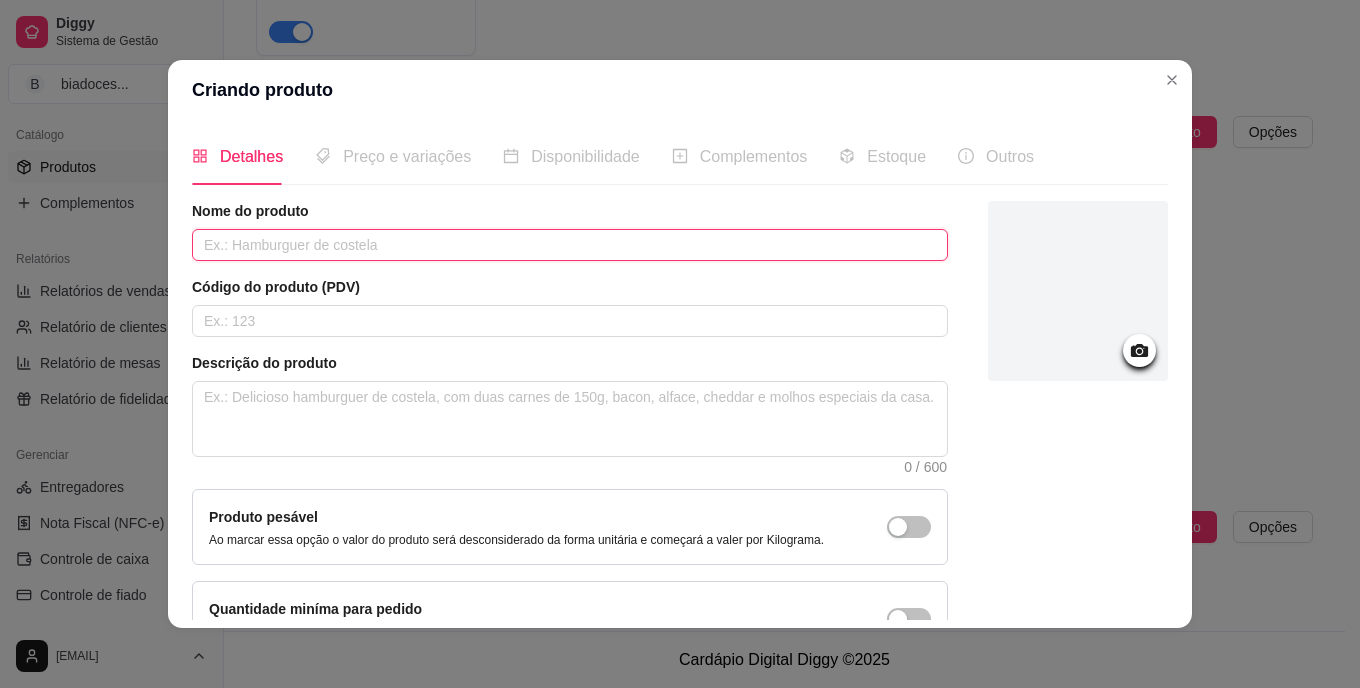 click at bounding box center [570, 245] 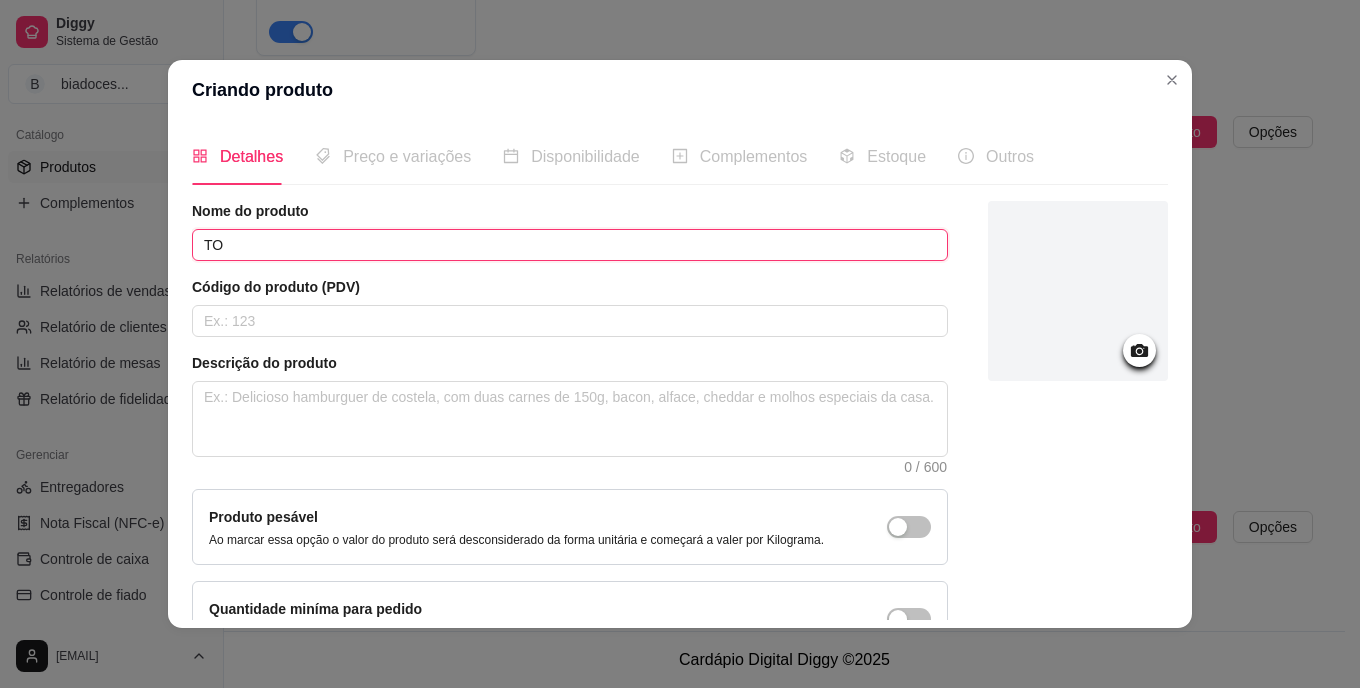 click on "TO" at bounding box center [570, 245] 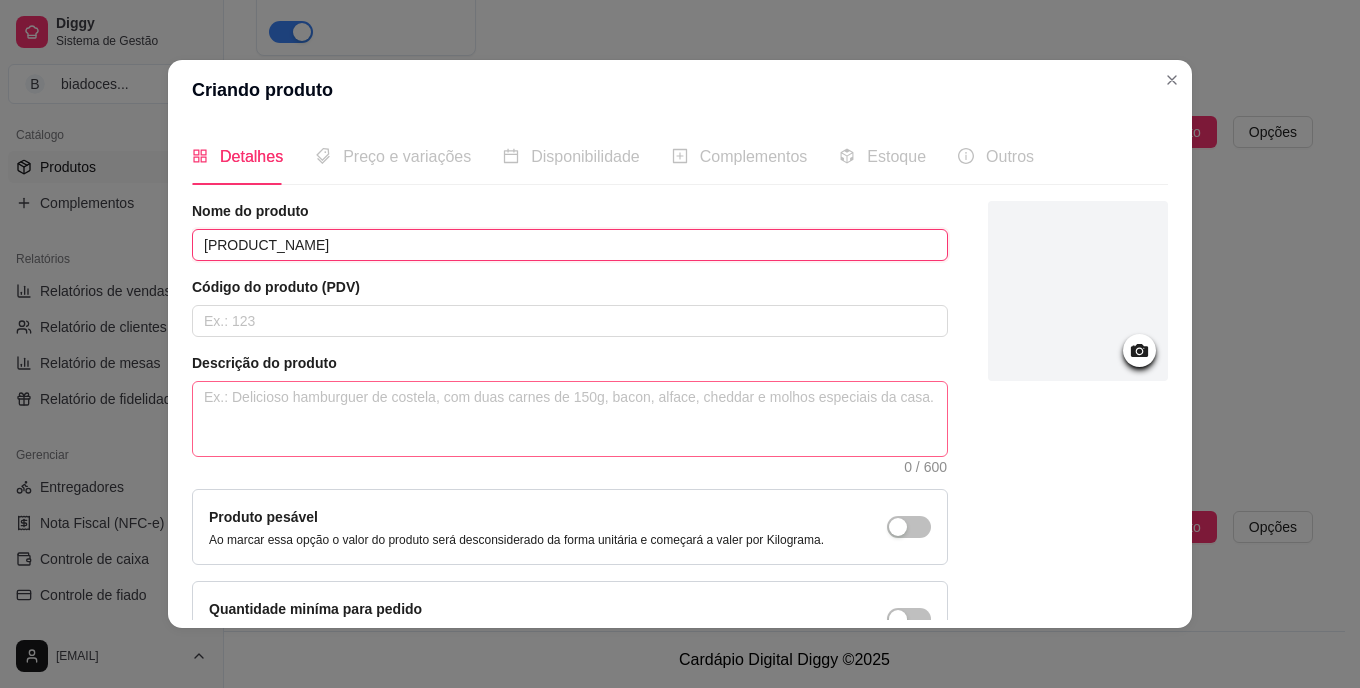 type on "TORTA FERREIRO" 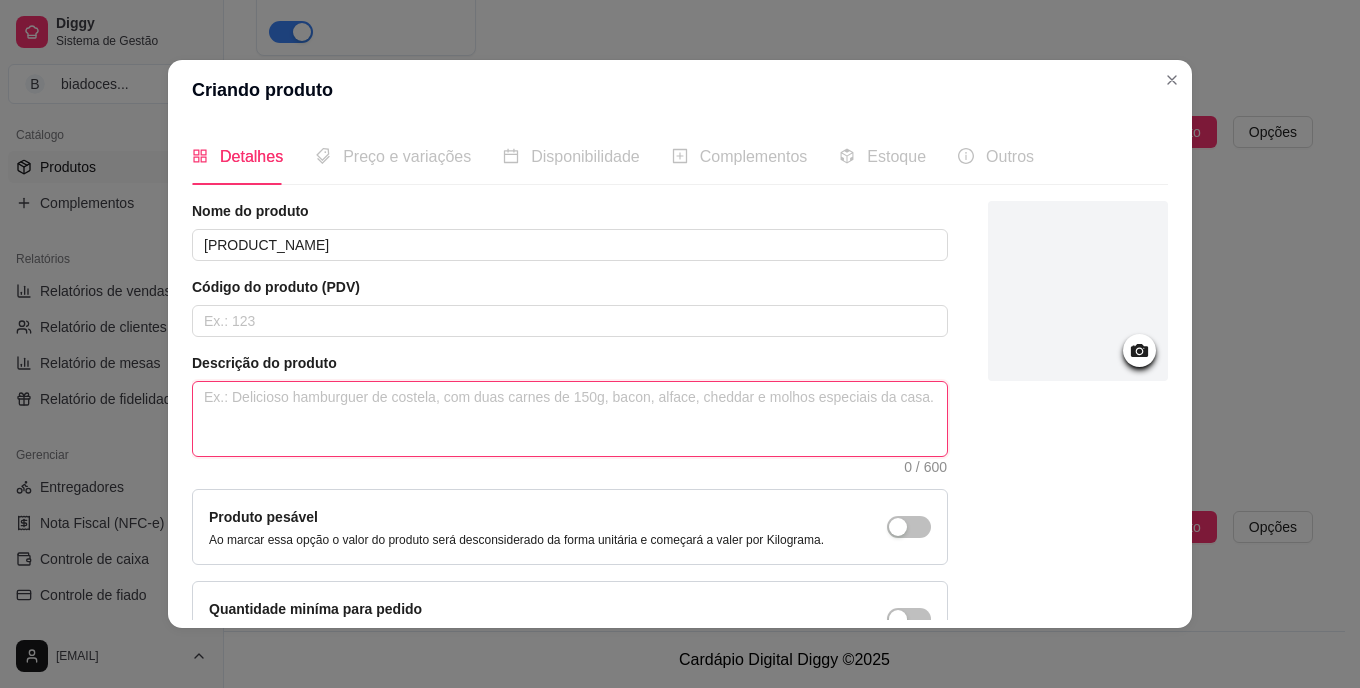 click at bounding box center [570, 419] 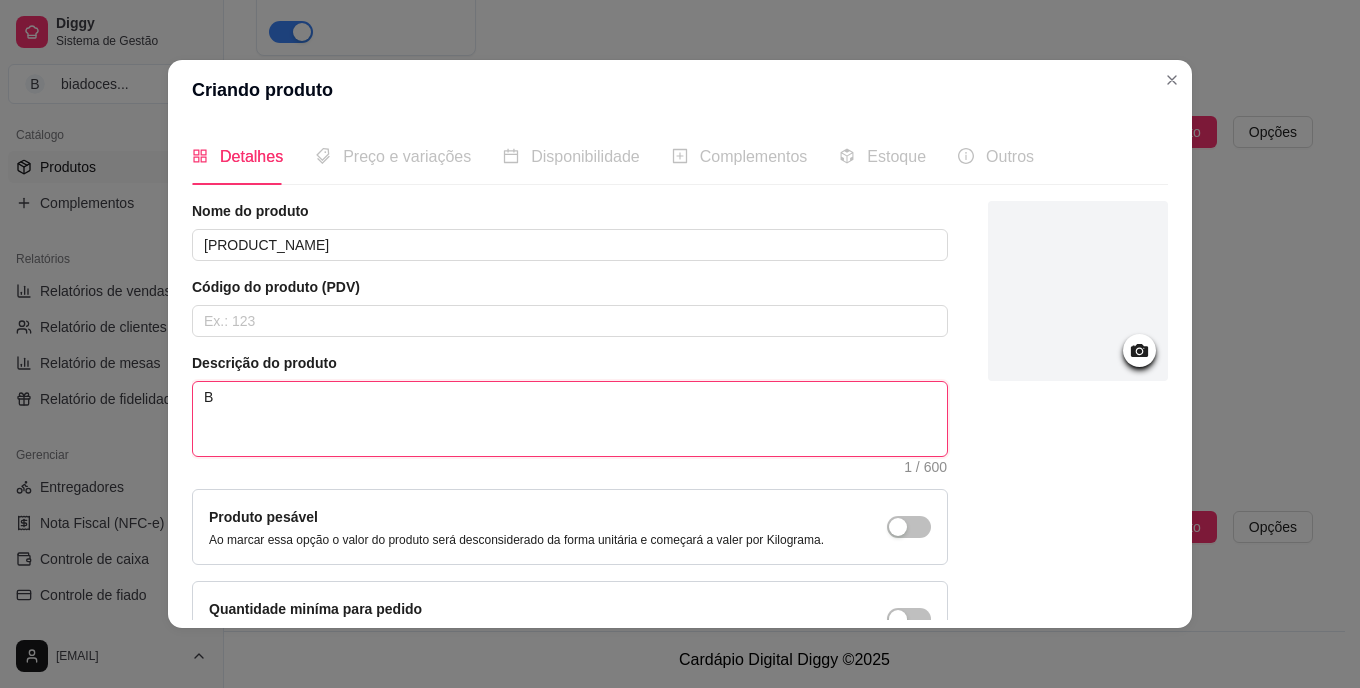 type 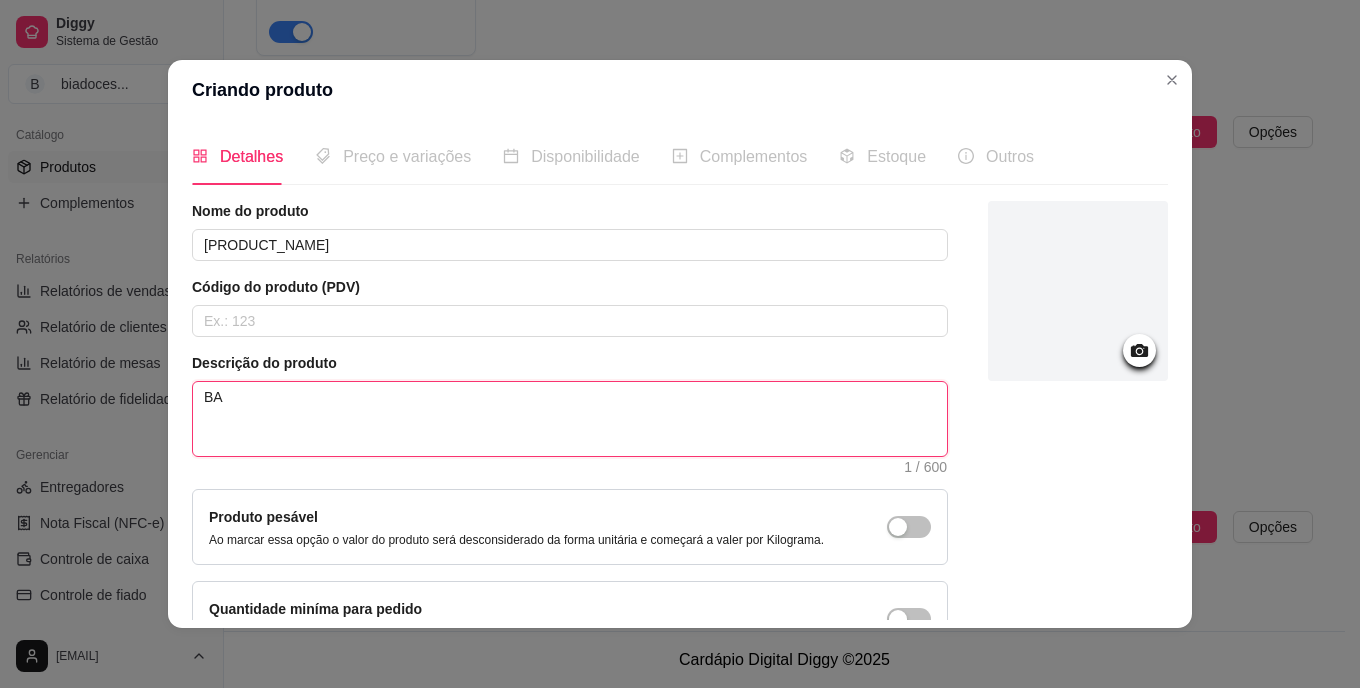 type 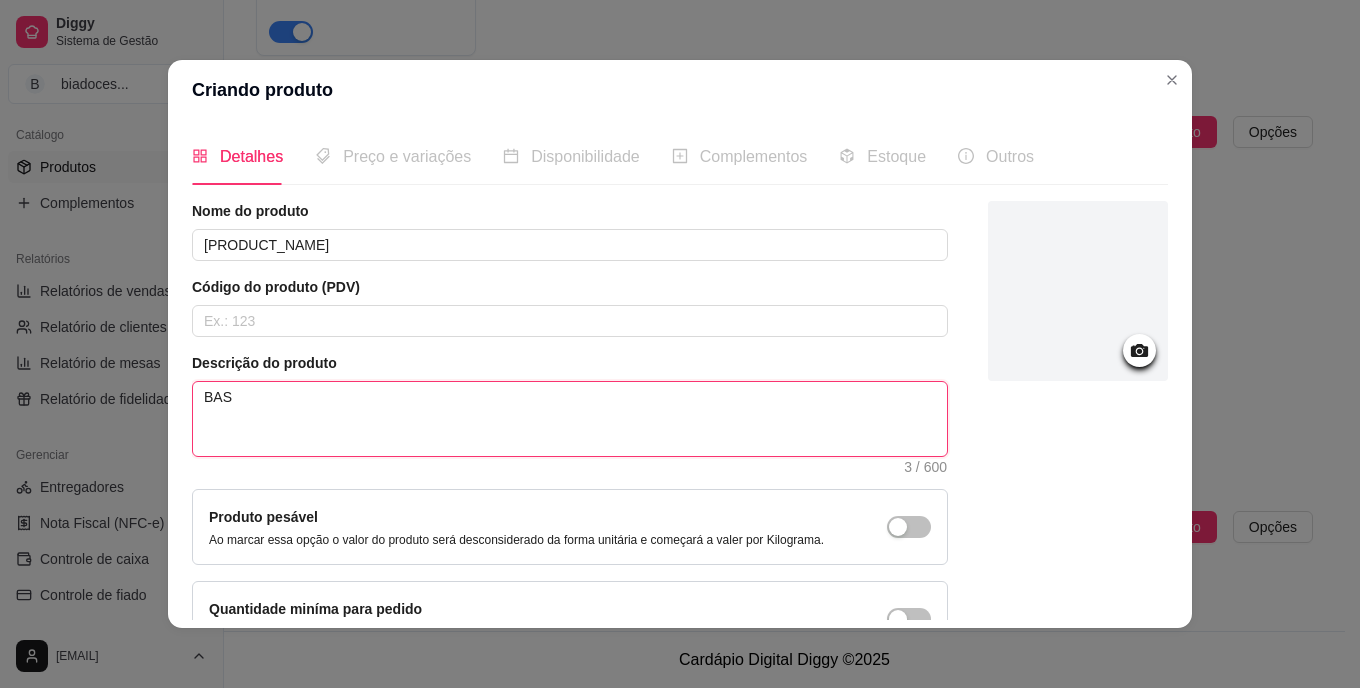type 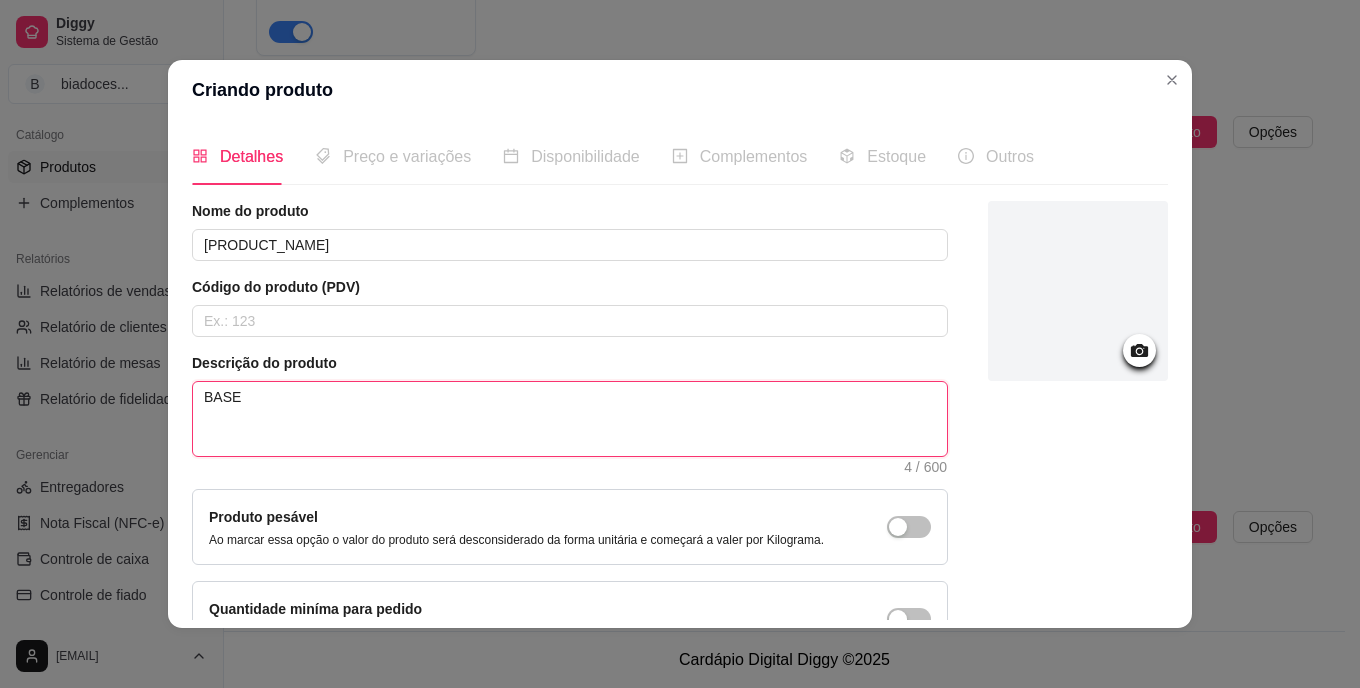 type 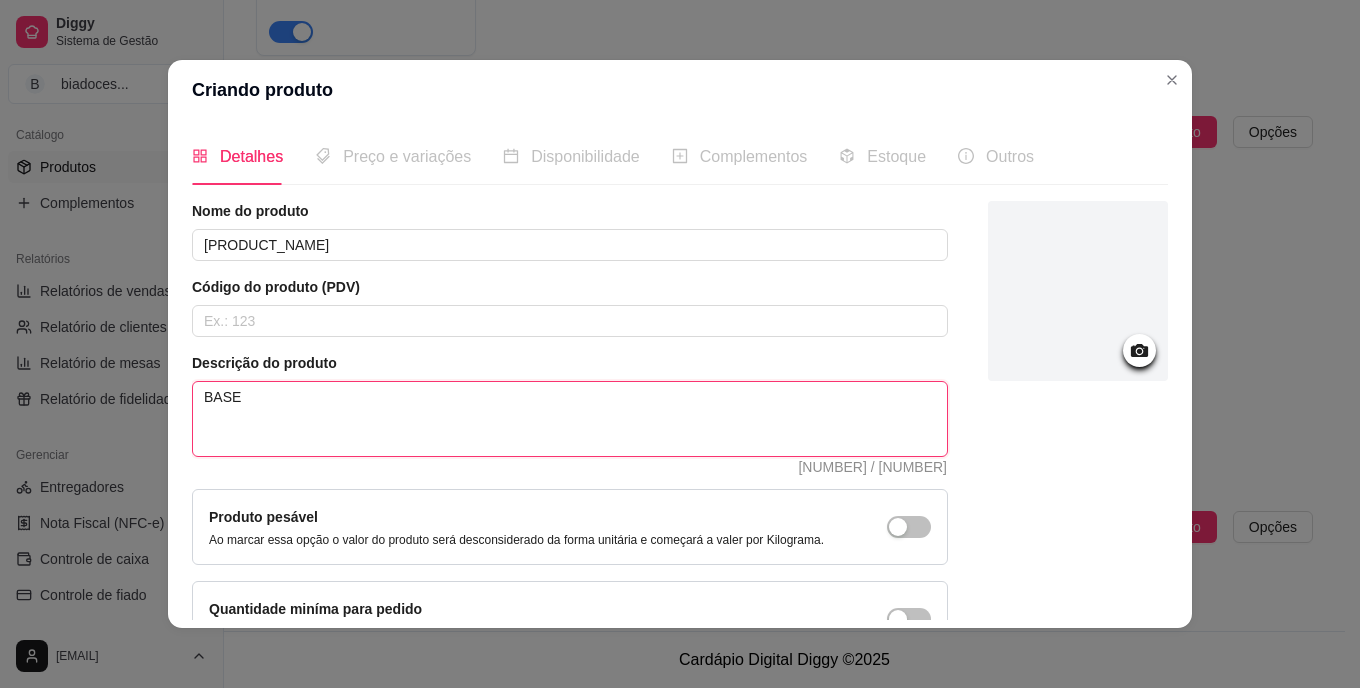 type 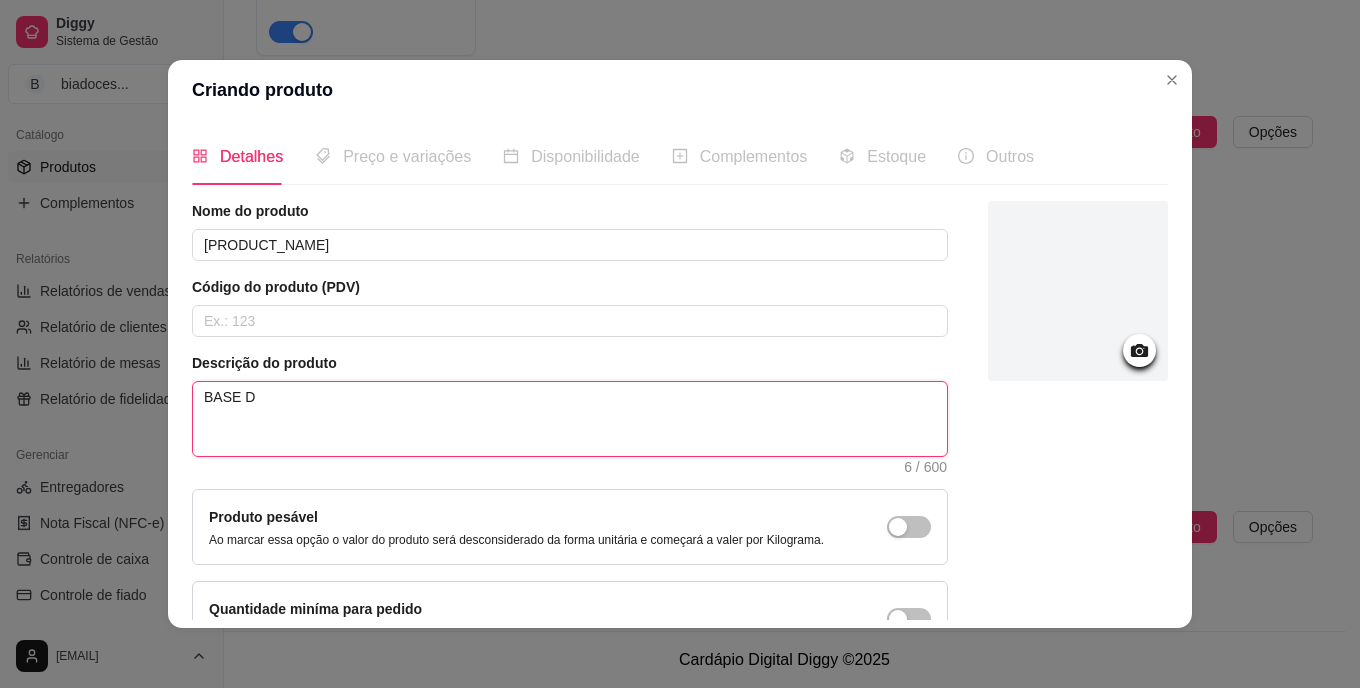 type 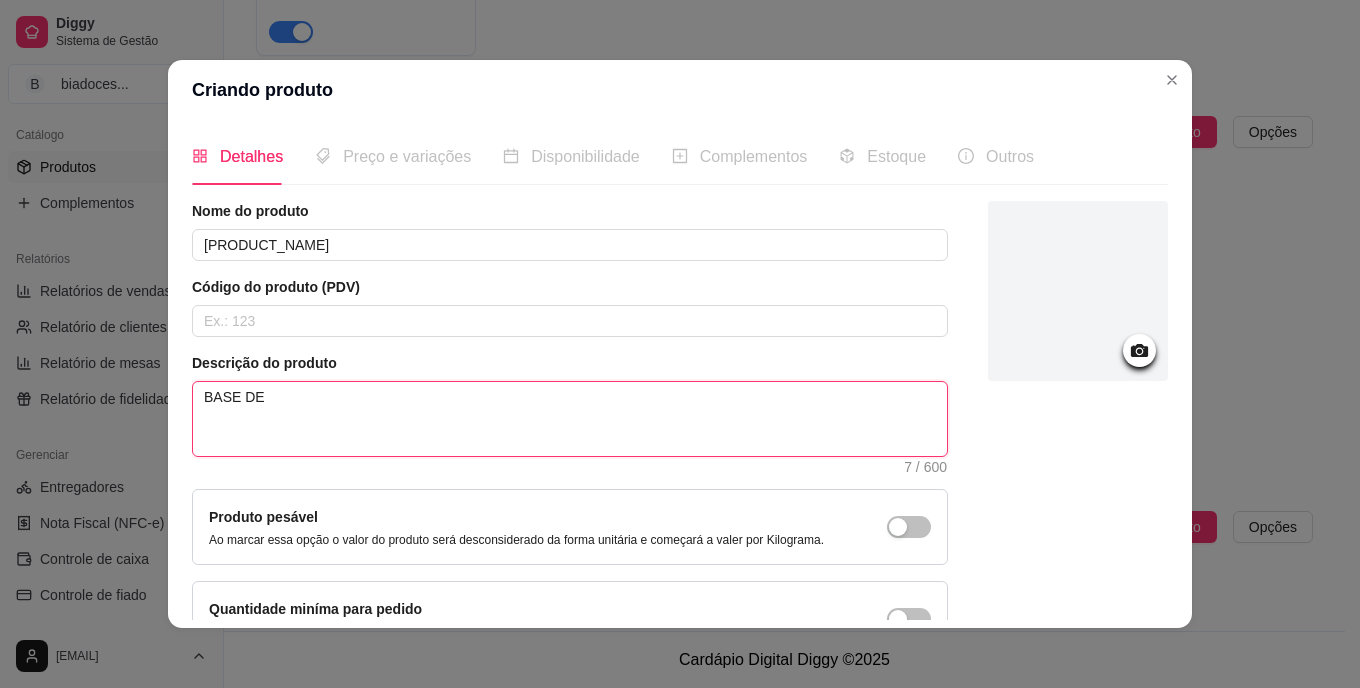 type 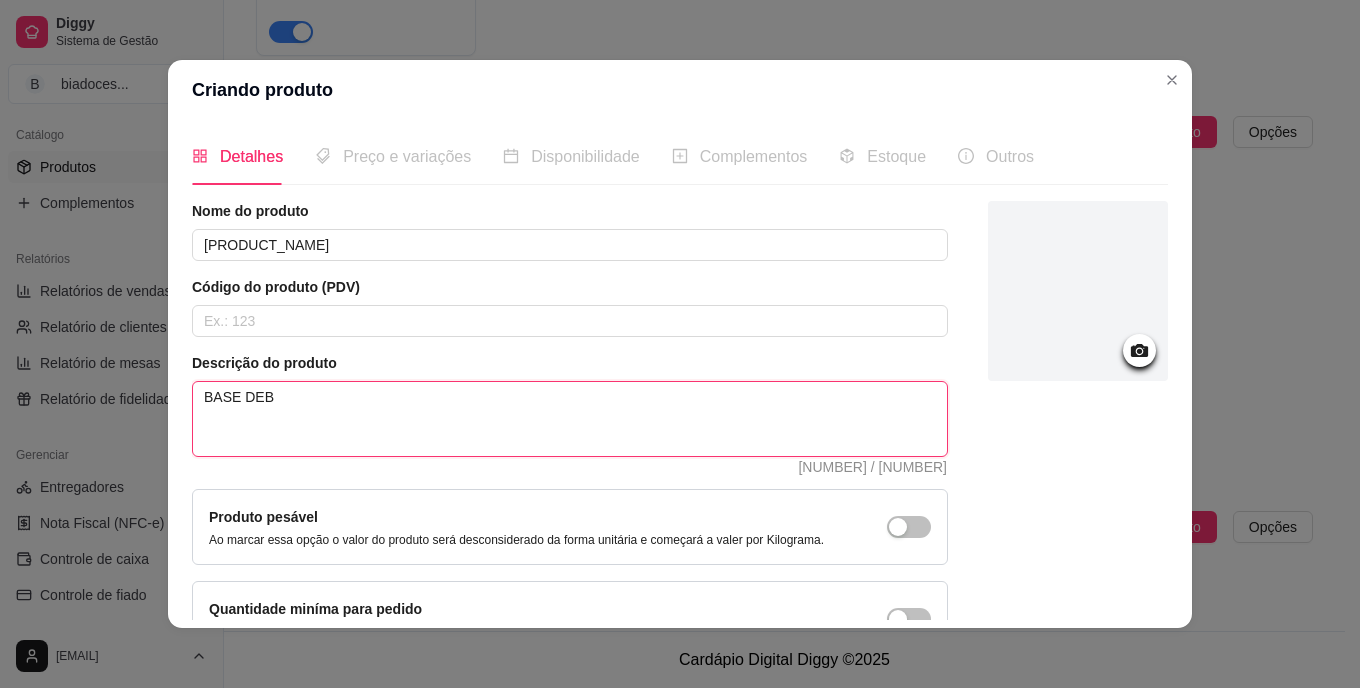 type 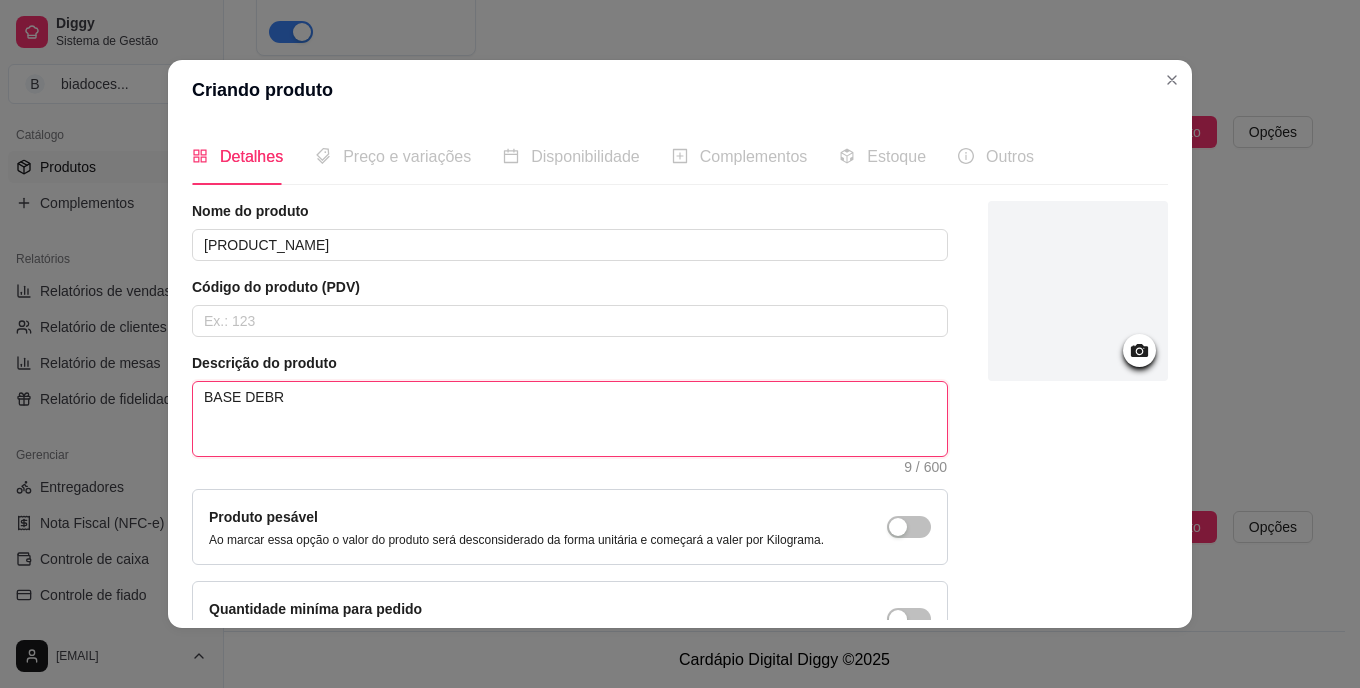 type 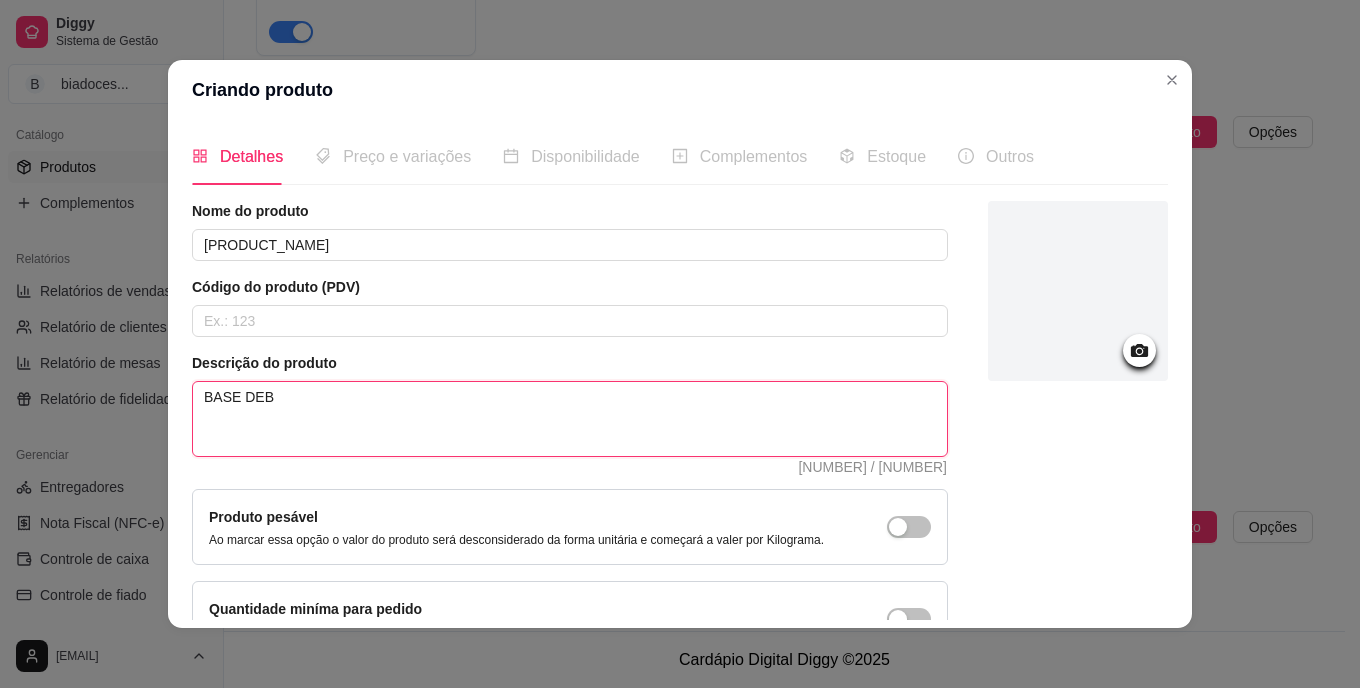 type 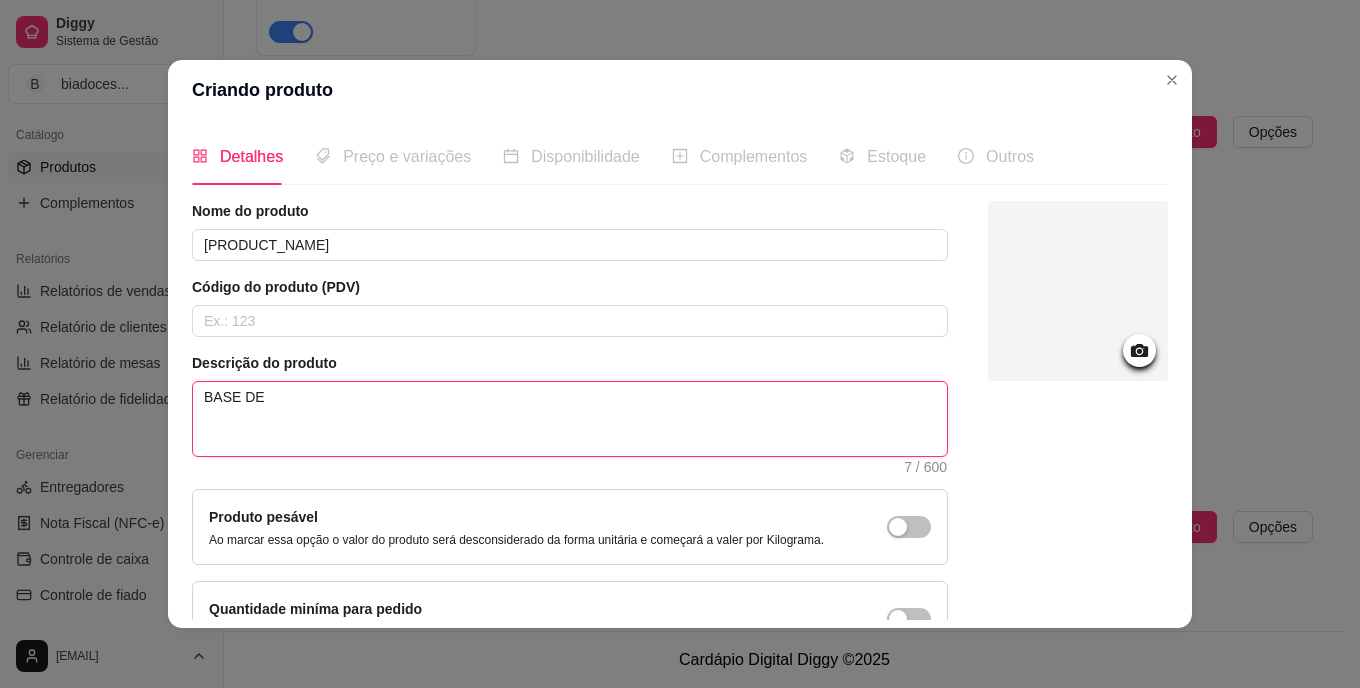 type 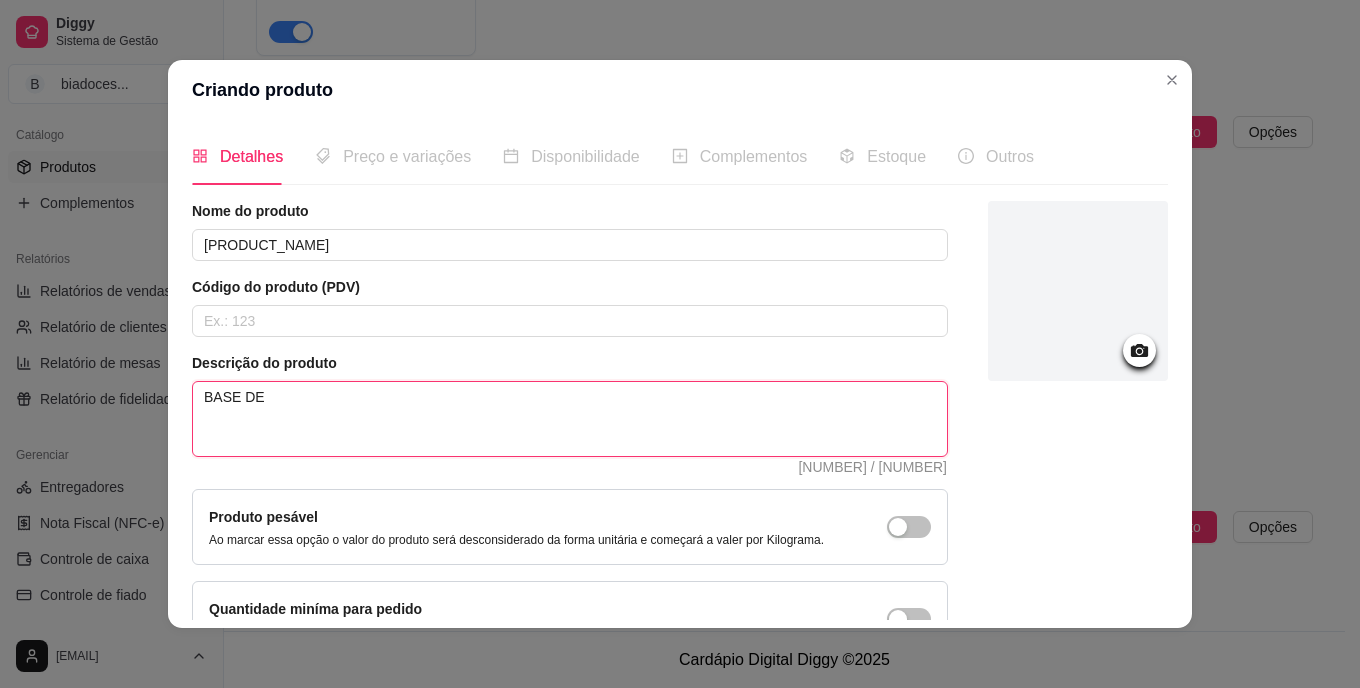 type 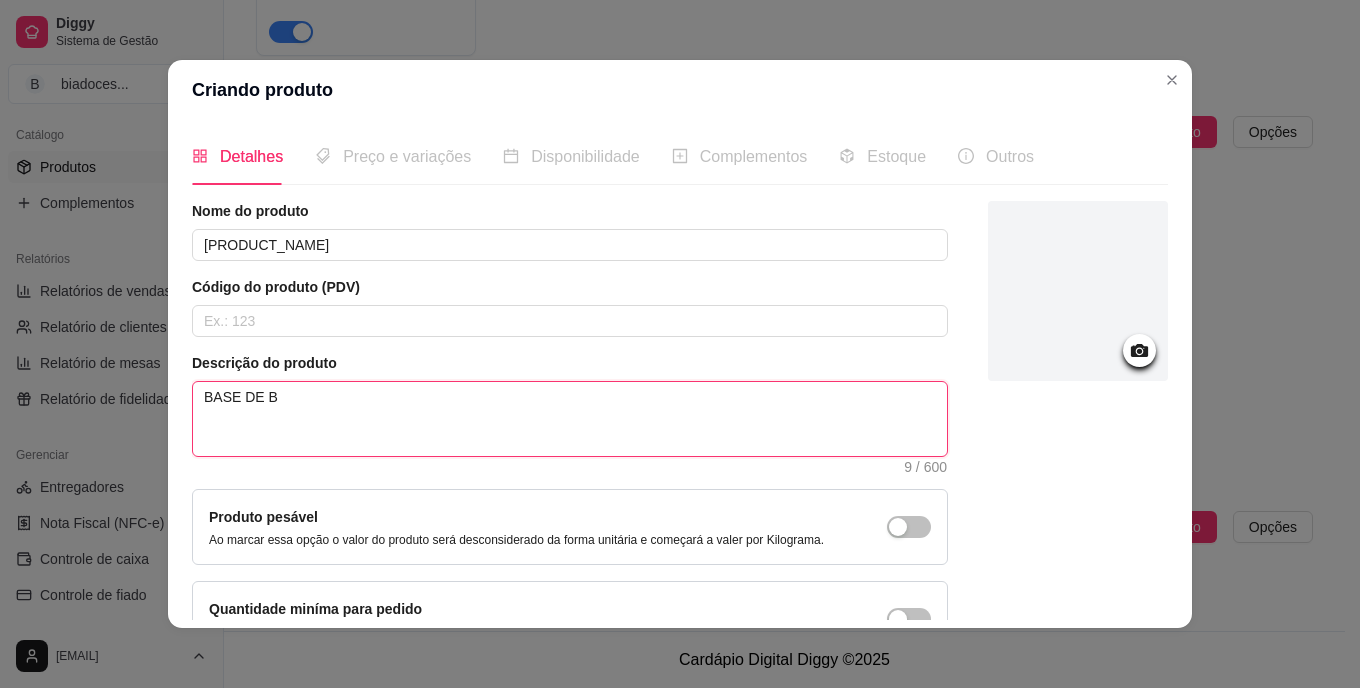 type 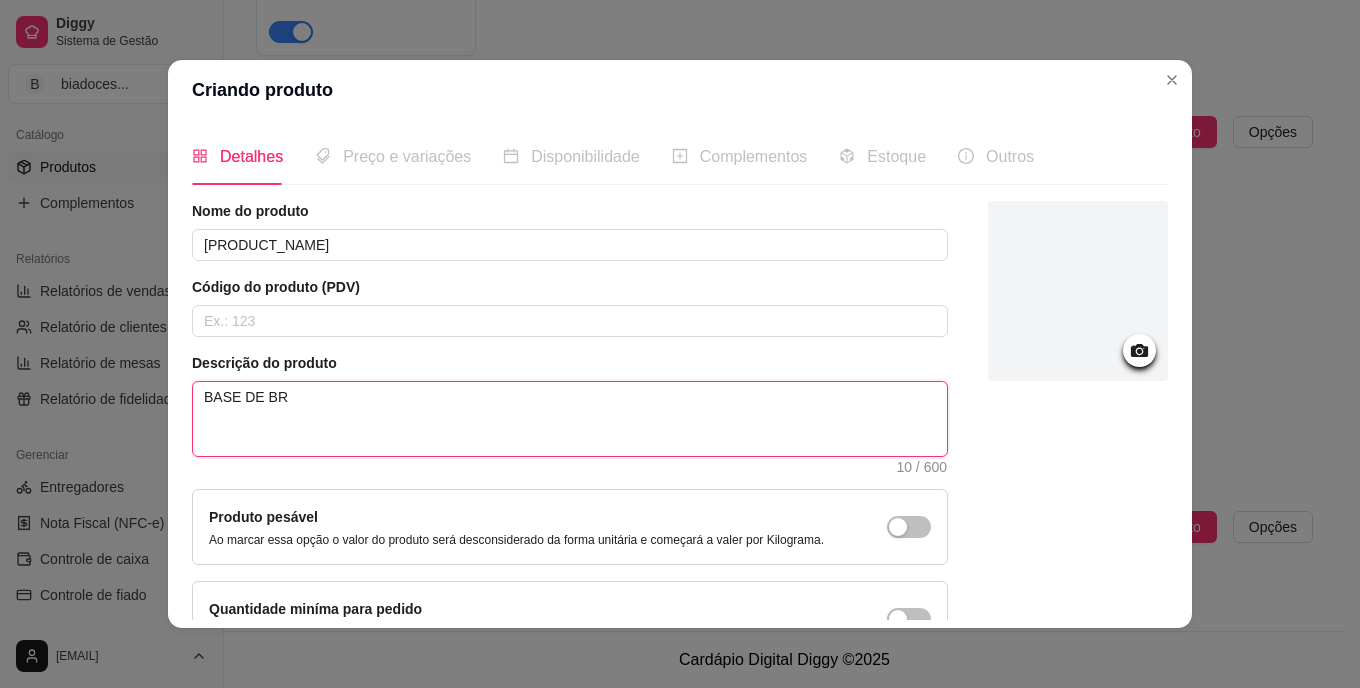 type 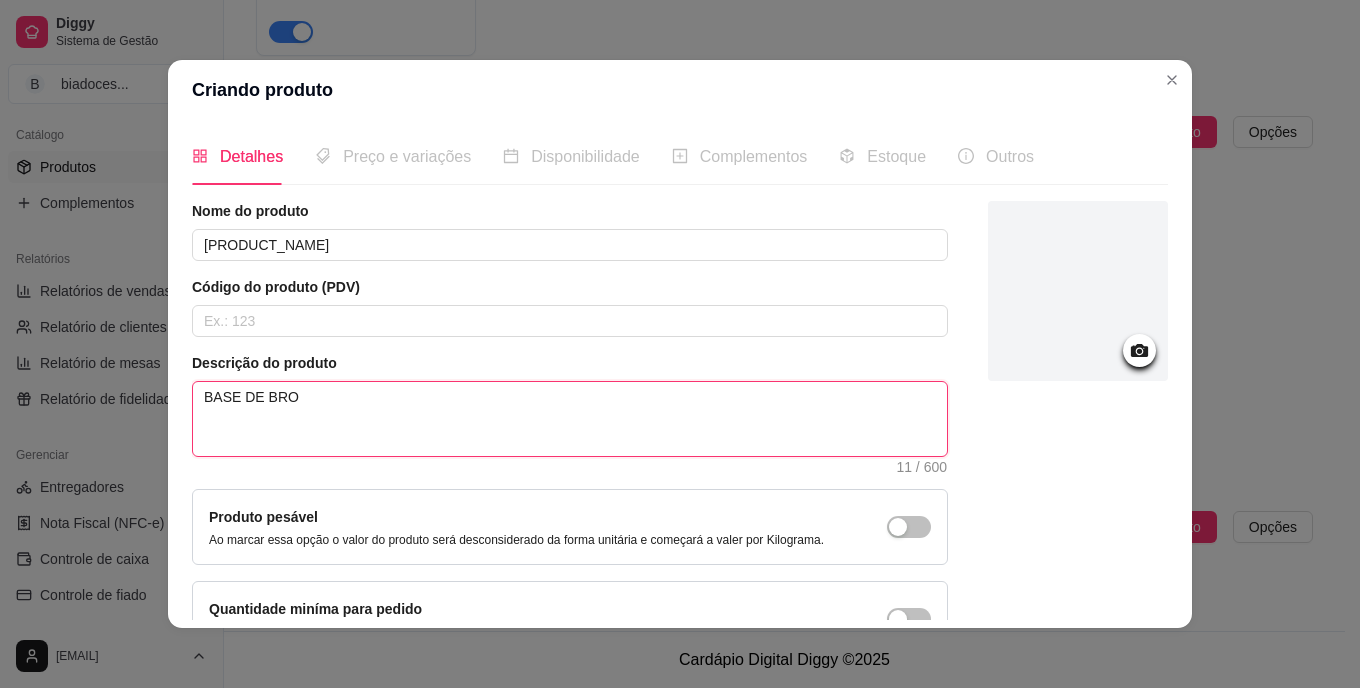 type 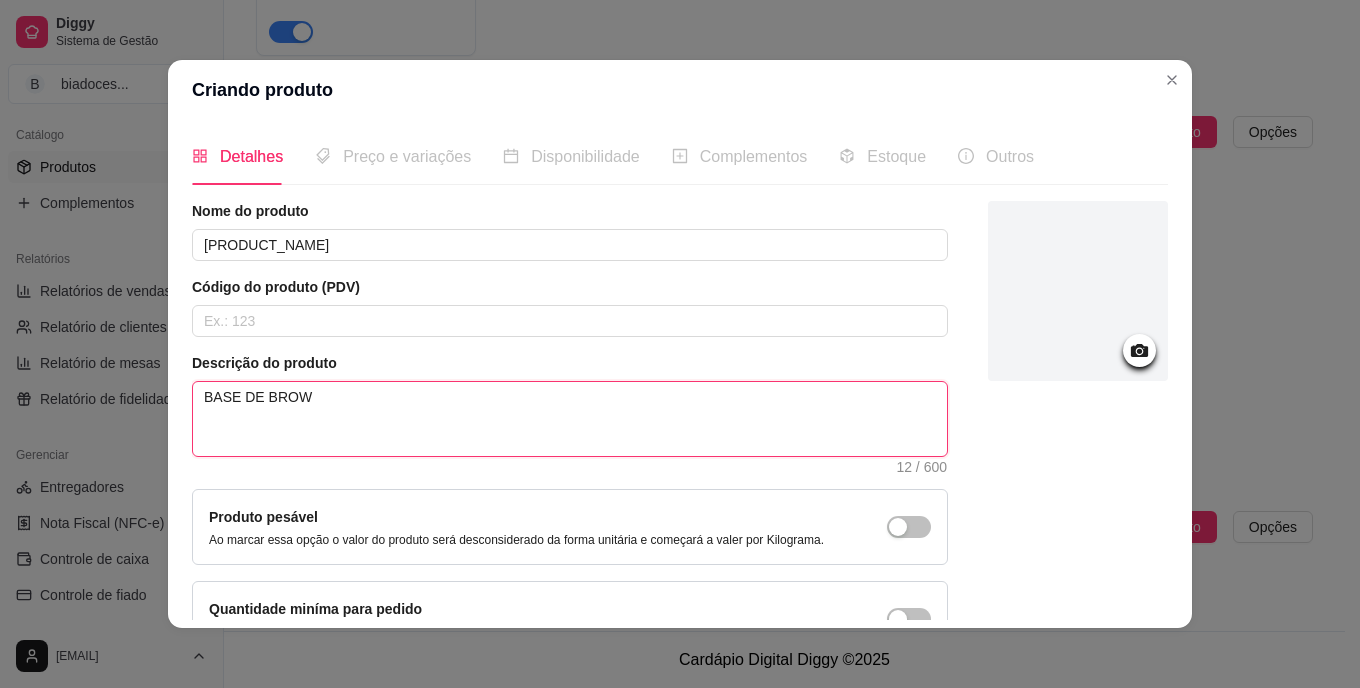 type 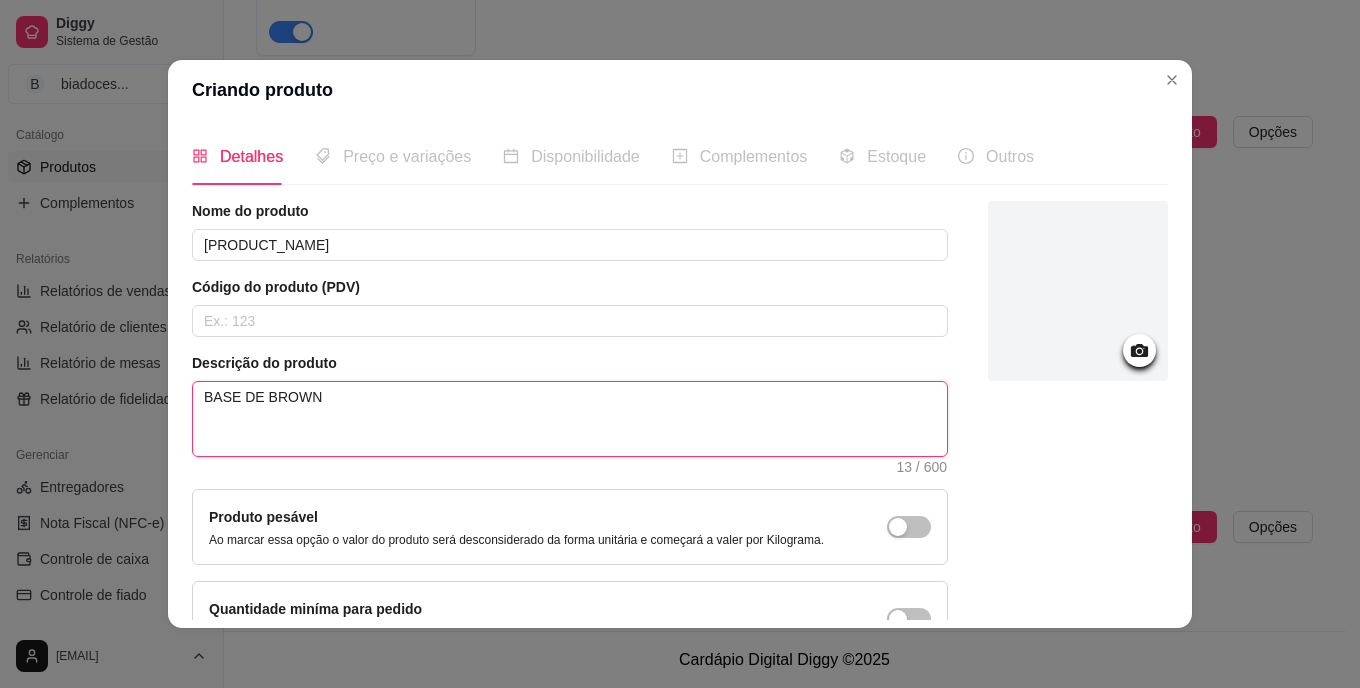 type 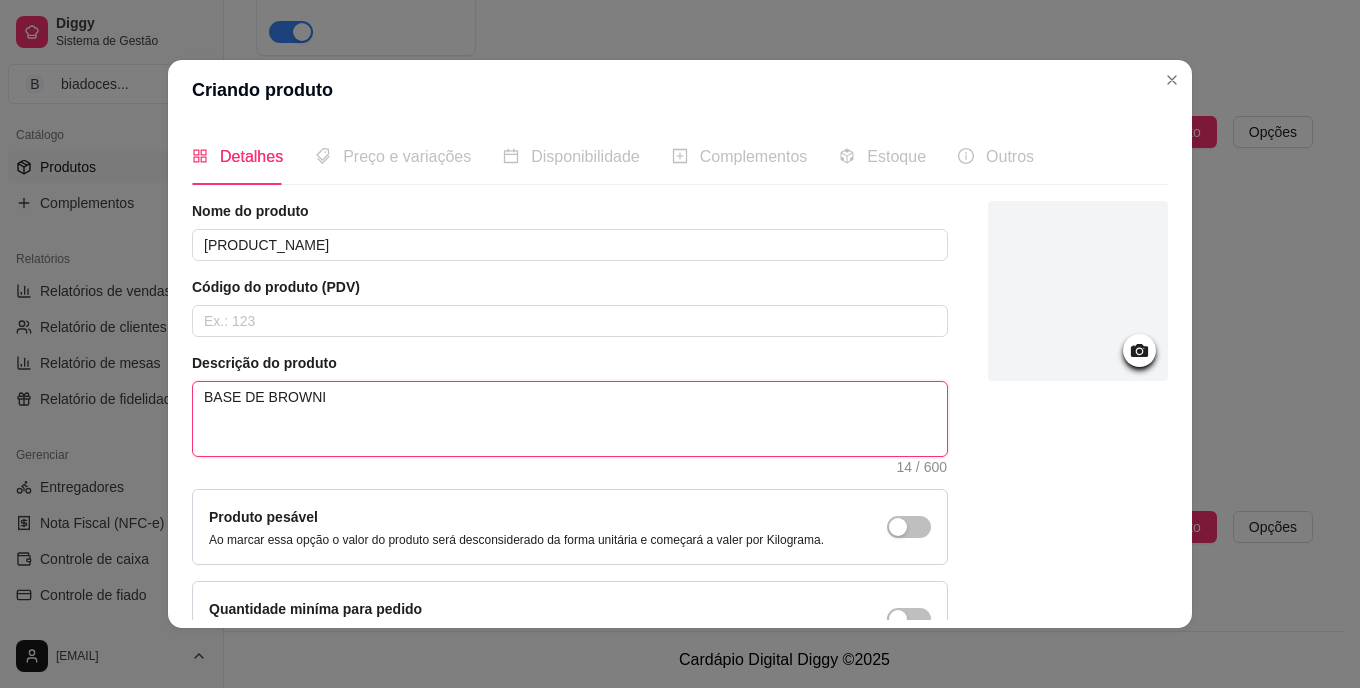 type 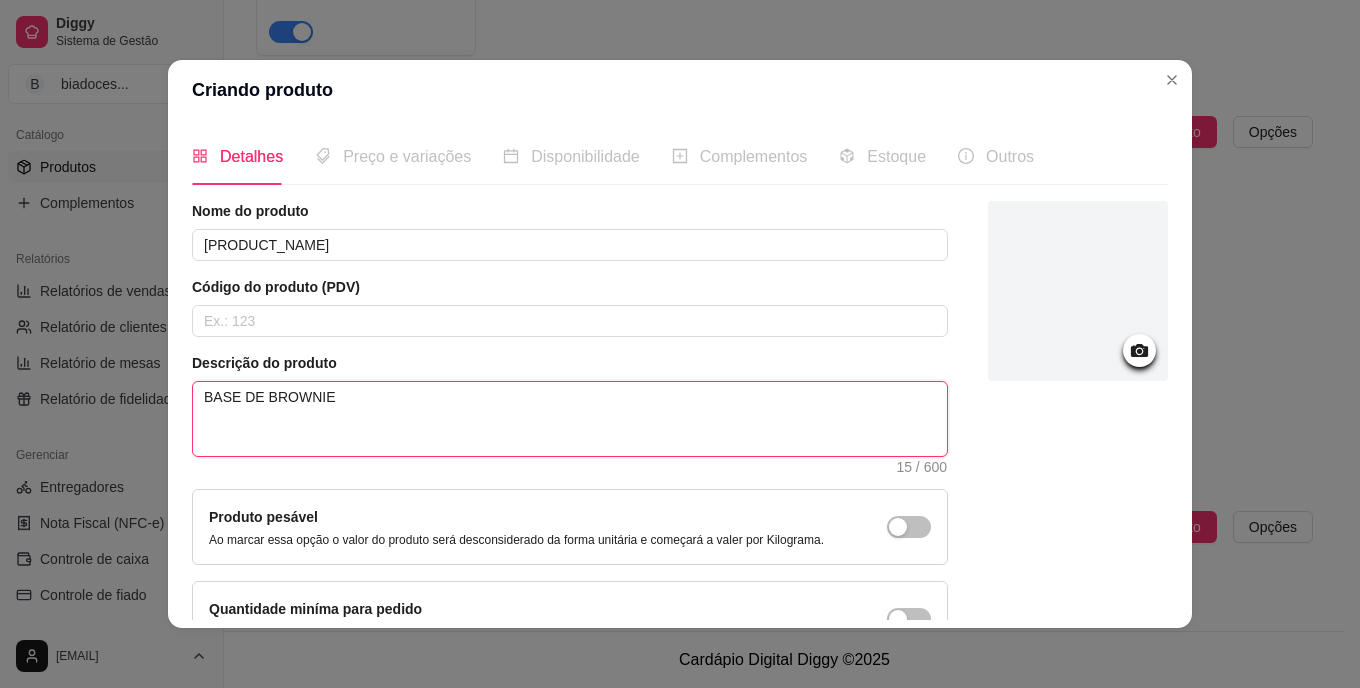 type 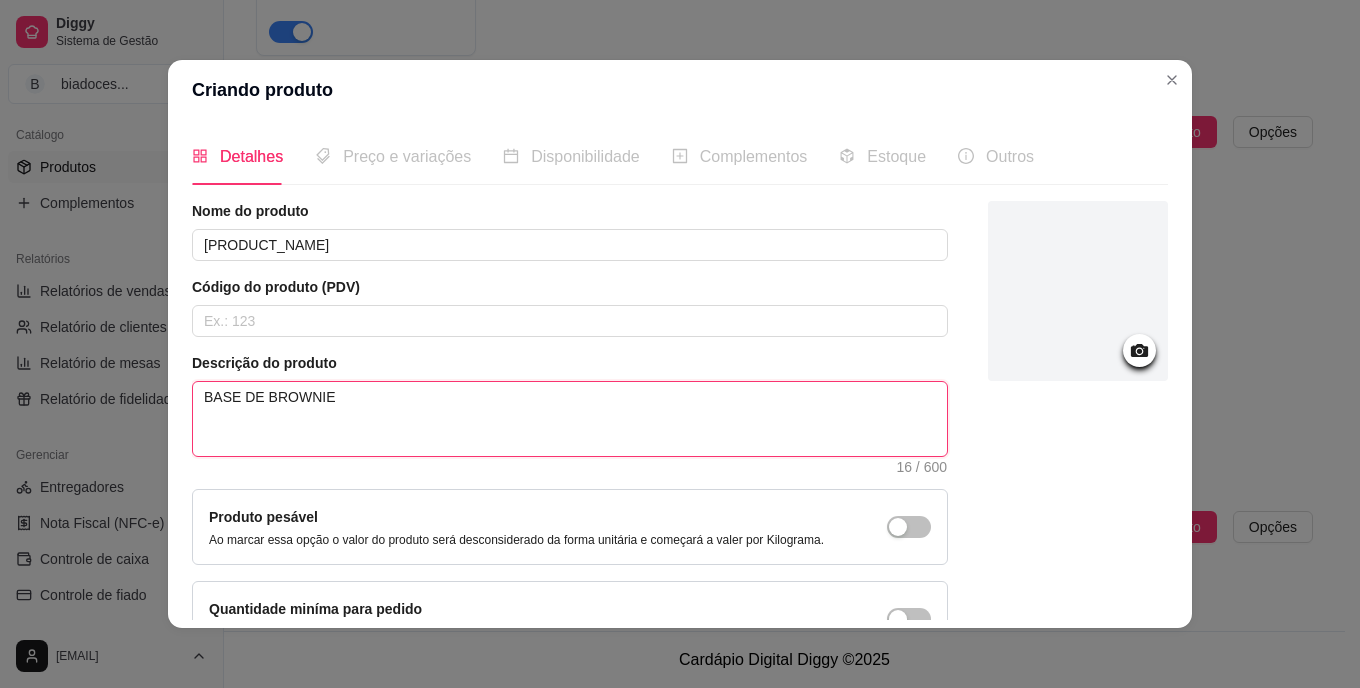 type 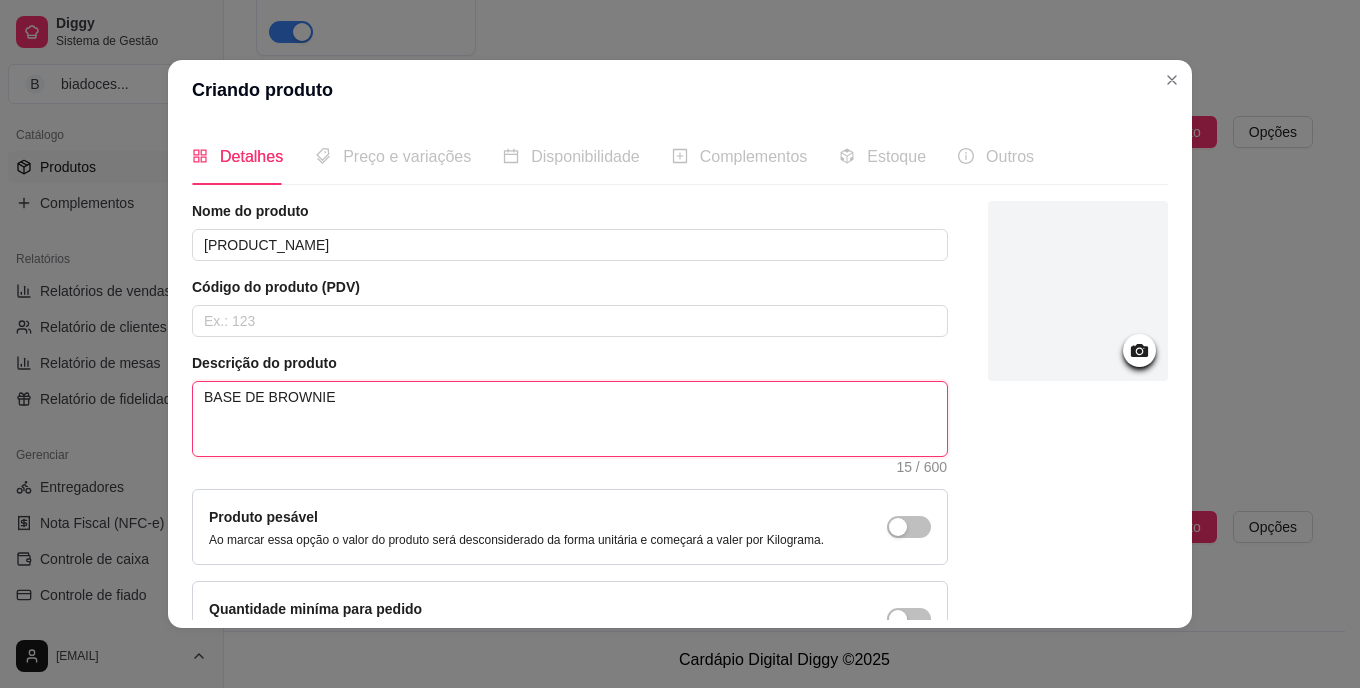 type 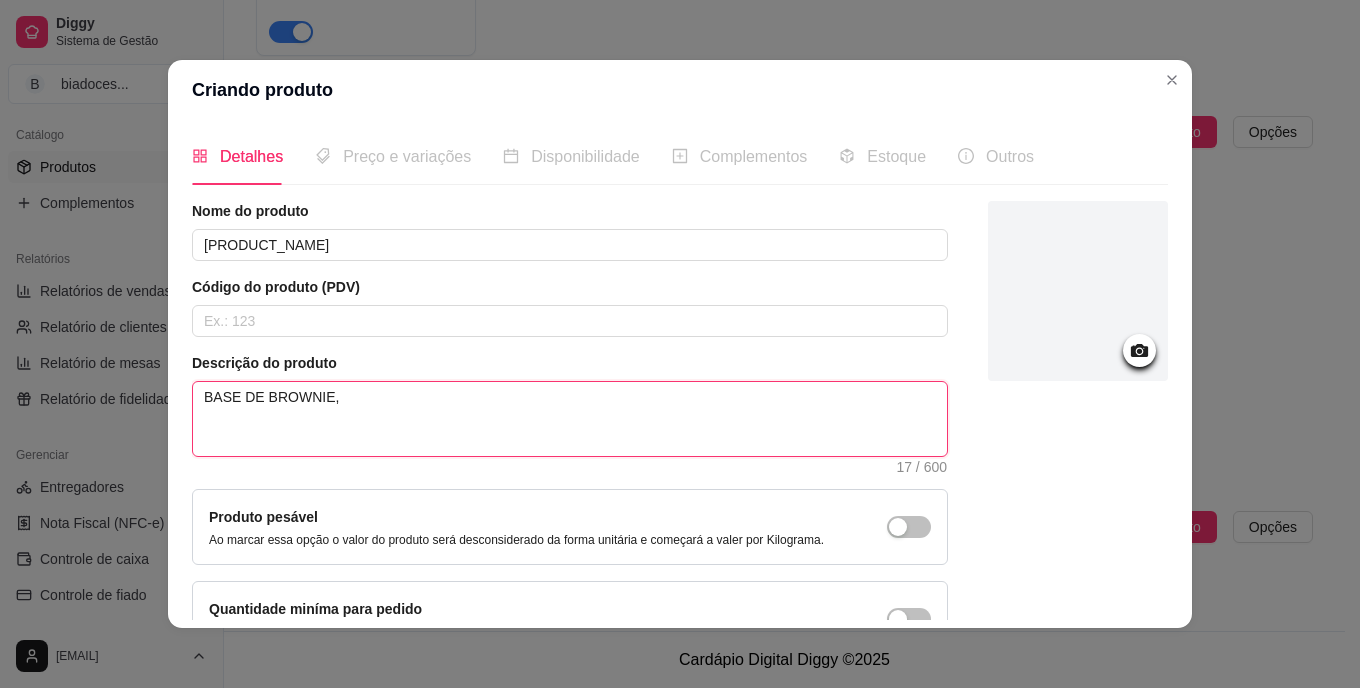 type 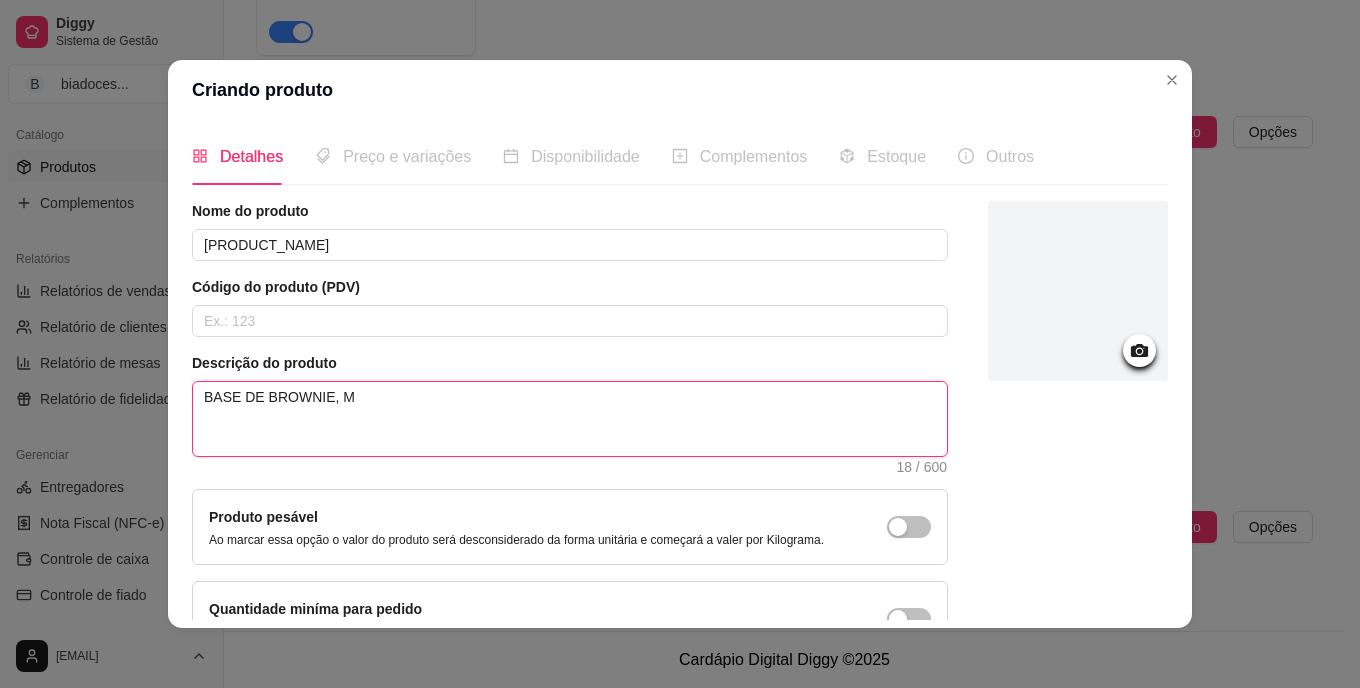 type 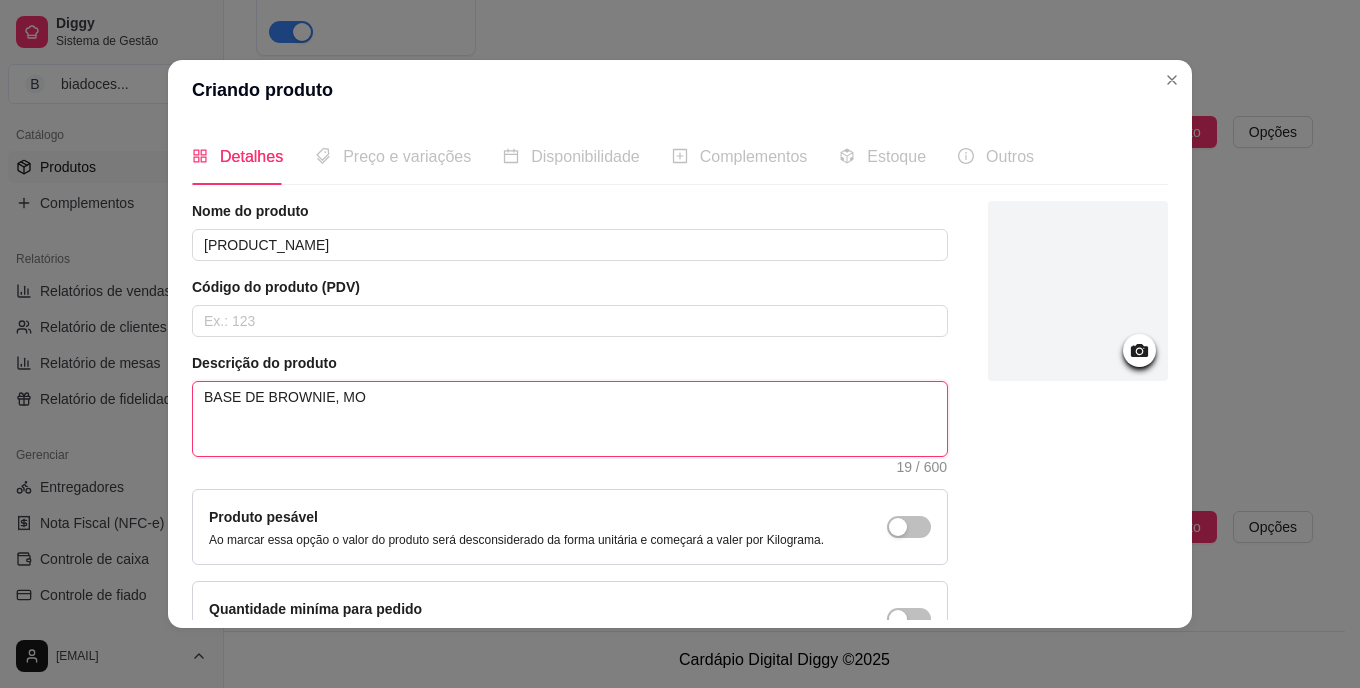 type 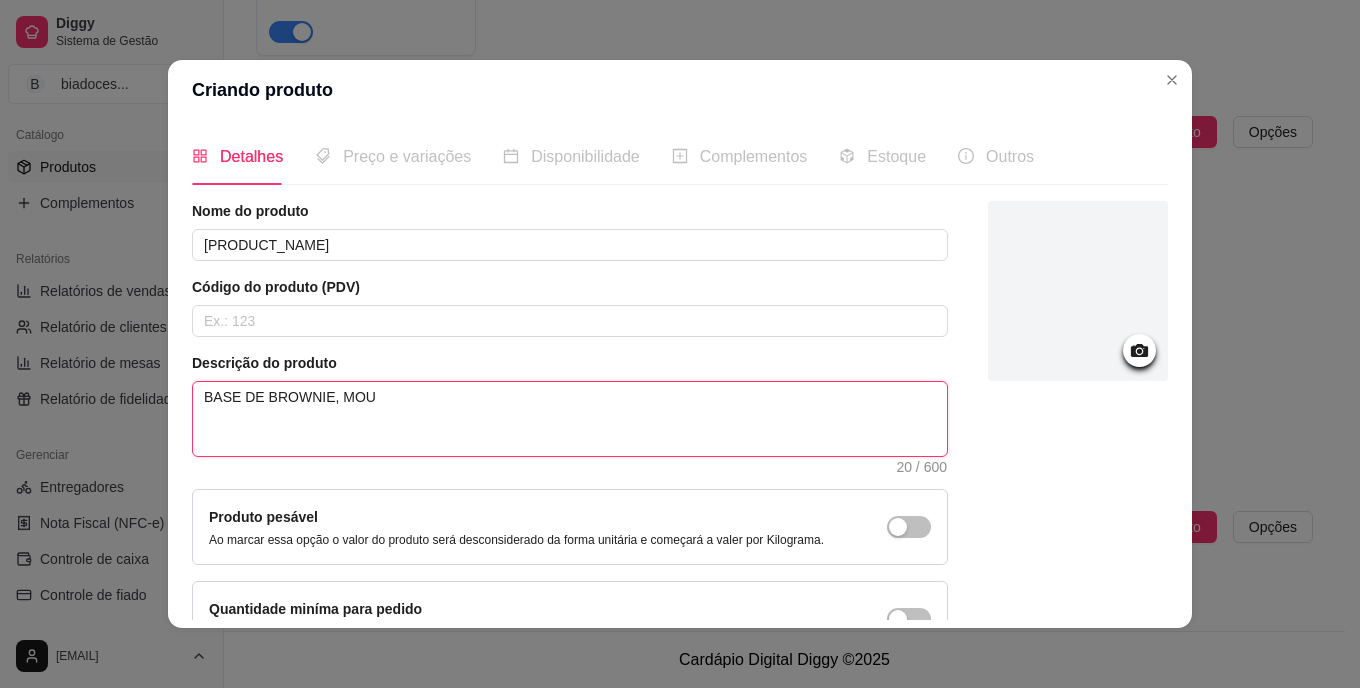 type 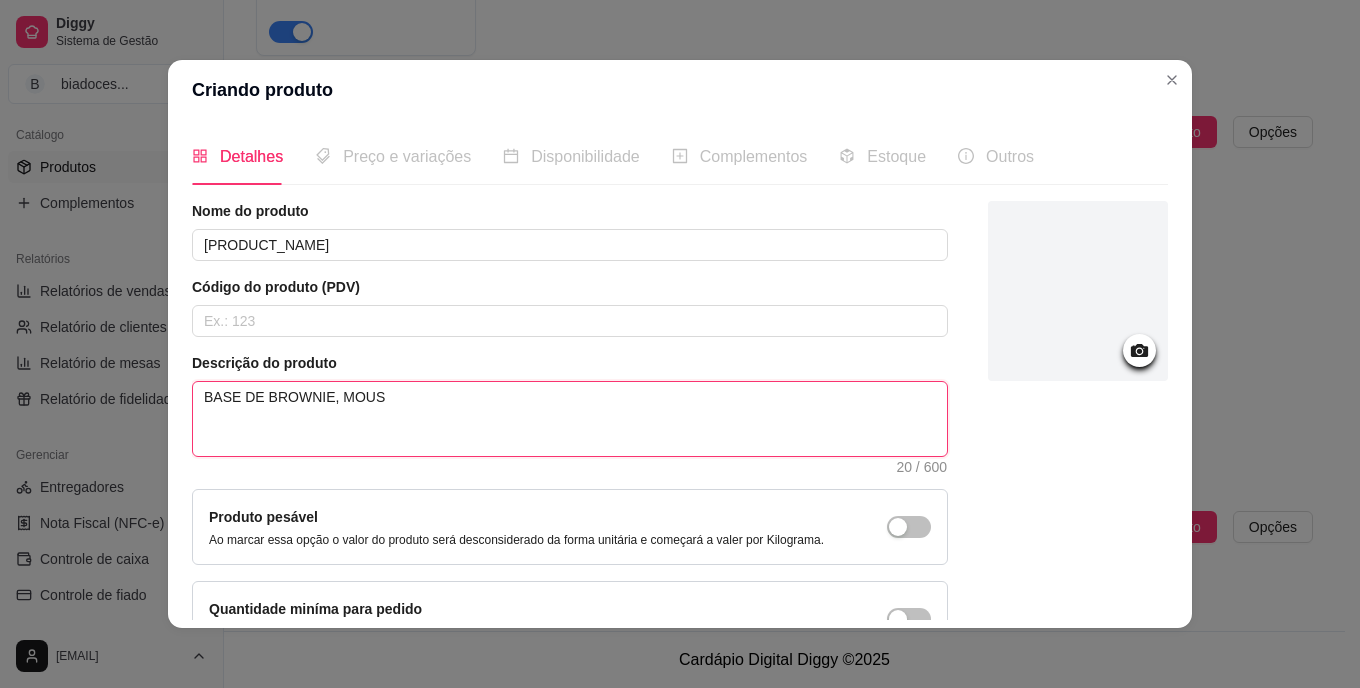 type 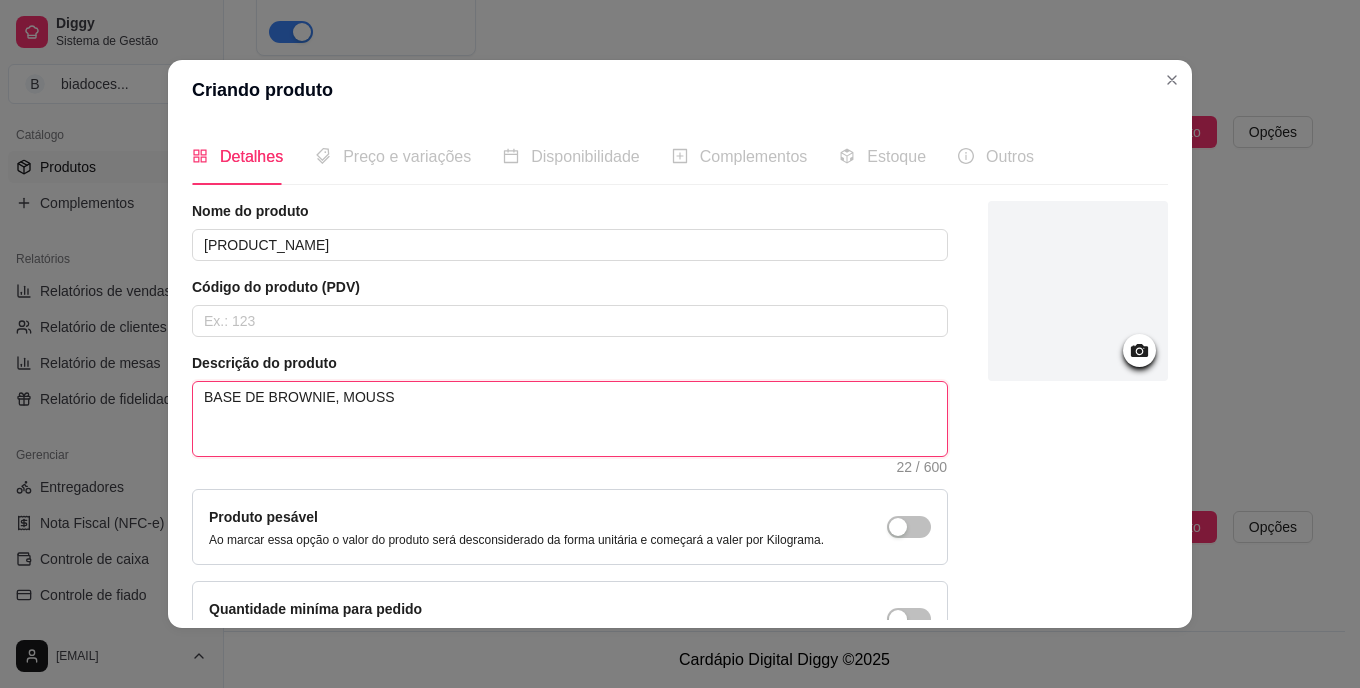 type 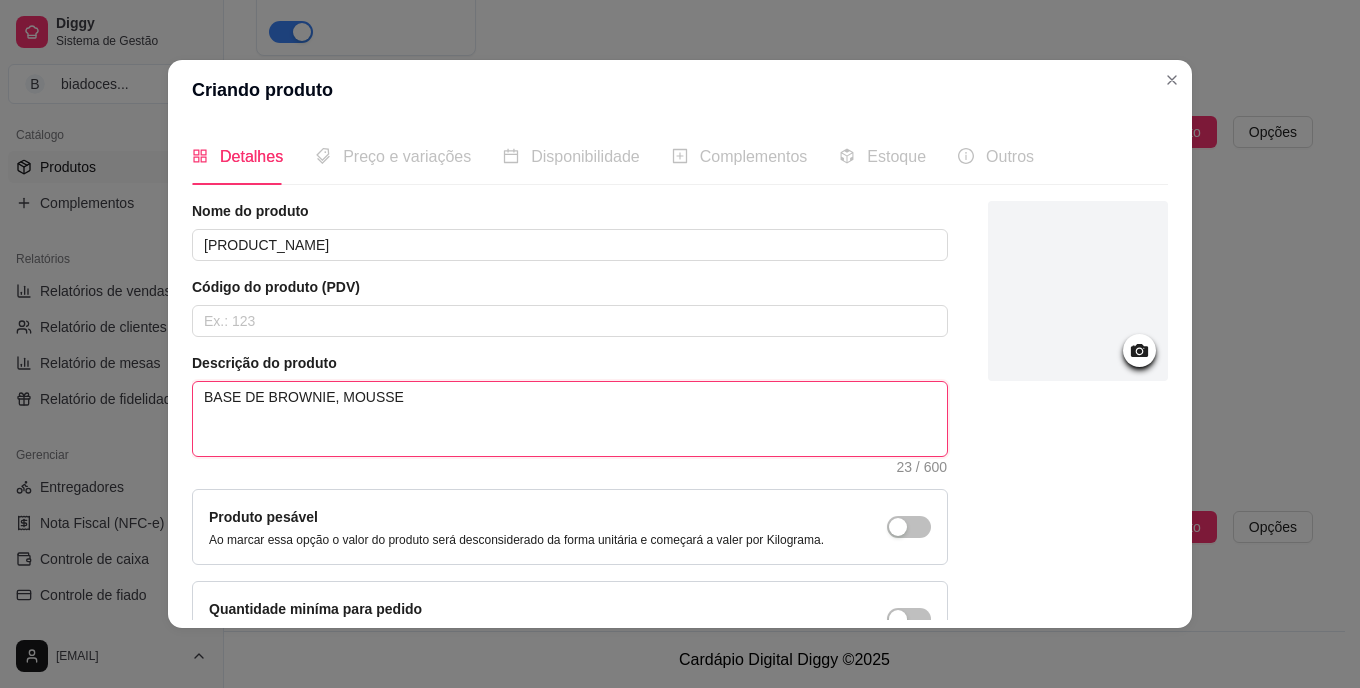 type 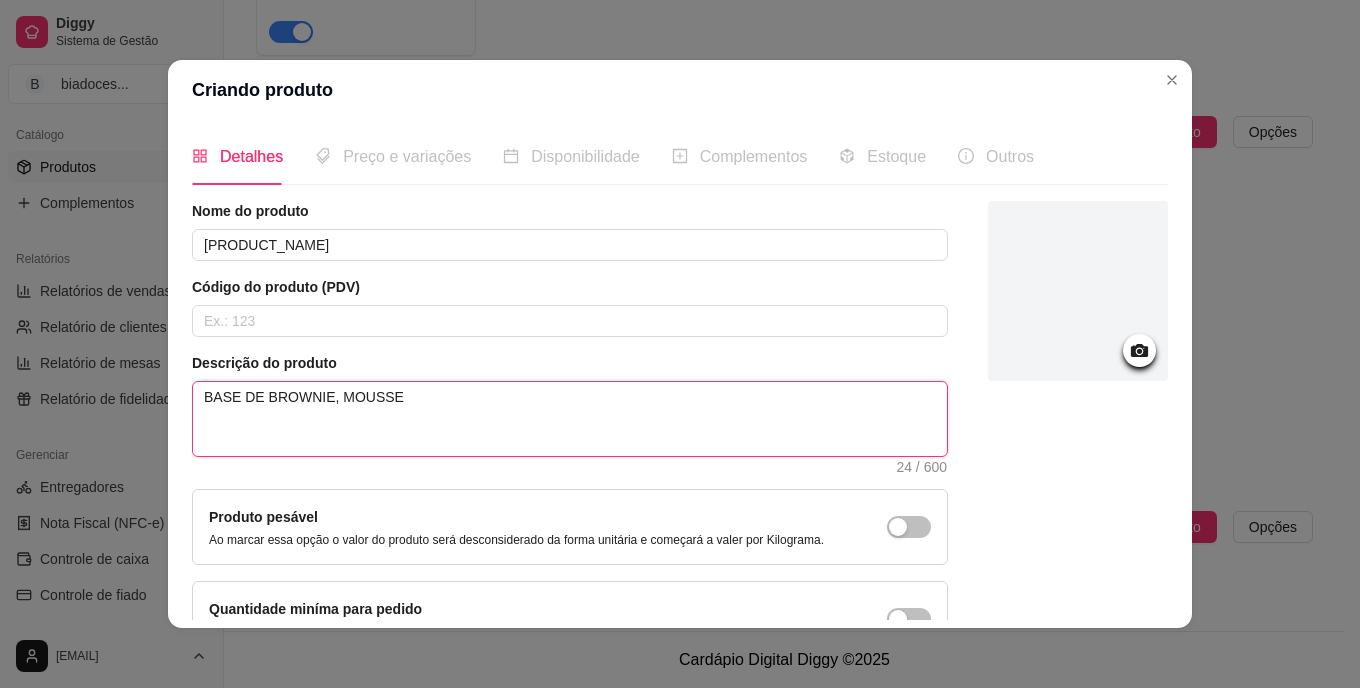 type 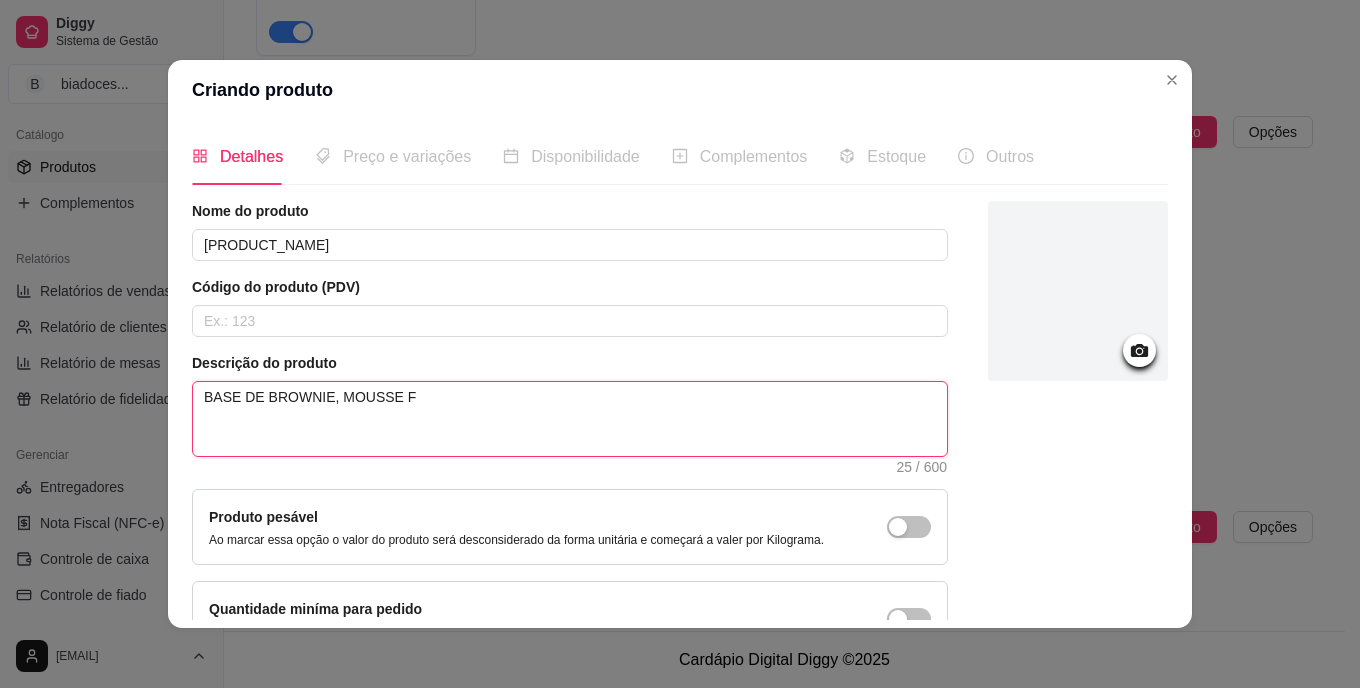 type 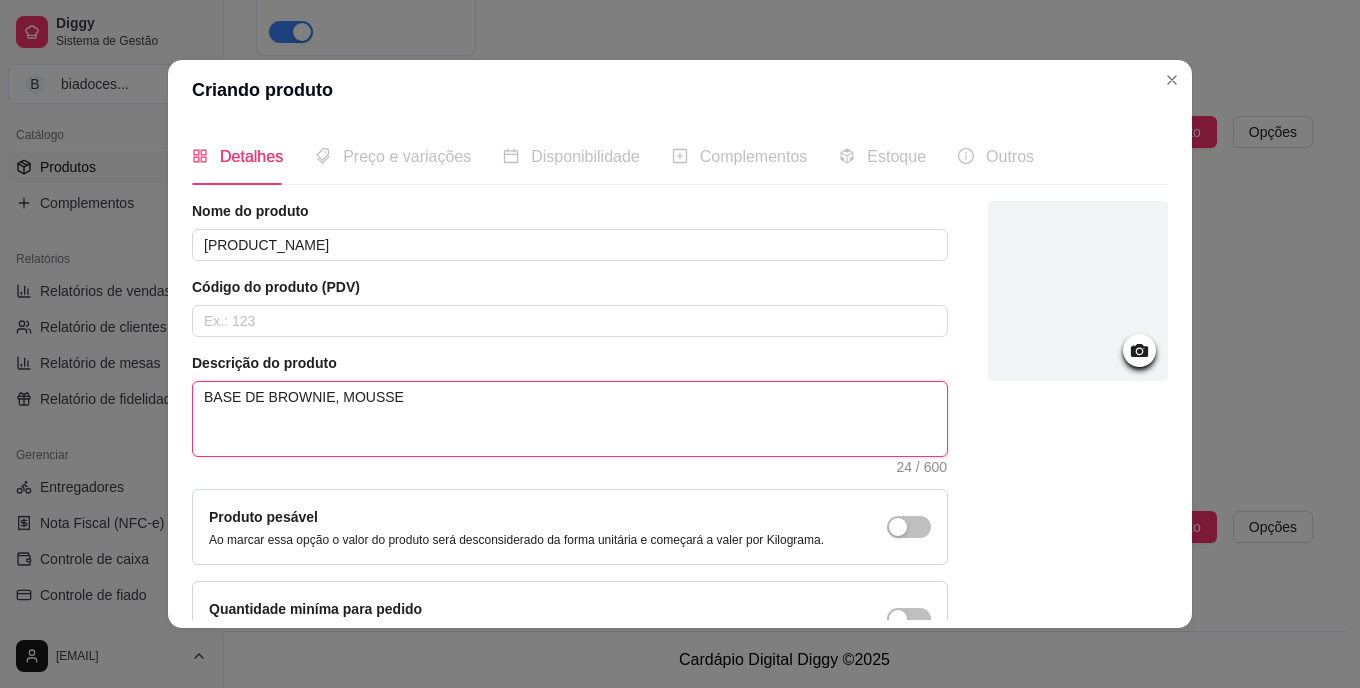 type 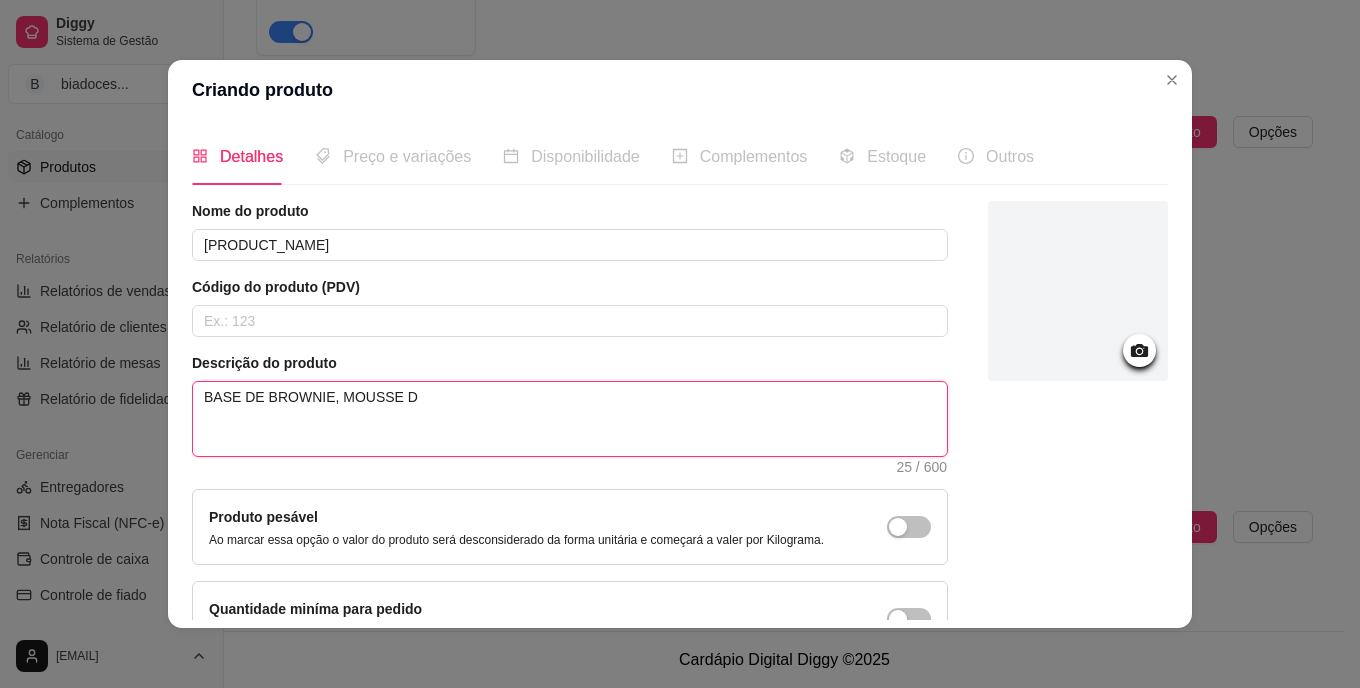 type 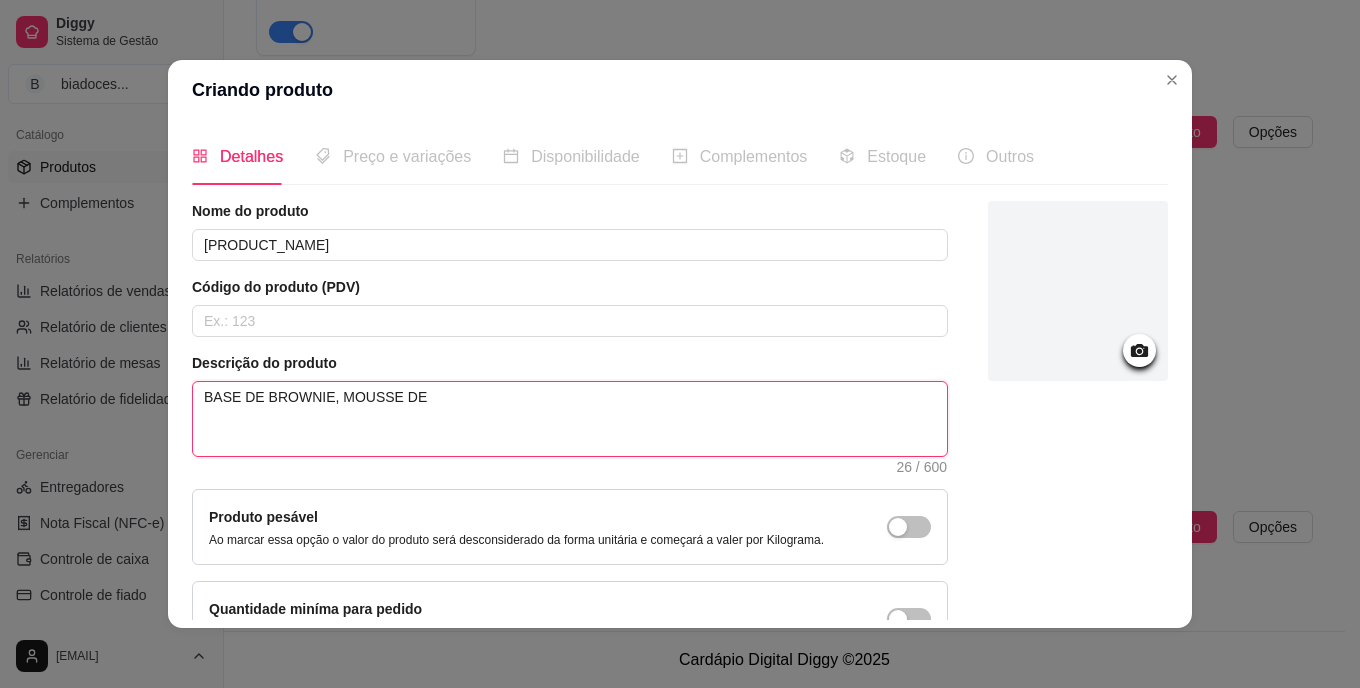 type 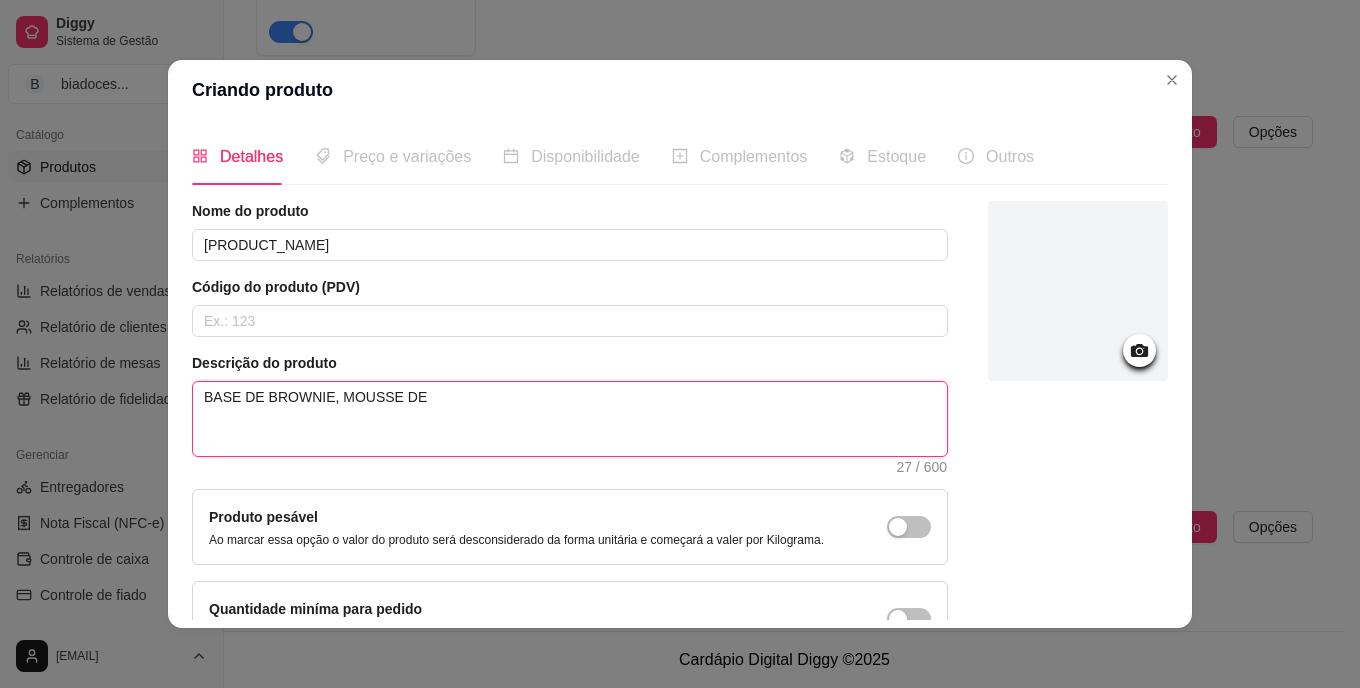 type 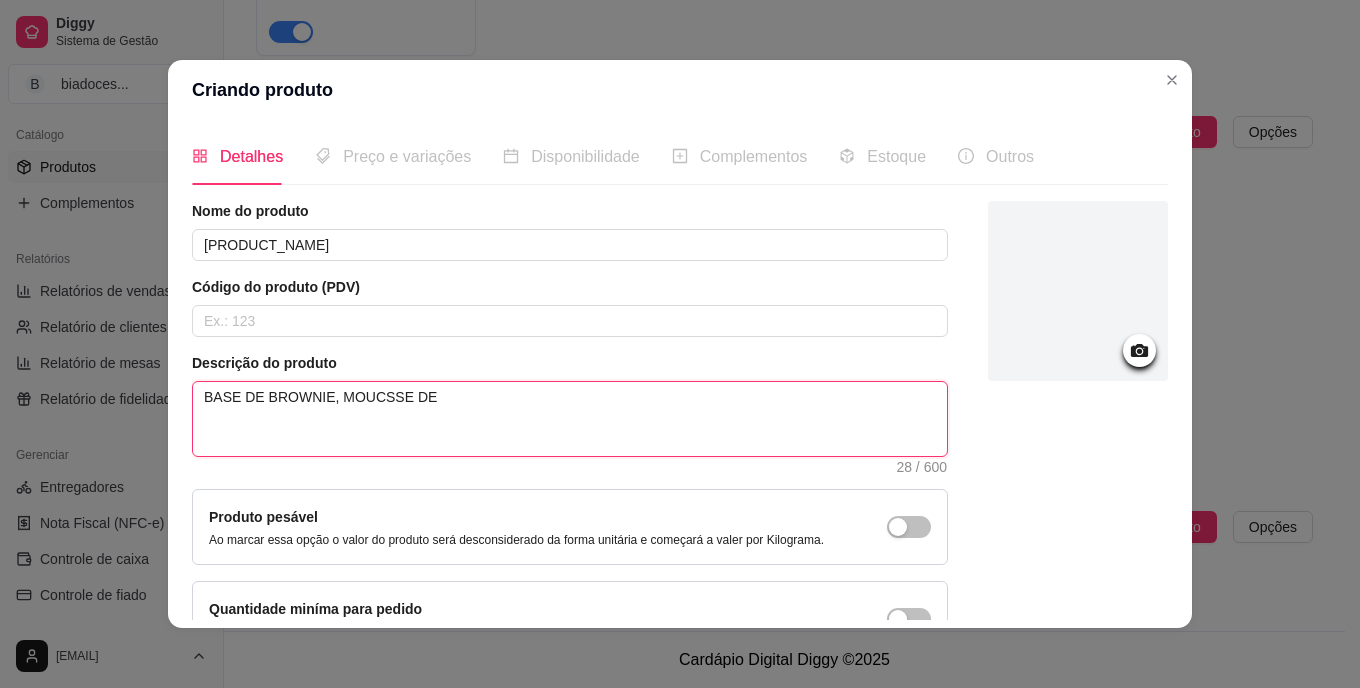 type 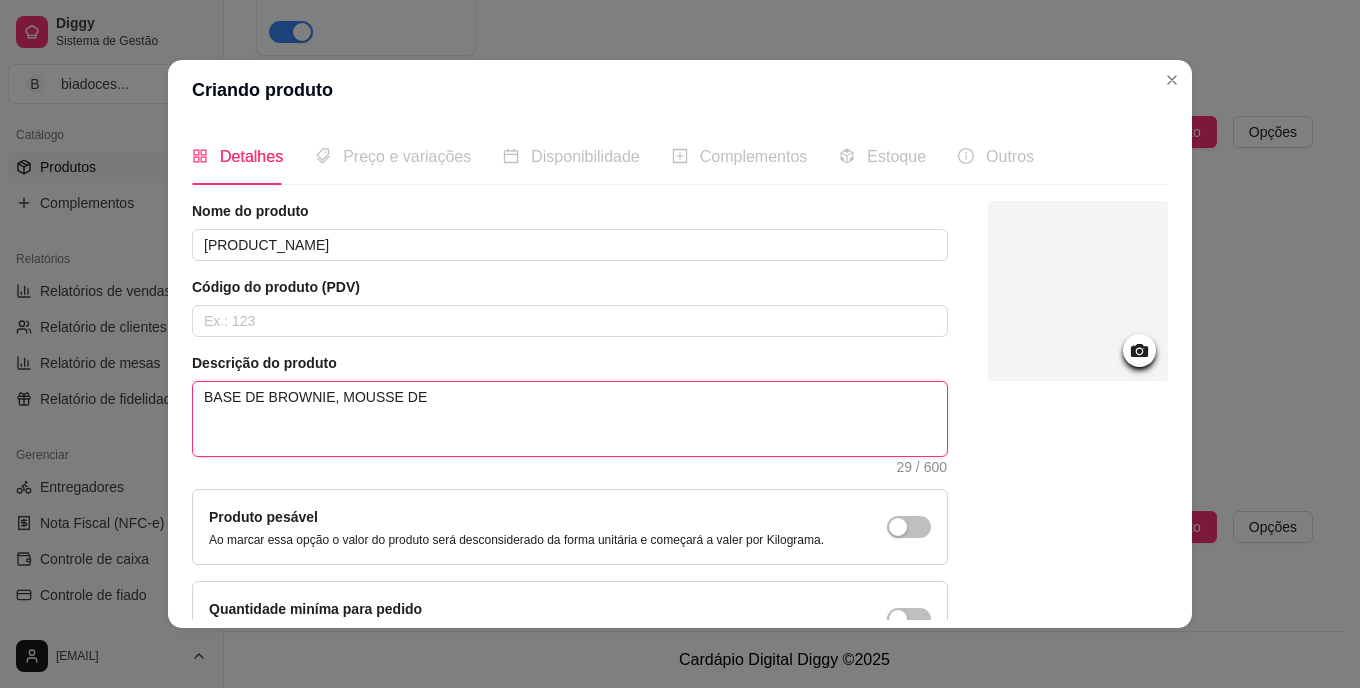 type 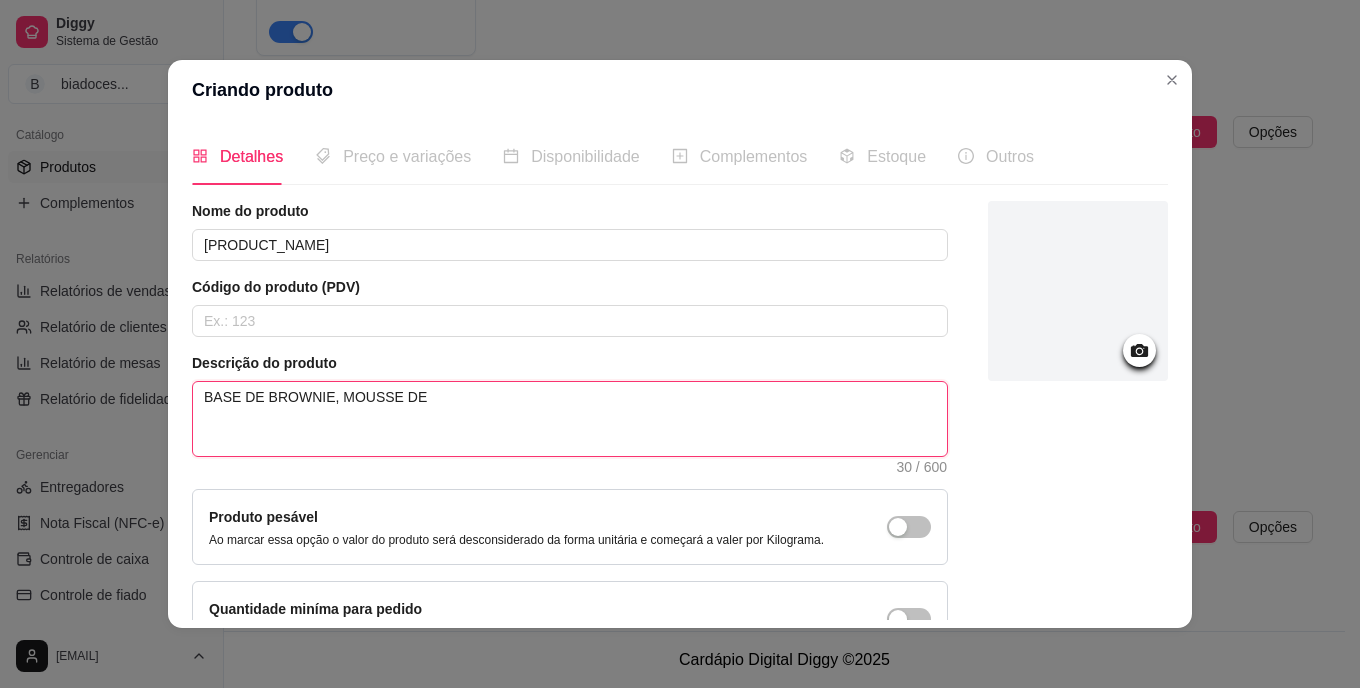 type 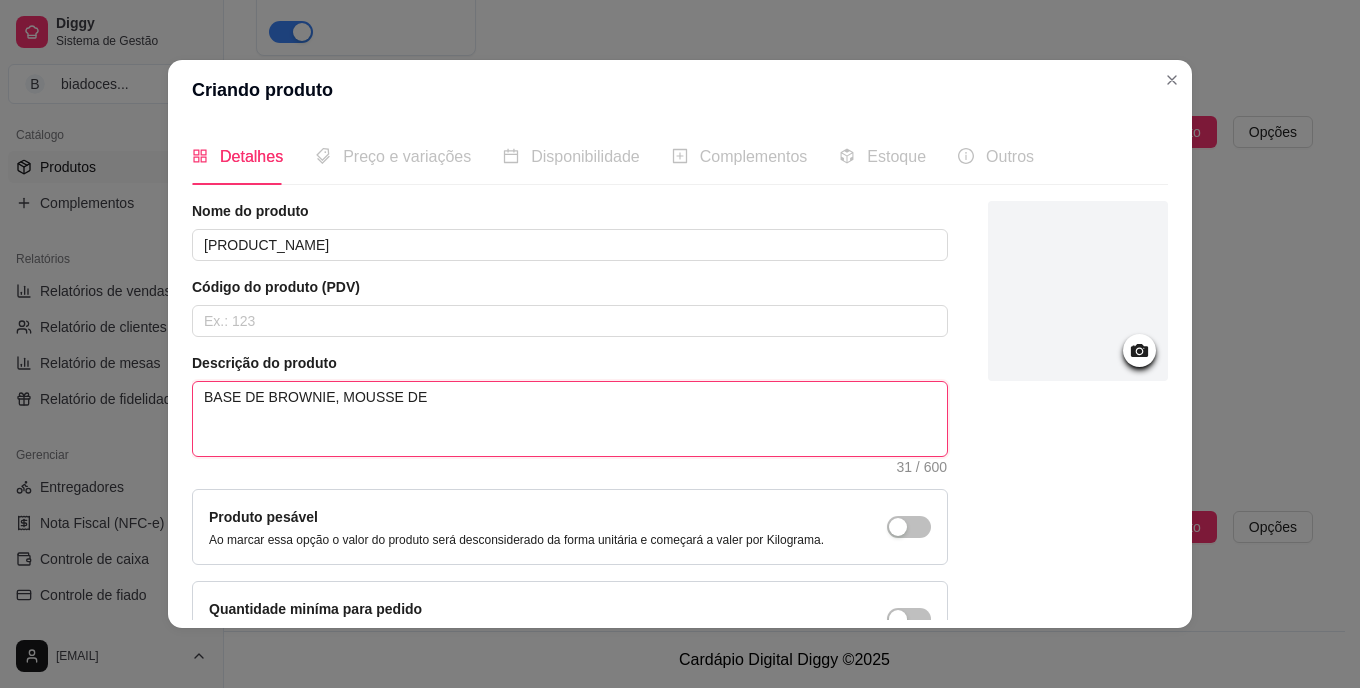 type 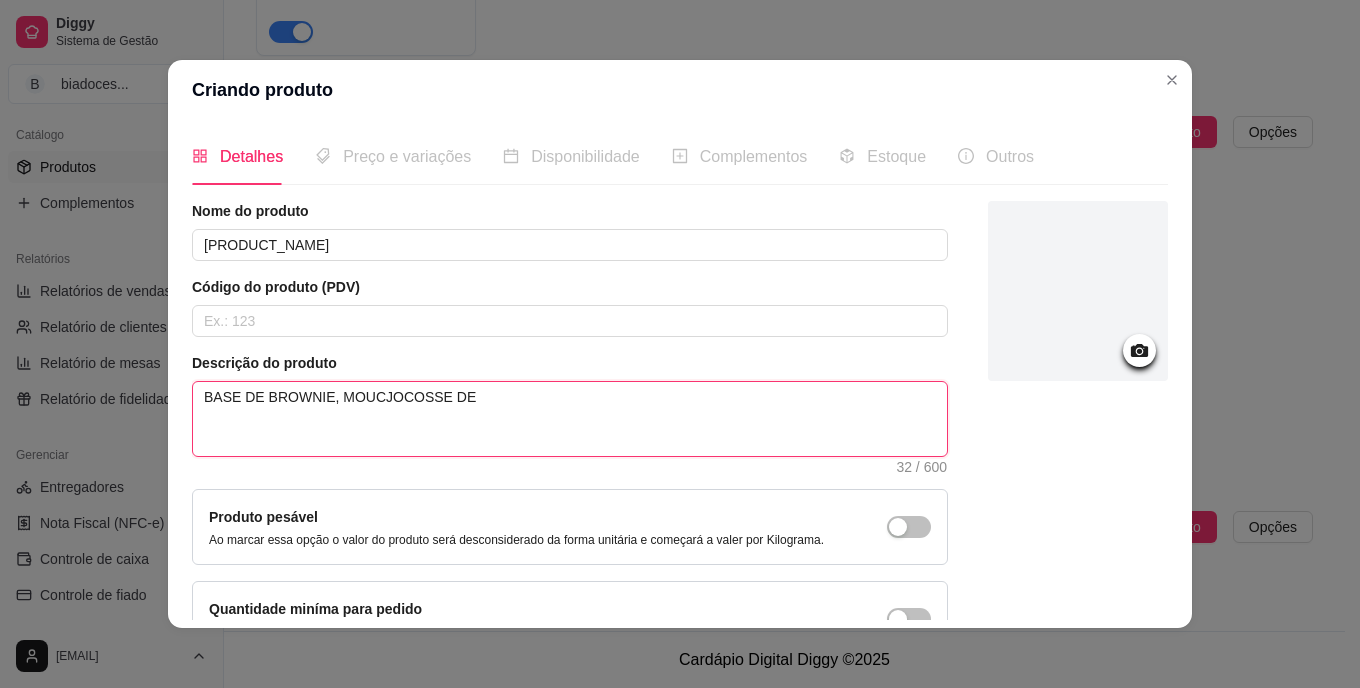 type 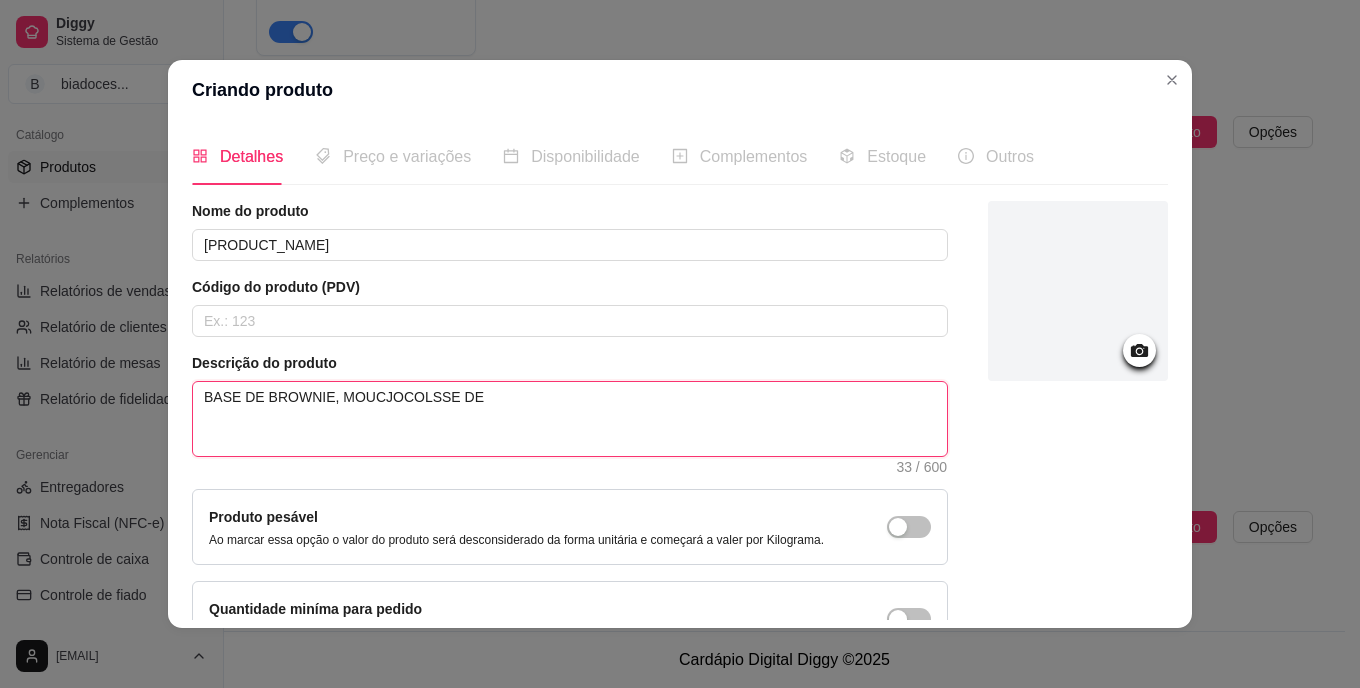 type 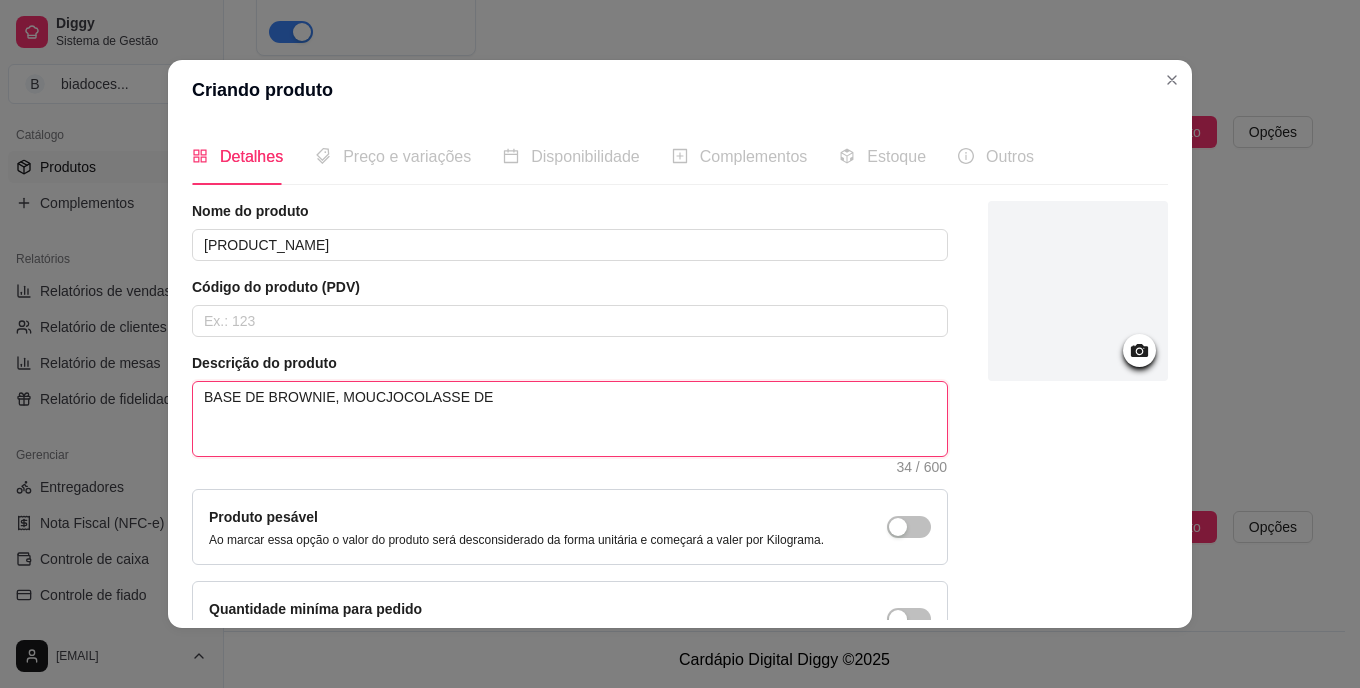 type 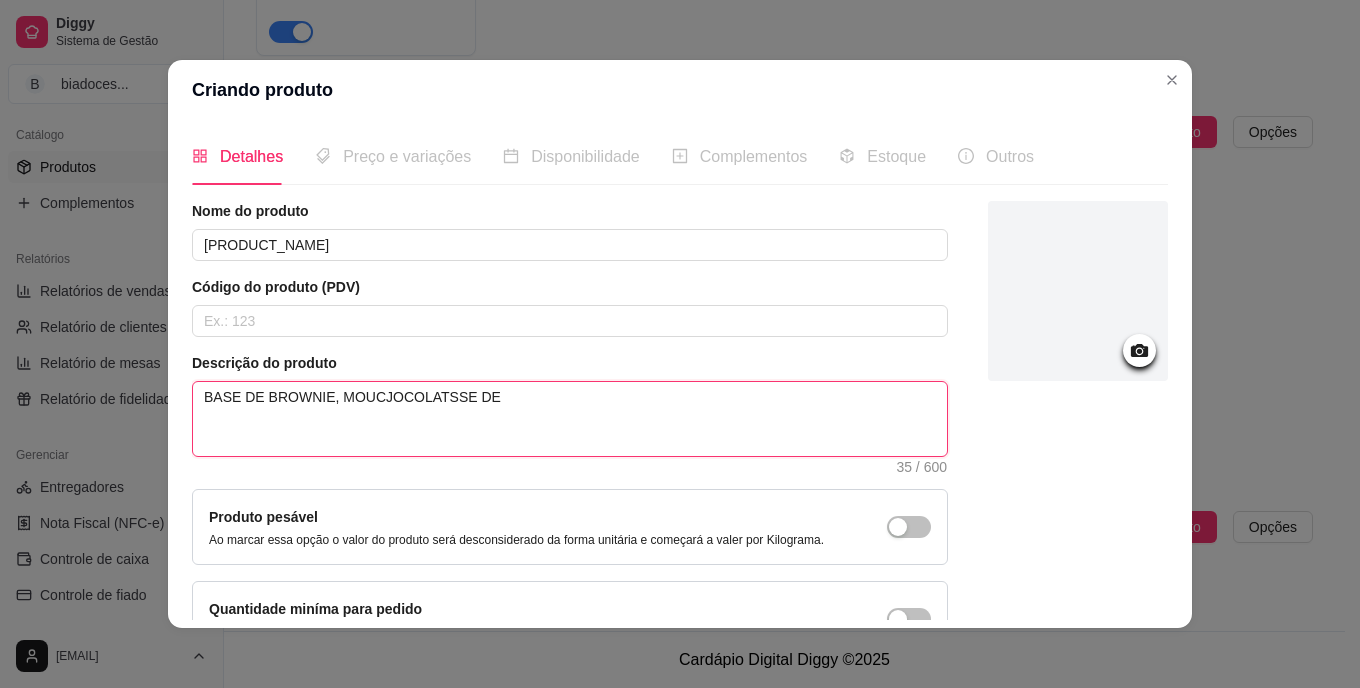 type 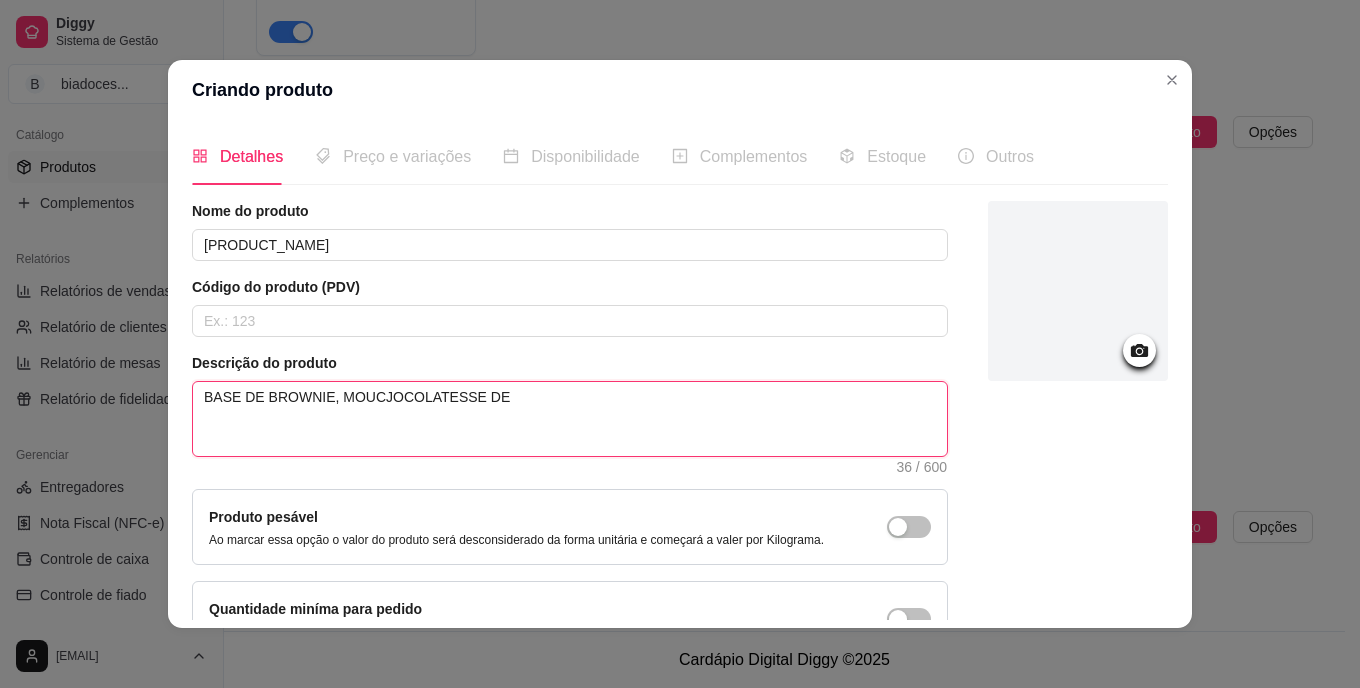click on "BASE DE BROWNIE, MOUCJOCOLATESSE DE" at bounding box center [570, 419] 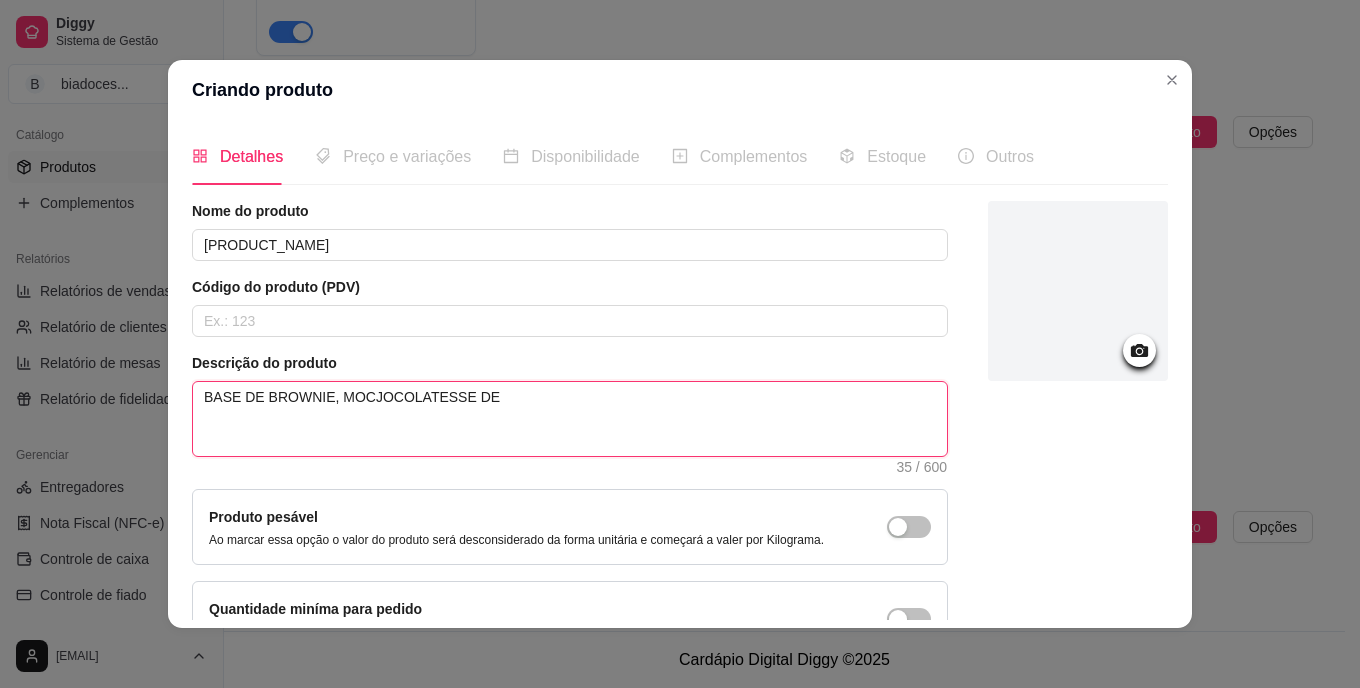 click on "BASE DE BROWNIE, MOCJOCOLATESSE DE" at bounding box center [570, 419] 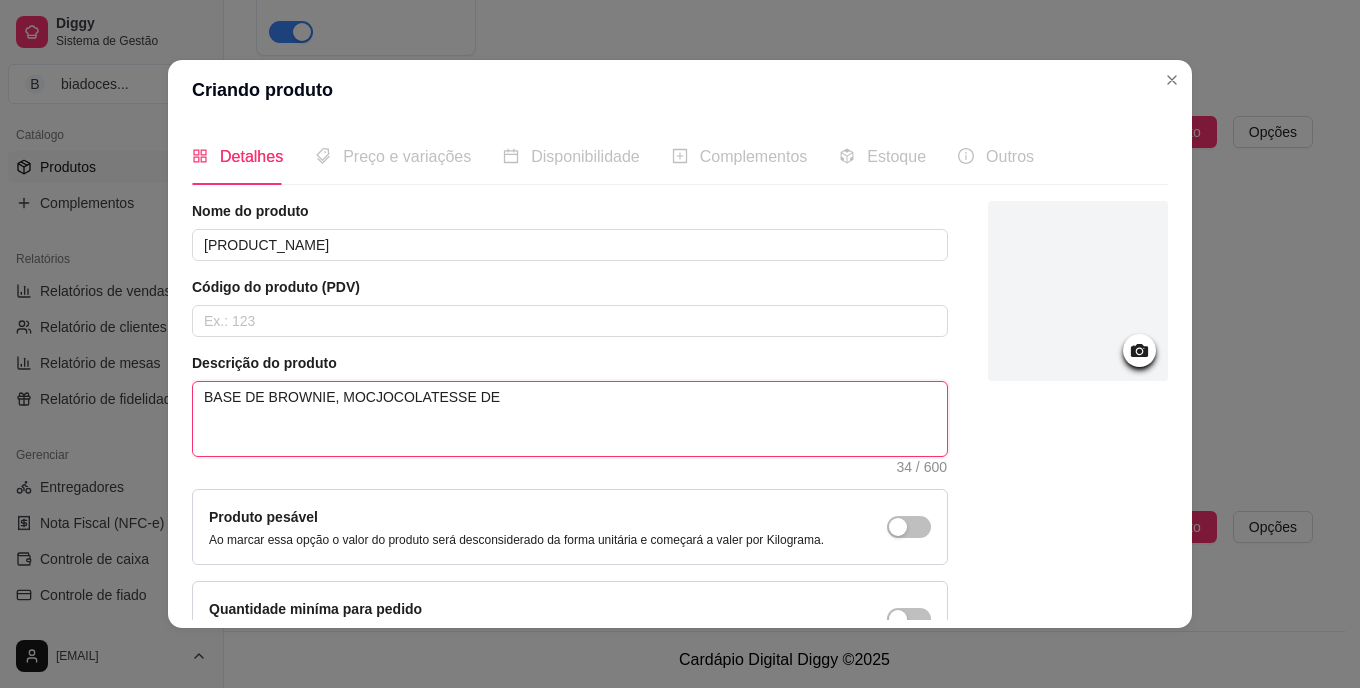type 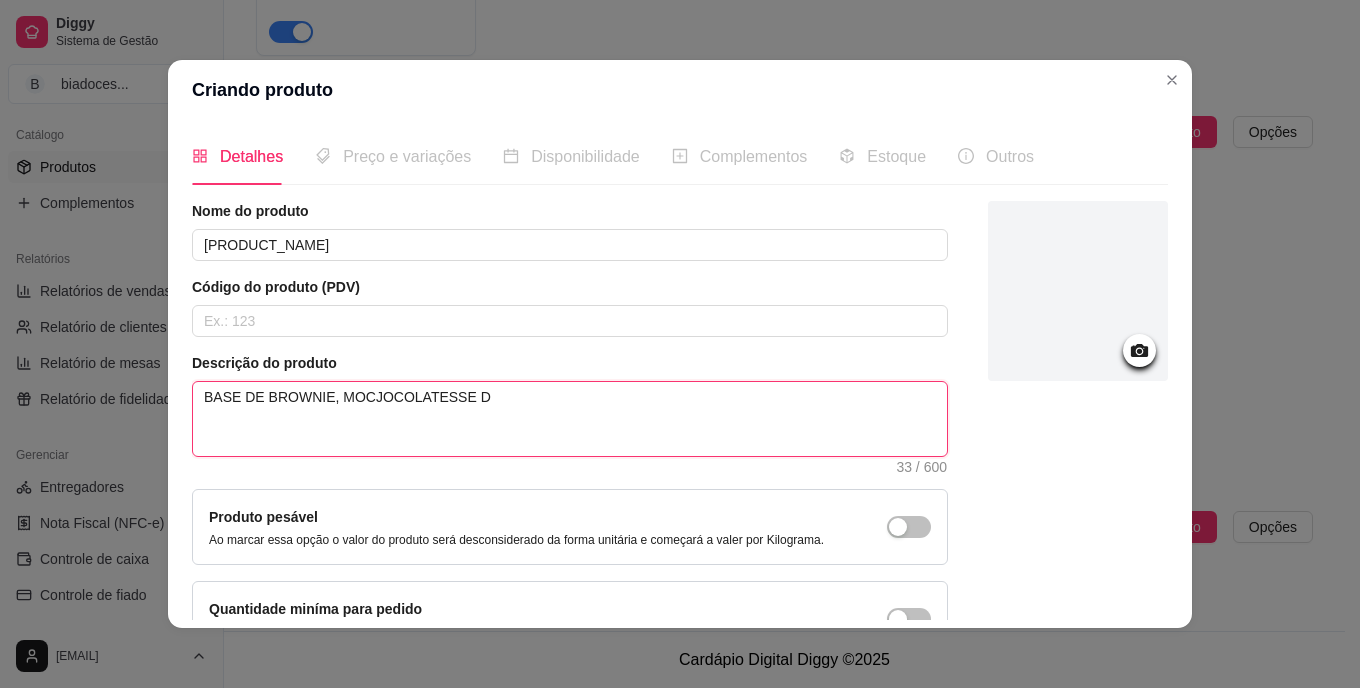 type 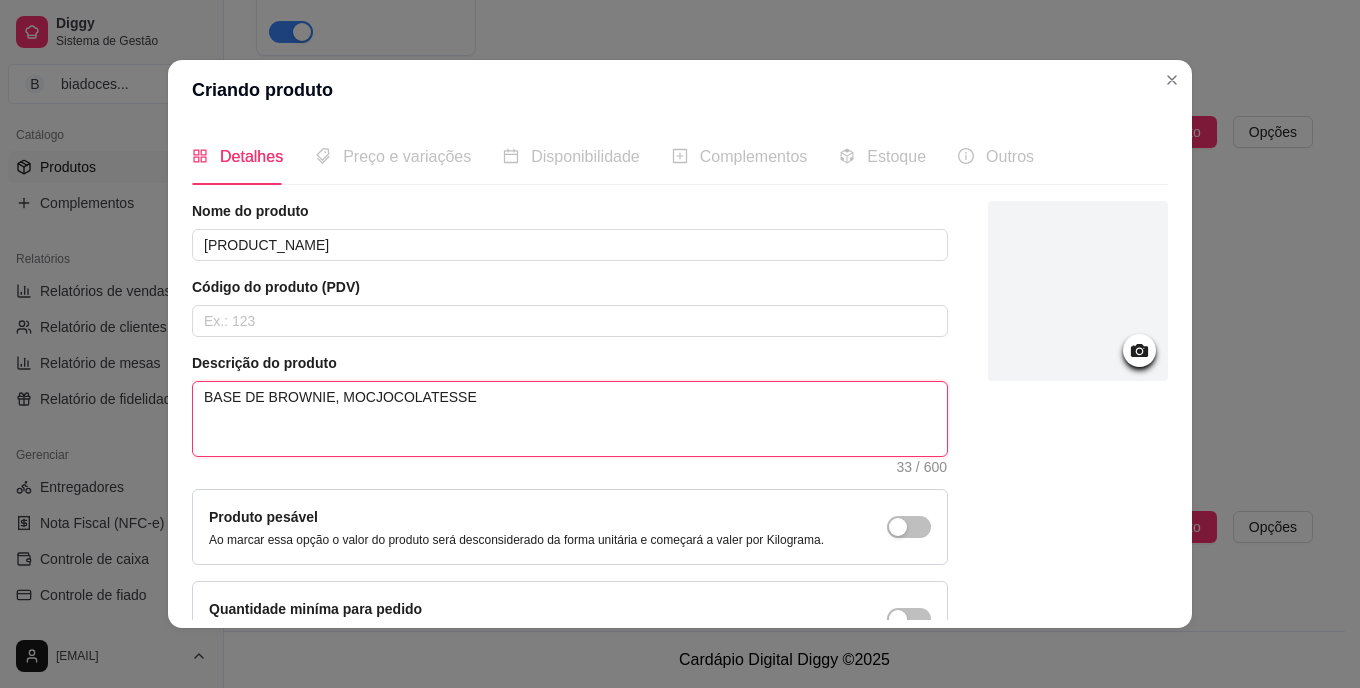 type 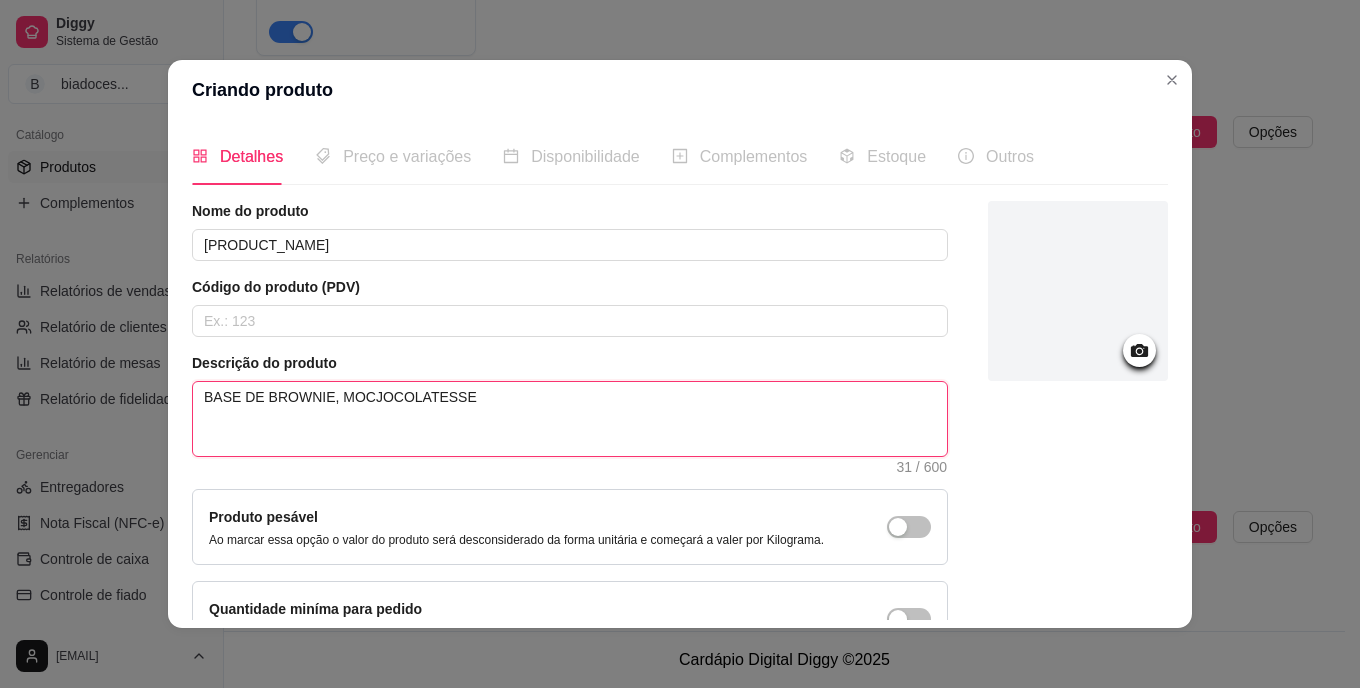 type 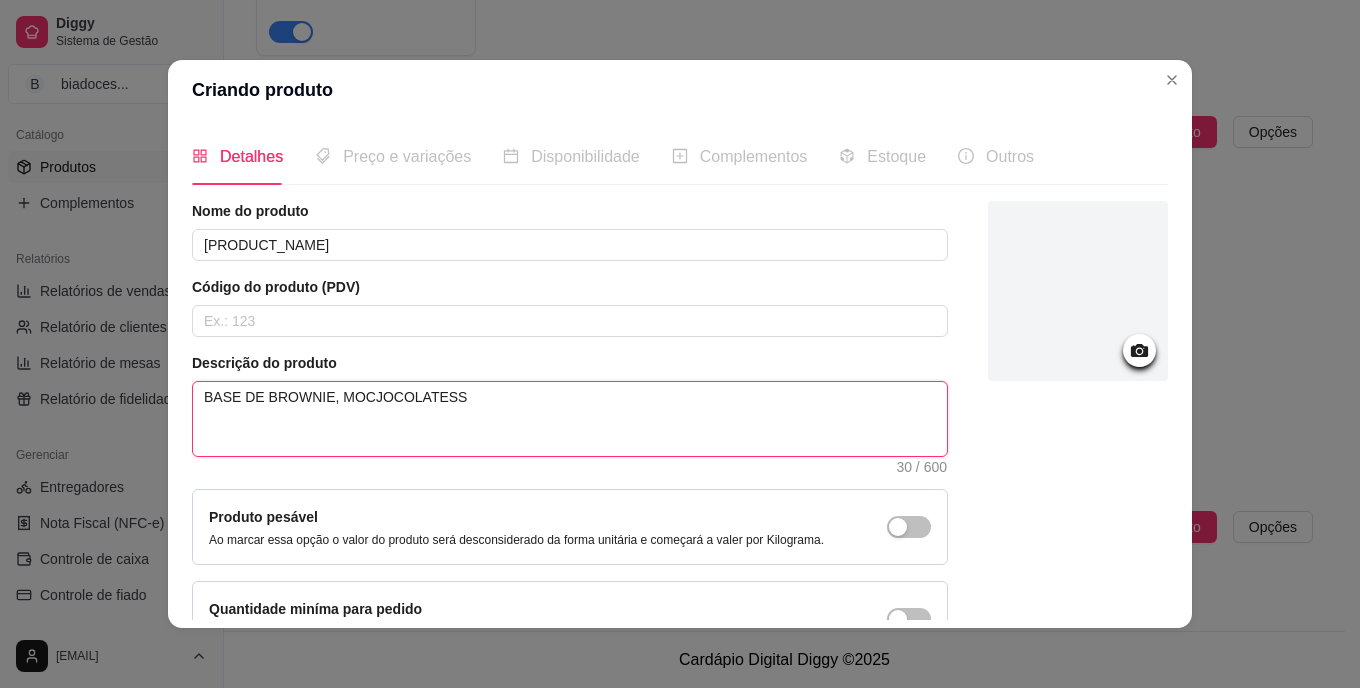 type 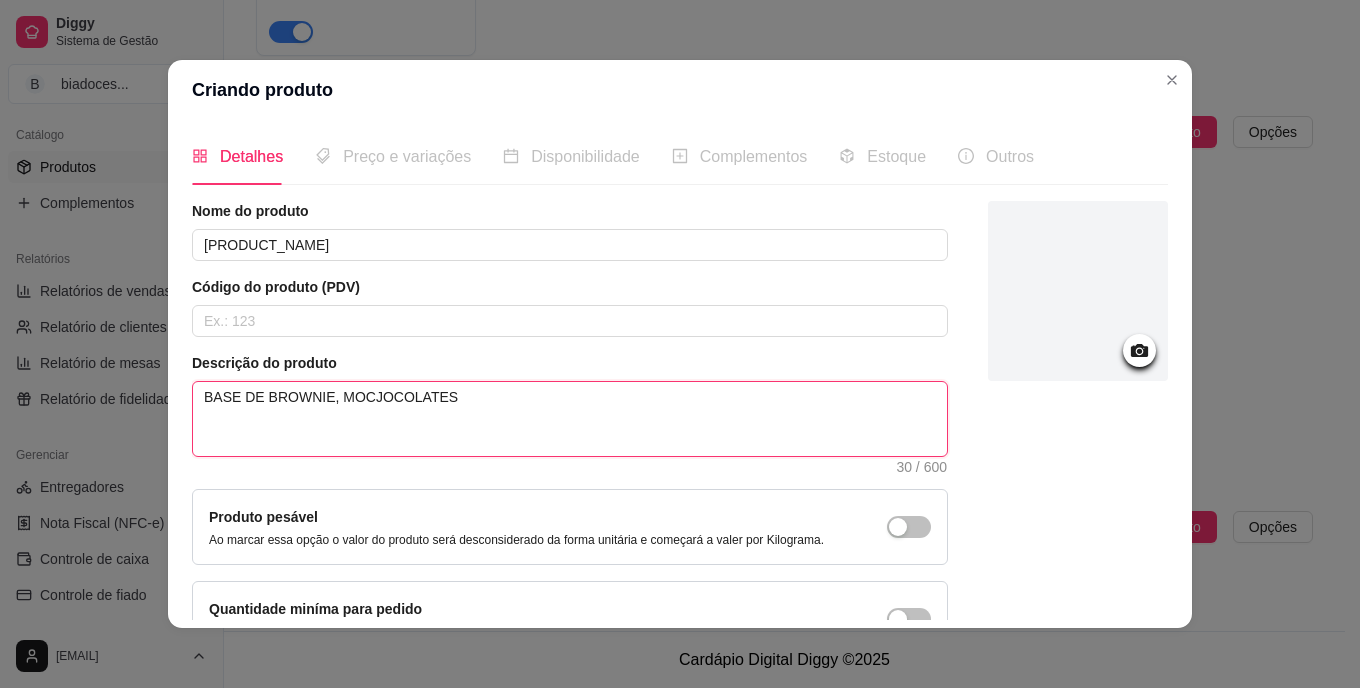 type 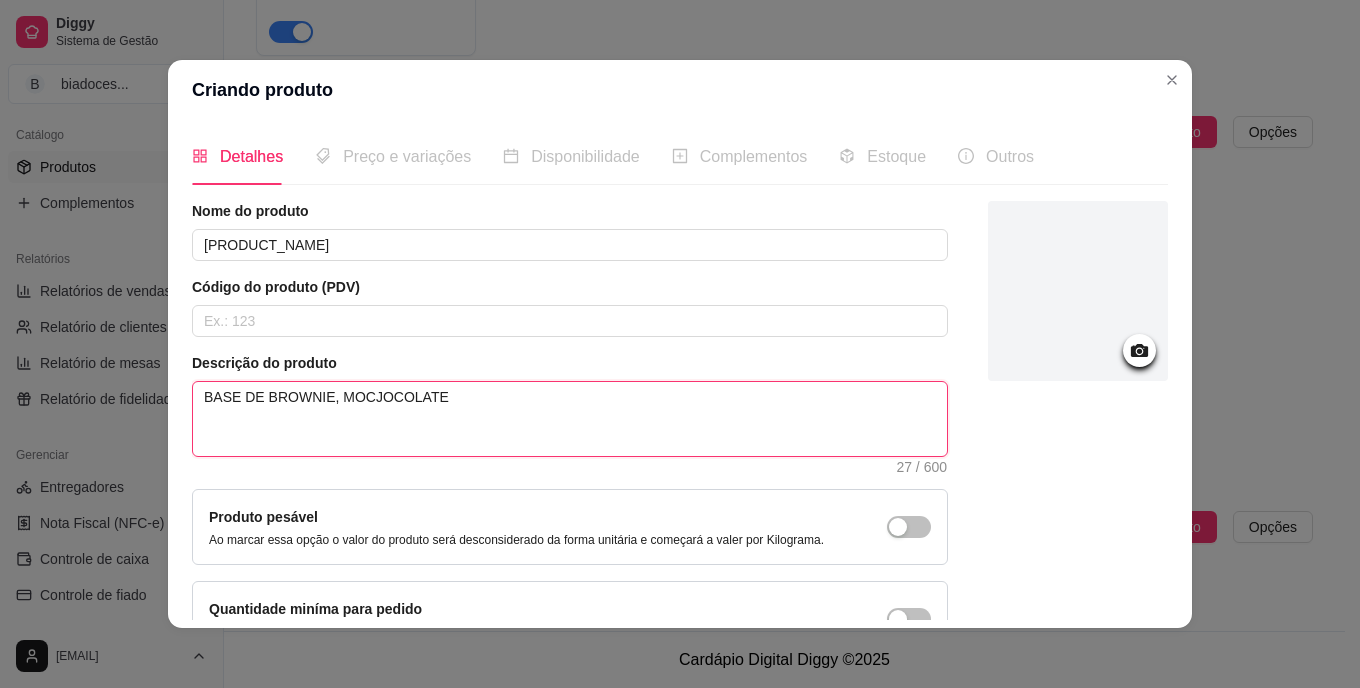 type 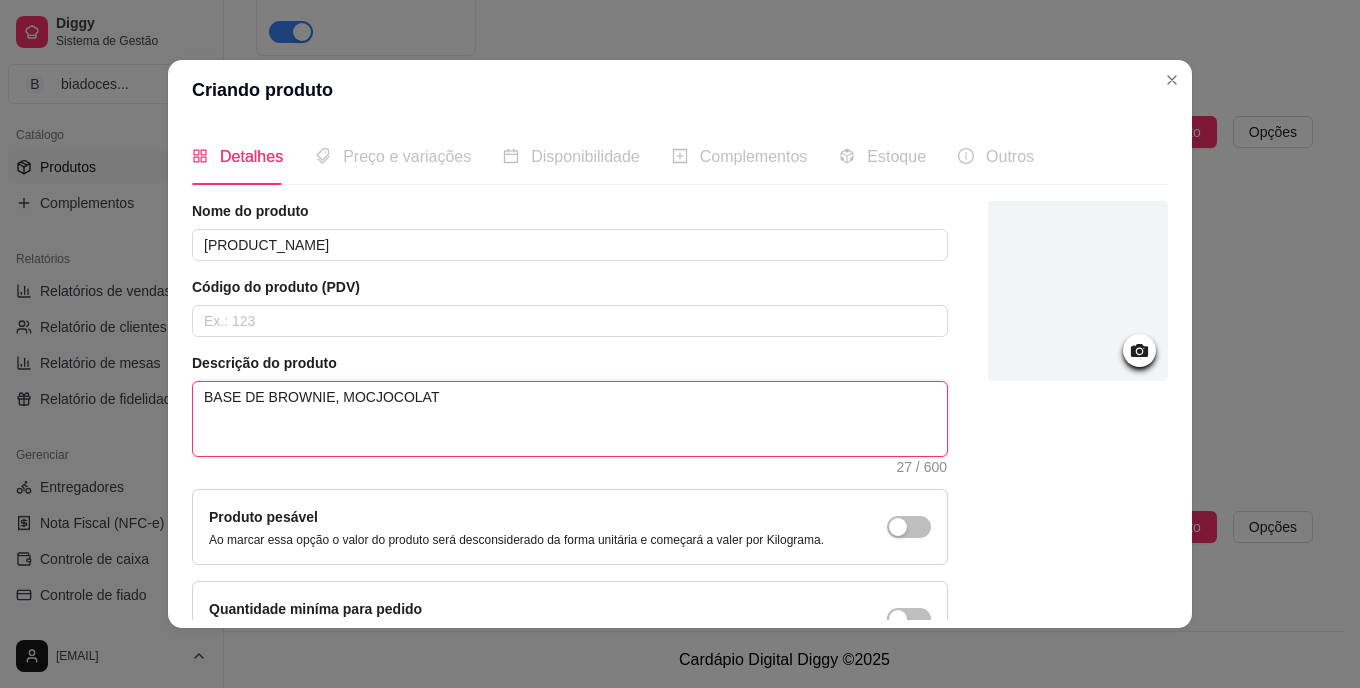 type 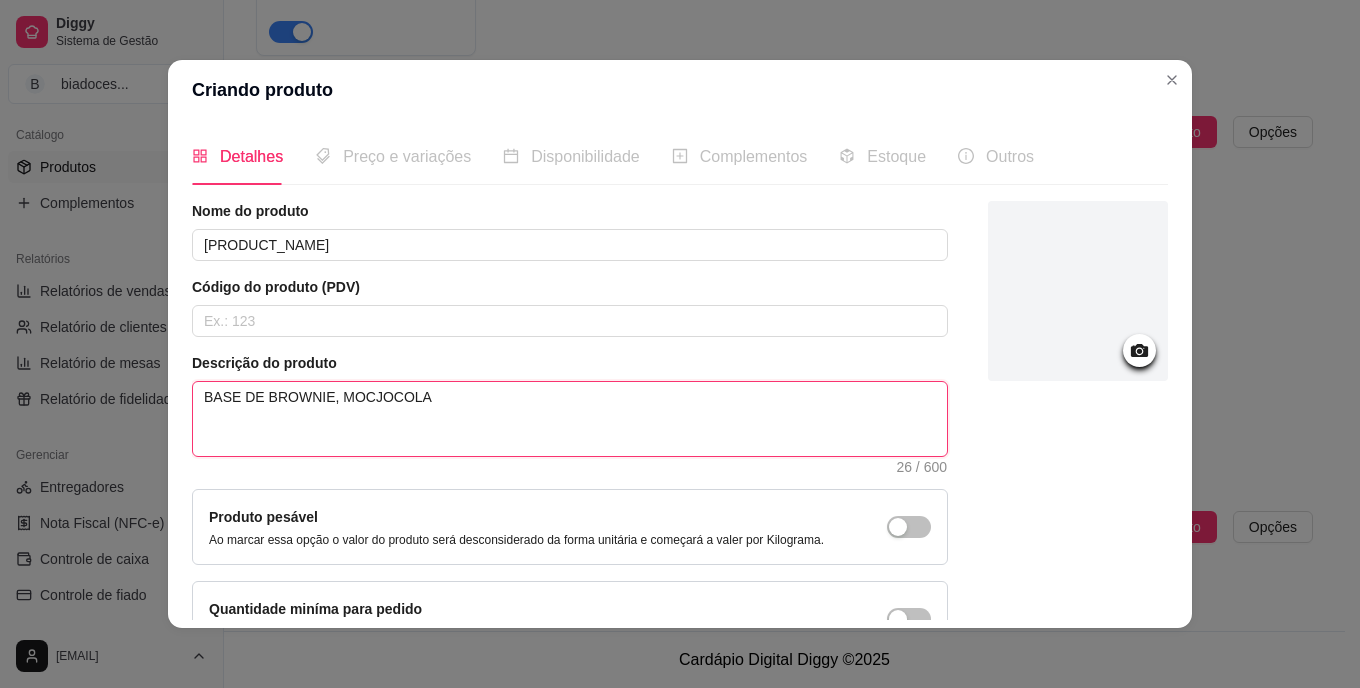 type 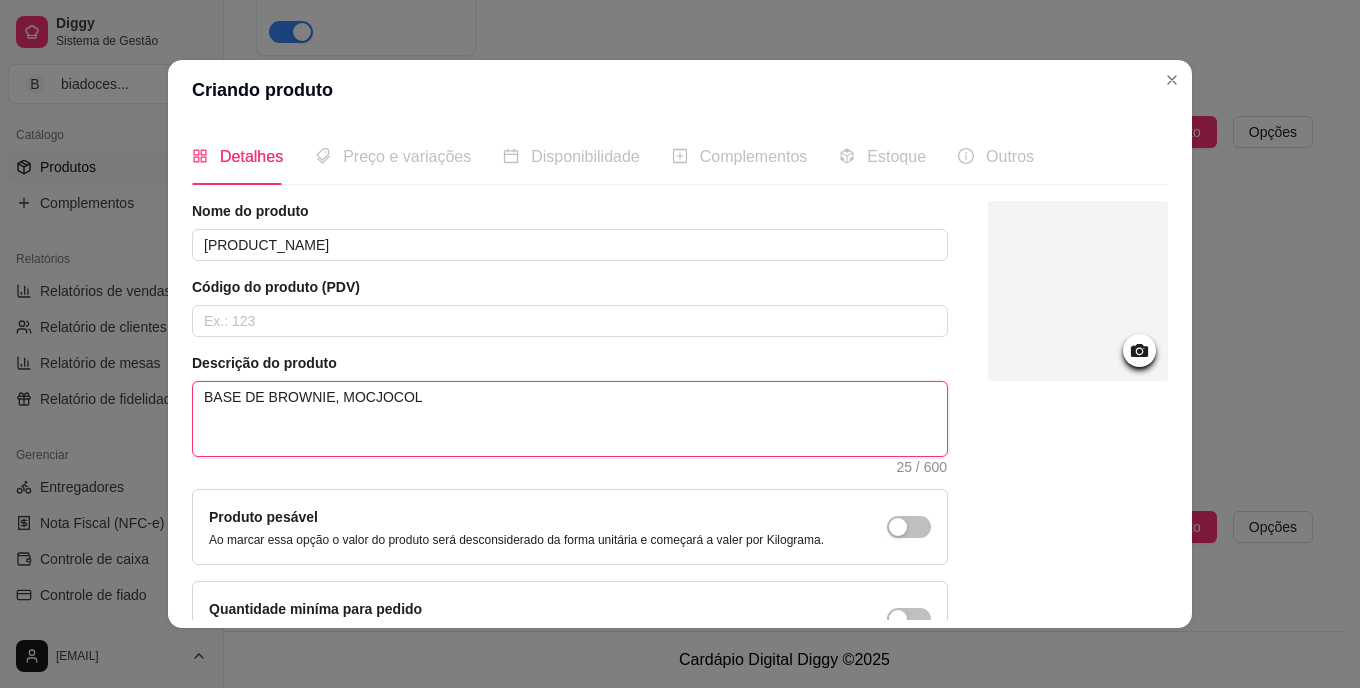 type 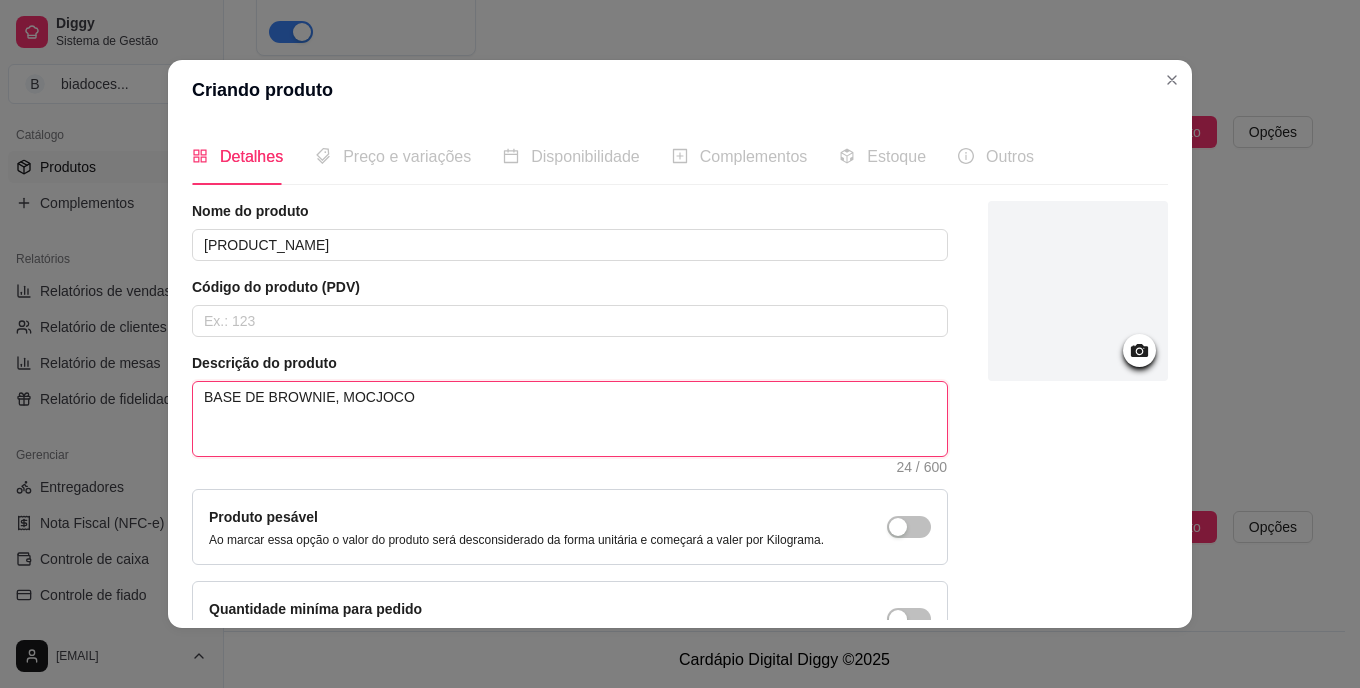 type 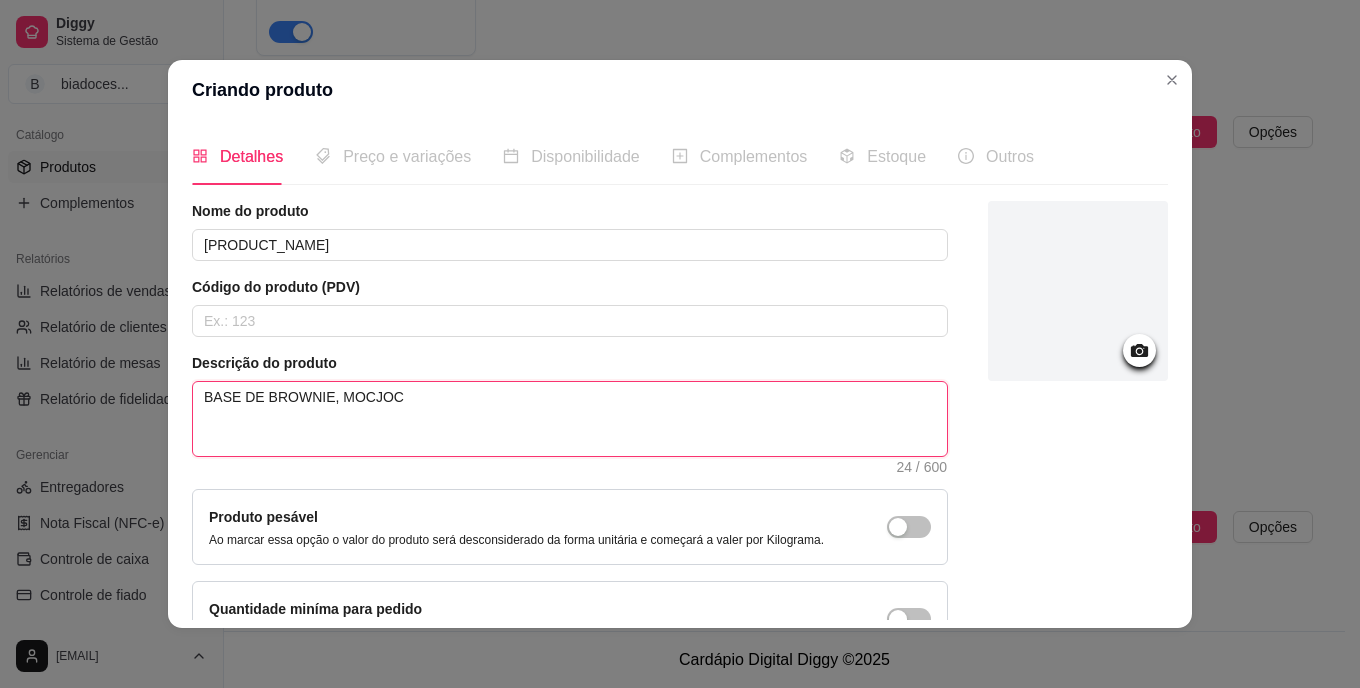 type 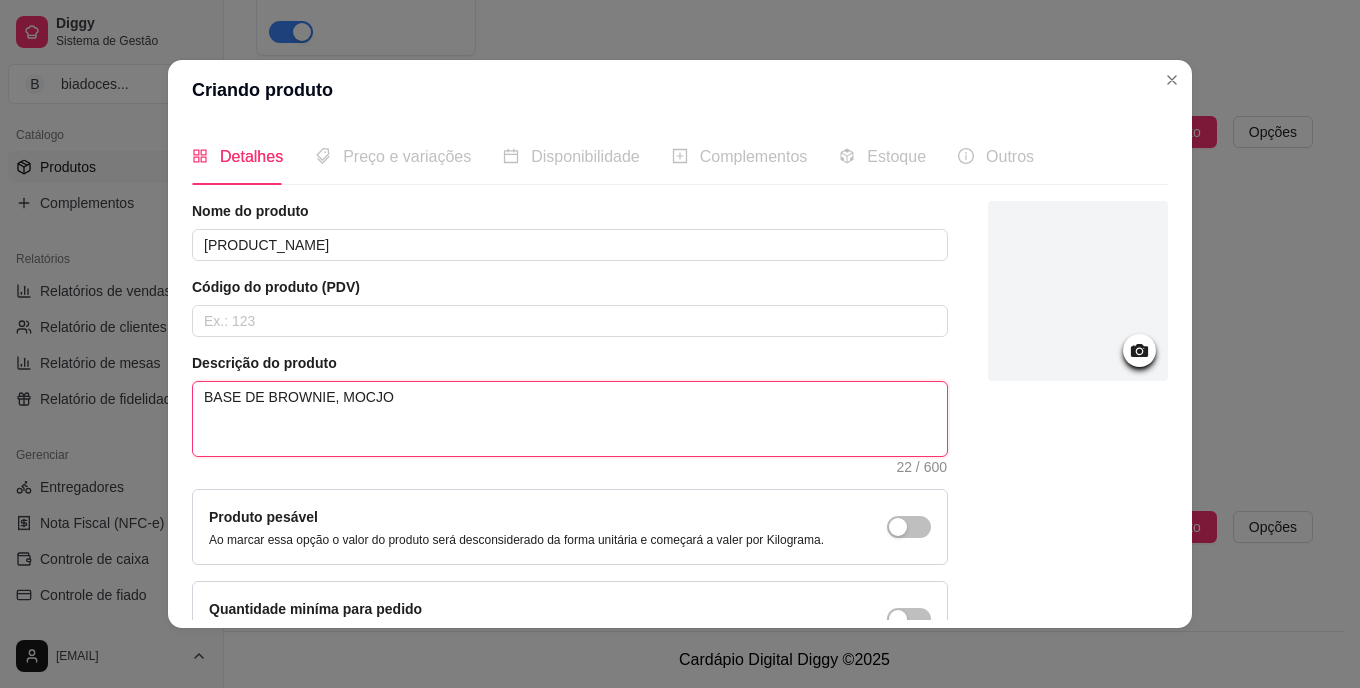 type 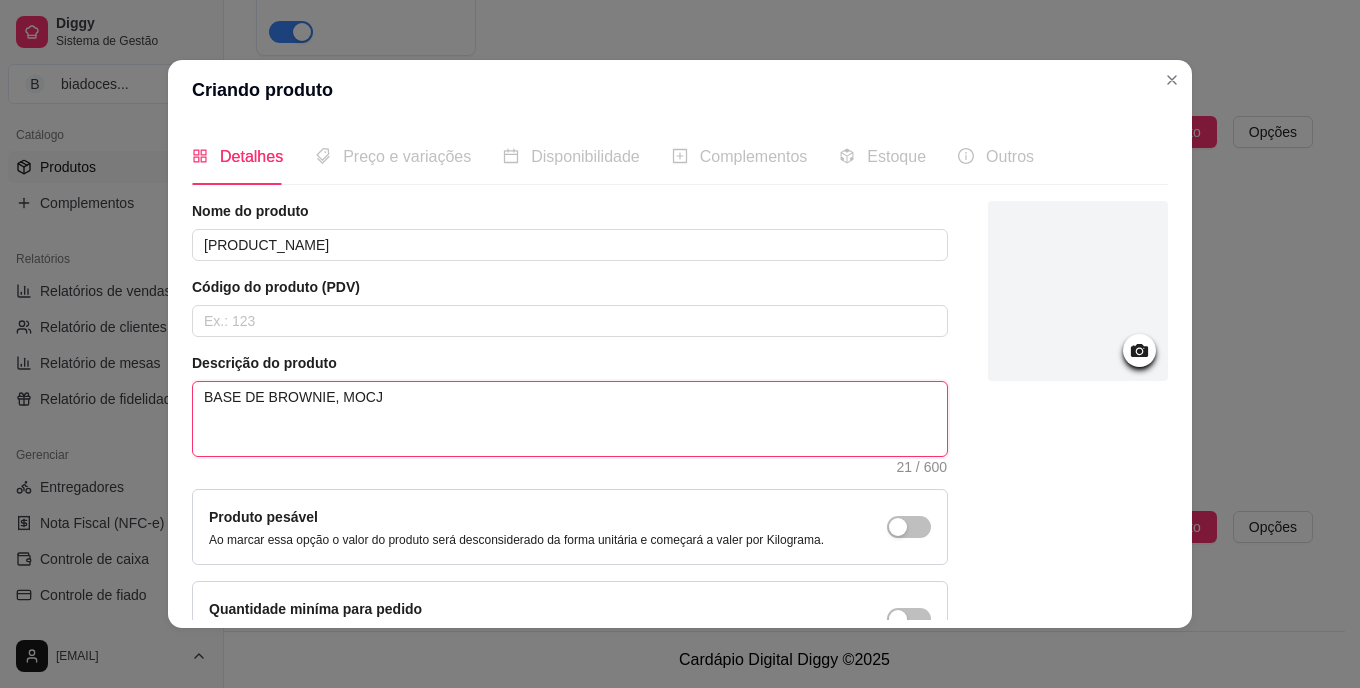 type 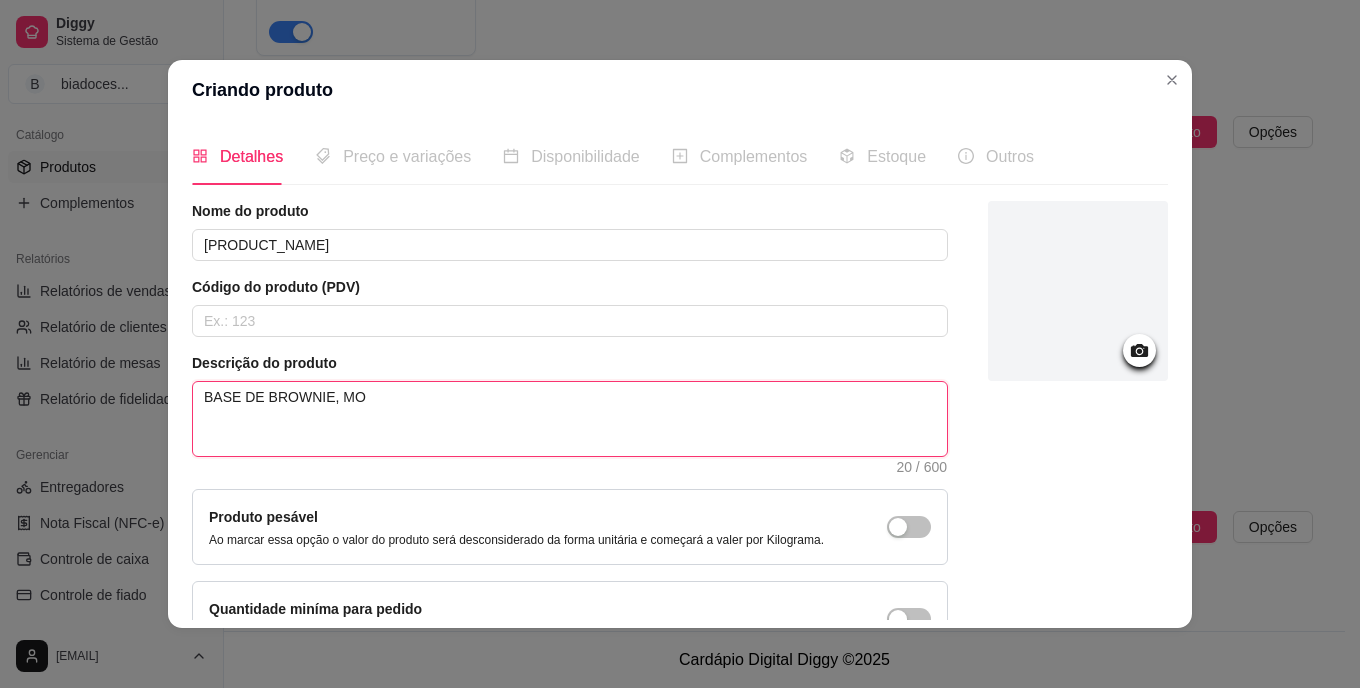 type 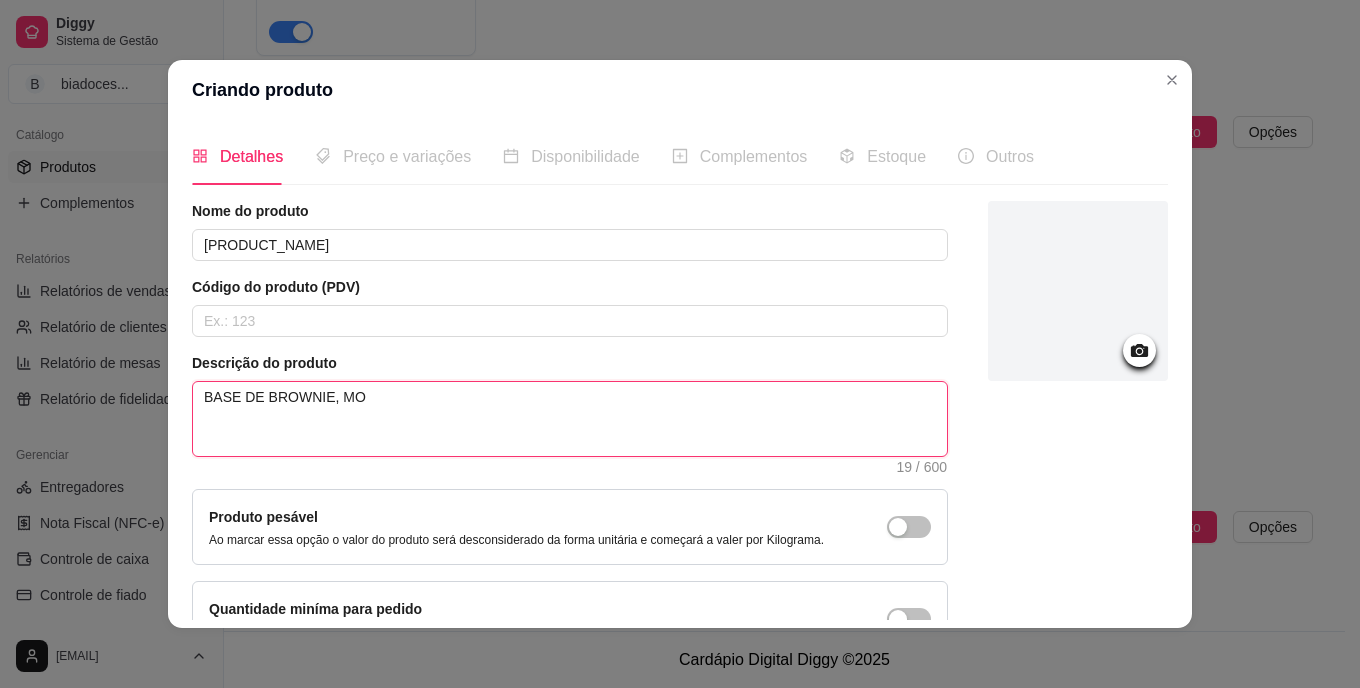 type 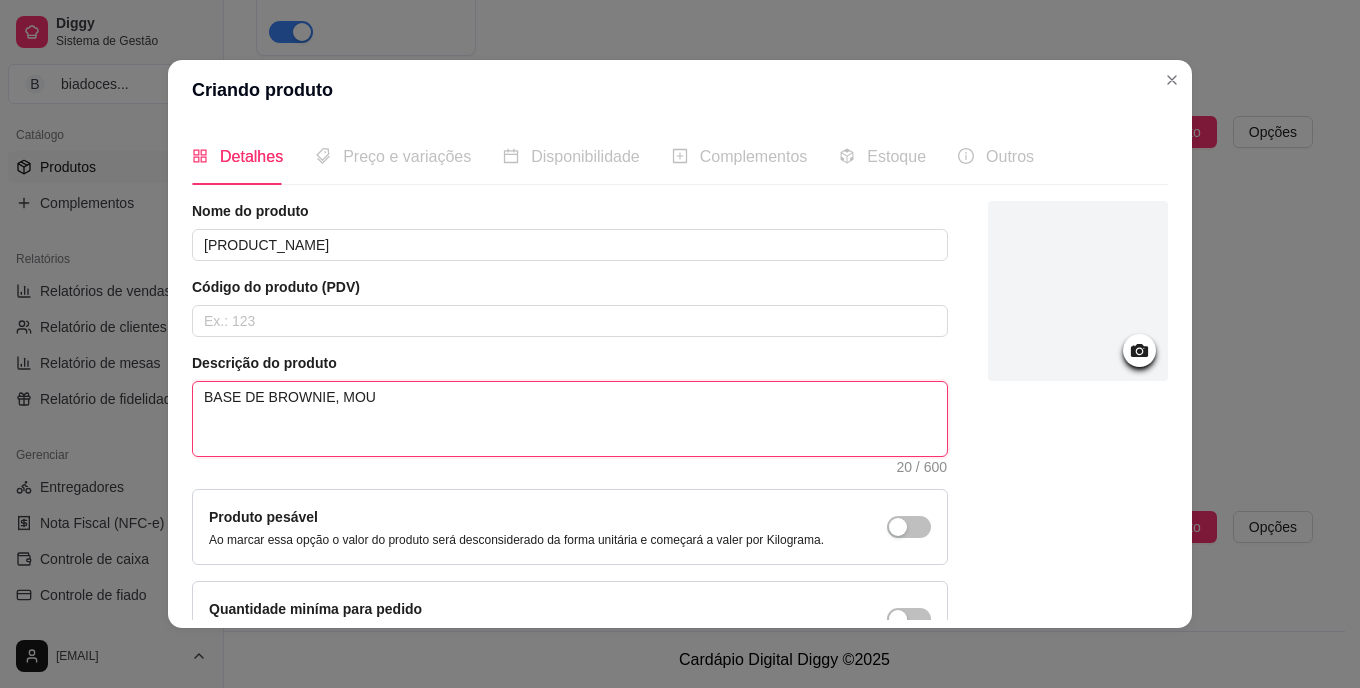 type 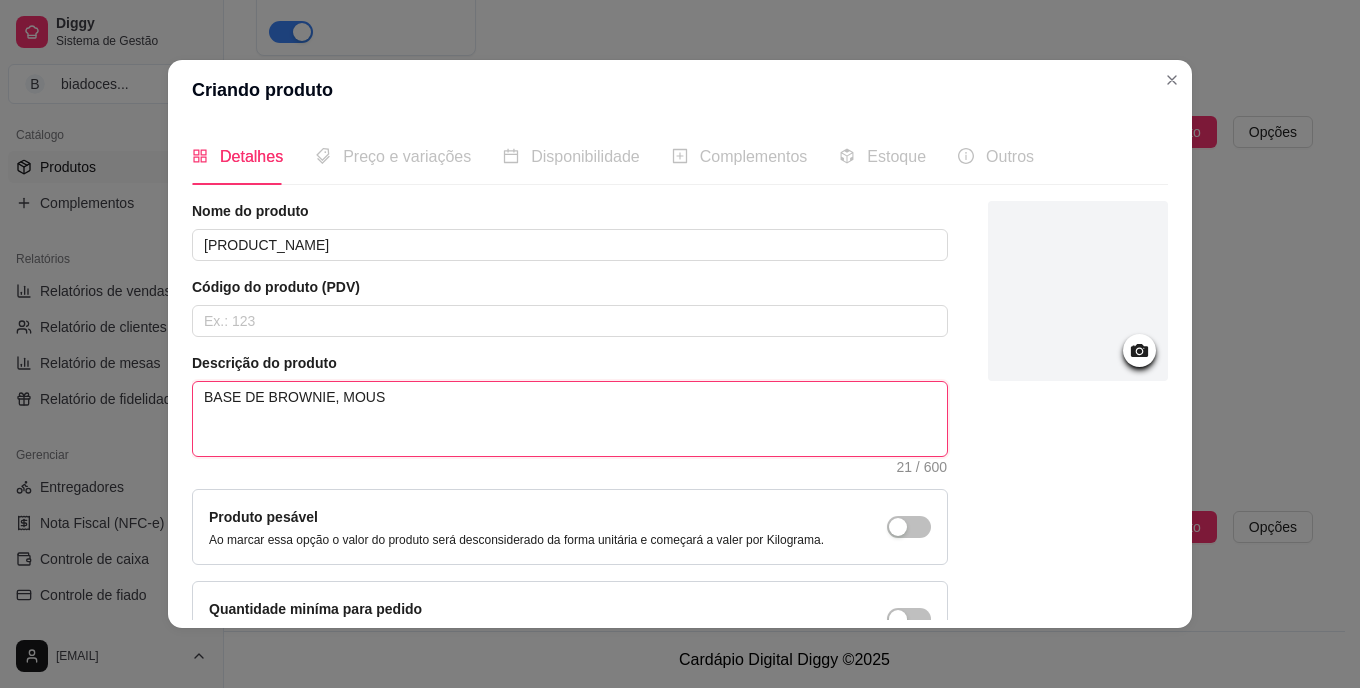 type 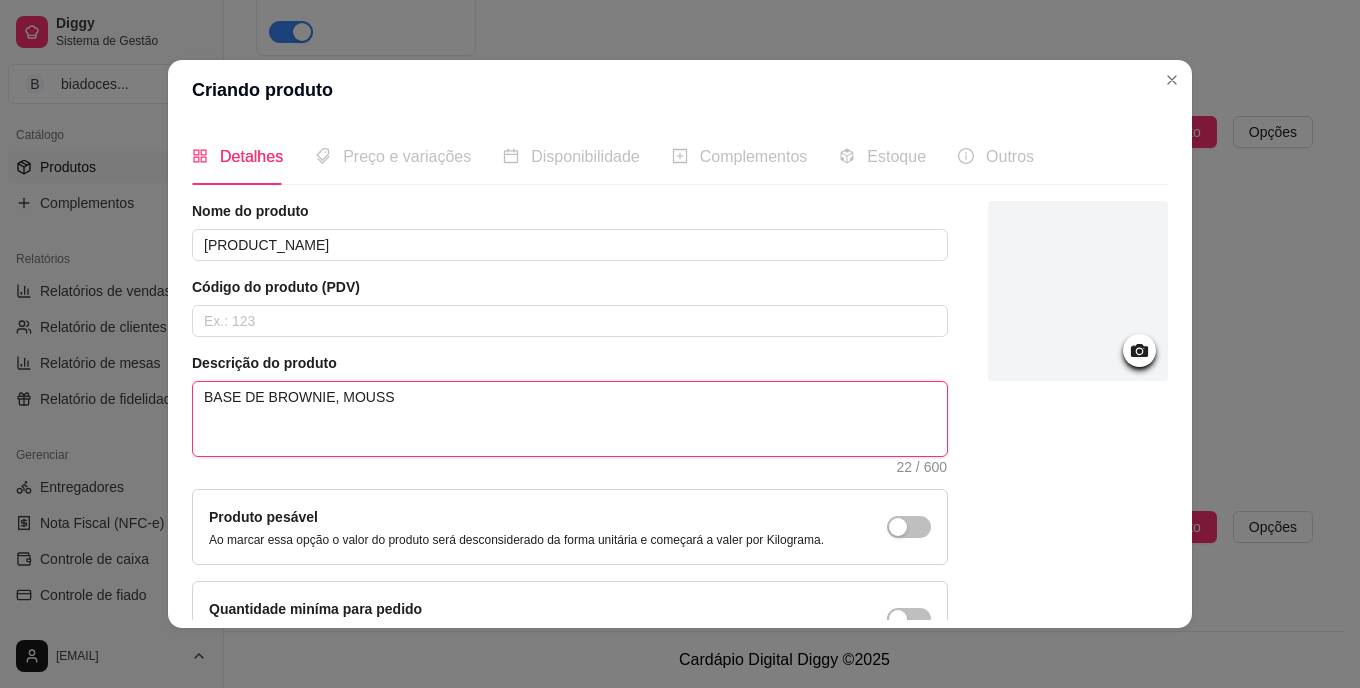 type 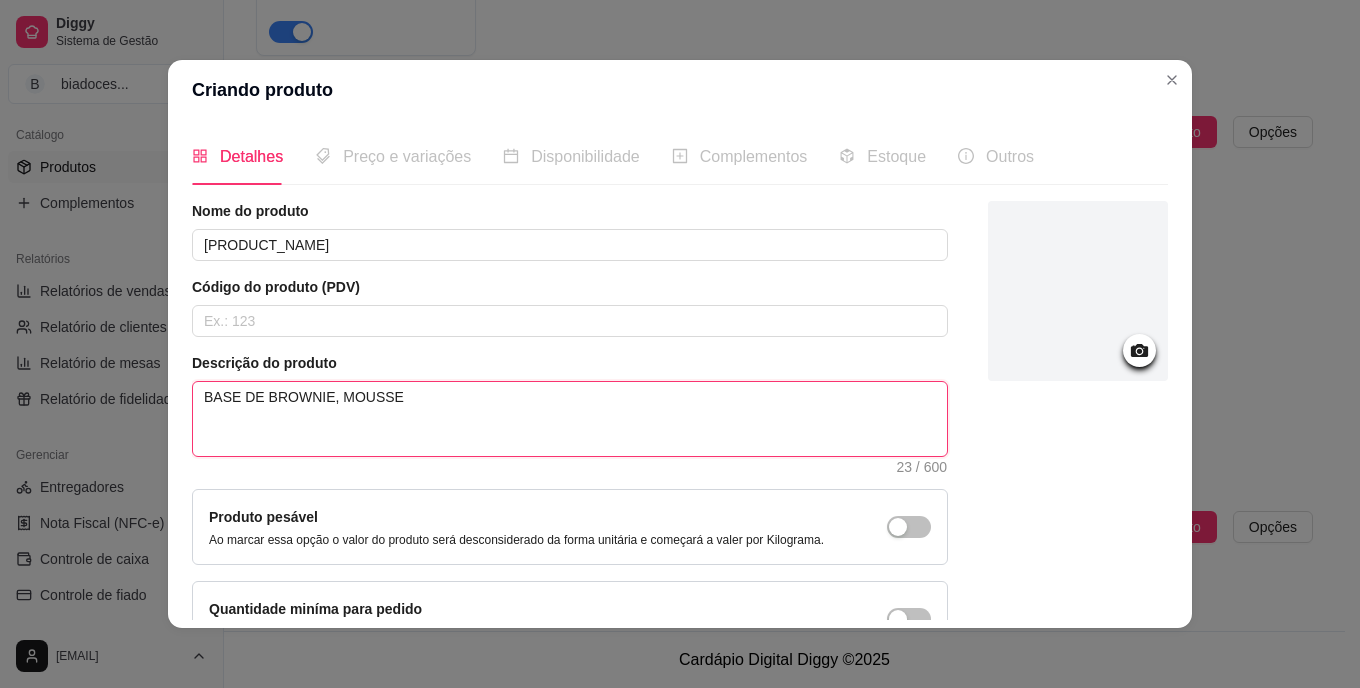 type 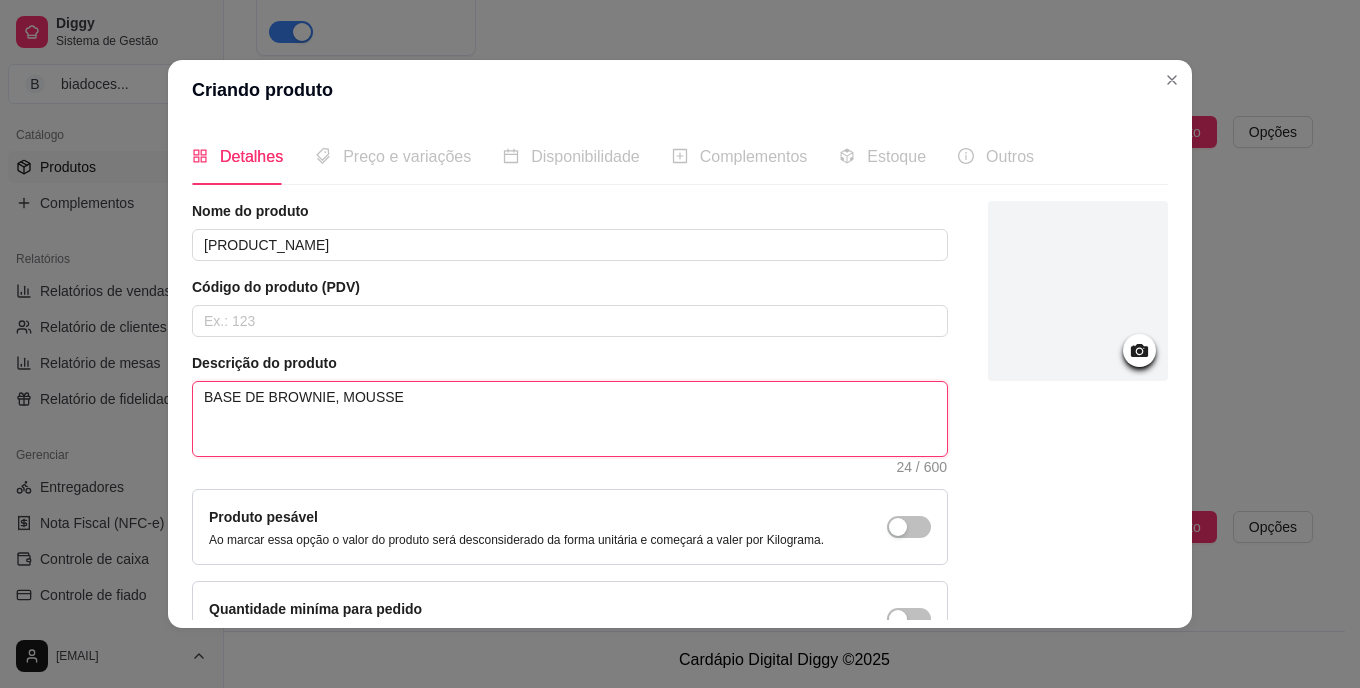 type 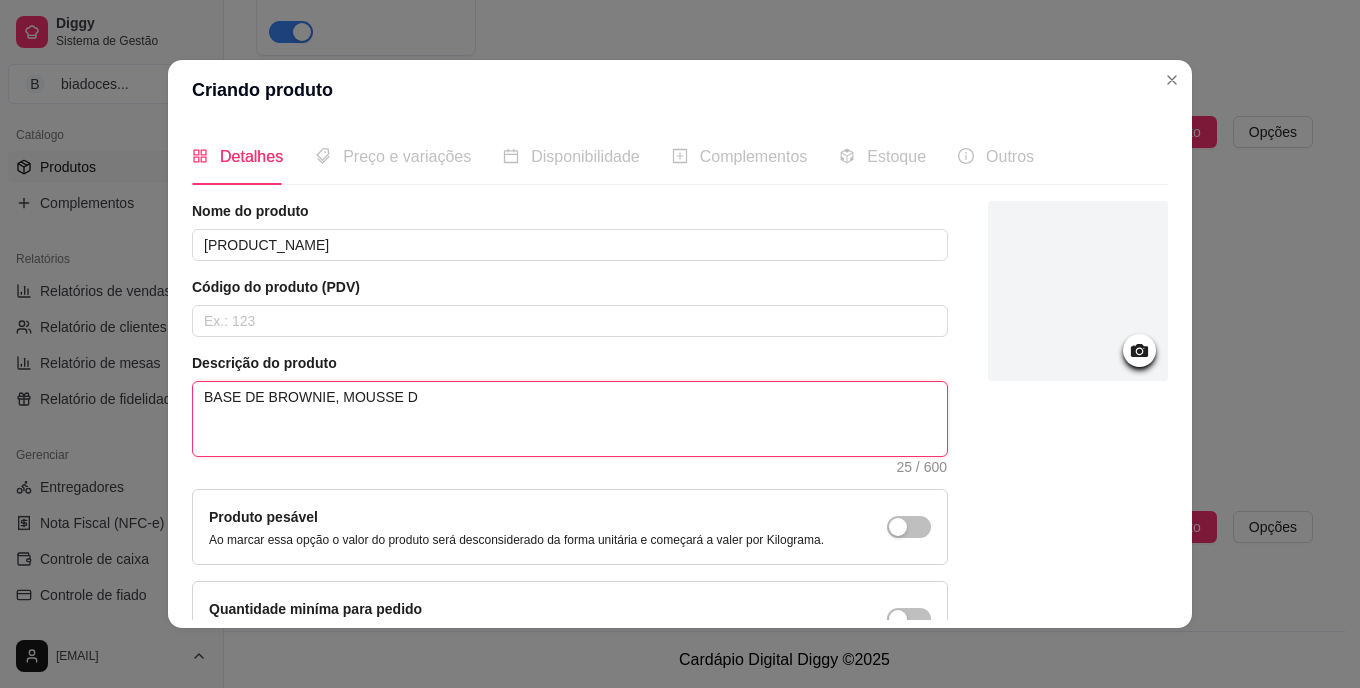 type 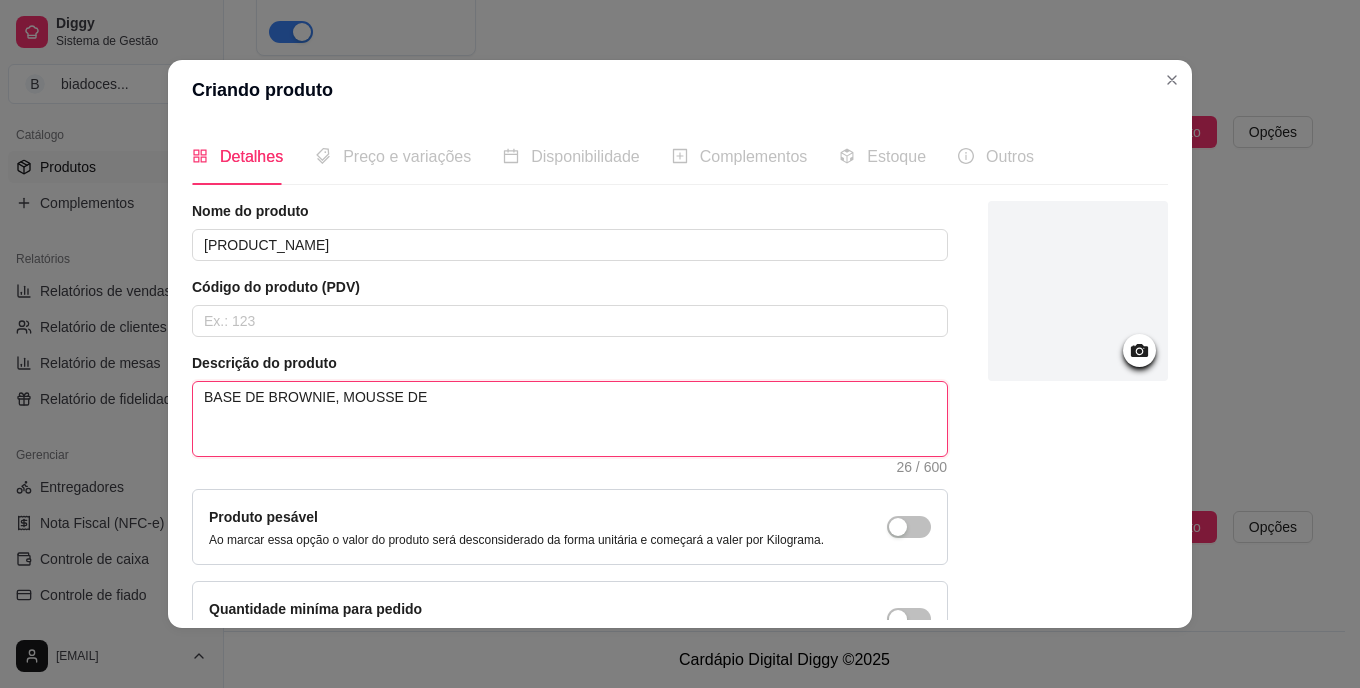 type 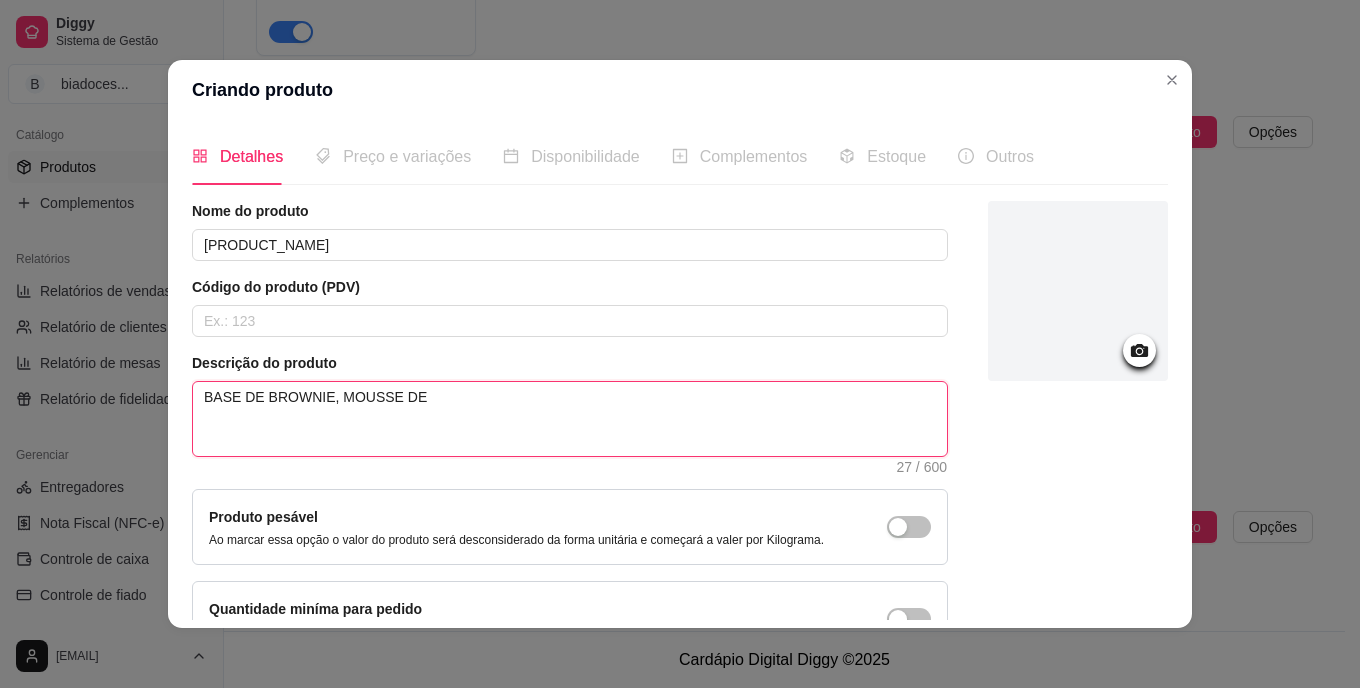 type 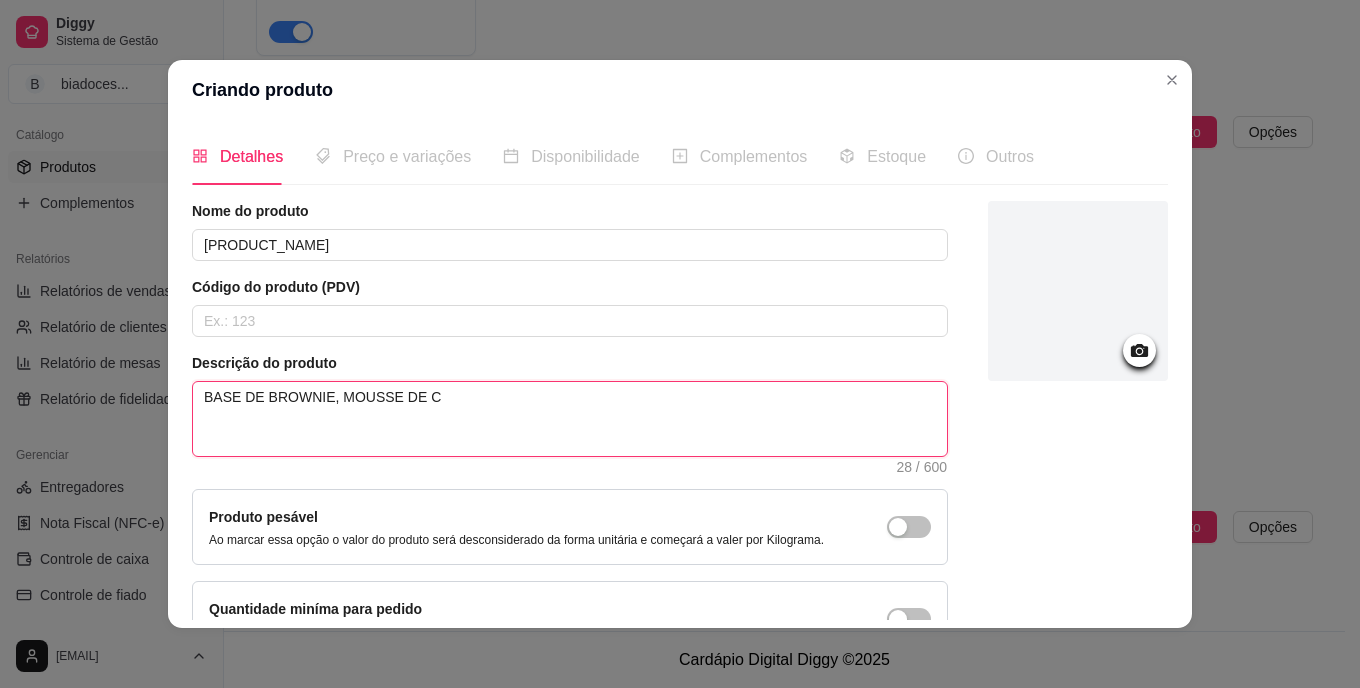 type 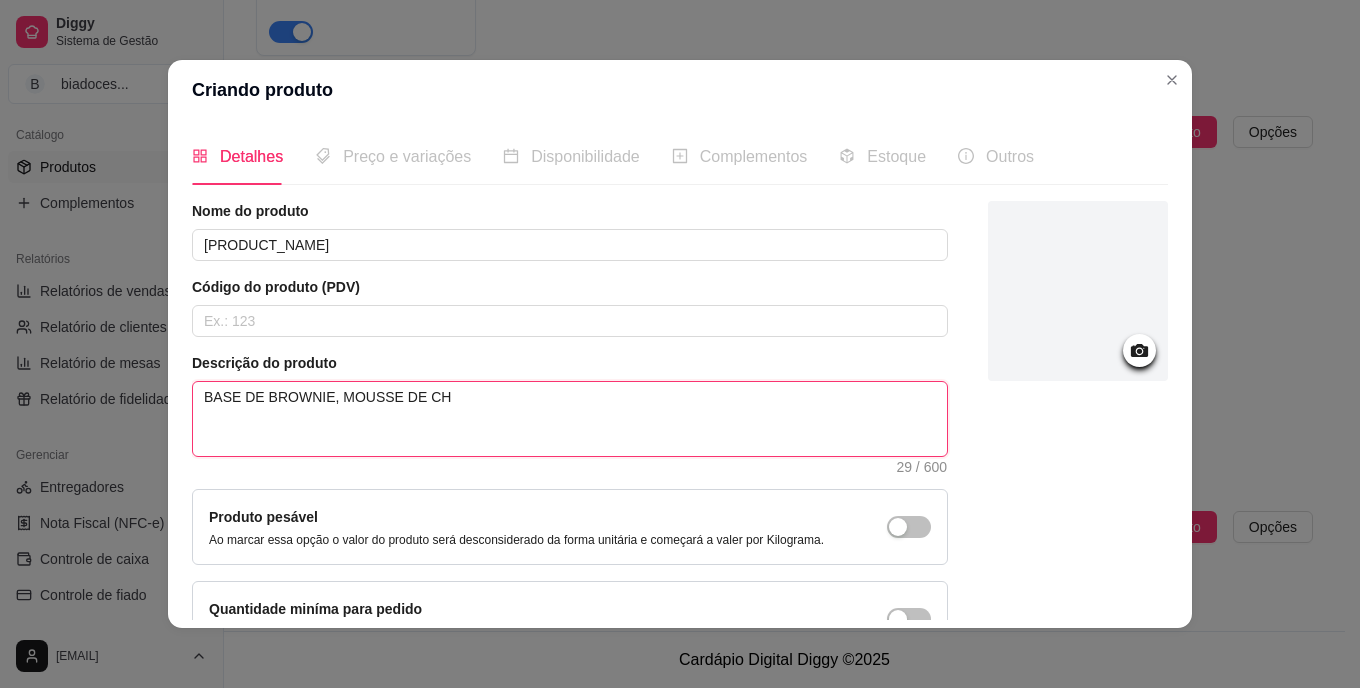 type 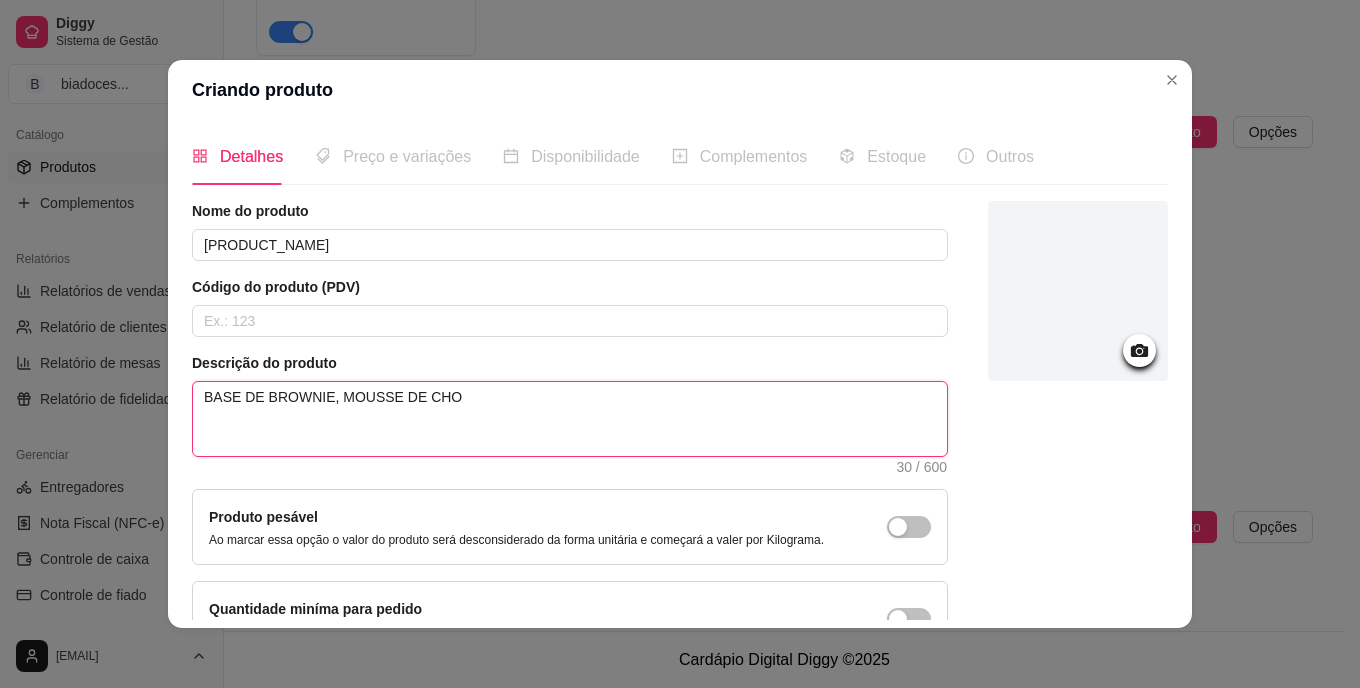 type 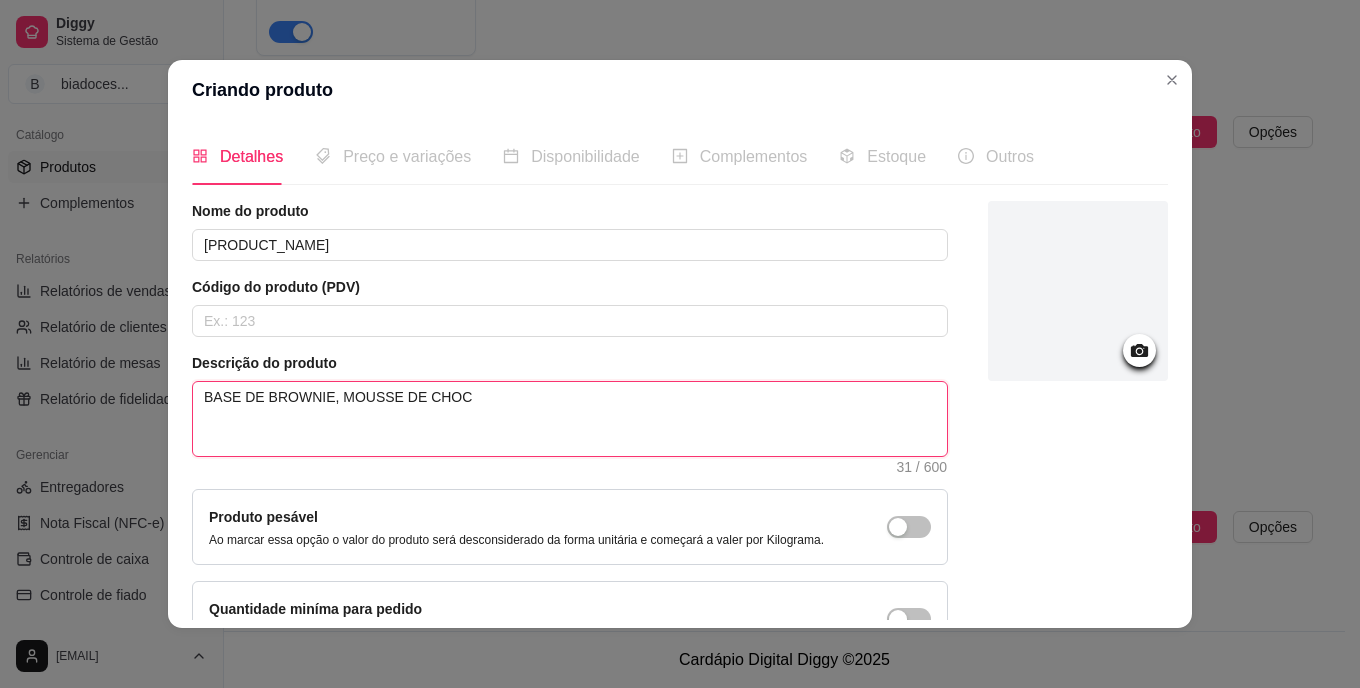 type 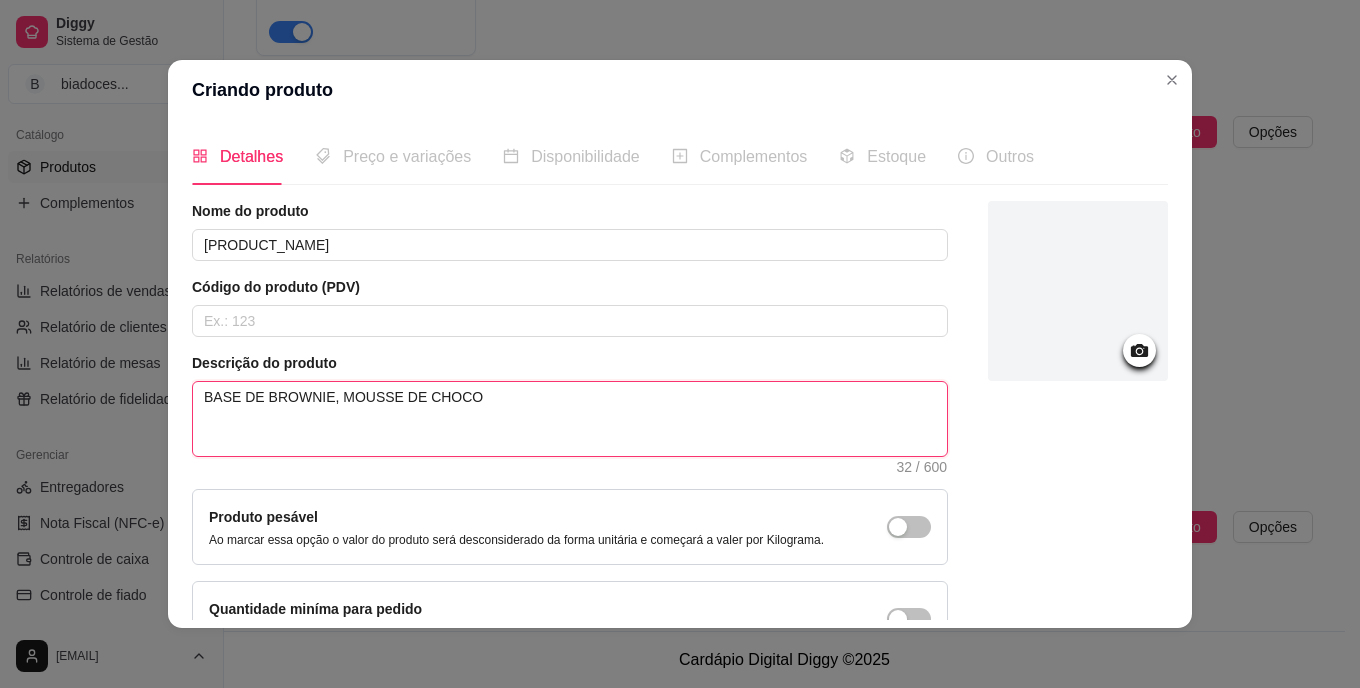 type 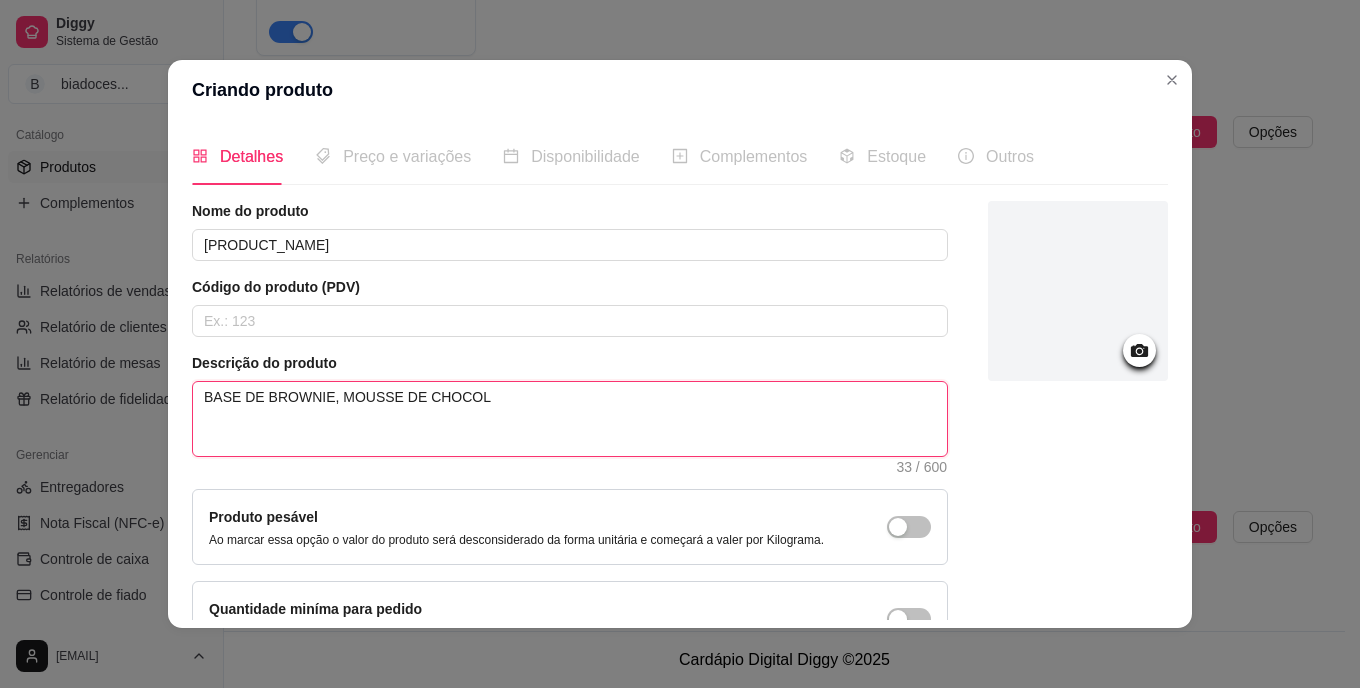 type 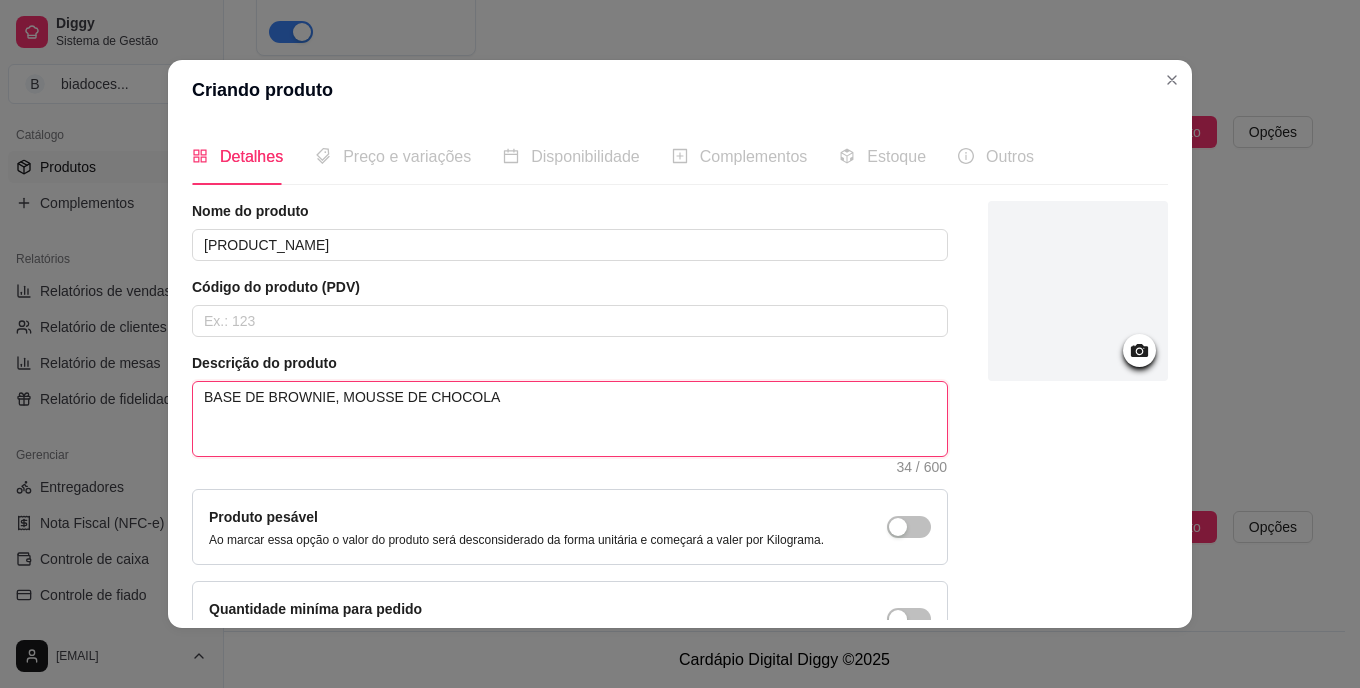 type 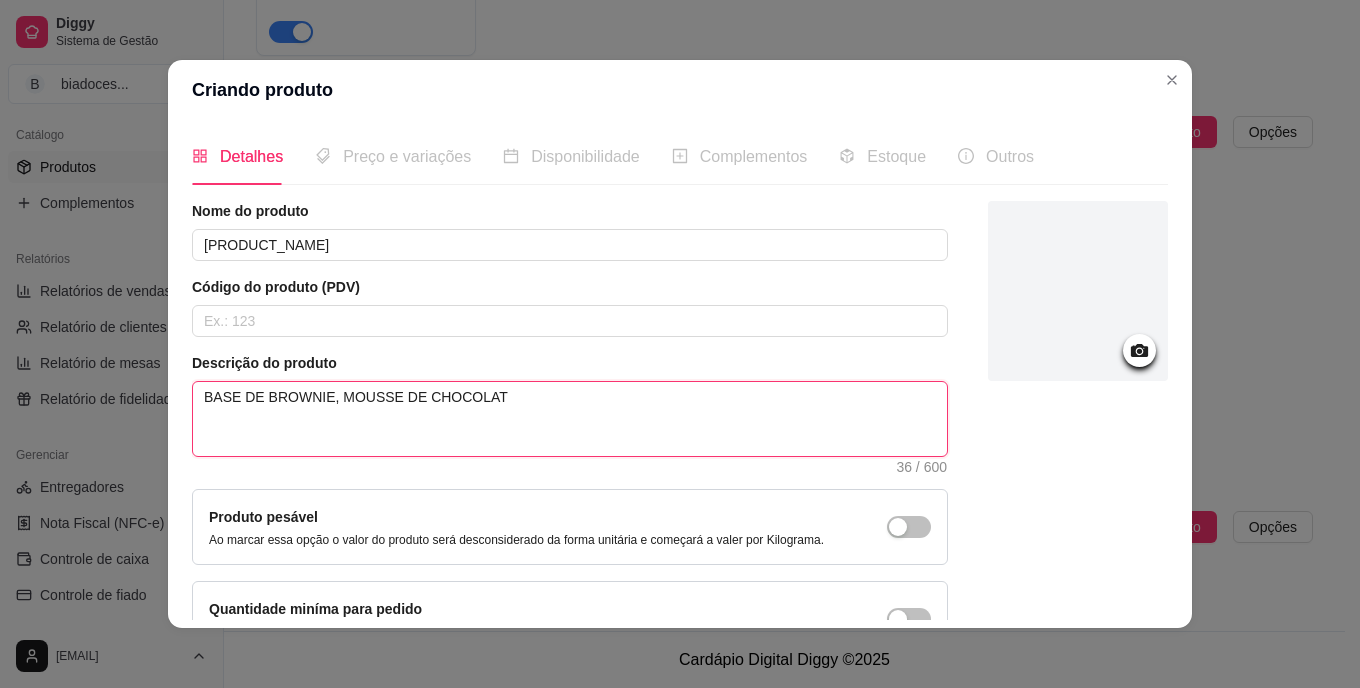 type 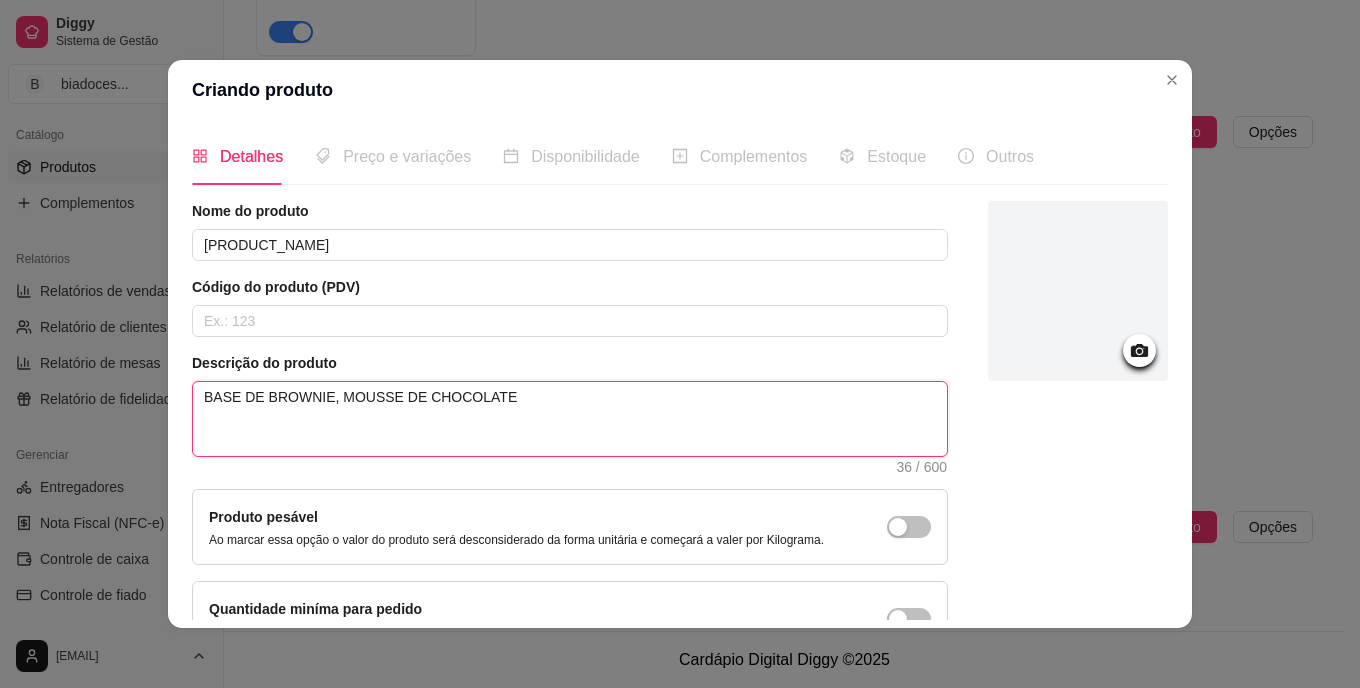 type 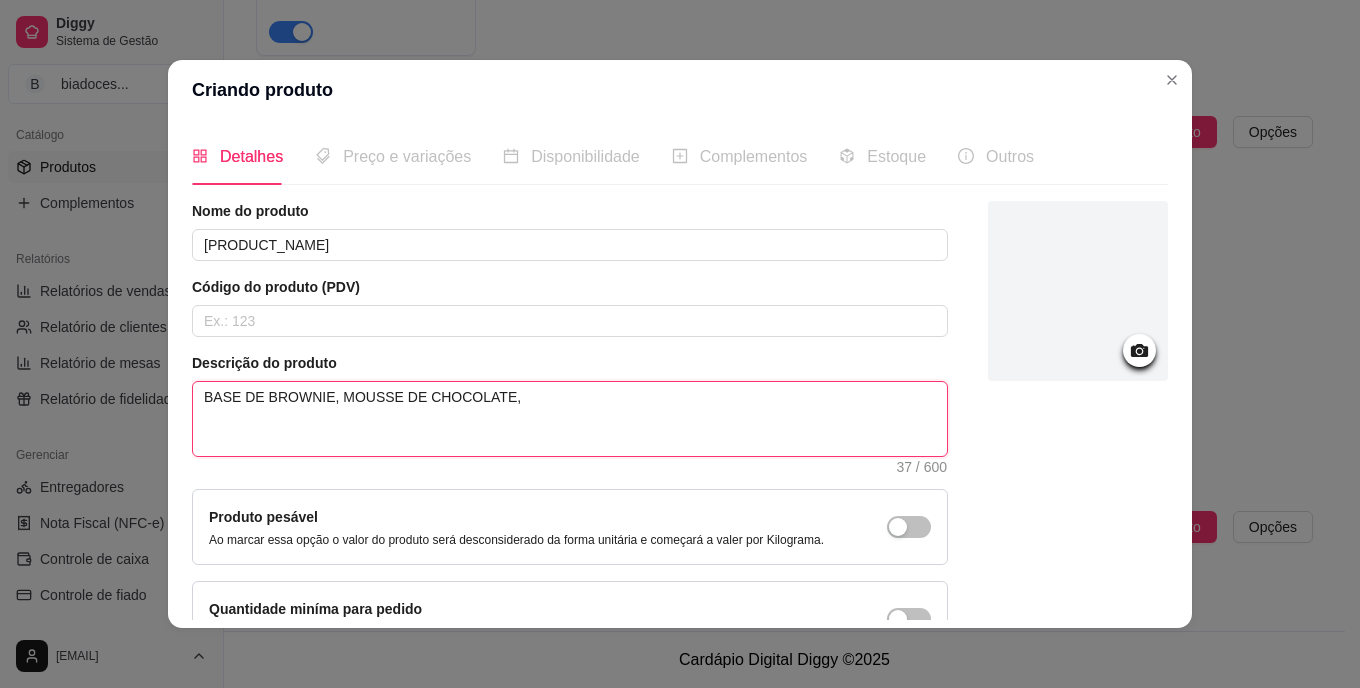 type 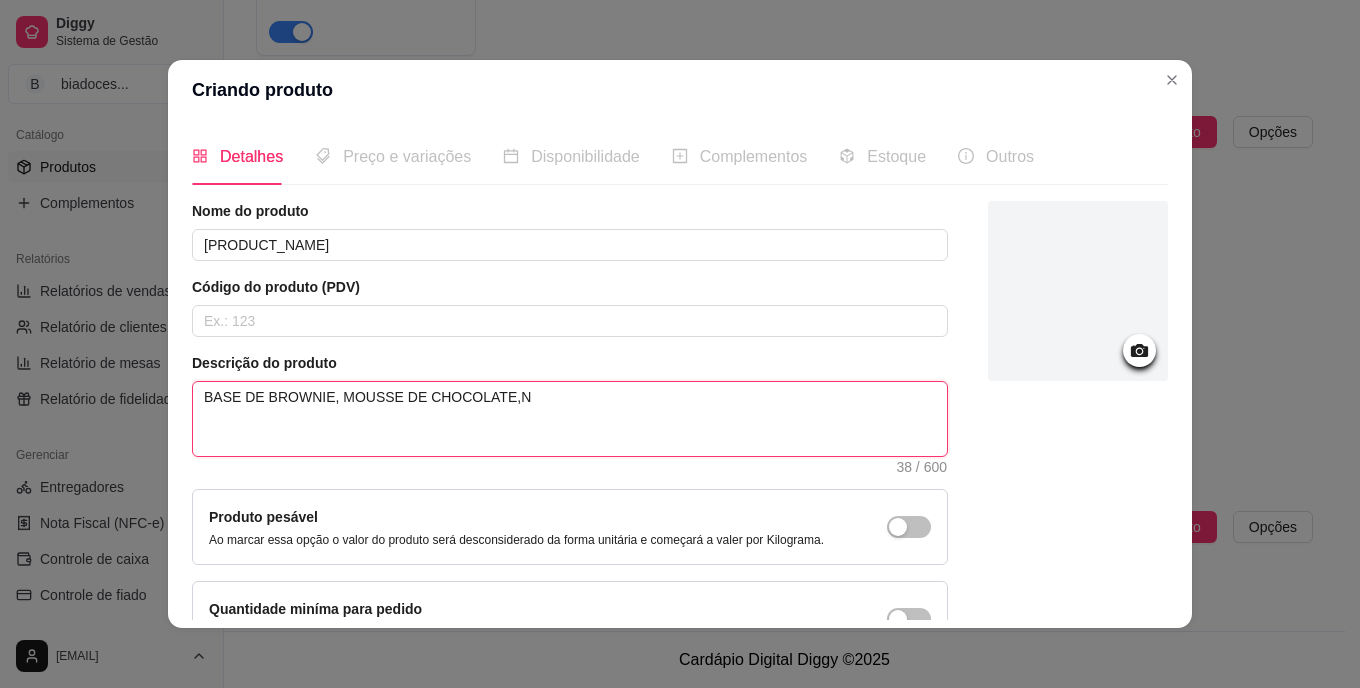 type 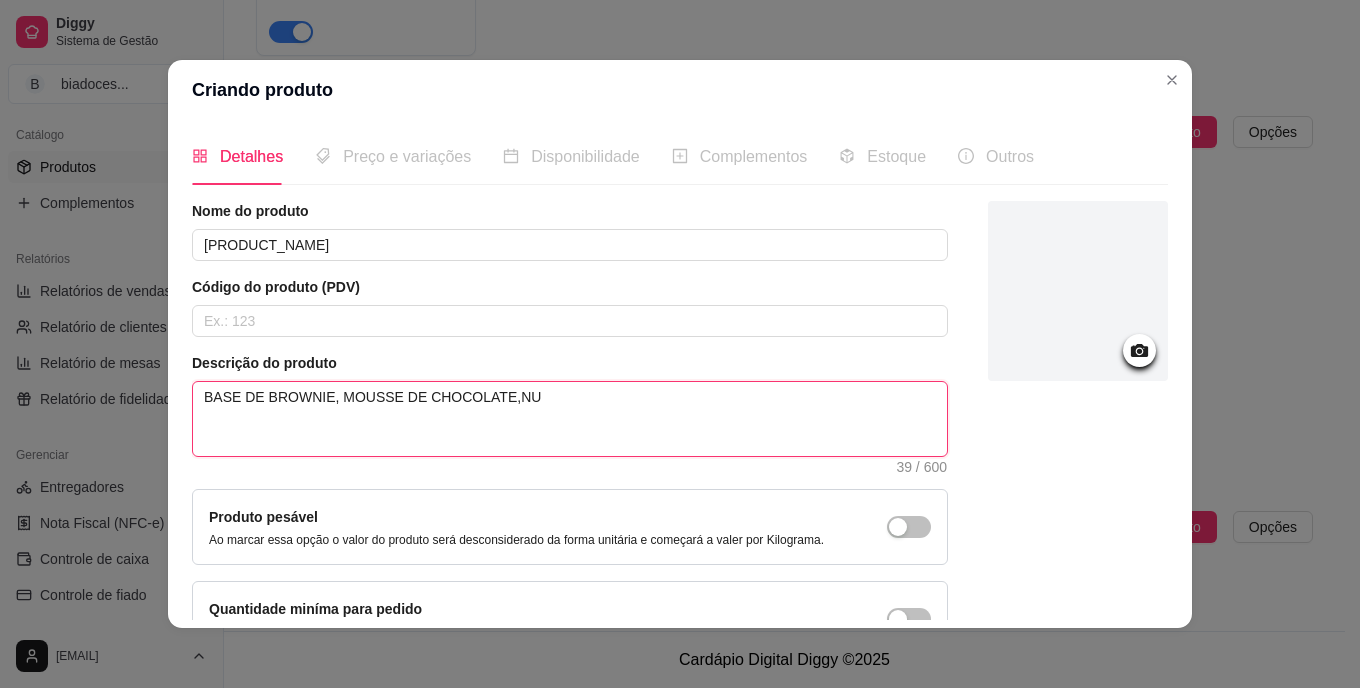 type 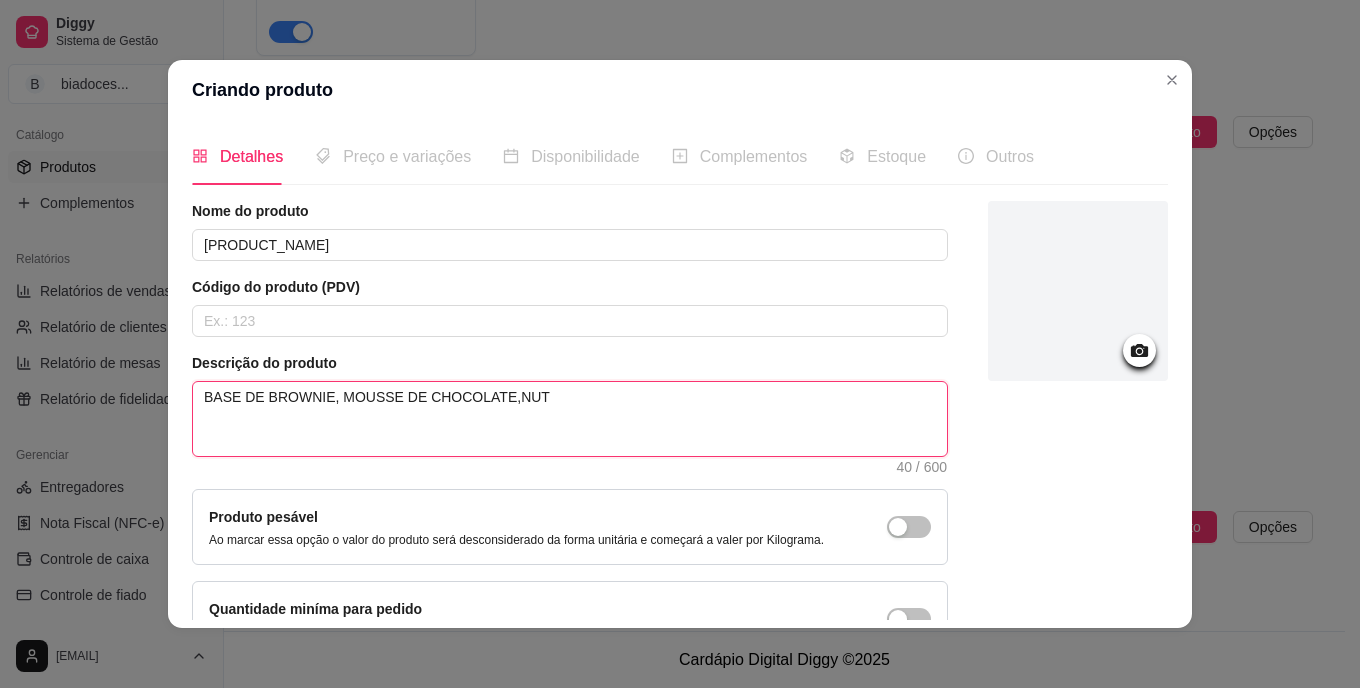 type 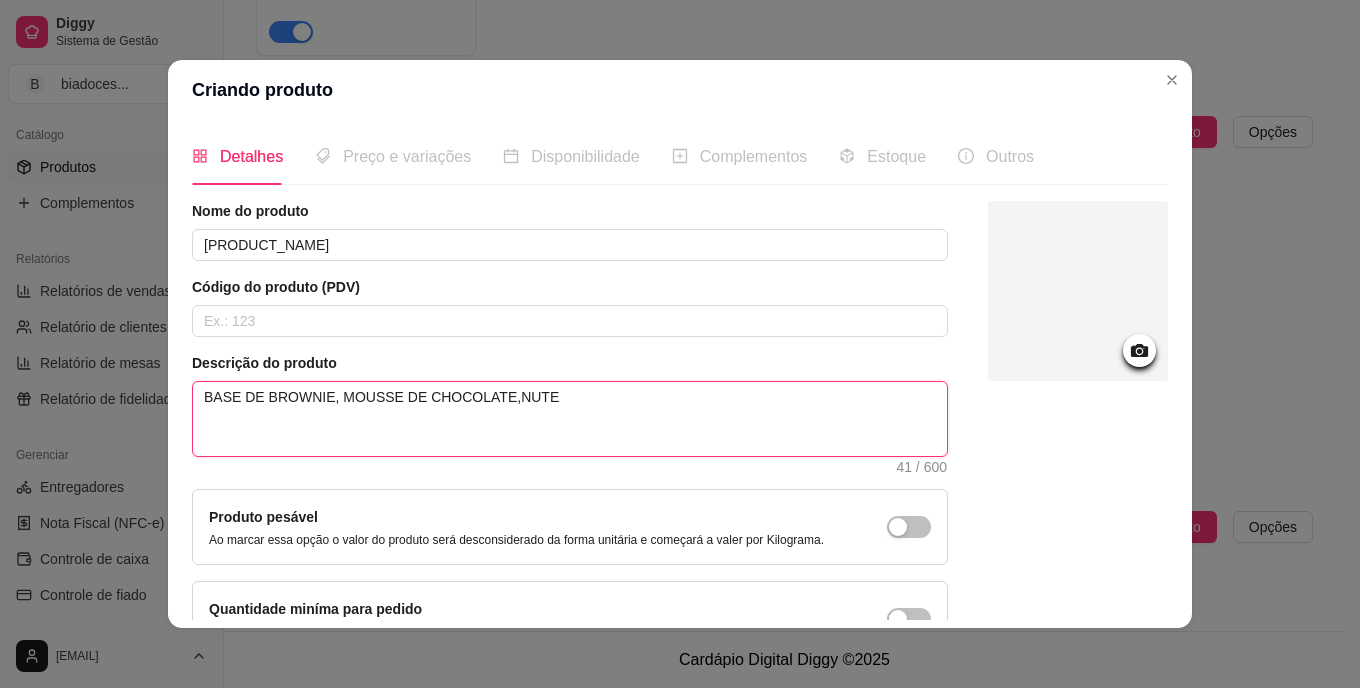 type 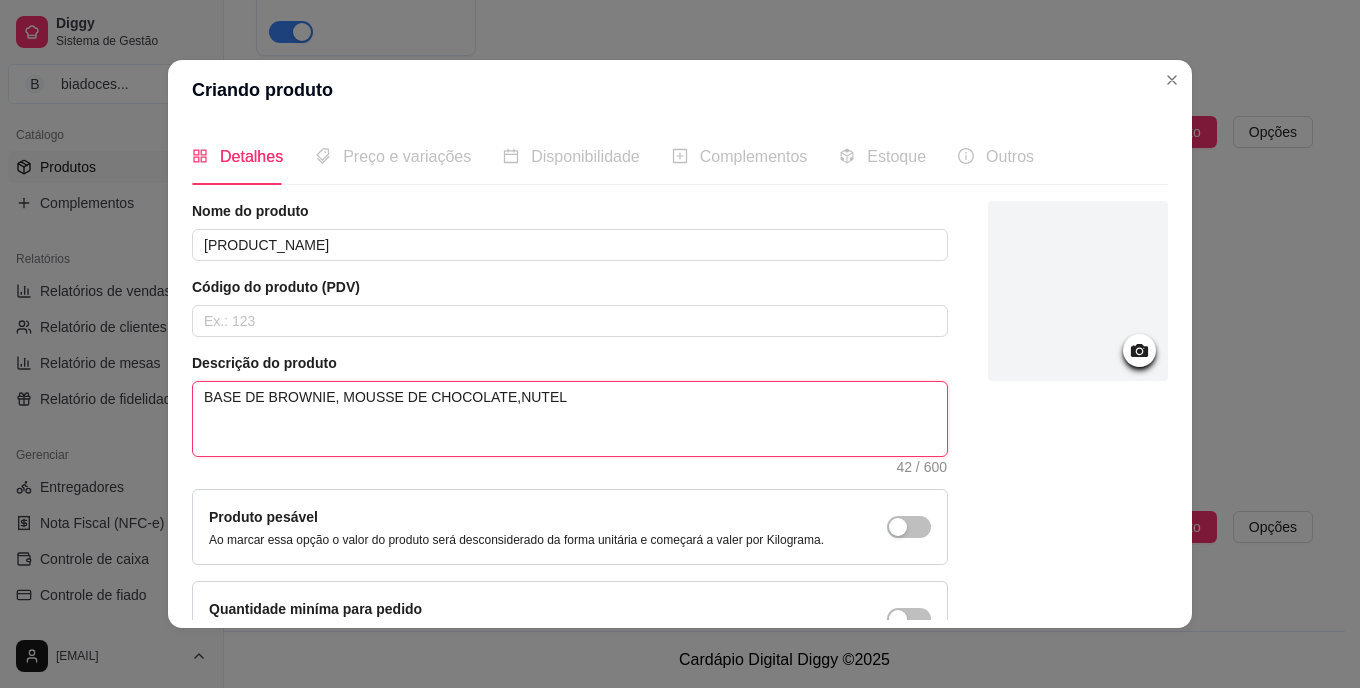 type 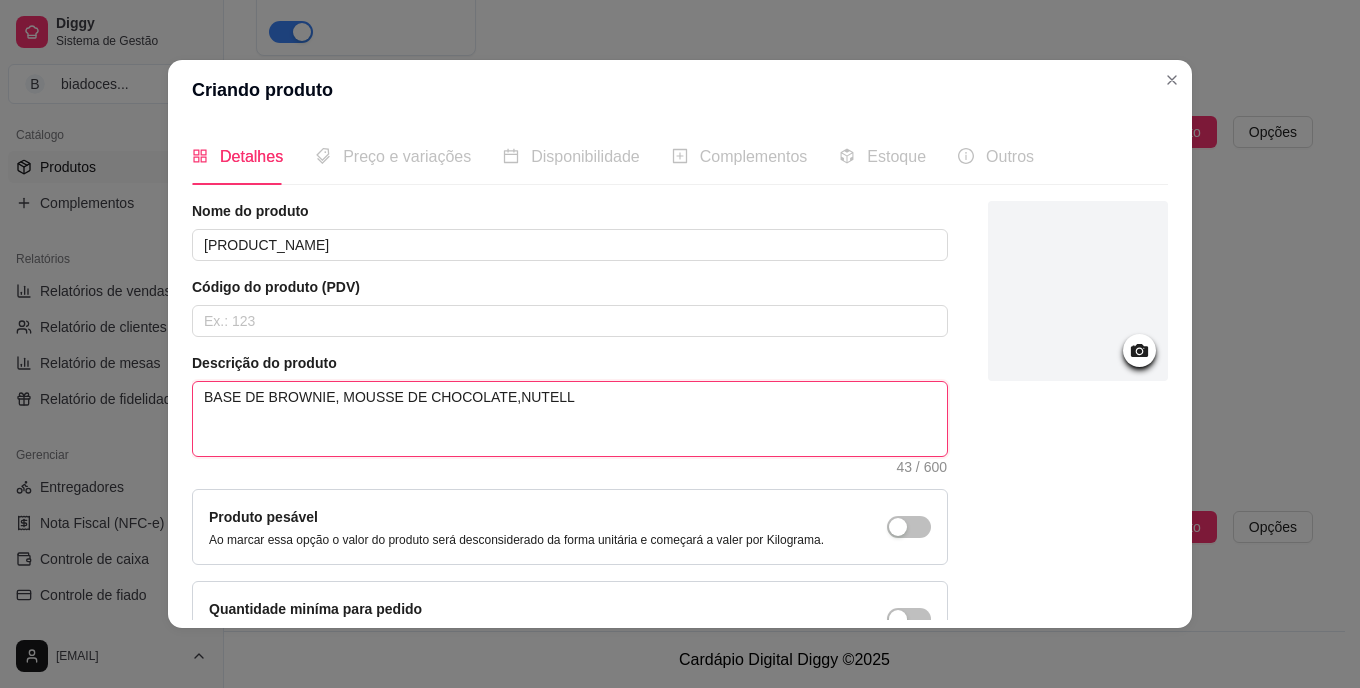 type 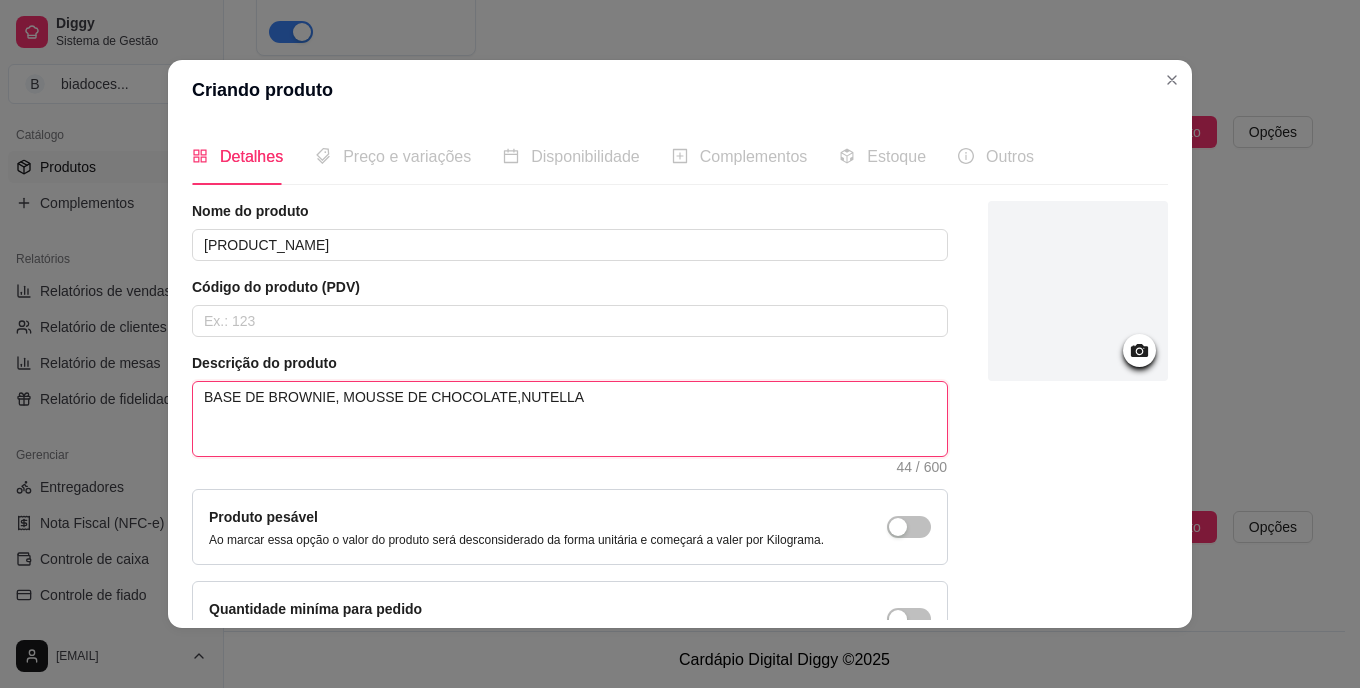 type 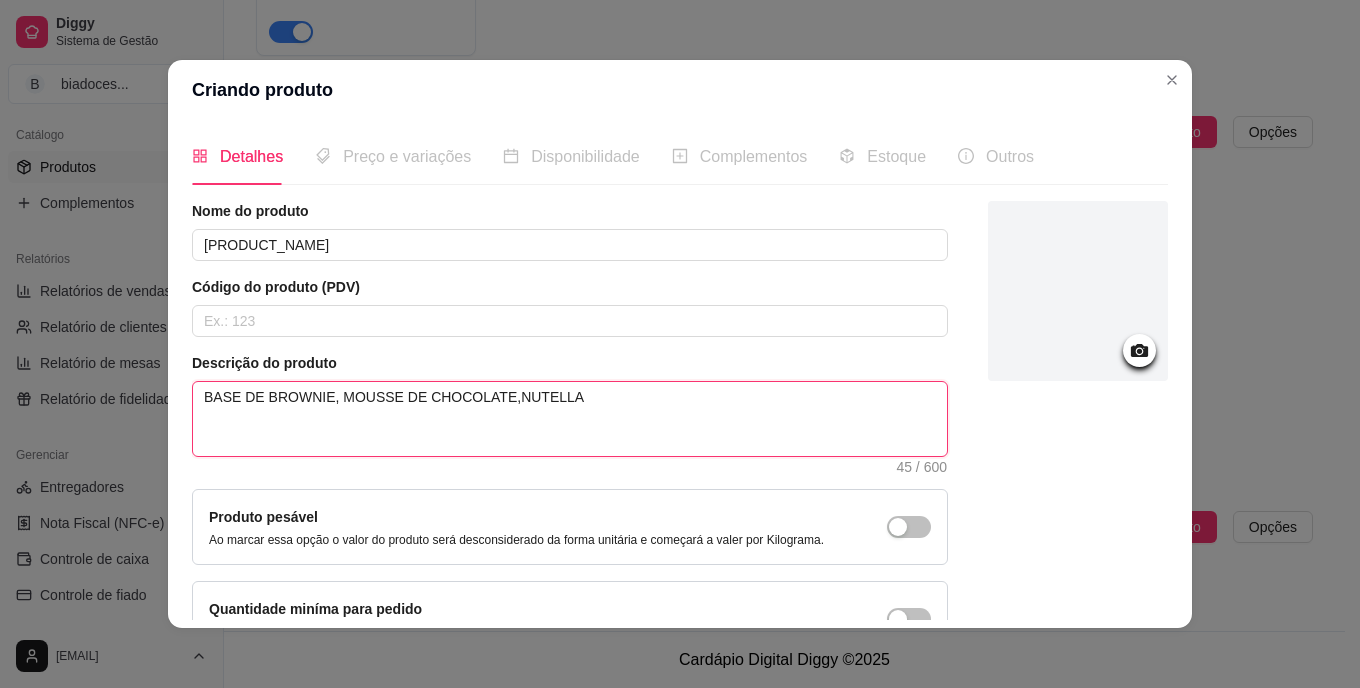 type 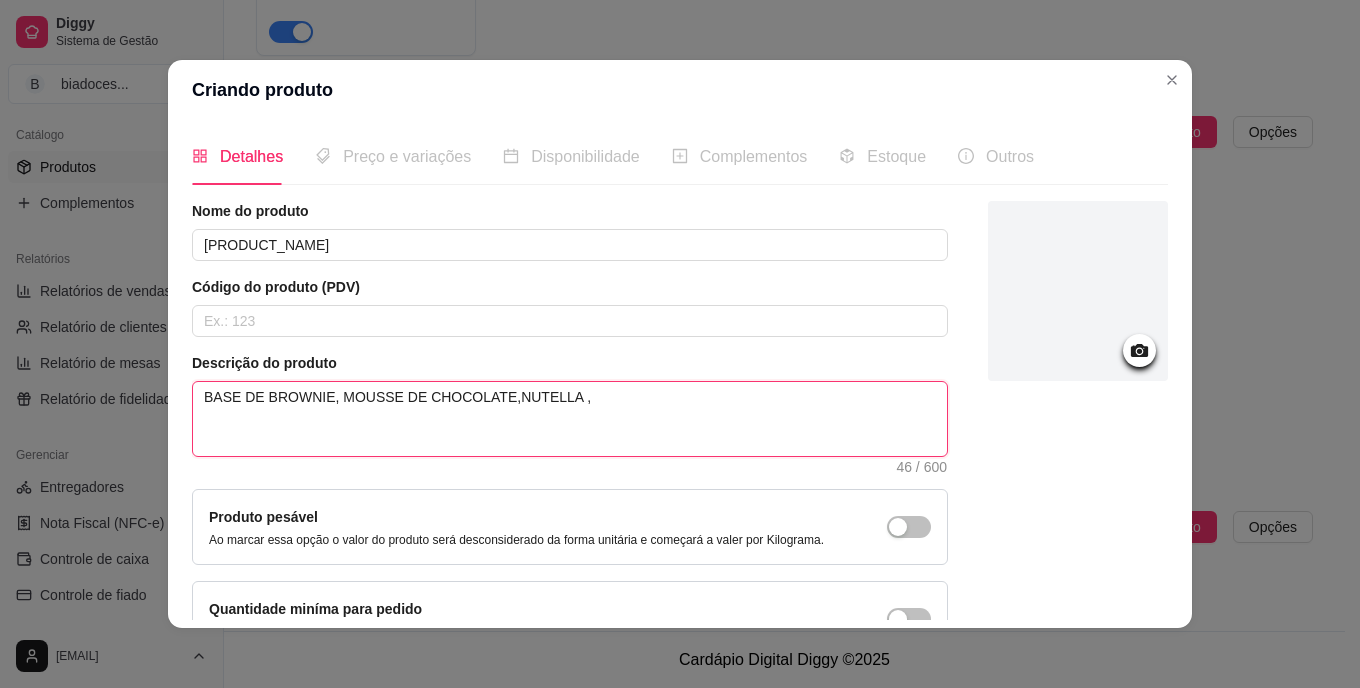 type 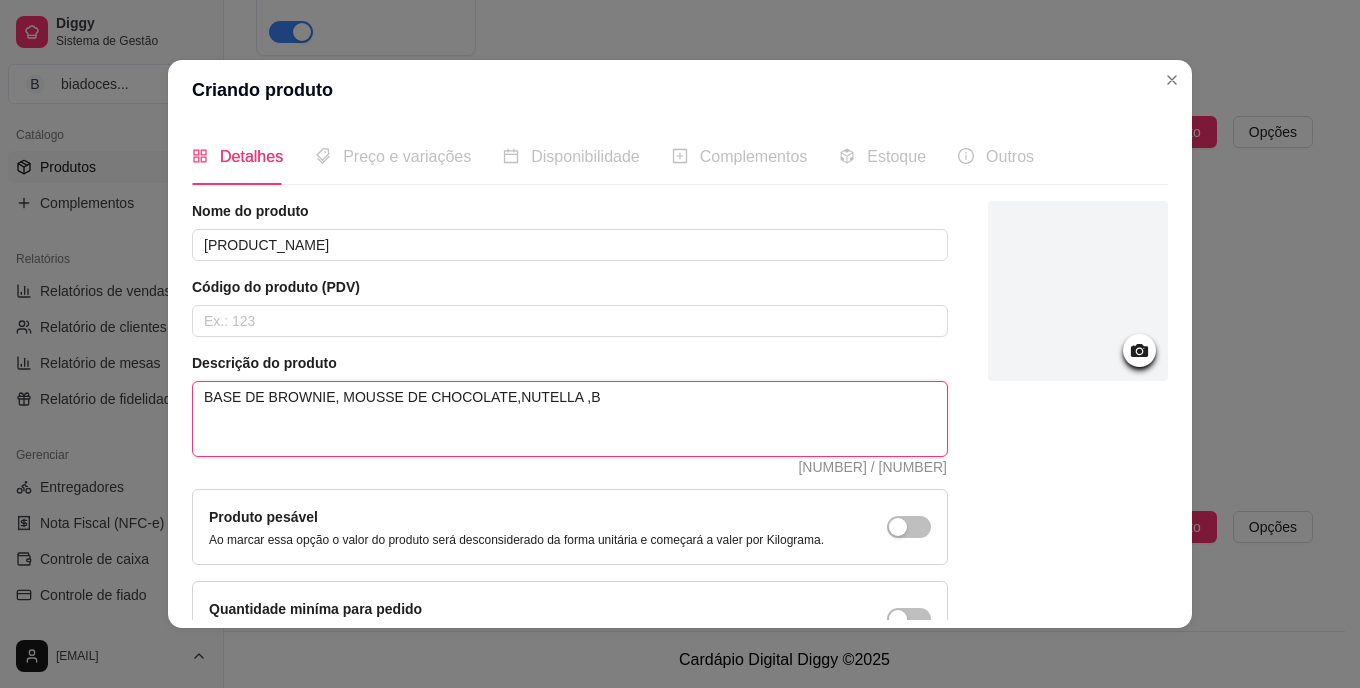 type 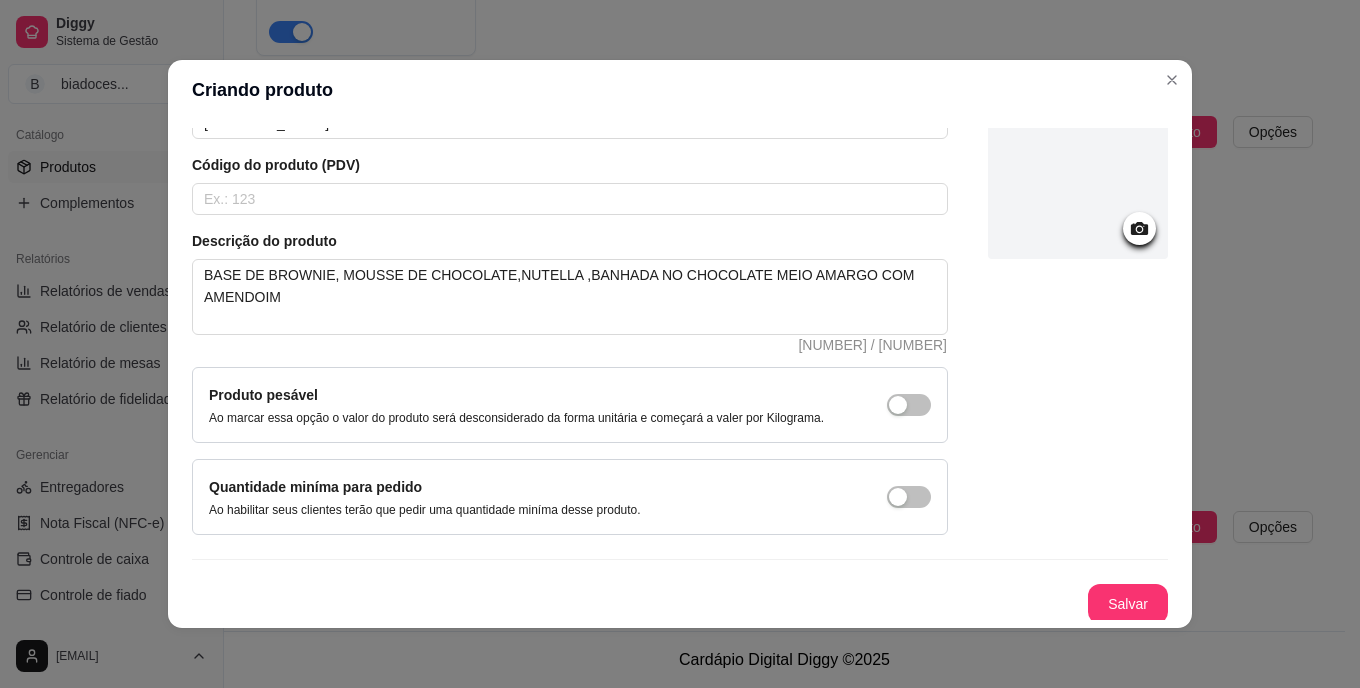 scroll, scrollTop: 126, scrollLeft: 0, axis: vertical 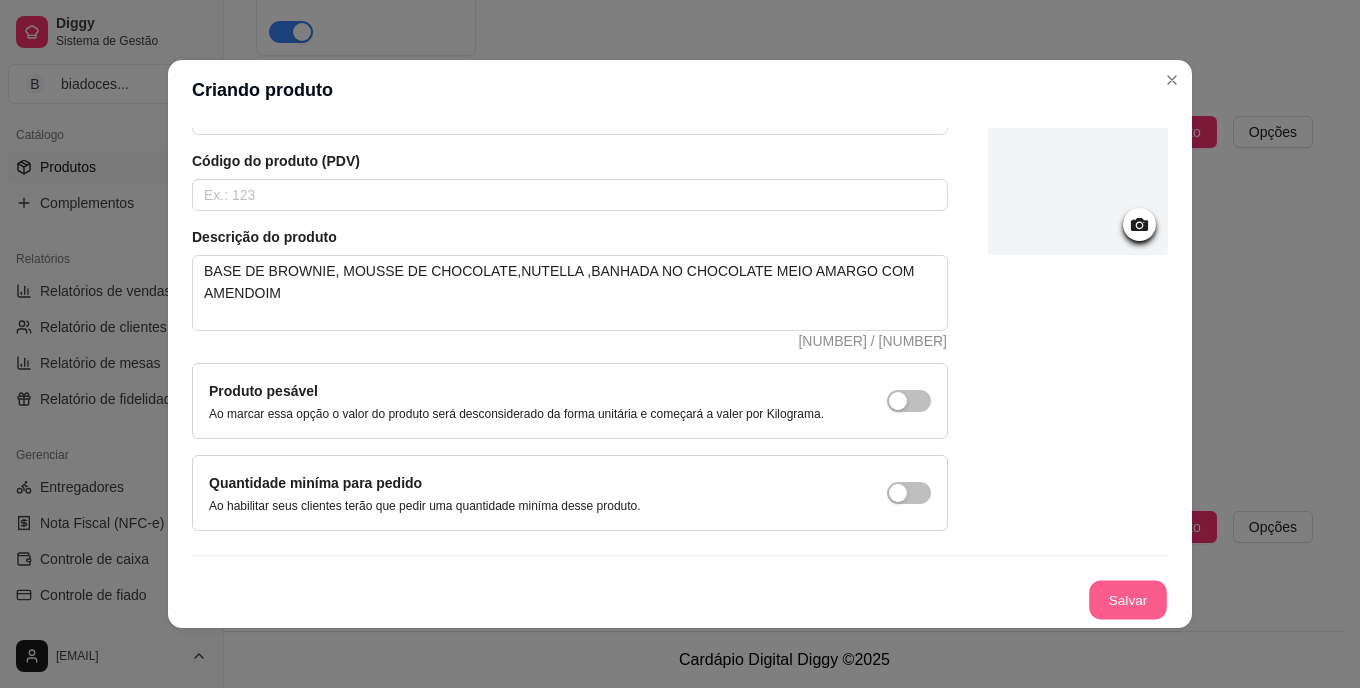 click on "Salvar" at bounding box center (1128, 600) 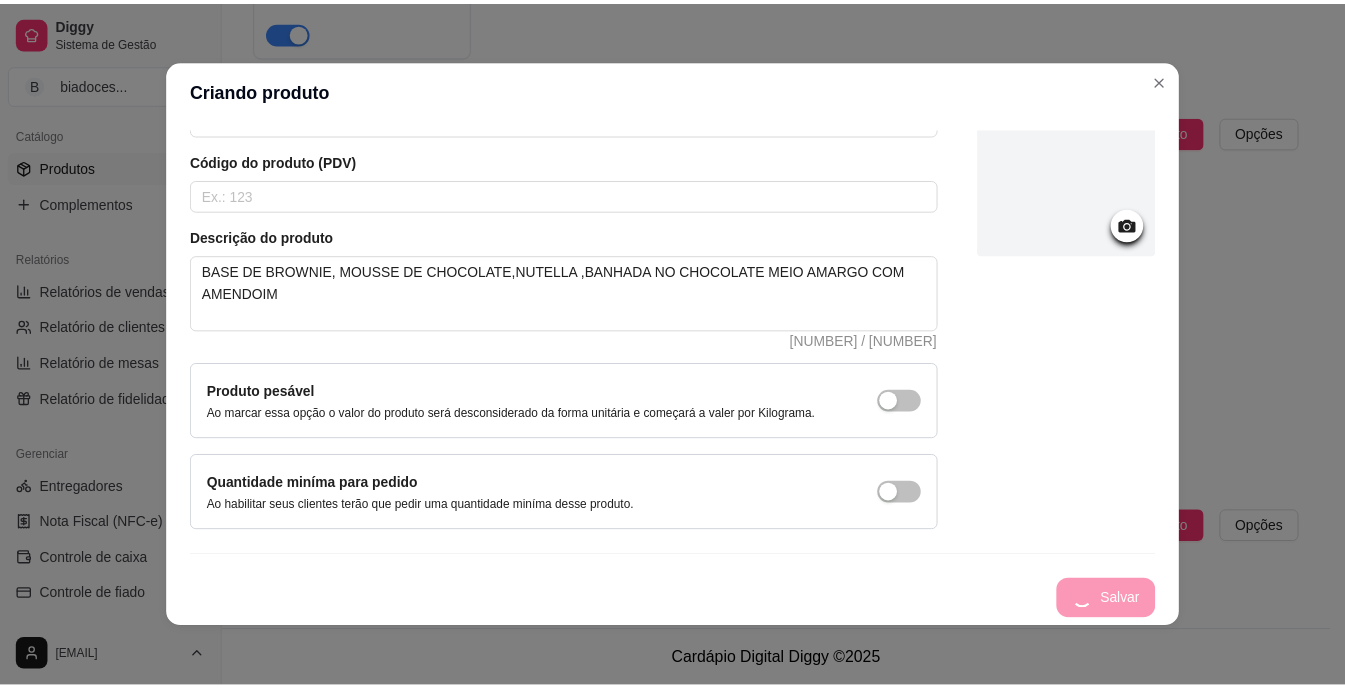 scroll, scrollTop: 0, scrollLeft: 0, axis: both 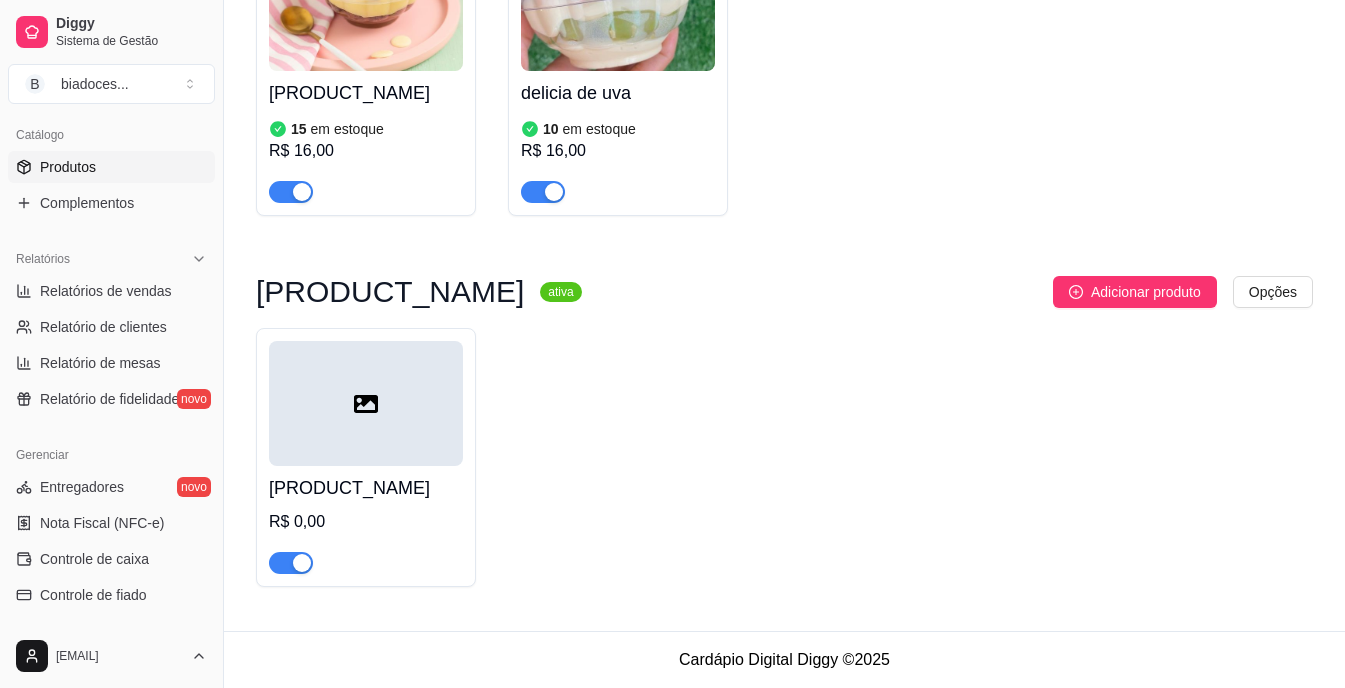 click on "TORTA FERREIRO" at bounding box center [366, 488] 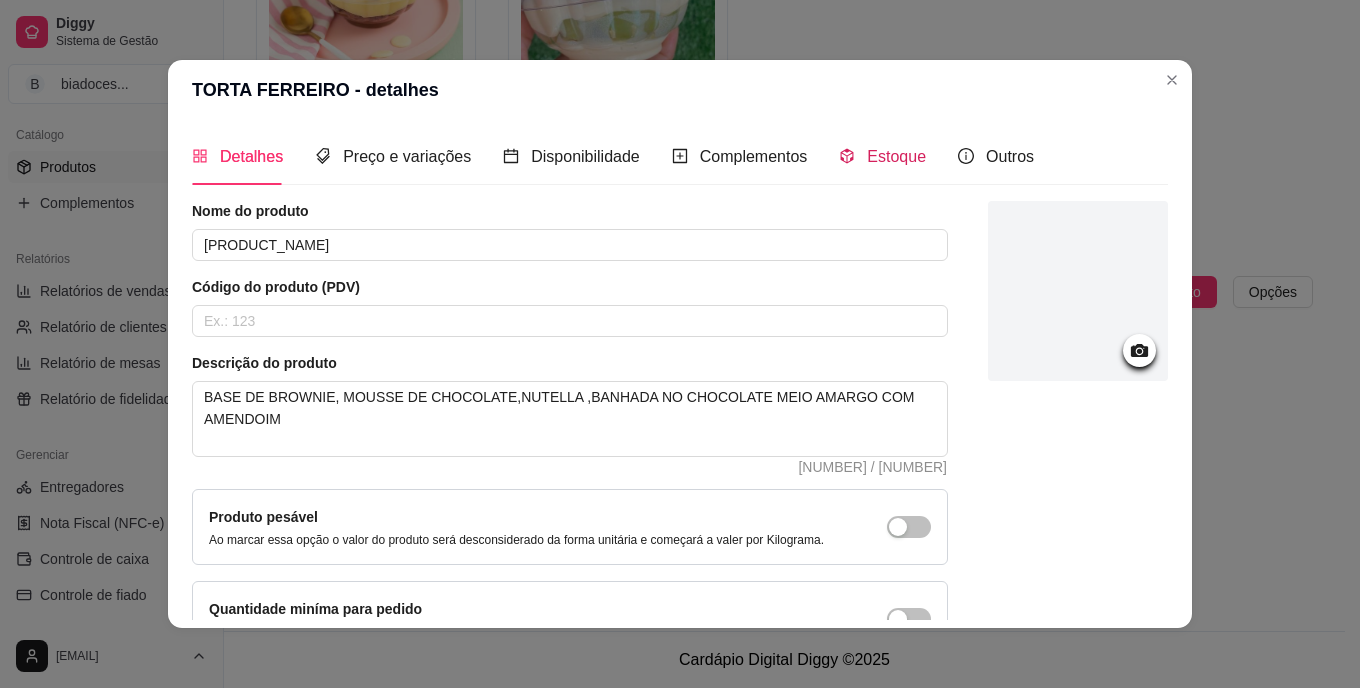 click on "Estoque" at bounding box center (882, 156) 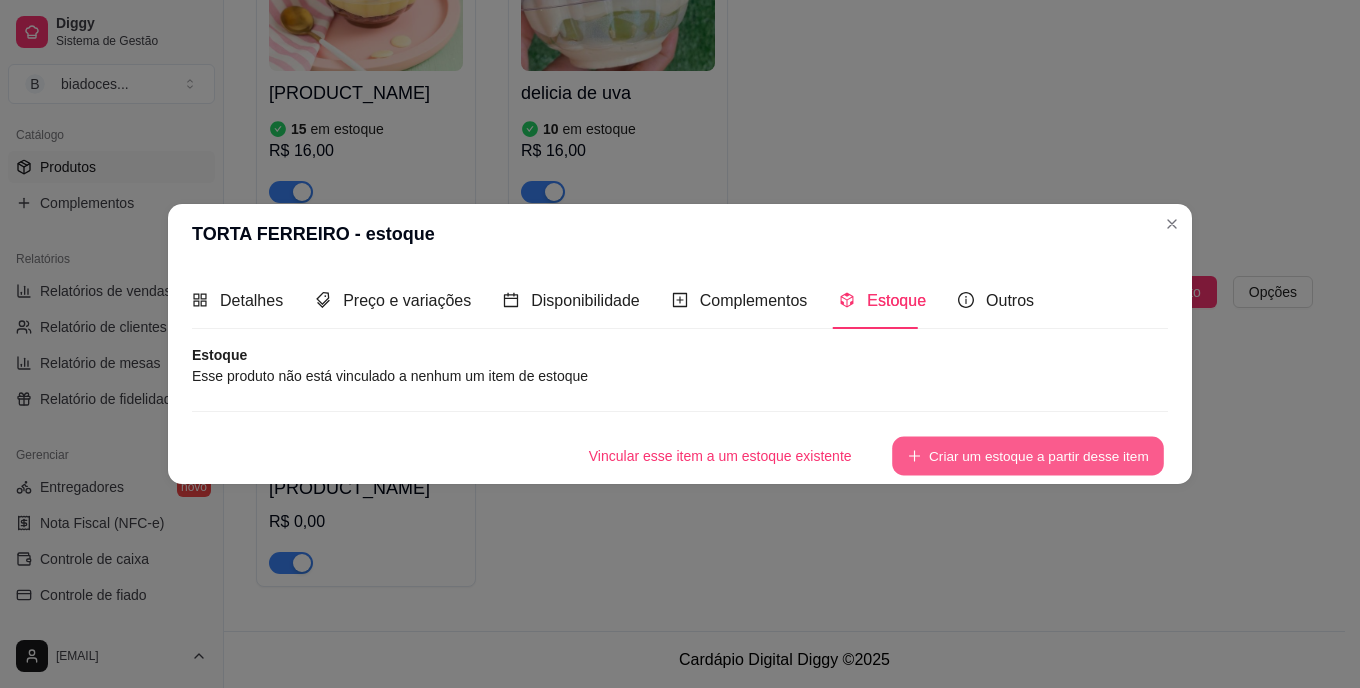click 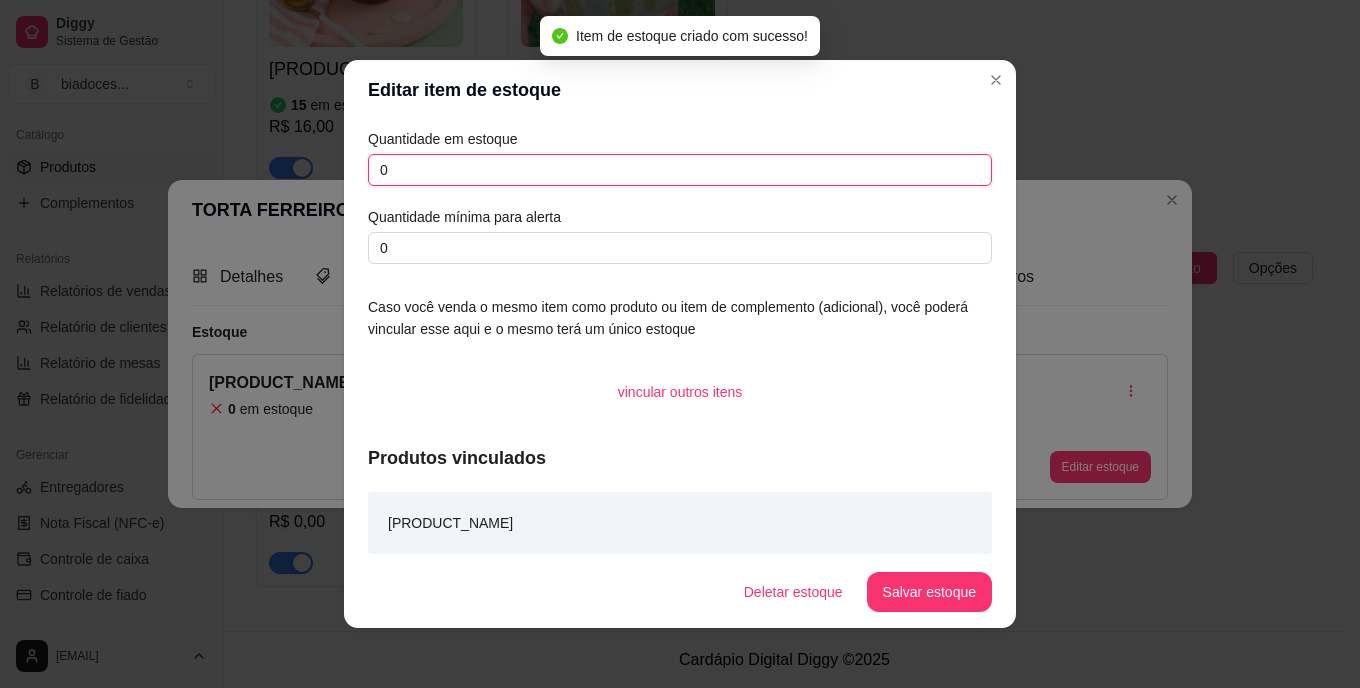 click on "0" at bounding box center [680, 170] 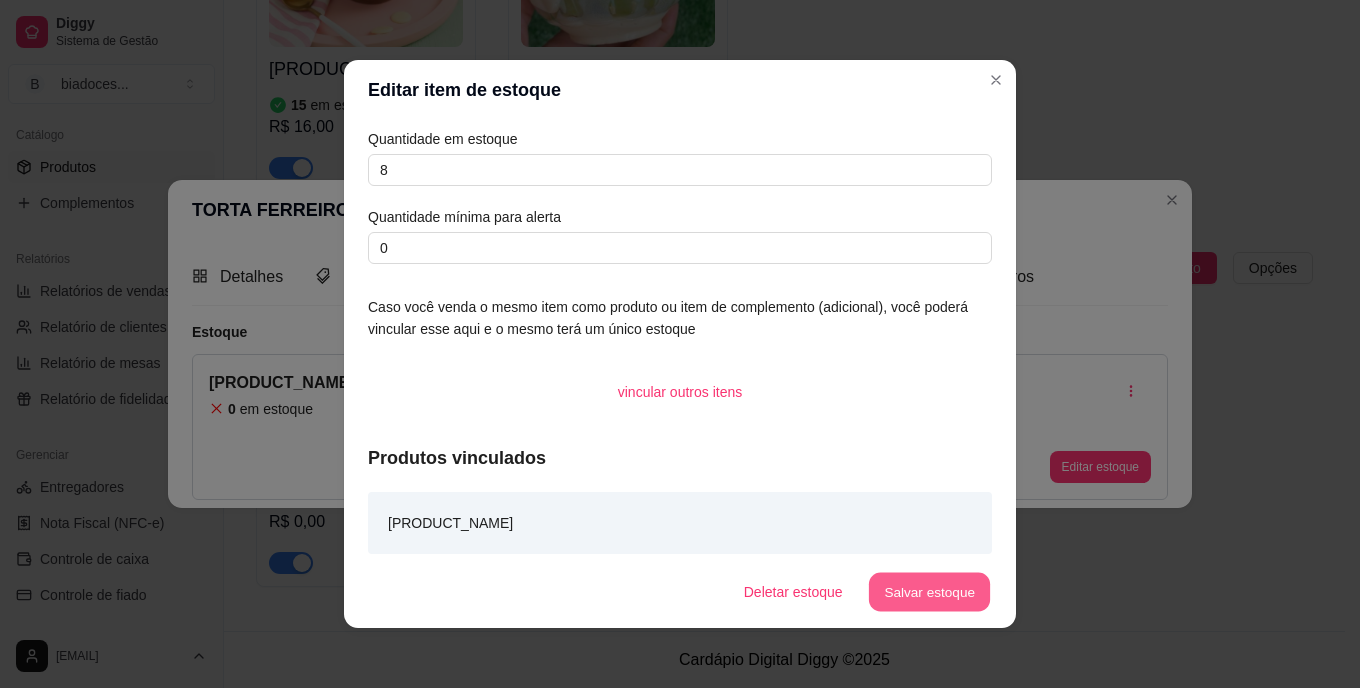 click on "Salvar estoque" at bounding box center [929, 592] 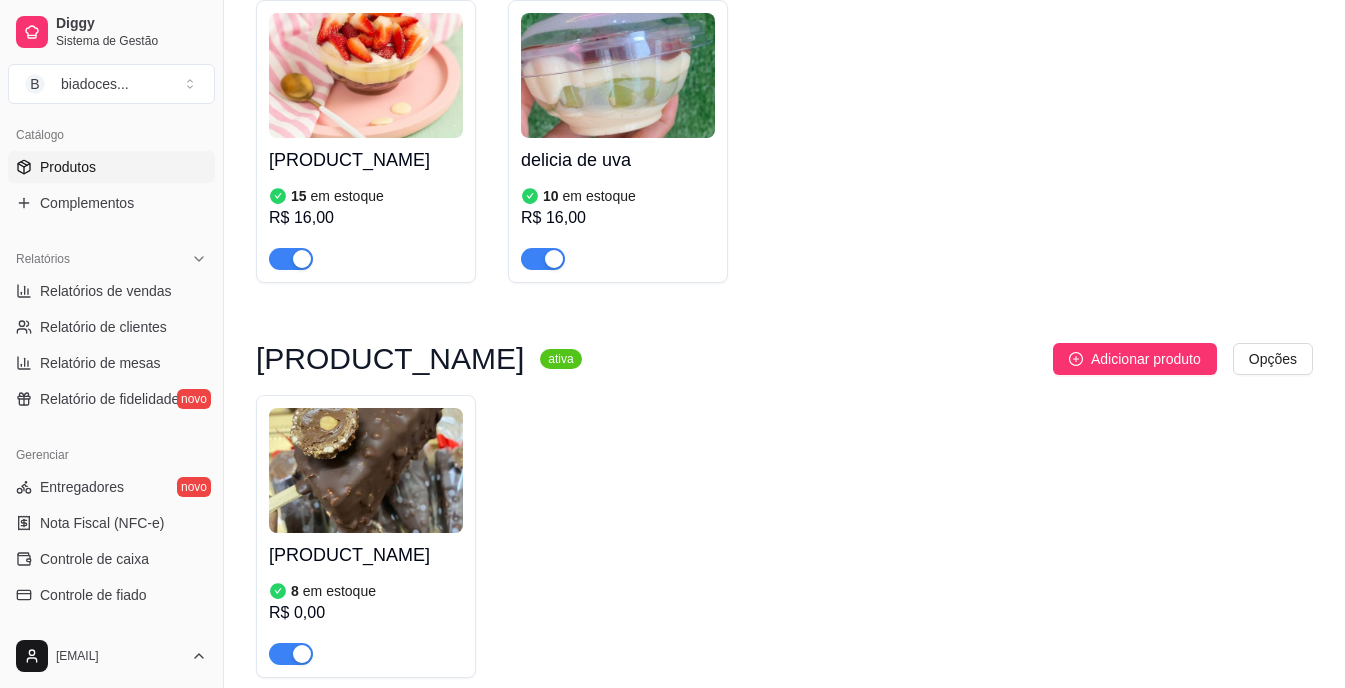 scroll, scrollTop: 3321, scrollLeft: 0, axis: vertical 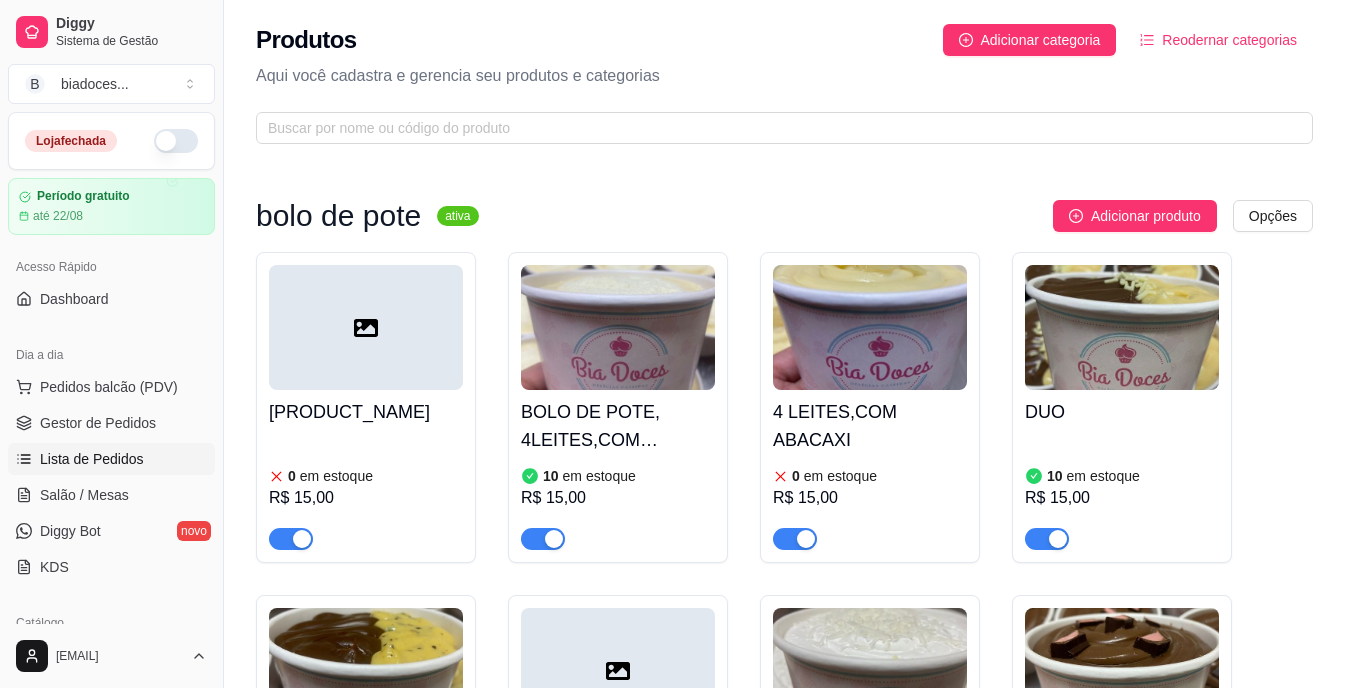 click on "Lista de Pedidos" at bounding box center (92, 459) 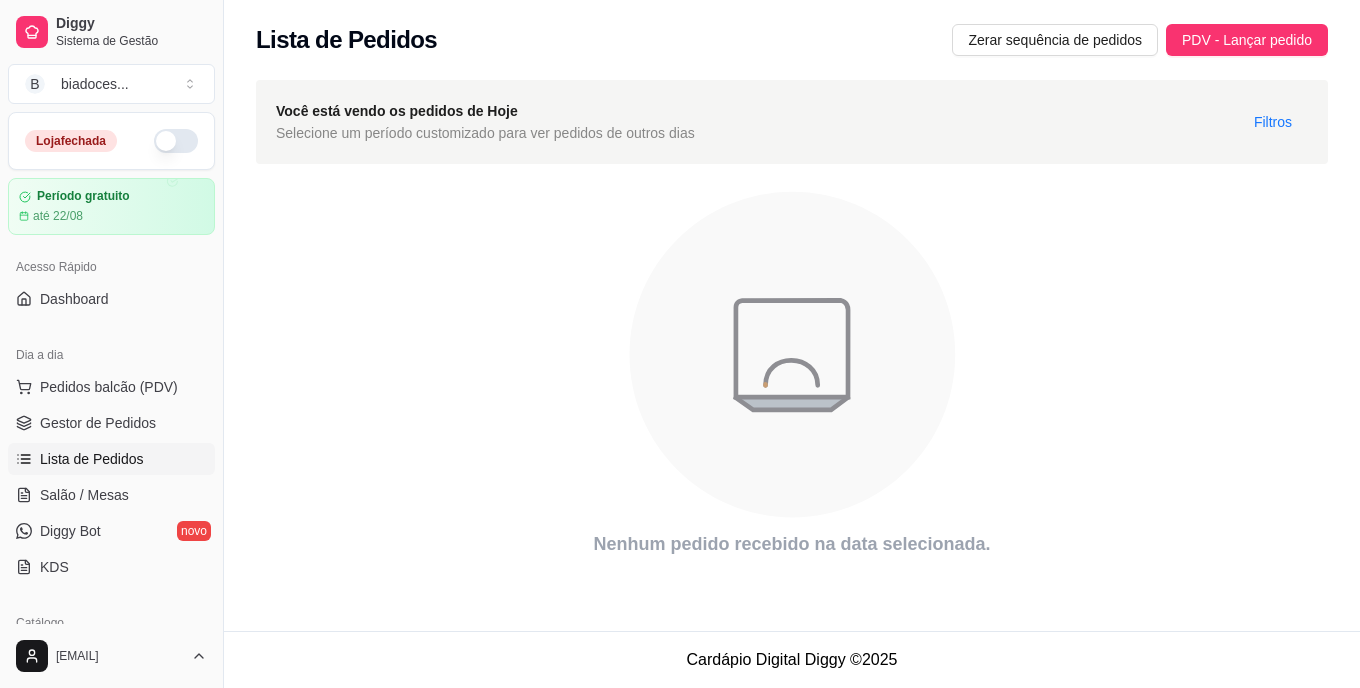 click at bounding box center [176, 141] 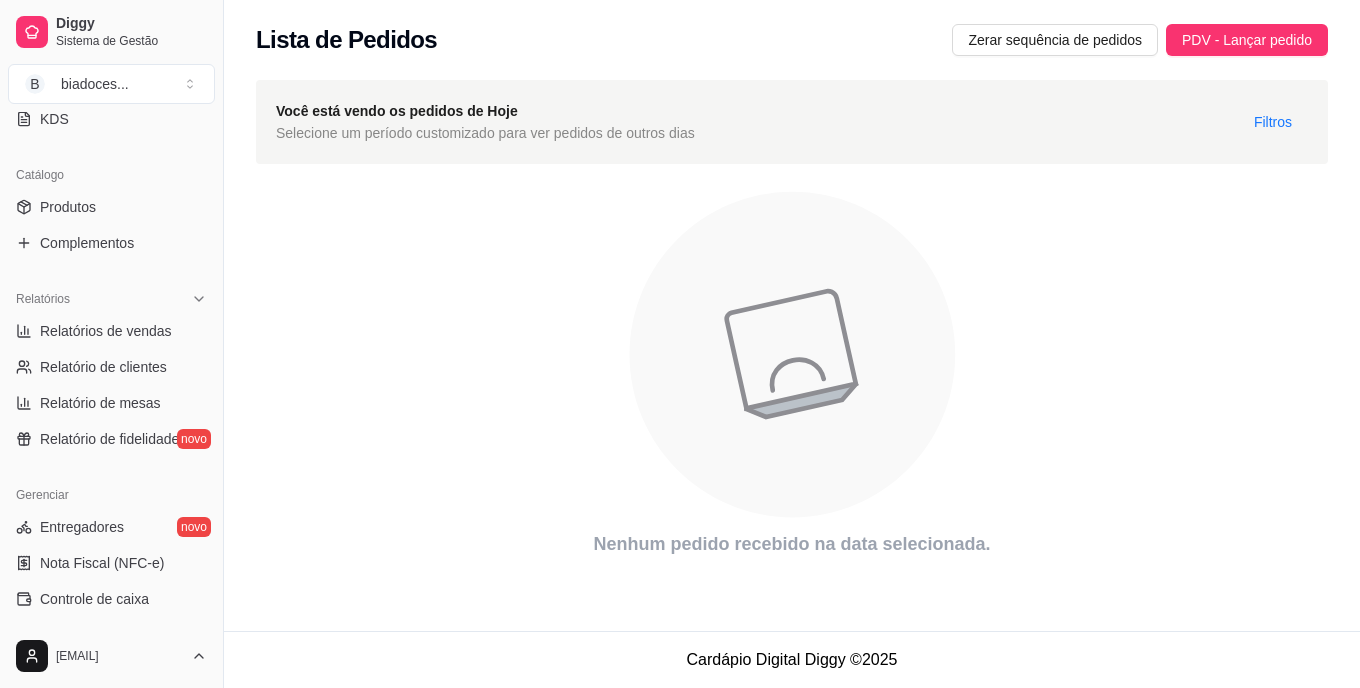 scroll, scrollTop: 751, scrollLeft: 0, axis: vertical 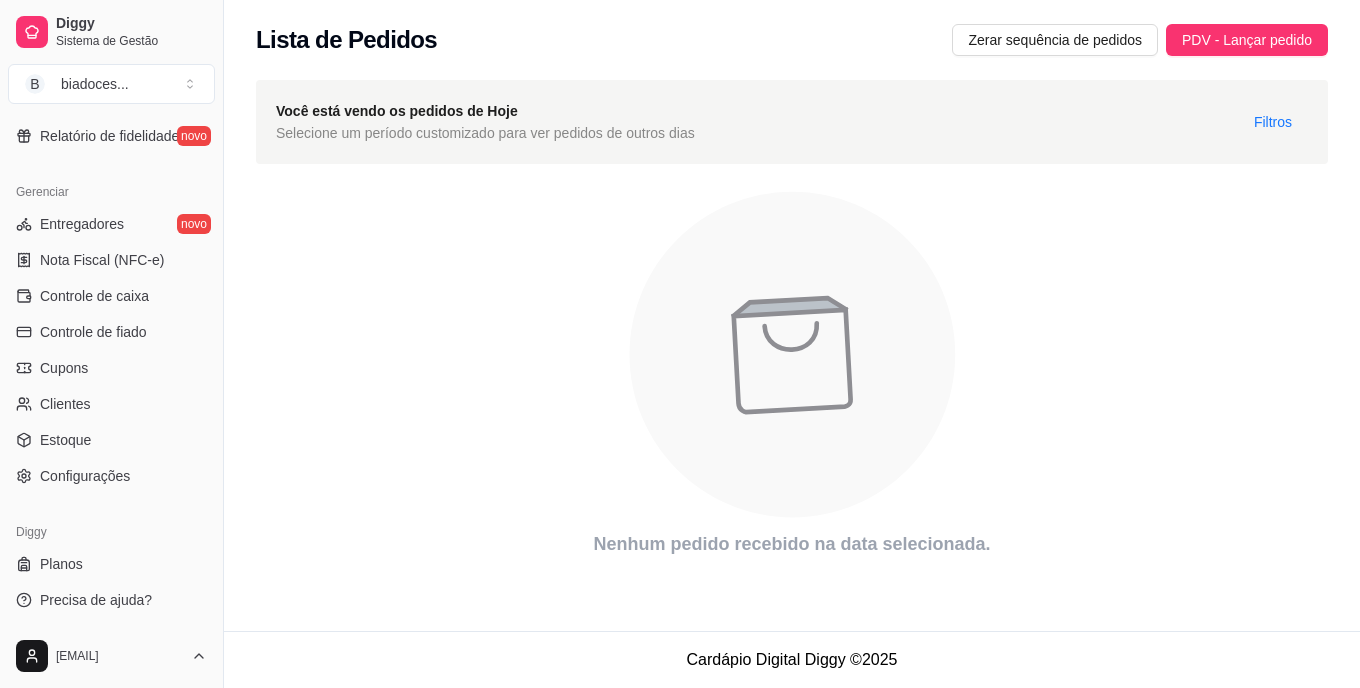 drag, startPoint x: 215, startPoint y: 129, endPoint x: 207, endPoint y: 225, distance: 96.332756 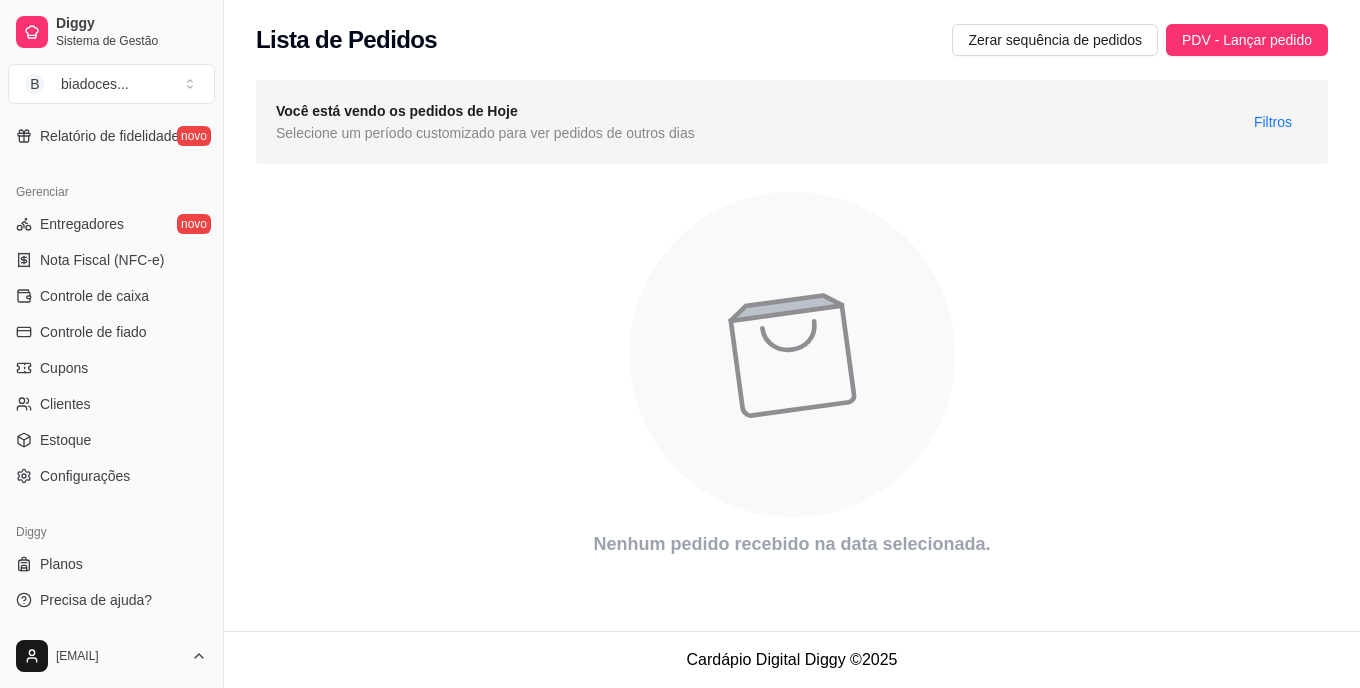 click on "Gerenciar Entregadores novo Nota Fiscal (NFC-e) Controle de caixa Controle de fiado Cupons Clientes Estoque Configurações" at bounding box center (111, 334) 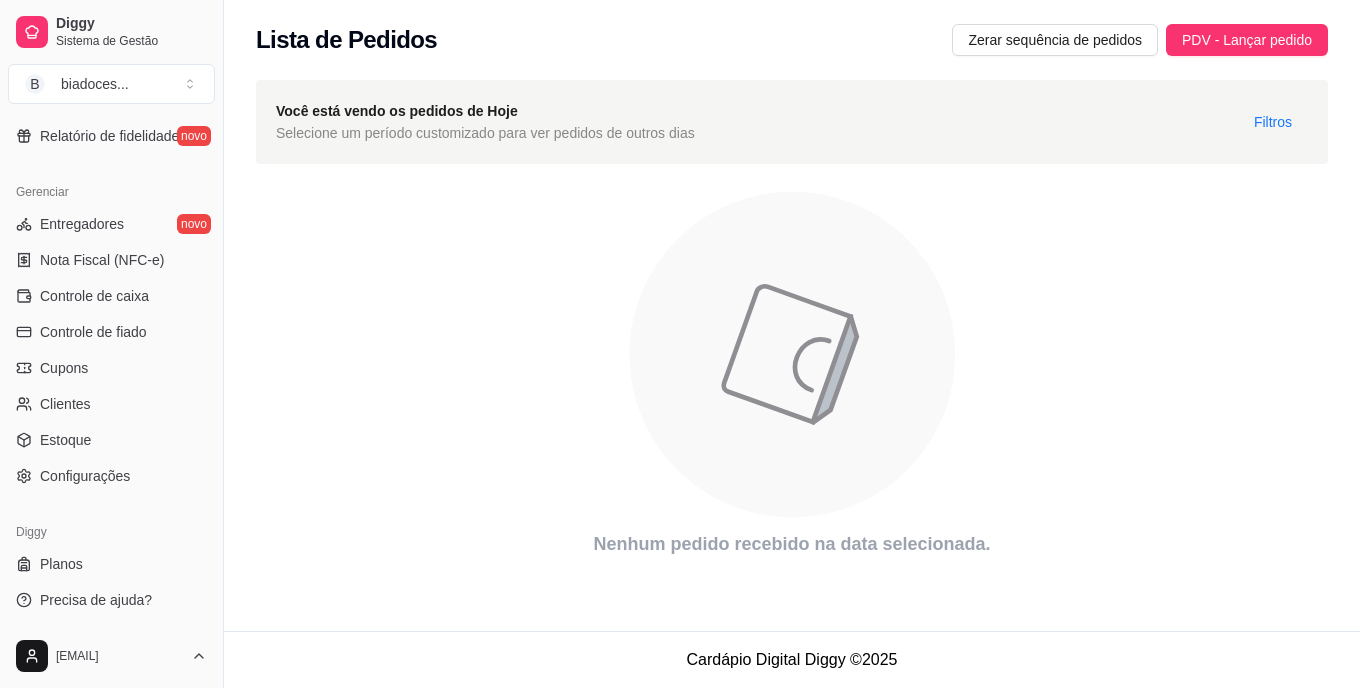 click on "Gerenciar Entregadores novo Nota Fiscal (NFC-e) Controle de caixa Controle de fiado Cupons Clientes Estoque Configurações" at bounding box center [111, 334] 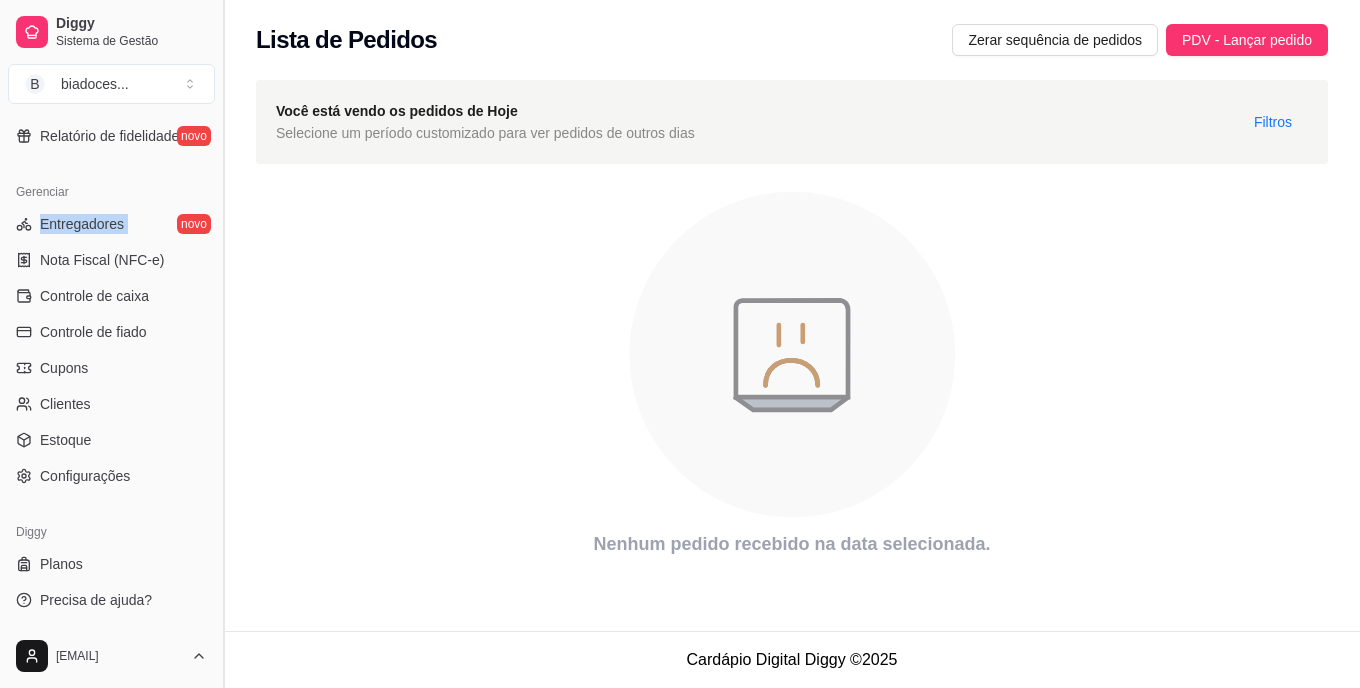 drag, startPoint x: 207, startPoint y: 225, endPoint x: 223, endPoint y: 236, distance: 19.416489 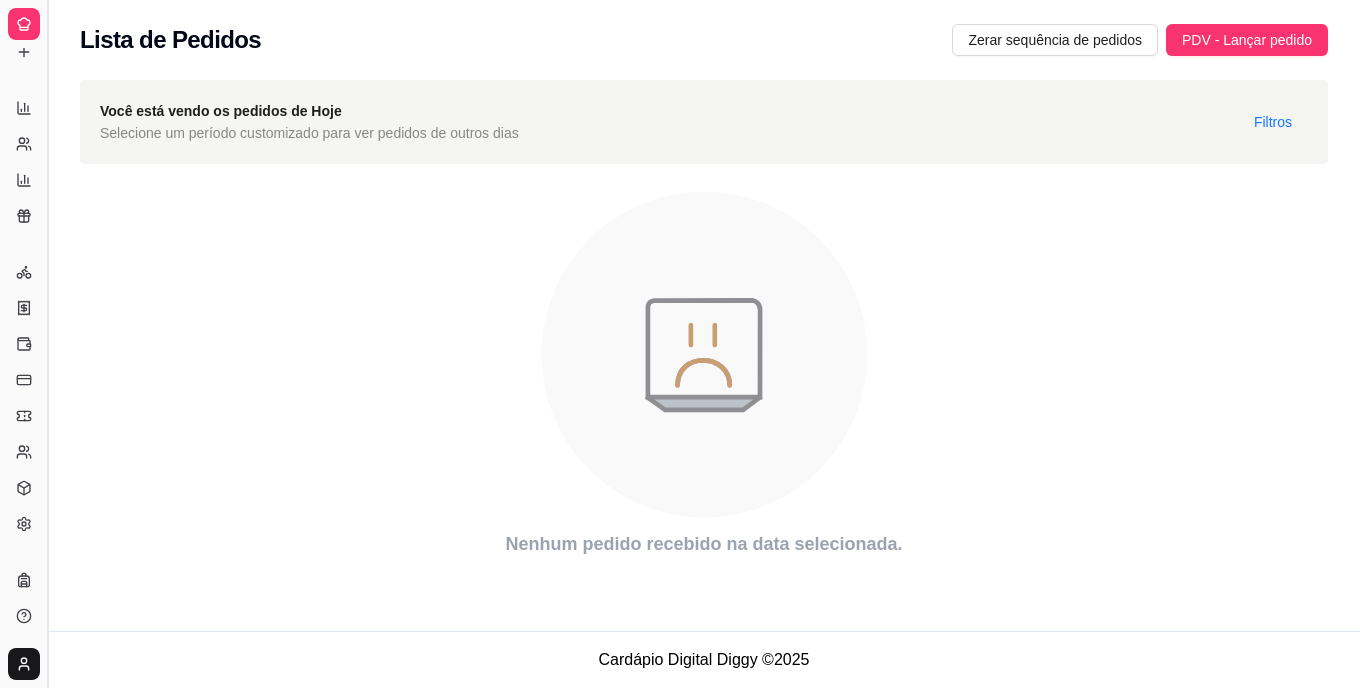 click on "Diggy Sistema de Gestão B biadoces ... Loja  aberta Período gratuito até 22/08 Acesso Rápido Dashboard Dia a dia Pedidos balcão (PDV) Gestor de Pedidos Lista de Pedidos Salão / Mesas Diggy Bot novo KDS Catálogo Produtos Complementos Relatórios Relatórios de vendas Relatório de clientes Relatório de mesas Relatório de fidelidade novo Gerenciar Entregadores novo Nota Fiscal (NFC-e) Controle de caixa Controle de fiado Cupons Clientes Estoque Configurações Diggy Planos Precisa de ajuda? ep214139@gmail.com Toggle Sidebar Sistema de Gestão Diggy Lista de Pedidos Zerar sequência de pedidos PDV - Lançar pedido Você está vendo os pedidos de   Hoje Selecione um período customizado para ver pedidos de outros dias Filtros Nenhum pedido recebido na data selecionada. Cardápio Digital Diggy © 2025" at bounding box center [680, 344] 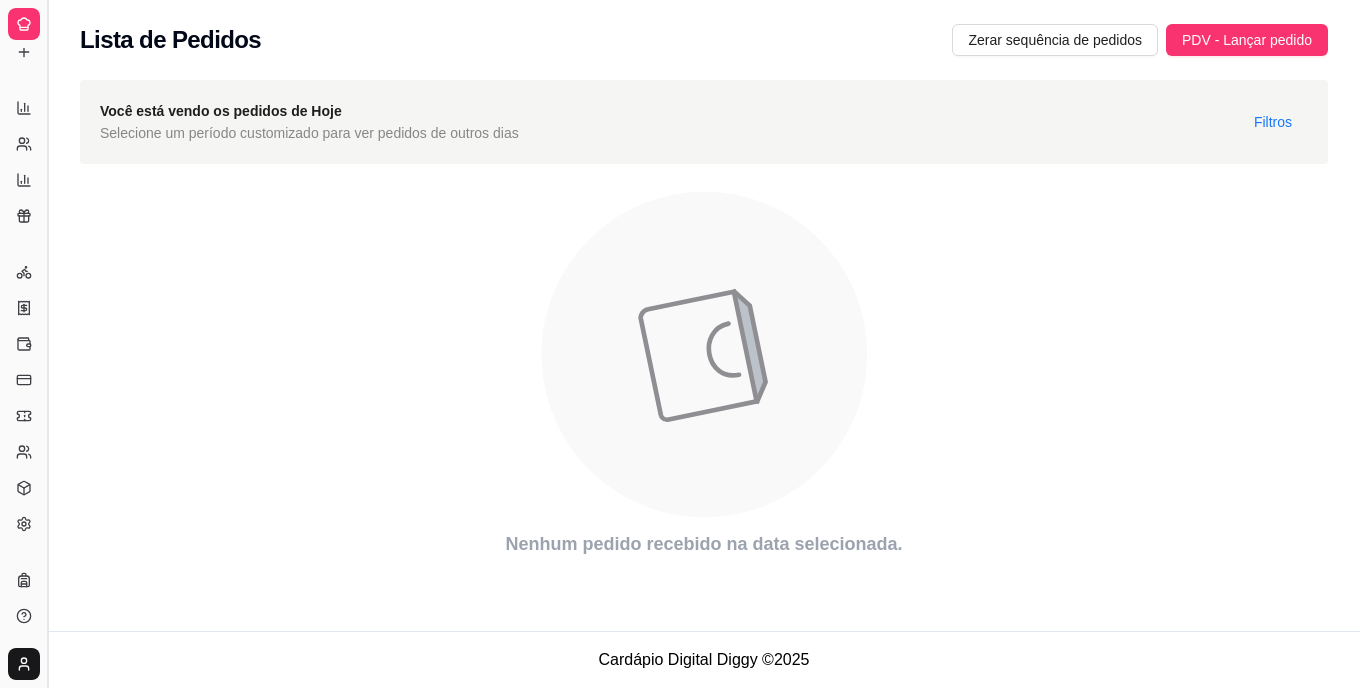 click at bounding box center [47, 344] 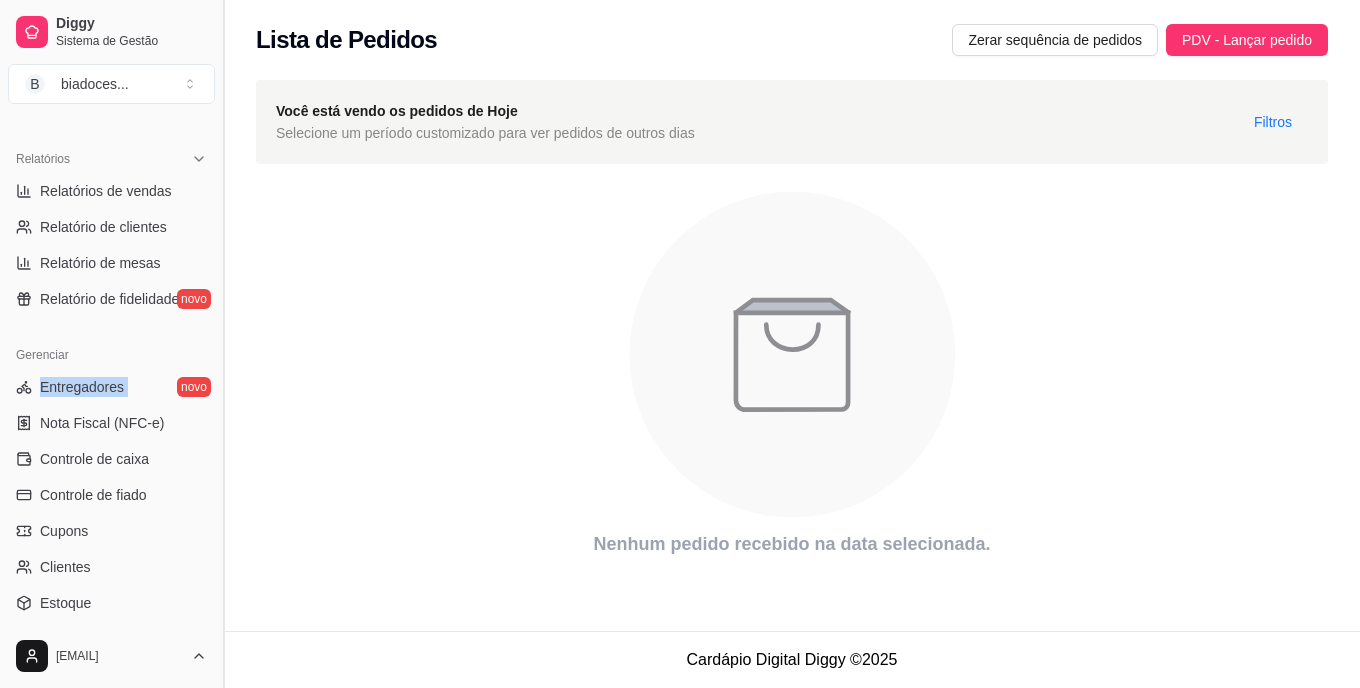 scroll, scrollTop: 581, scrollLeft: 0, axis: vertical 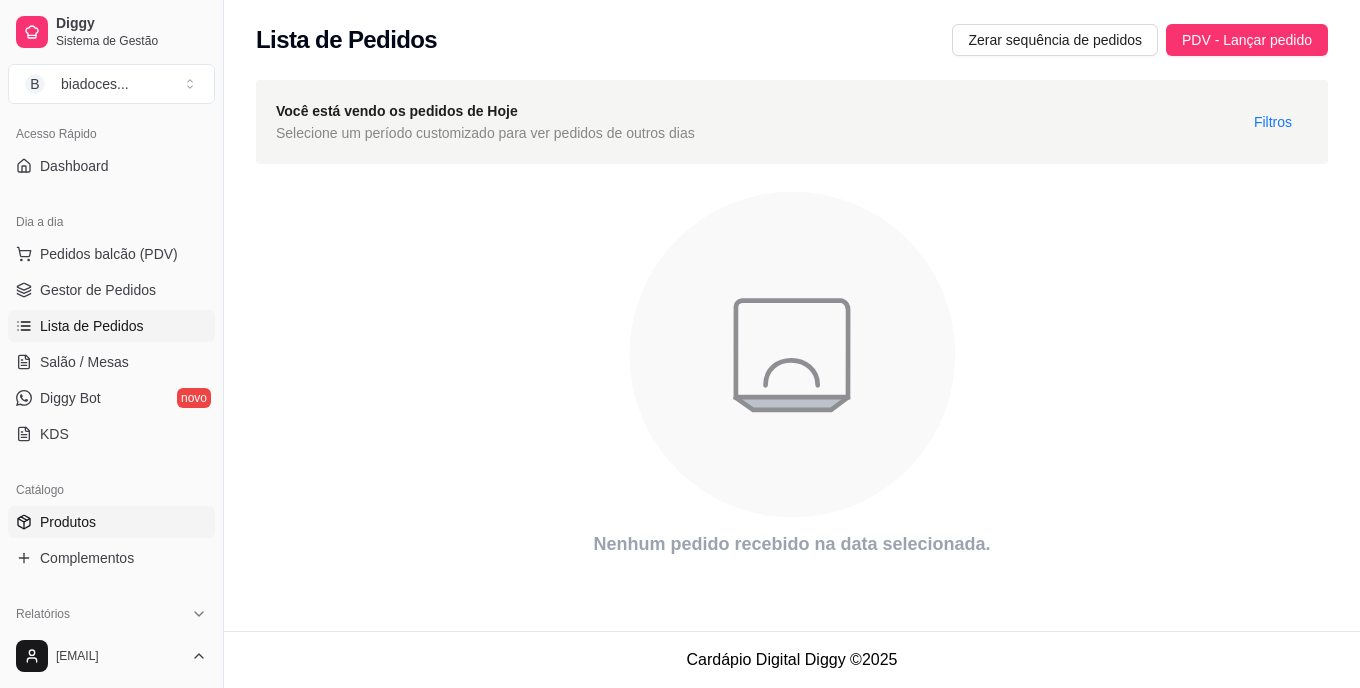 click on "Produtos" at bounding box center (111, 522) 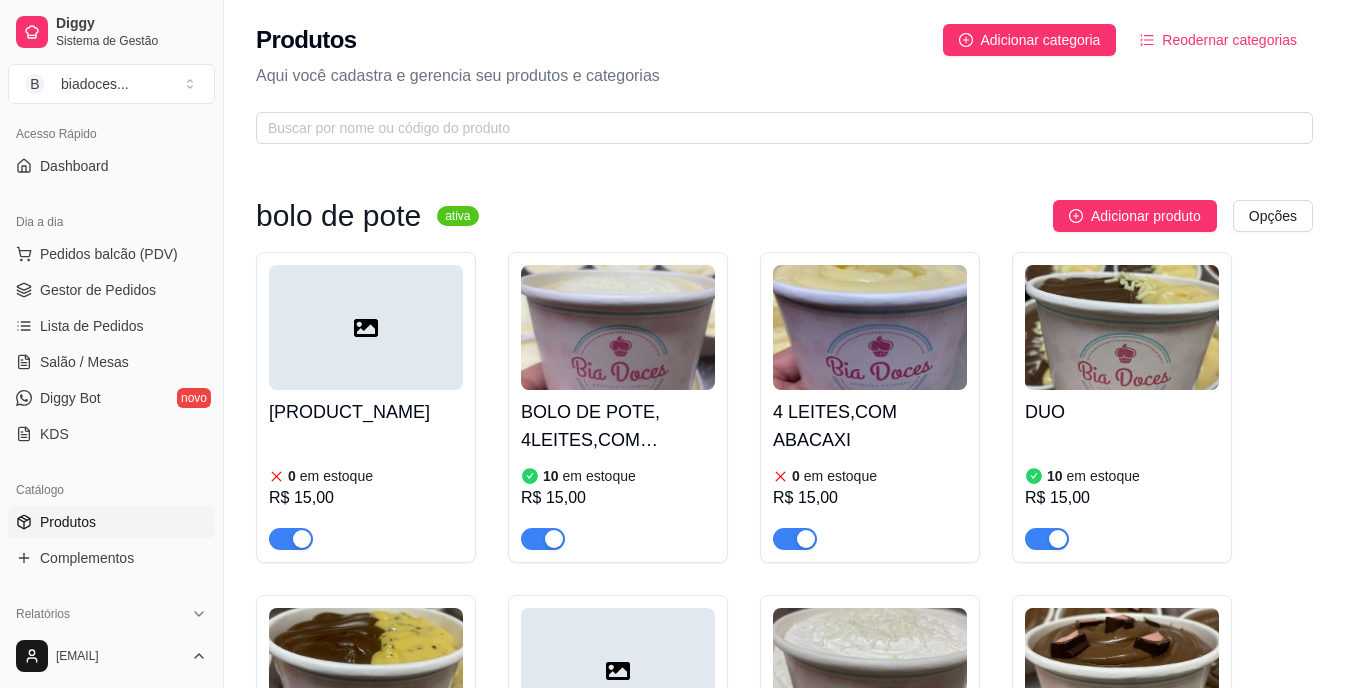 click on "BOLO DE P0TE BRIGADEIRO,200ML    0 em estoque R$ 15,00 BOLO DE POTE, 4LEITES,COM MORANGObolo    10 em estoque R$ 15,00 4 LEITES,COM ABACAXI    0 em estoque R$ 15,00 DUO   10 em estoque R$ 15,00 CHOCOMARA   10 em estoque R$ 15,00 RED   0 em estoque R$ 15,00 DOCE DE LEITE COM AMEIXA   2 em estoque R$ 15,00 BOLO DE STIKADINHO    0 em estoque R$ 15,00 FATIA TORTA PINK LEMONADE   0 em estoque R$ 20,00" at bounding box center (784, 736) 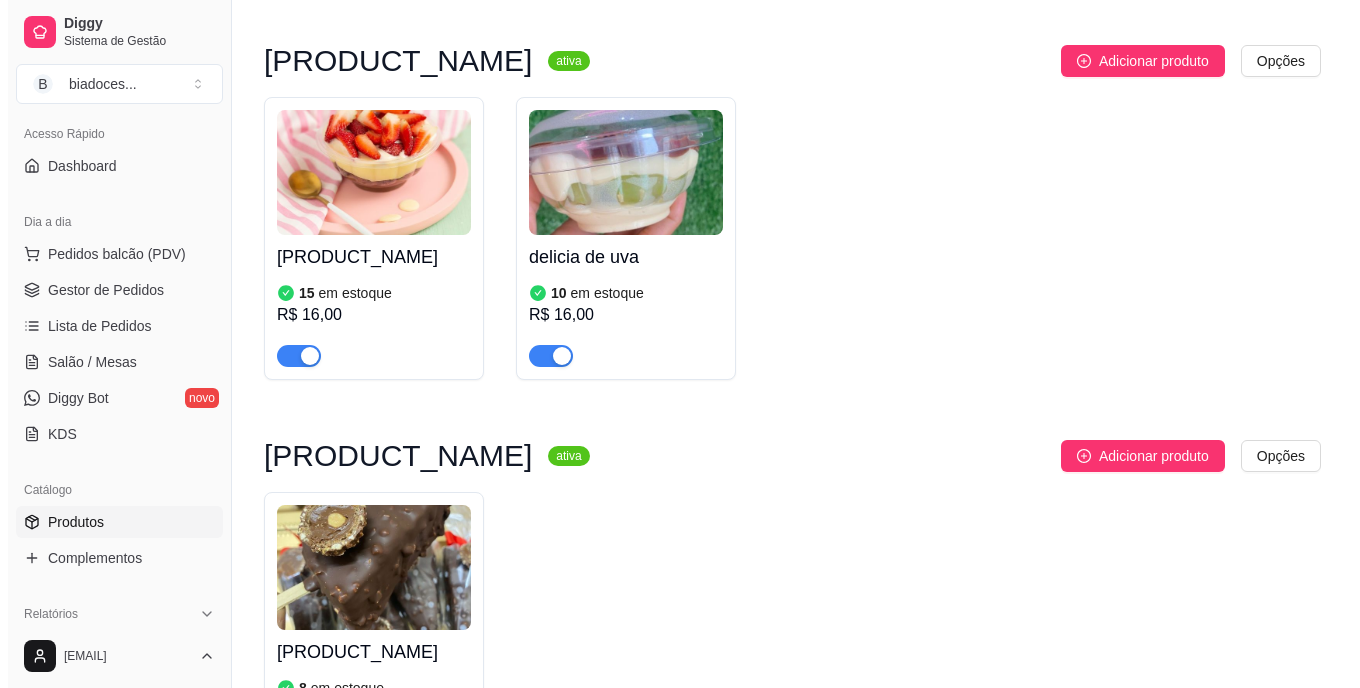 scroll, scrollTop: 3280, scrollLeft: 0, axis: vertical 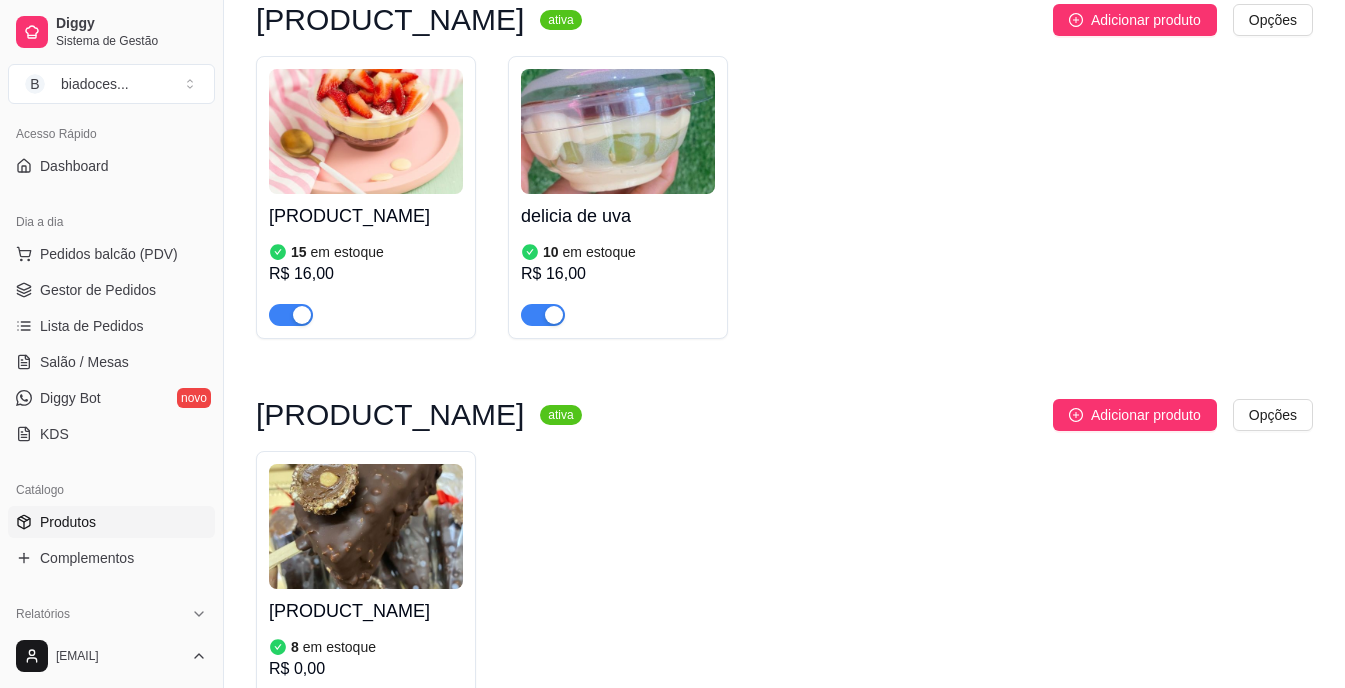 click on "TORTA FERREIRO" at bounding box center [366, 611] 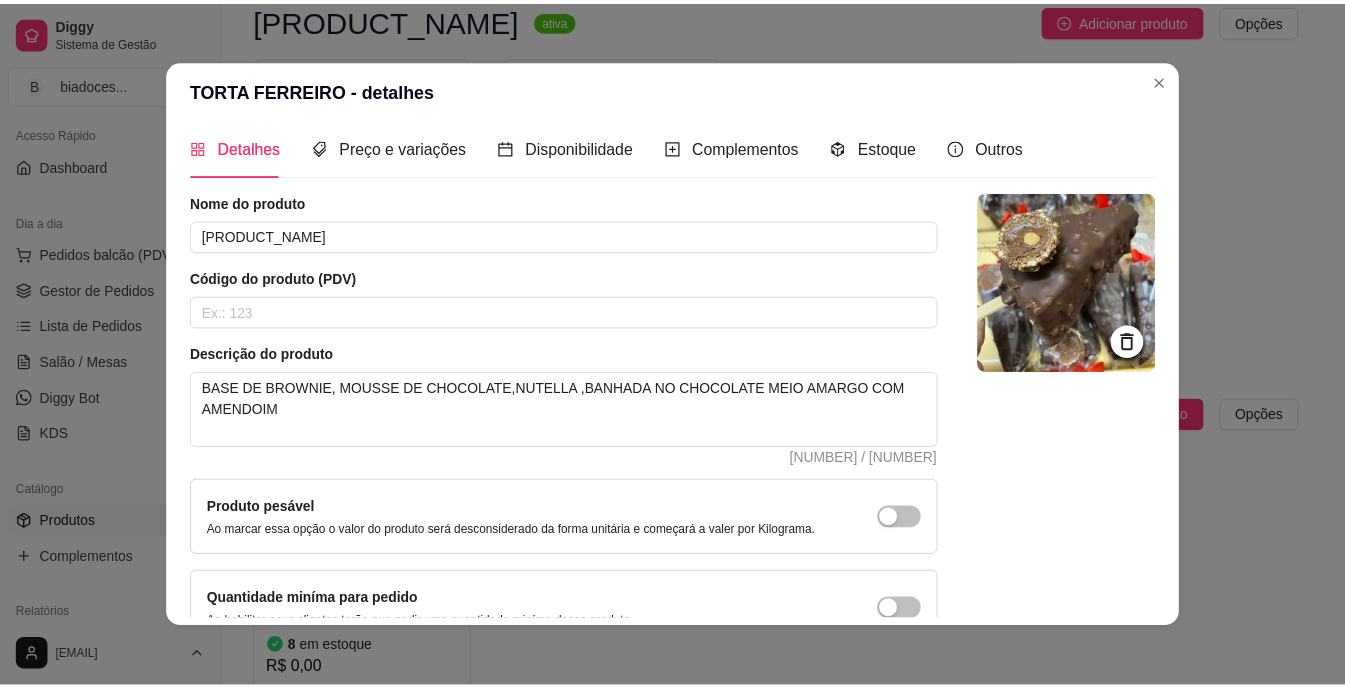 scroll, scrollTop: 0, scrollLeft: 0, axis: both 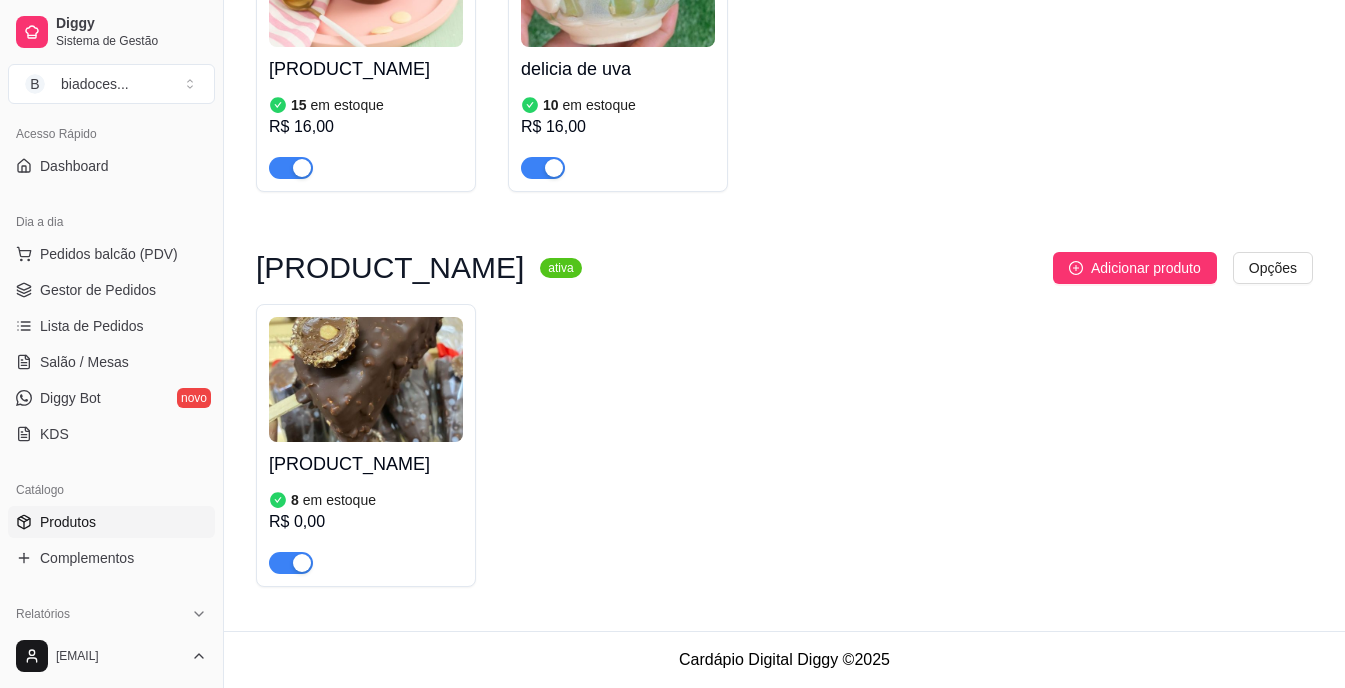 click on "R$ 0,00" at bounding box center [366, 522] 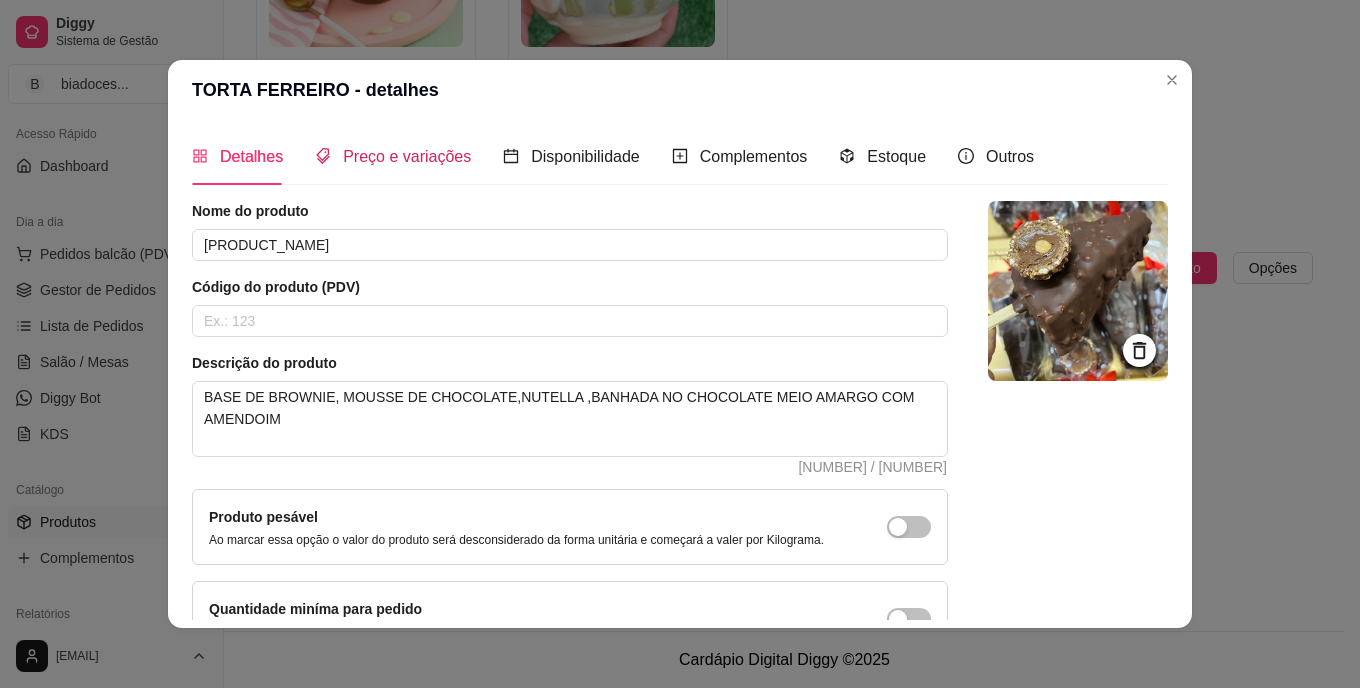 click on "Preço e variações" at bounding box center [393, 156] 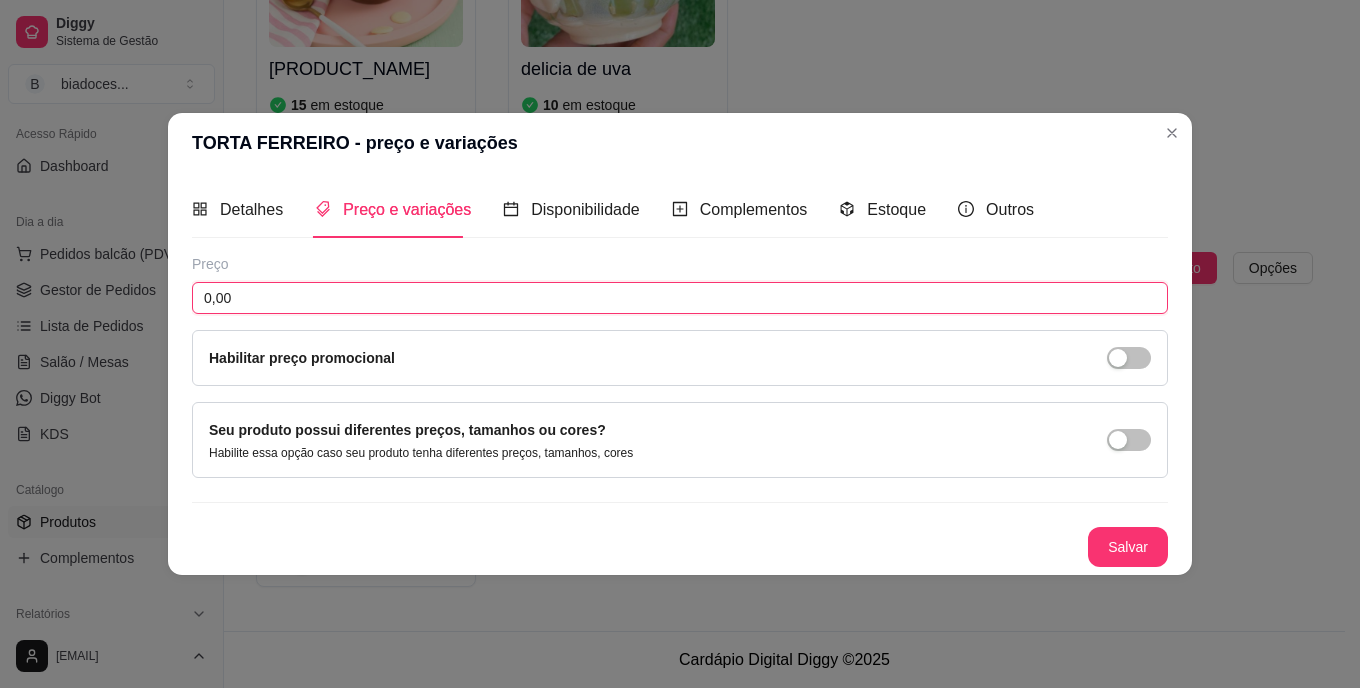 click on "0,00" at bounding box center [680, 298] 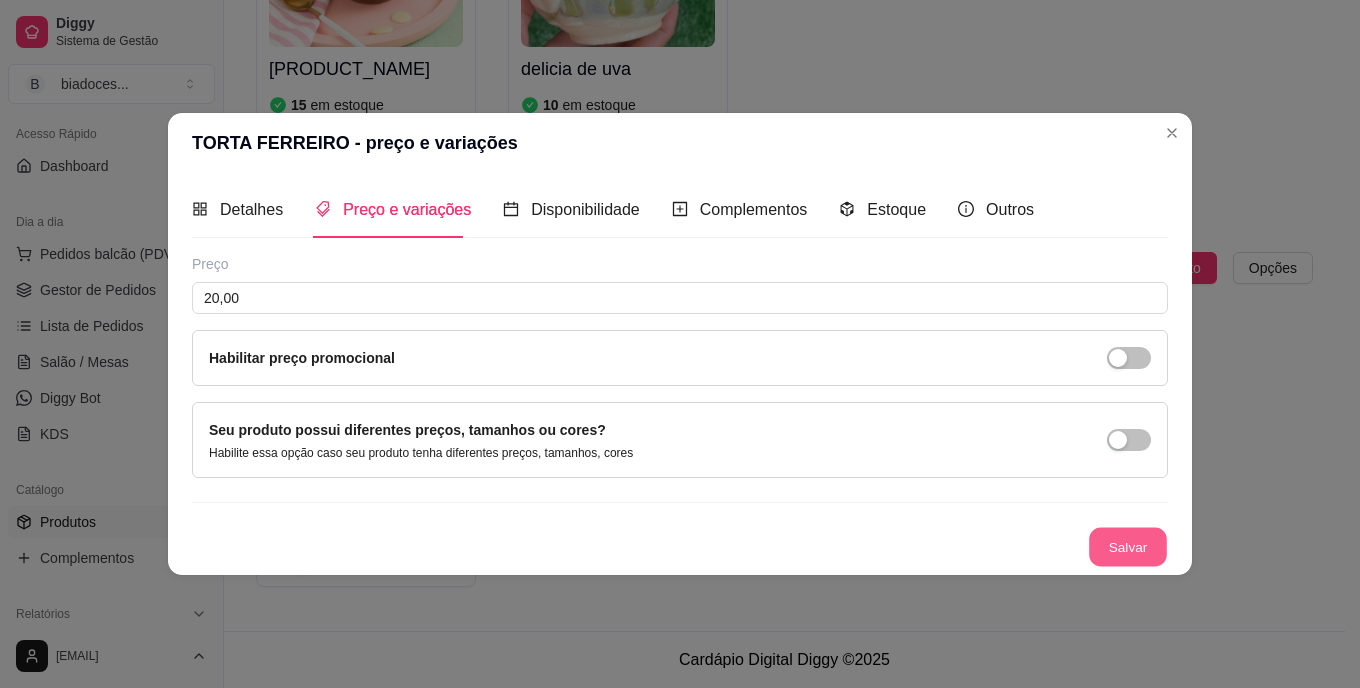 click on "Salvar" at bounding box center [1128, 547] 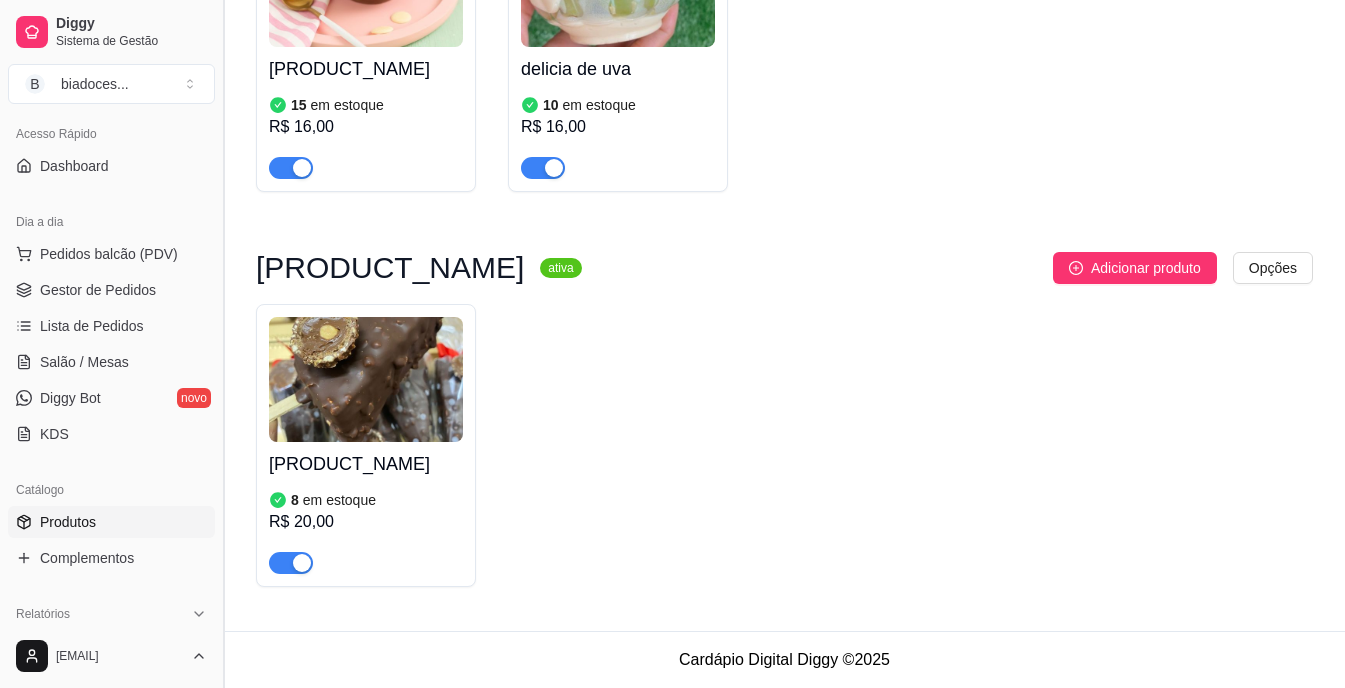 click at bounding box center [223, 344] 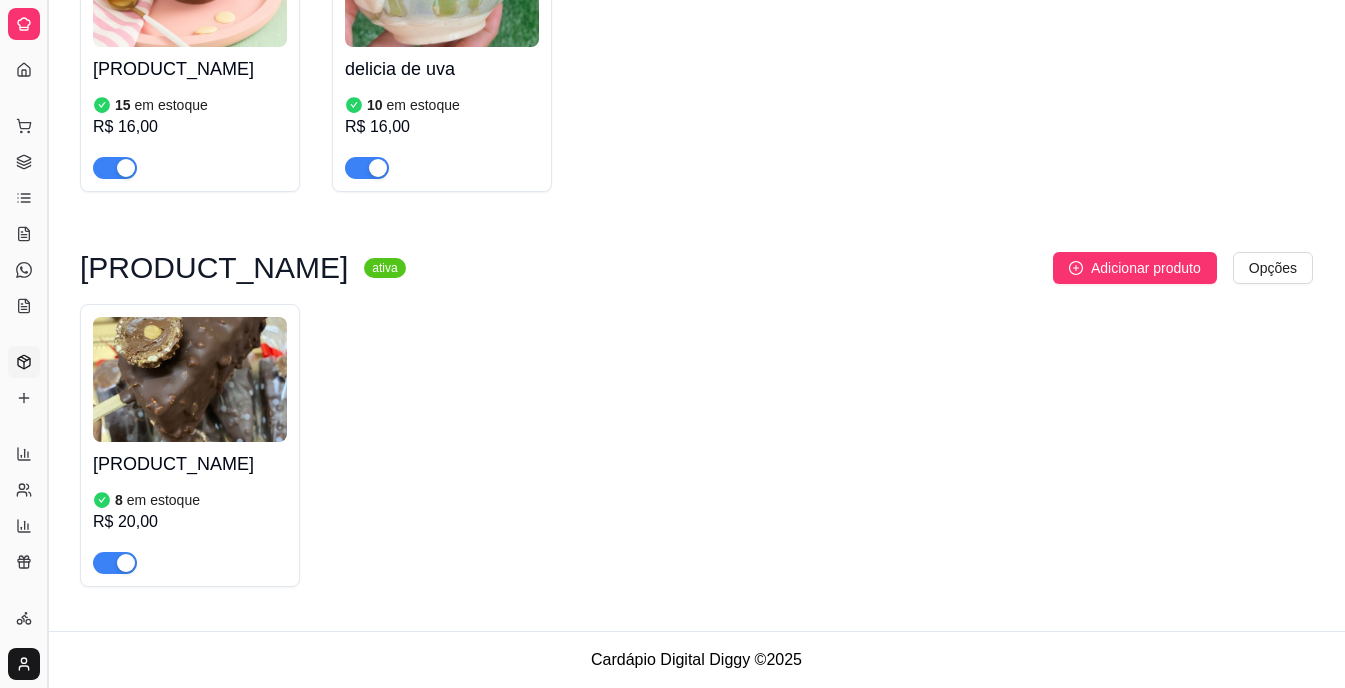 scroll, scrollTop: 3121, scrollLeft: 0, axis: vertical 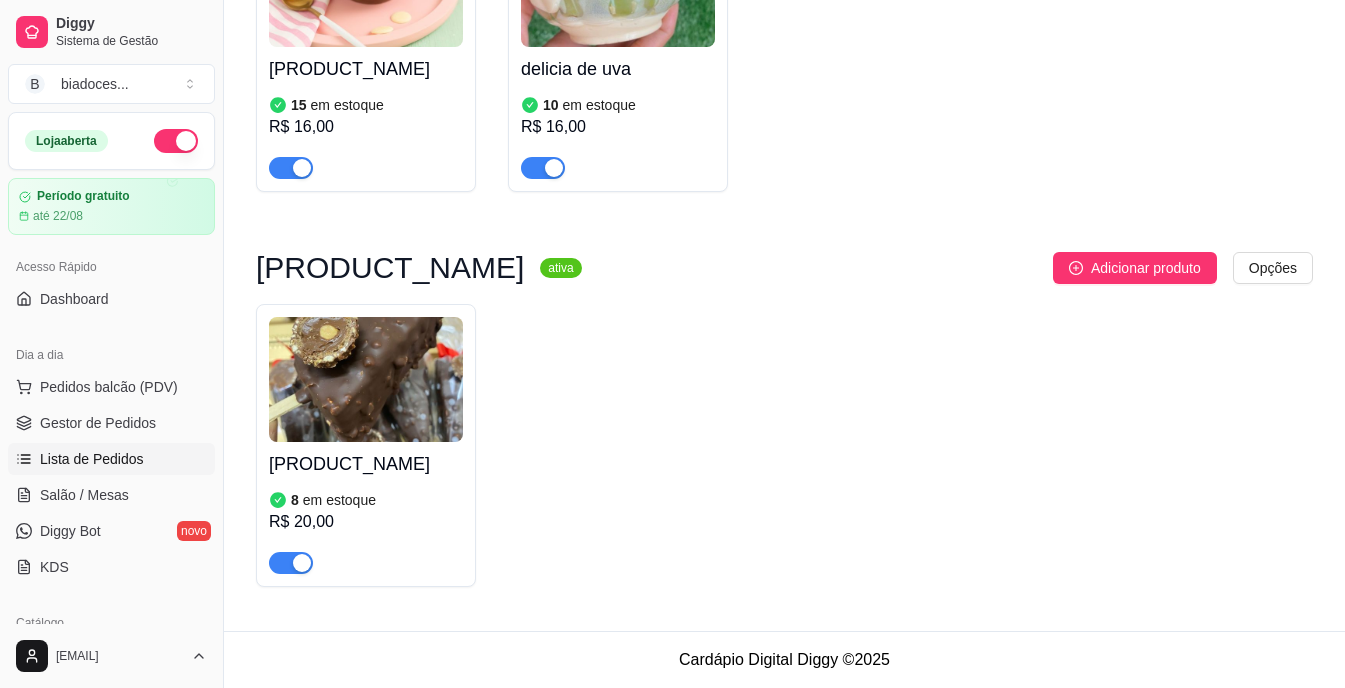 click on "Lista de Pedidos" at bounding box center (92, 459) 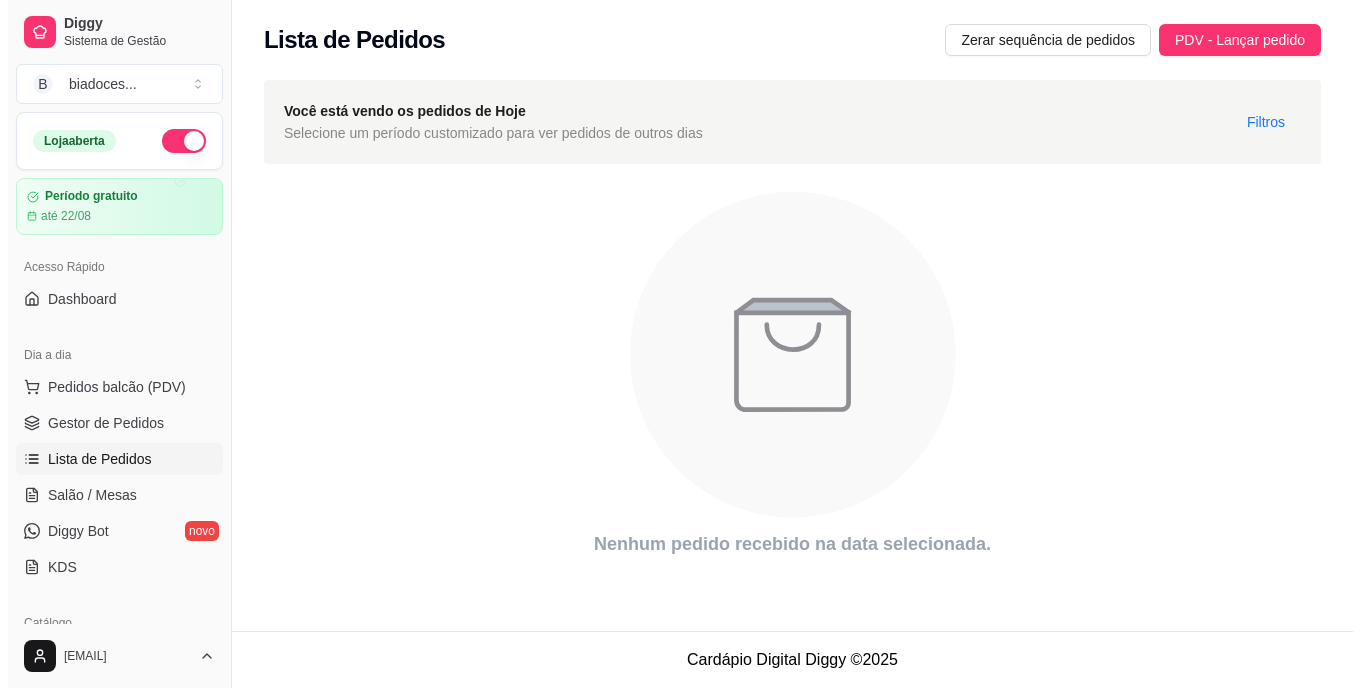 scroll, scrollTop: 0, scrollLeft: 0, axis: both 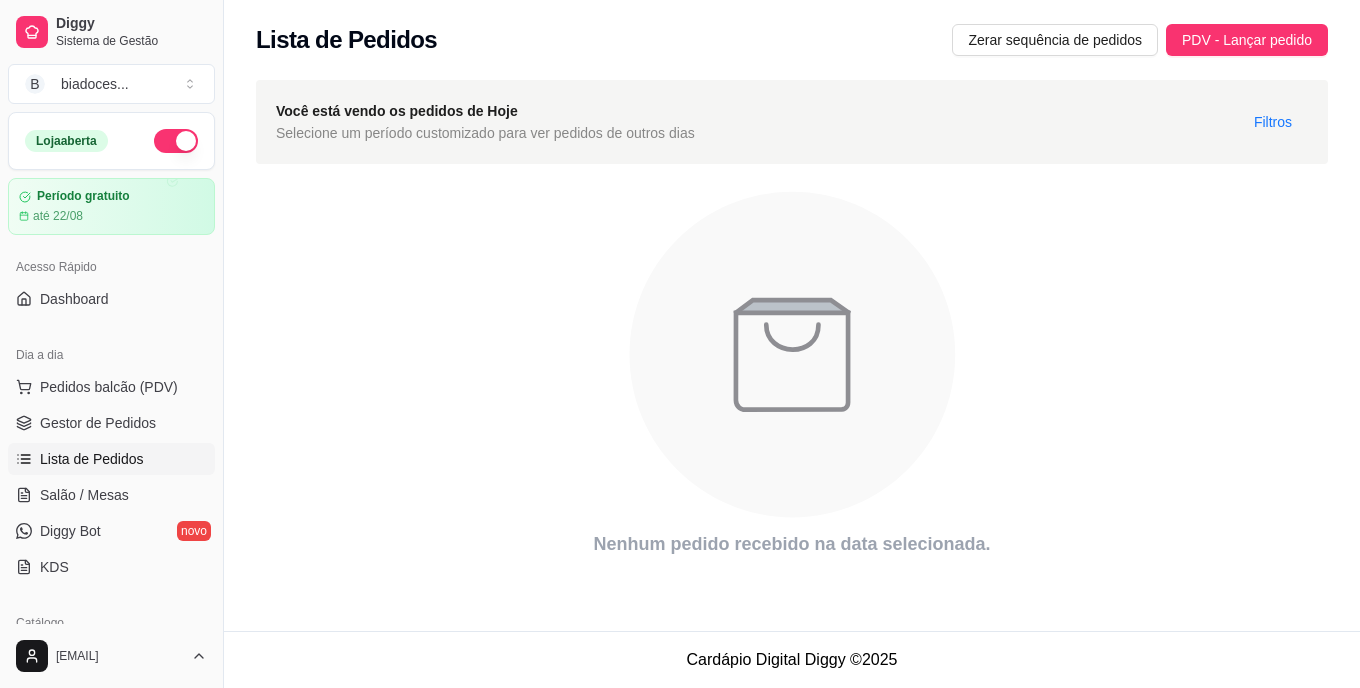 click on "Lista de Pedidos" at bounding box center [92, 459] 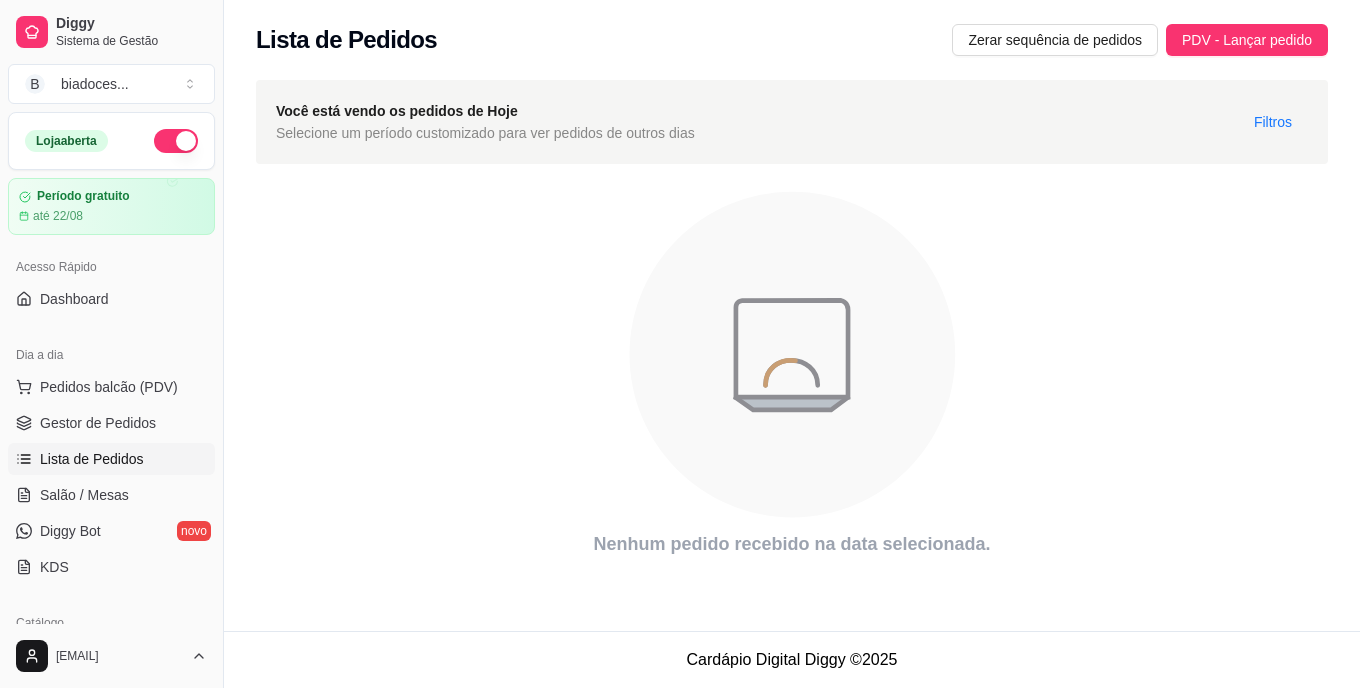 scroll, scrollTop: 448, scrollLeft: 0, axis: vertical 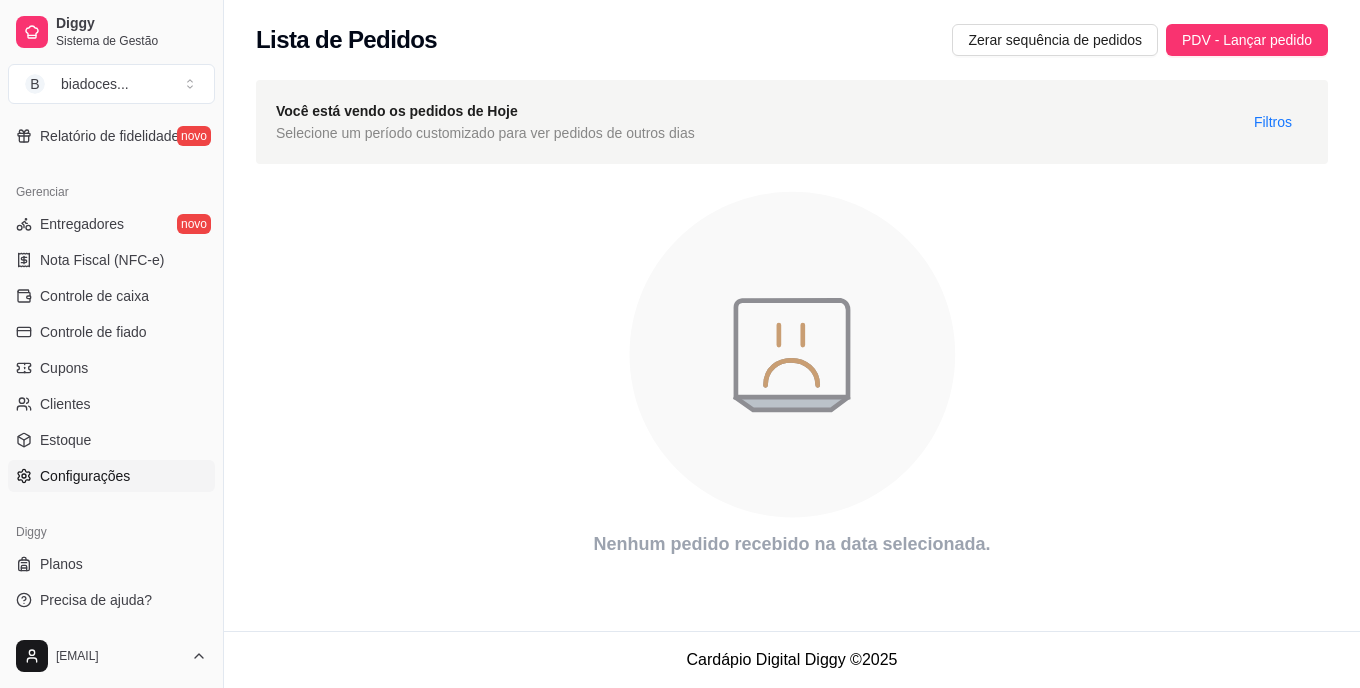 click on "Configurações" at bounding box center [85, 476] 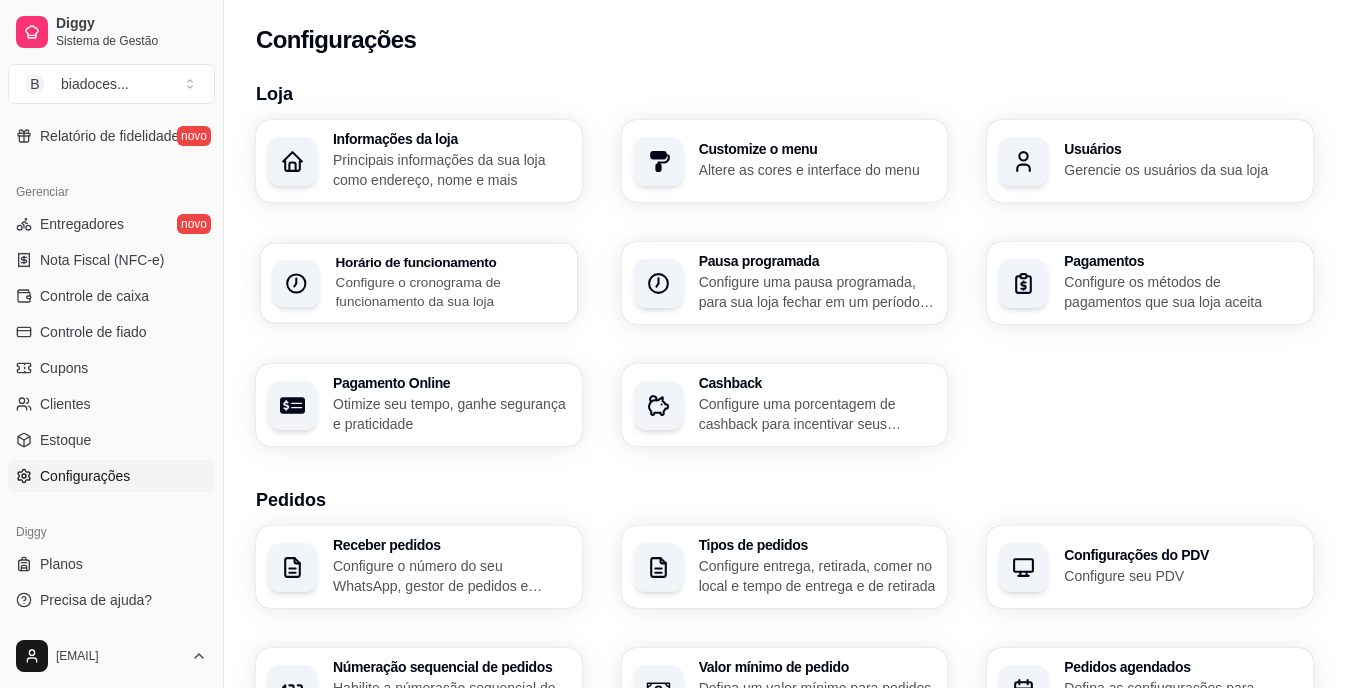 click on "Configure o cronograma de funcionamento da sua loja" at bounding box center [451, 291] 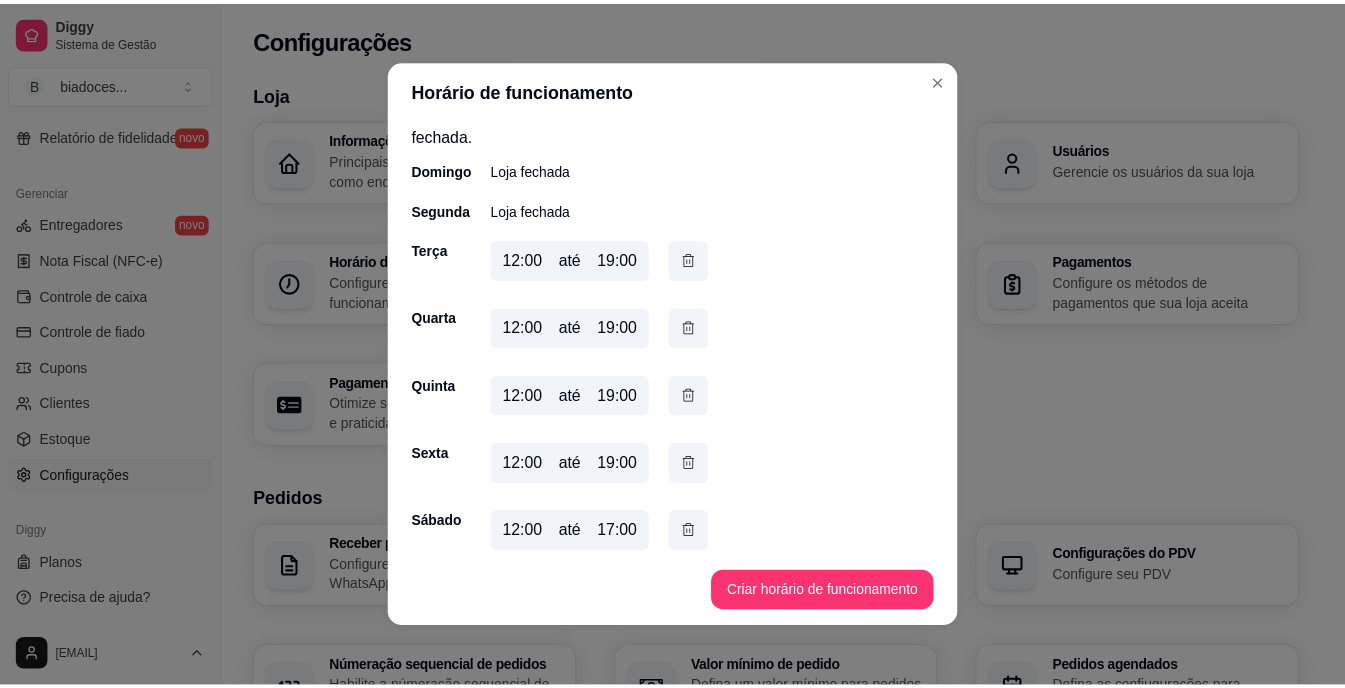 scroll, scrollTop: 64, scrollLeft: 0, axis: vertical 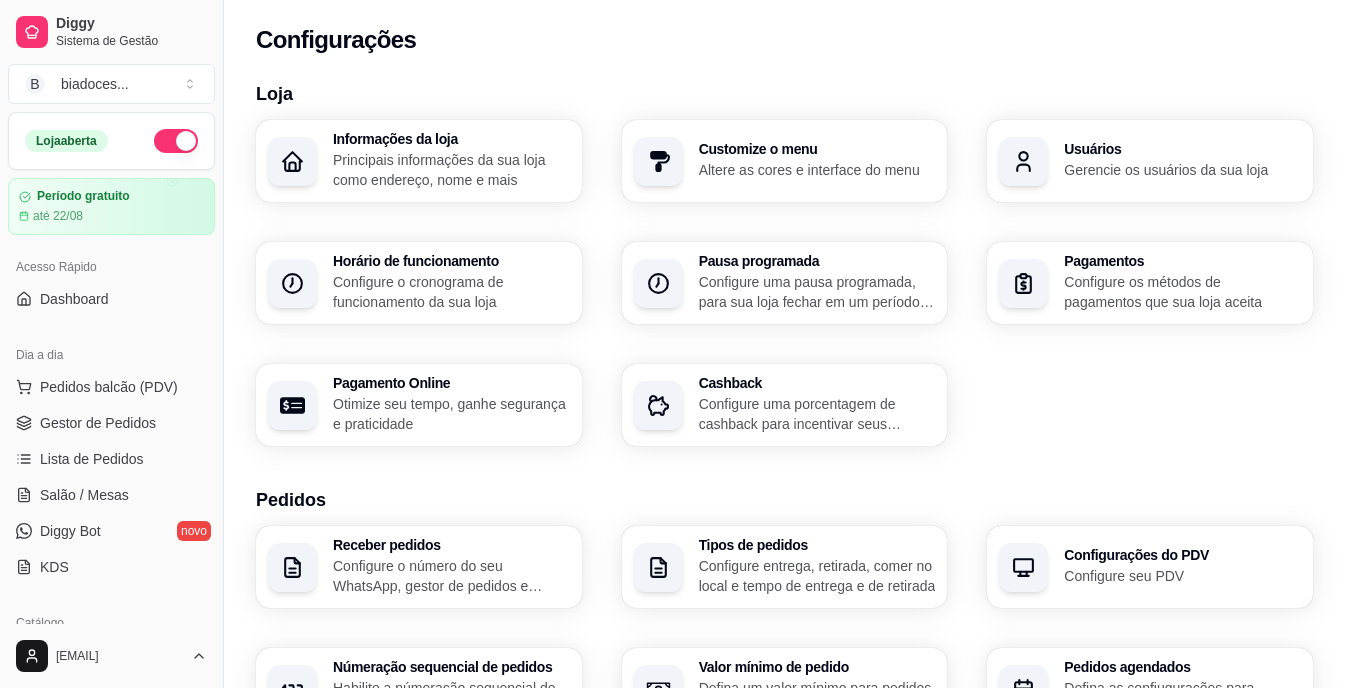 click at bounding box center [176, 141] 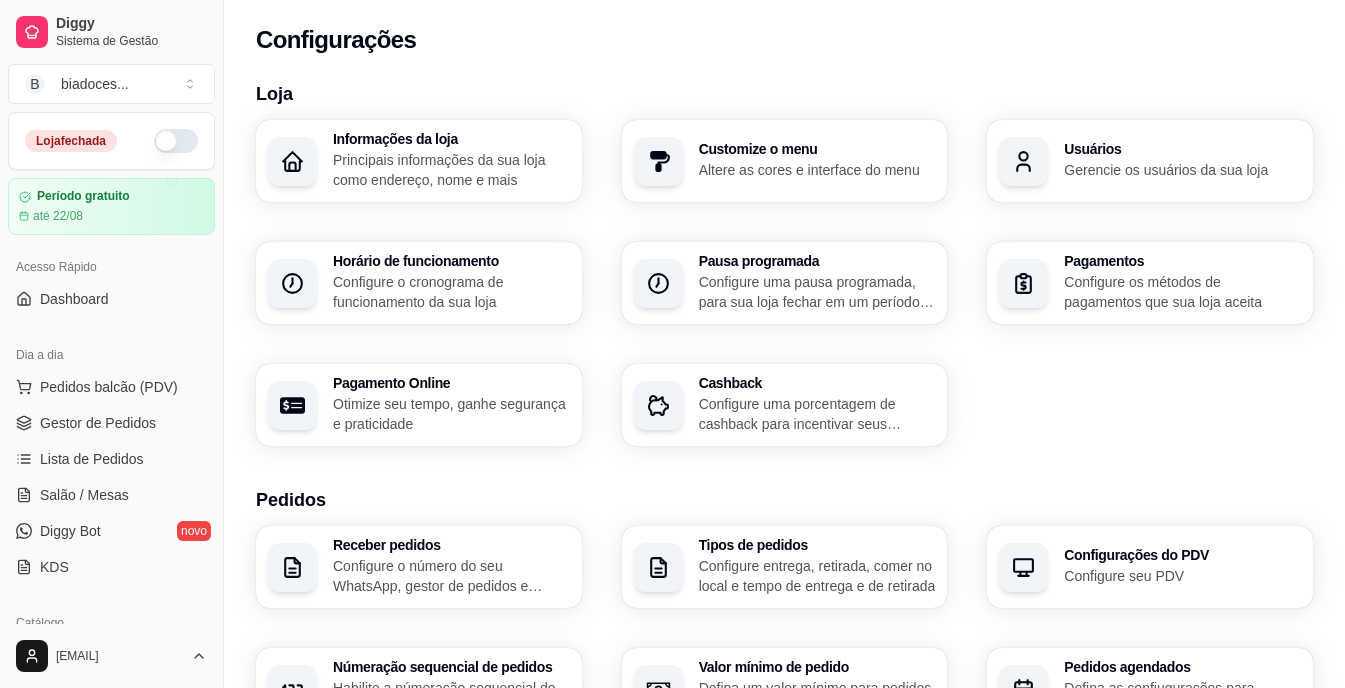 click at bounding box center (176, 141) 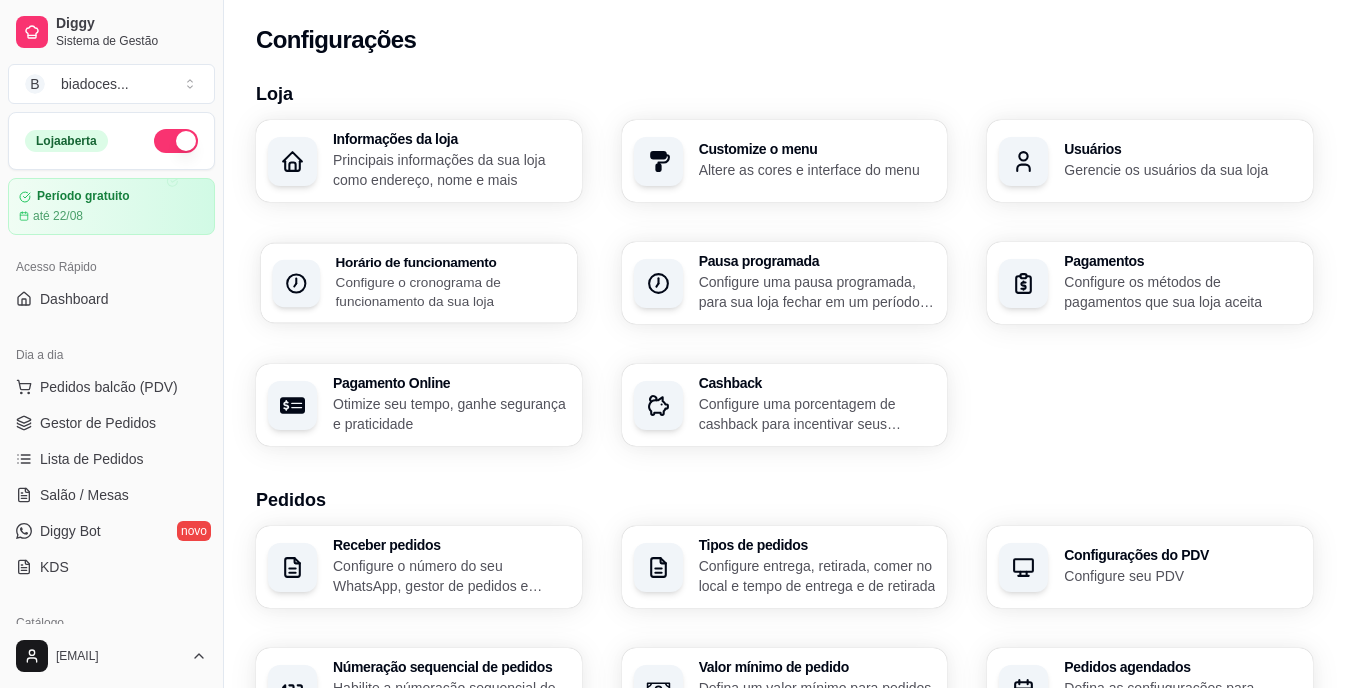 click on "Configure o cronograma de funcionamento da sua loja" at bounding box center [451, 291] 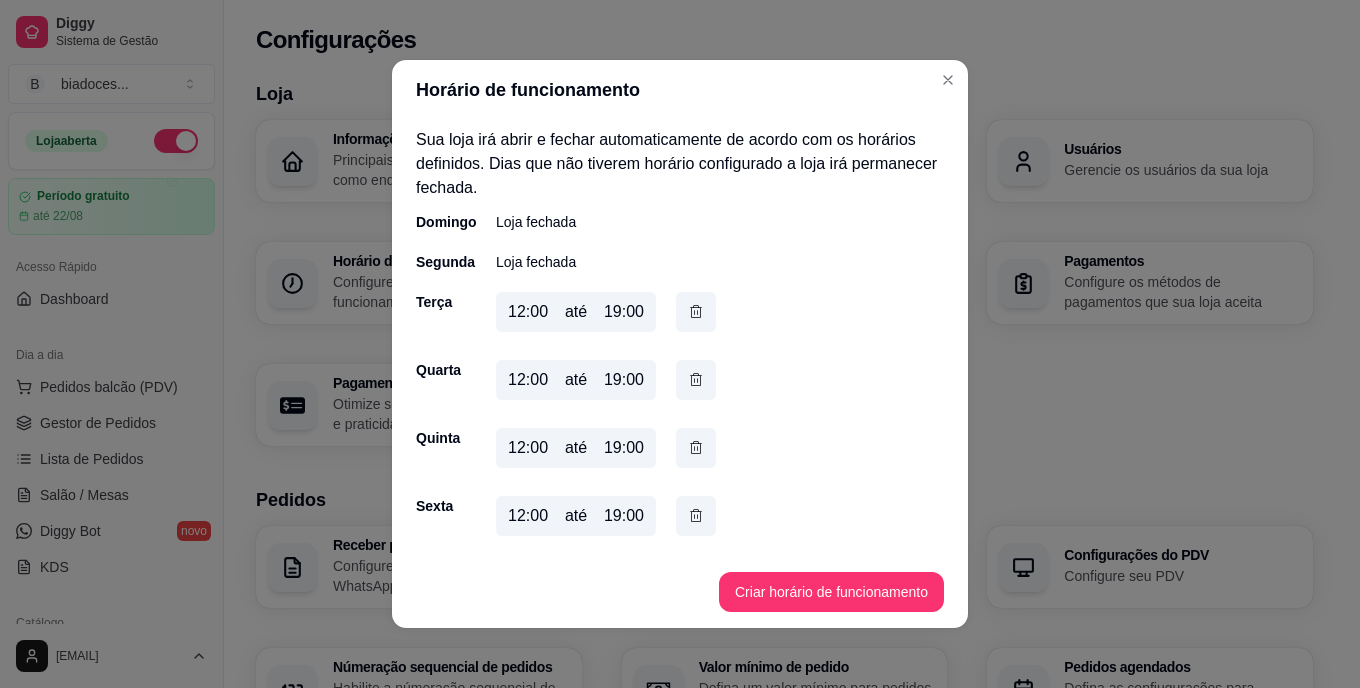 click on "12:00 até   19:00" at bounding box center (576, 516) 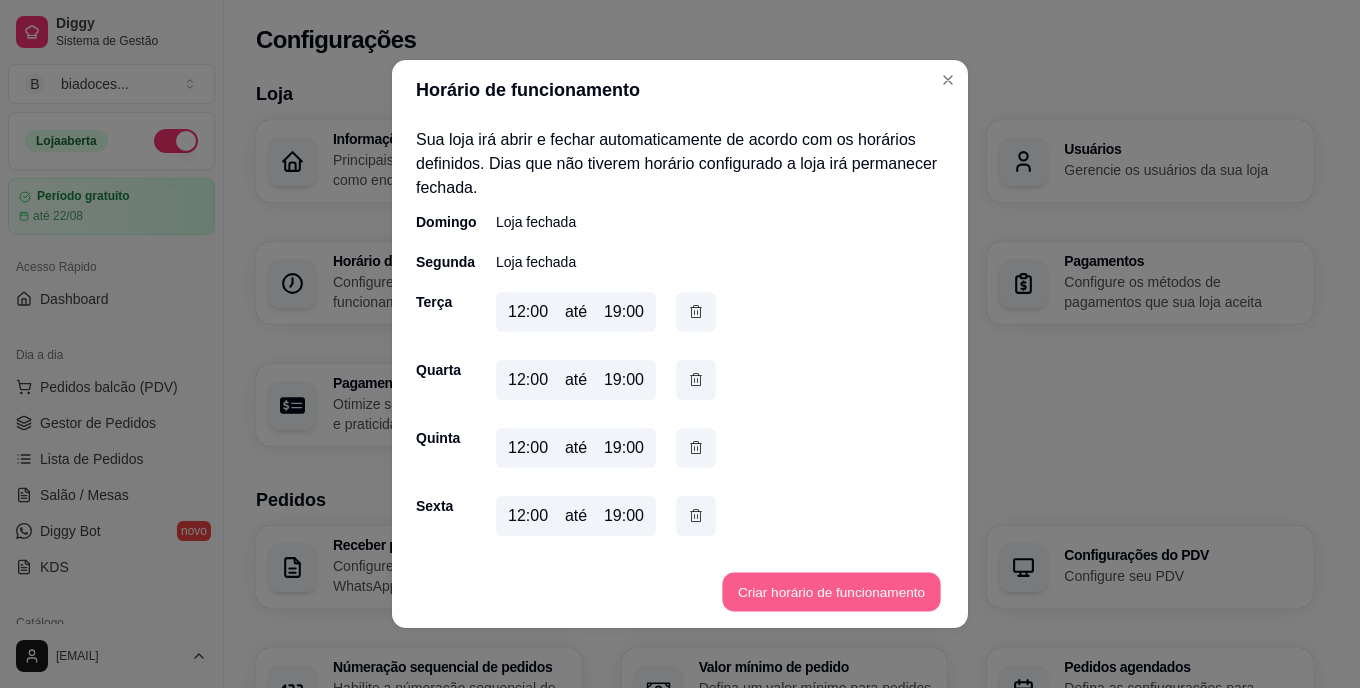 click on "Criar horário de funcionamento" at bounding box center (831, 592) 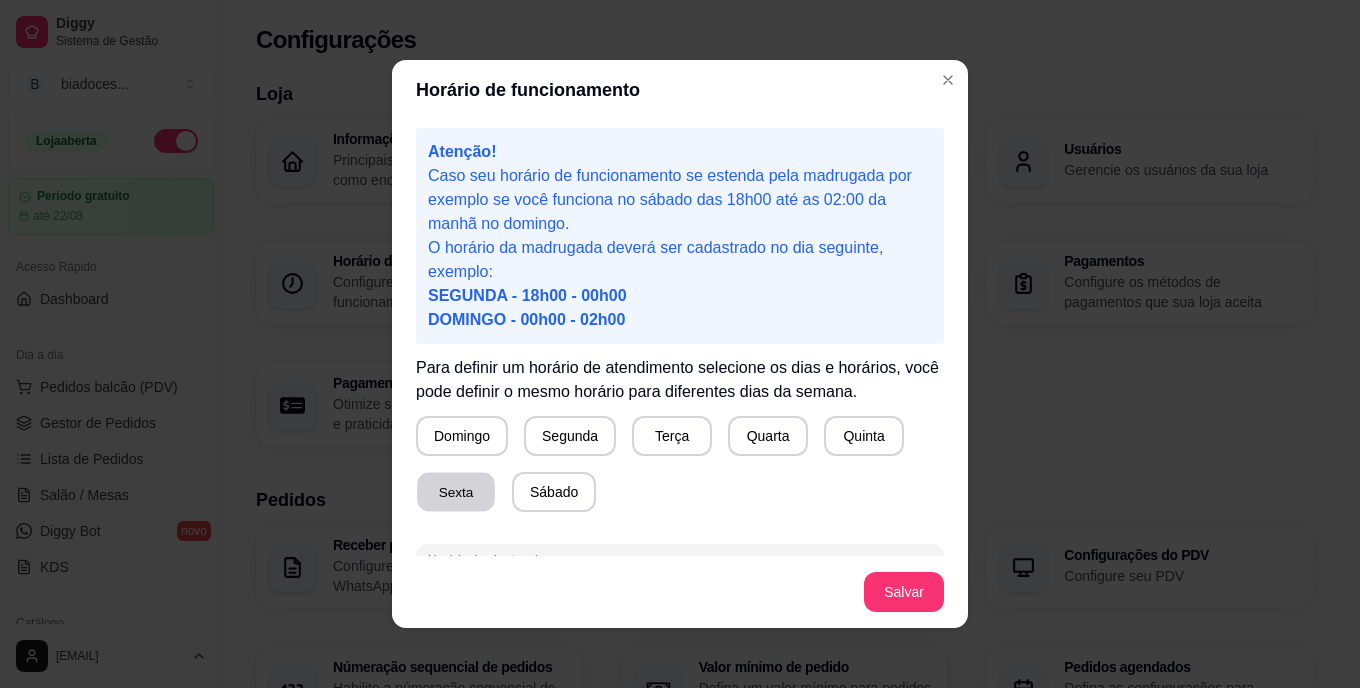 click on "Sexta" at bounding box center [456, 492] 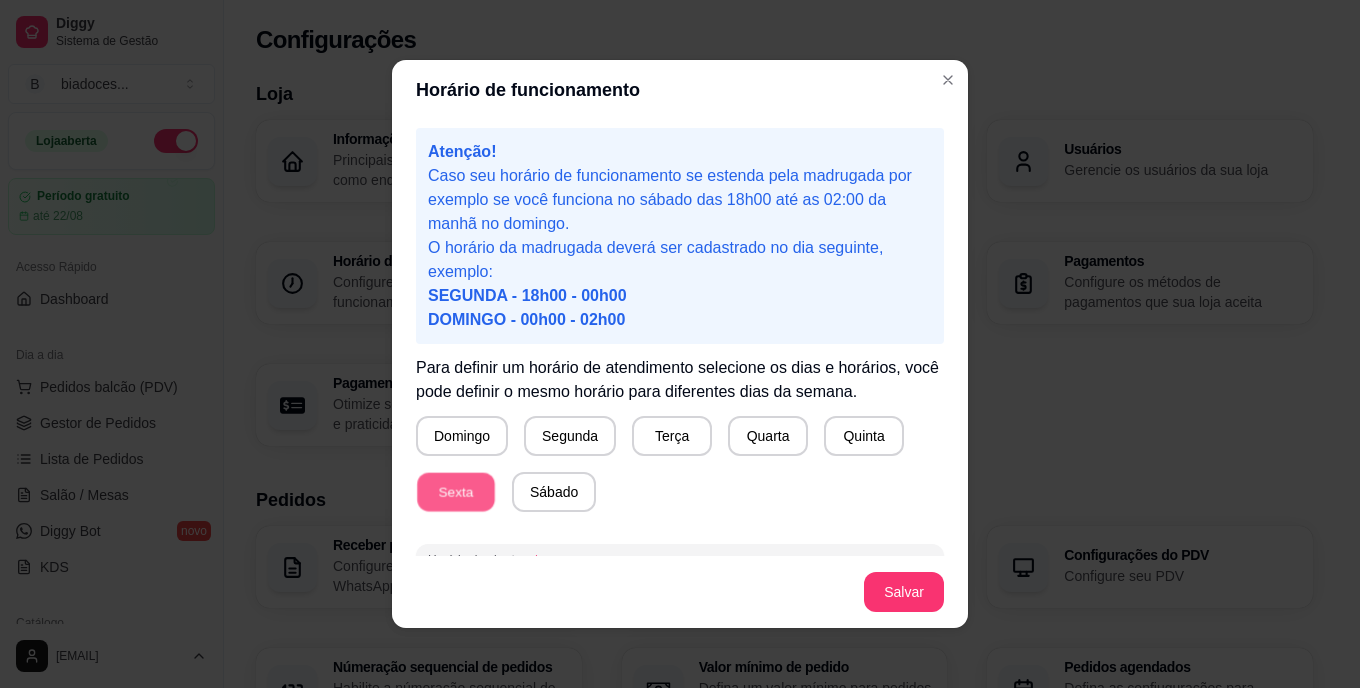 click on "Sexta" at bounding box center [456, 492] 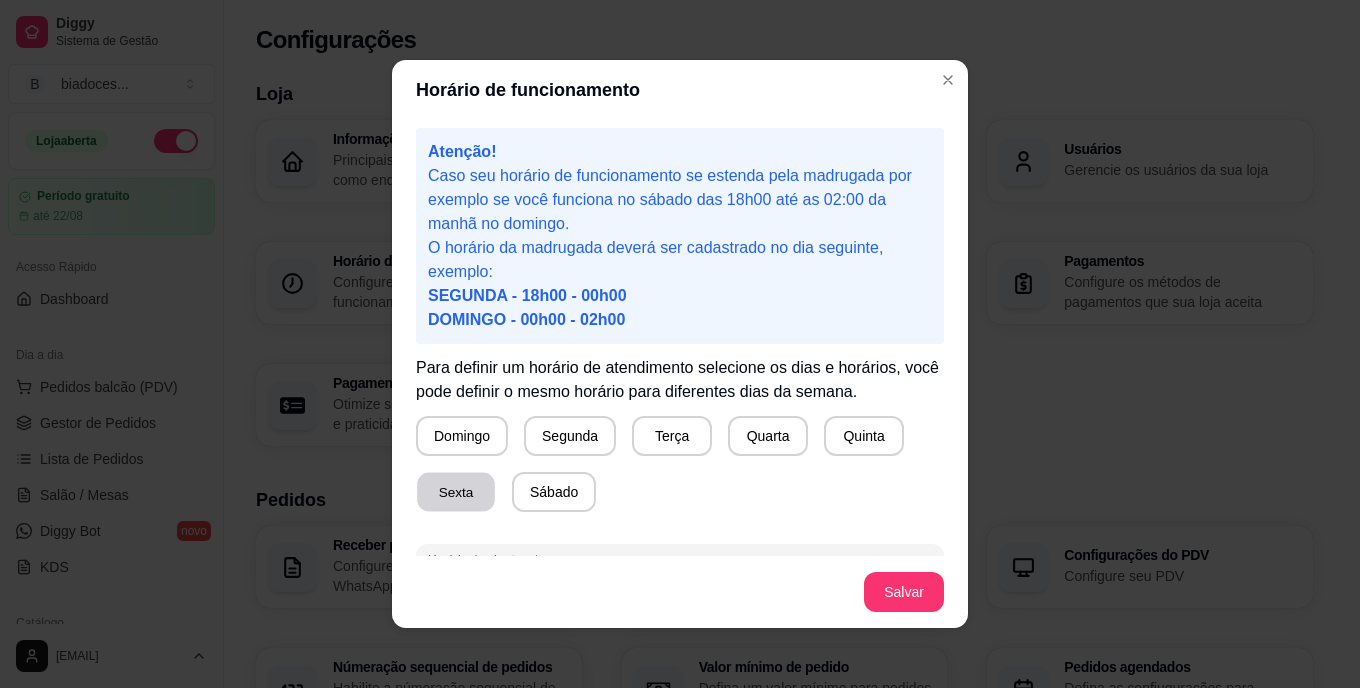 click on "Sexta" at bounding box center (456, 492) 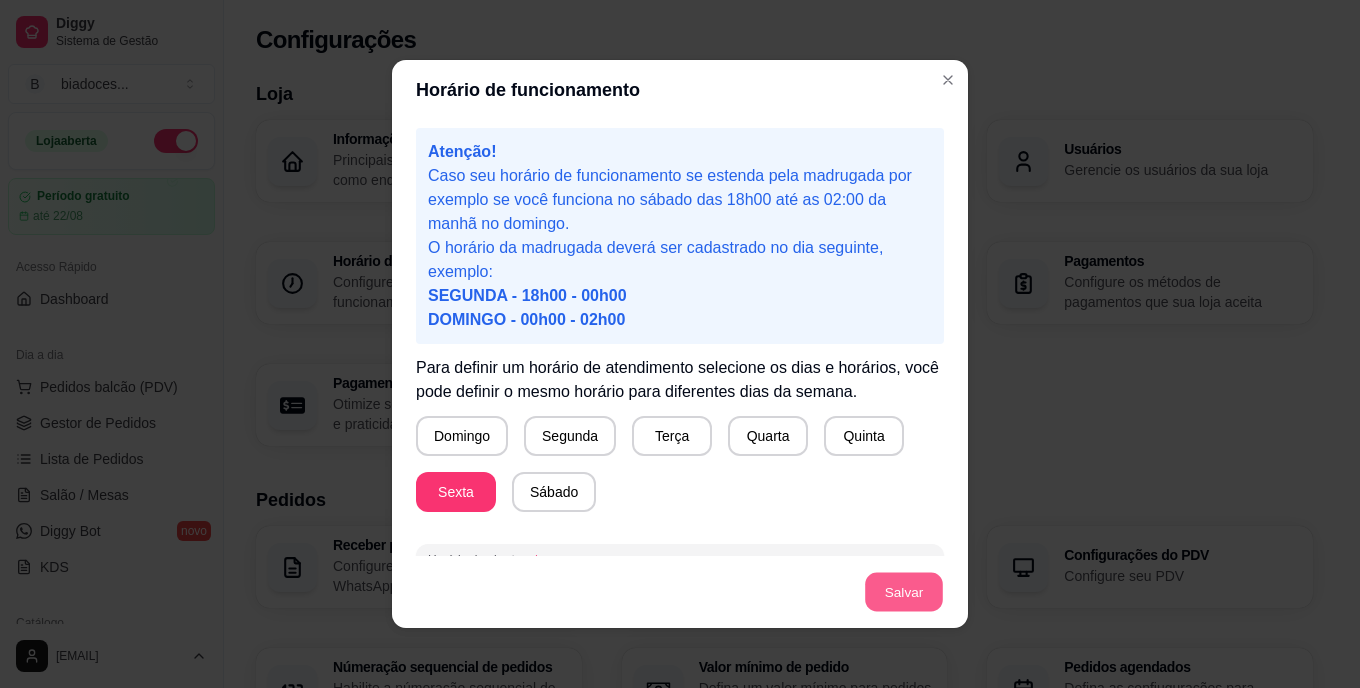click on "Salvar" at bounding box center (904, 592) 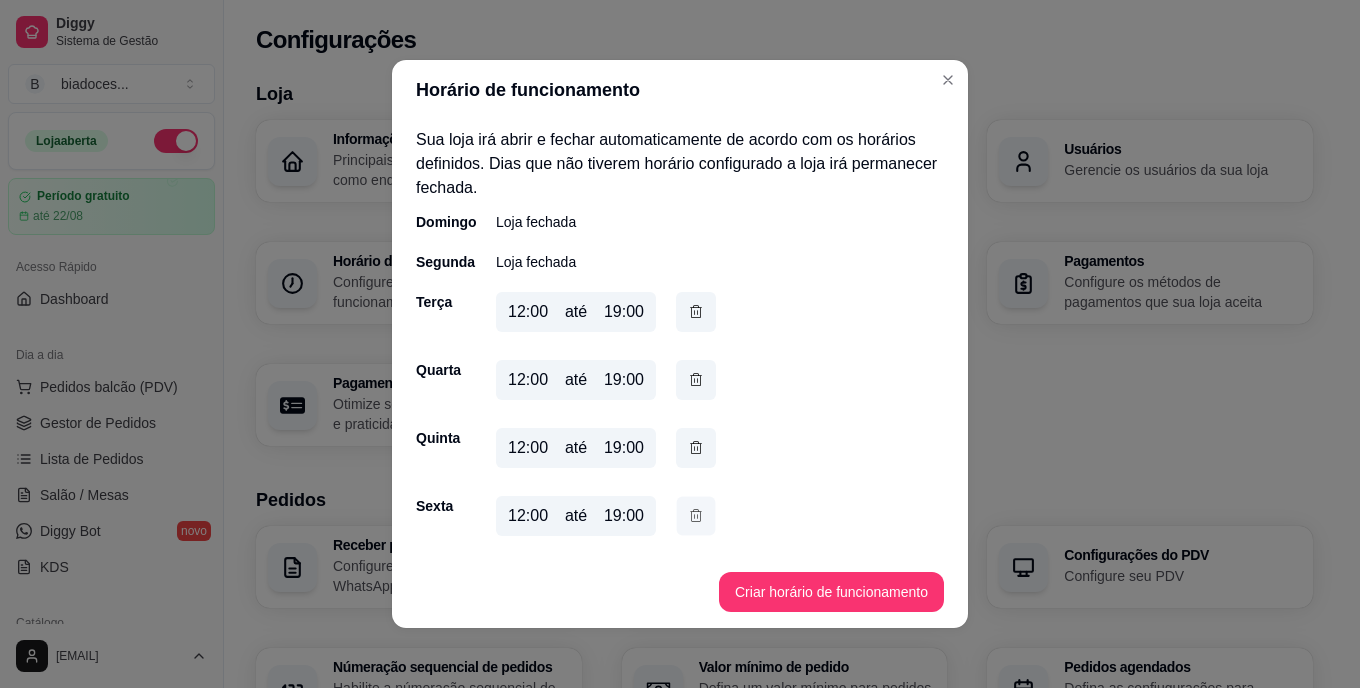 click 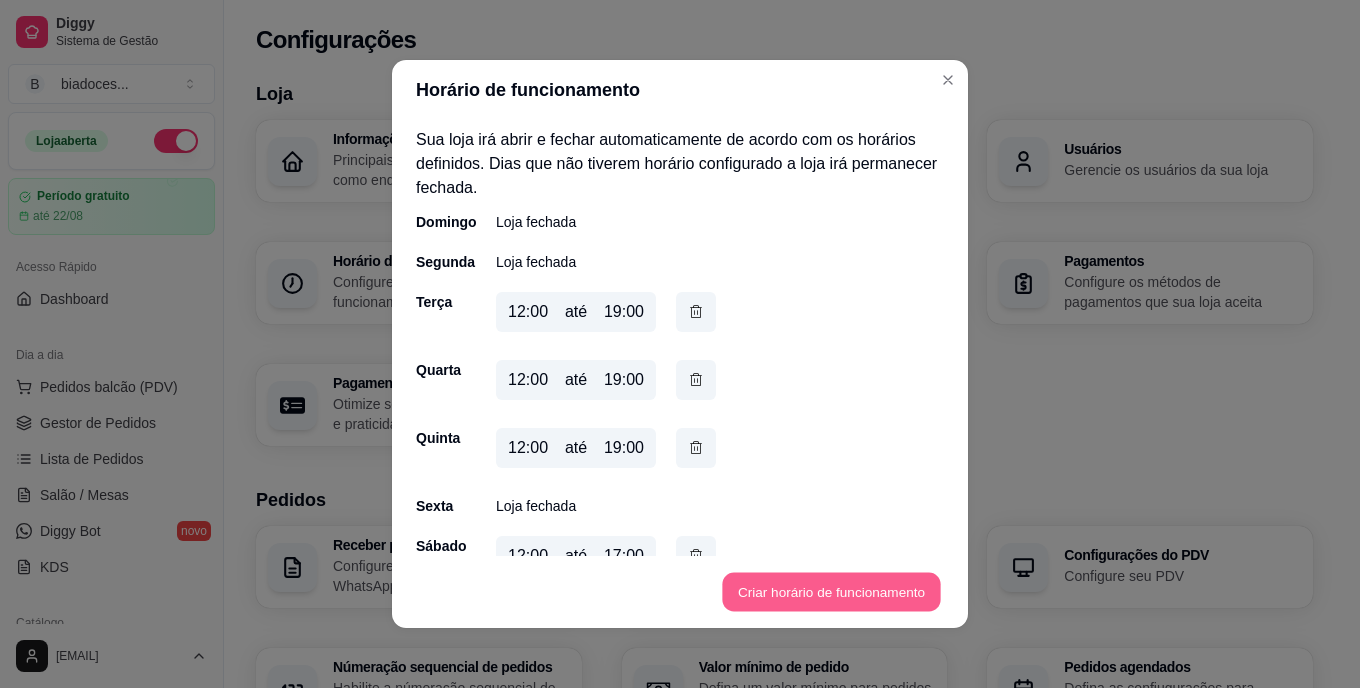 click on "Criar horário de funcionamento" at bounding box center [831, 592] 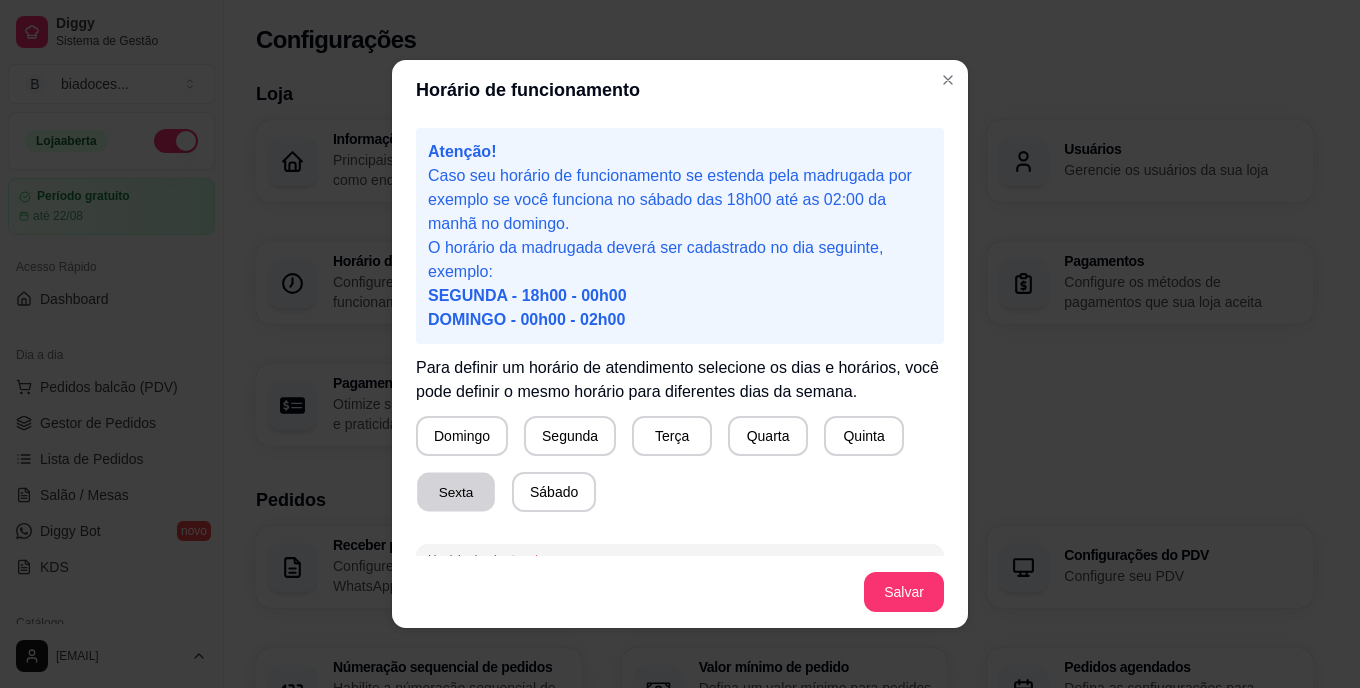 click on "Sexta" at bounding box center (456, 492) 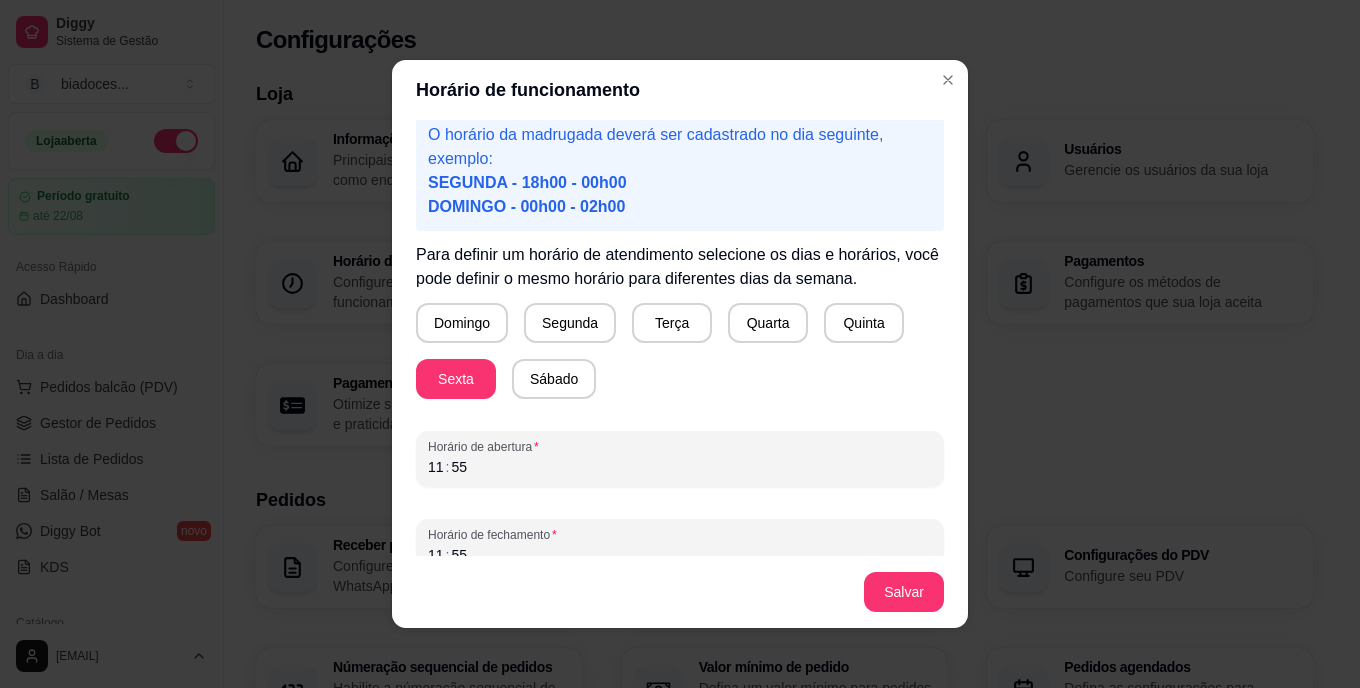 scroll, scrollTop: 140, scrollLeft: 0, axis: vertical 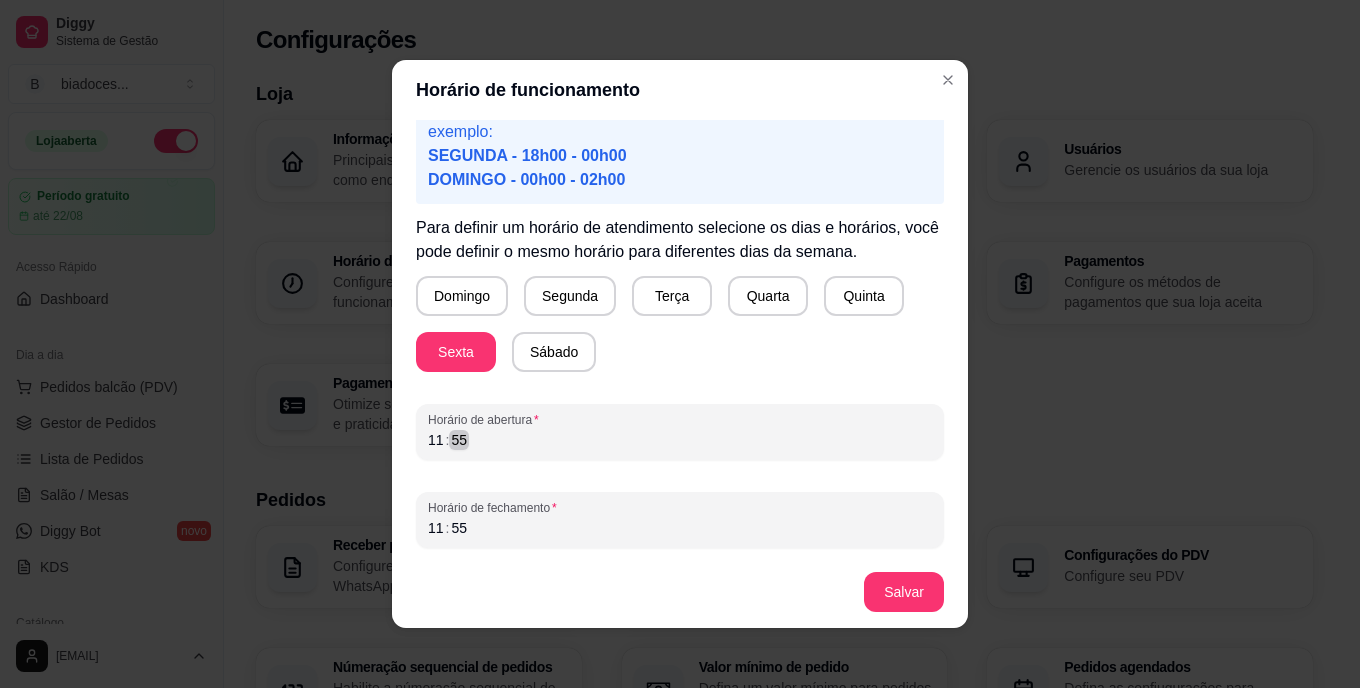 click on "11 : 55" at bounding box center [680, 440] 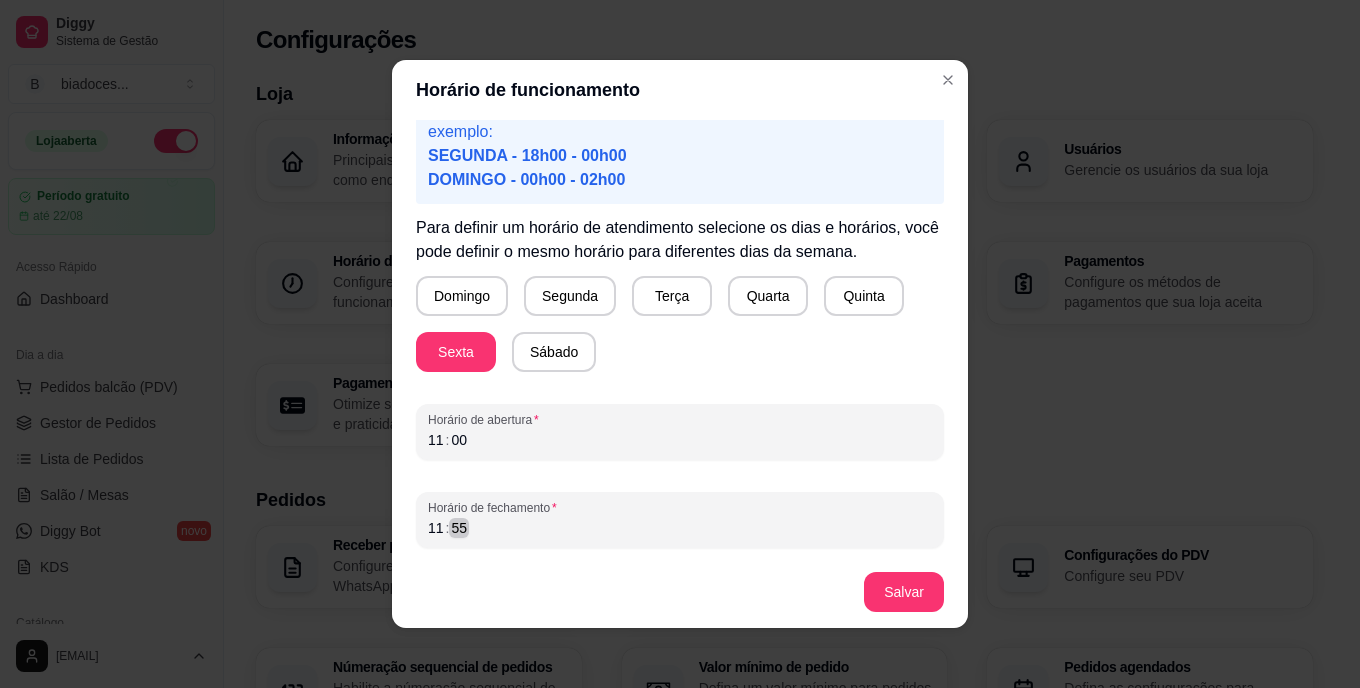 click on "11 : 55" at bounding box center [680, 528] 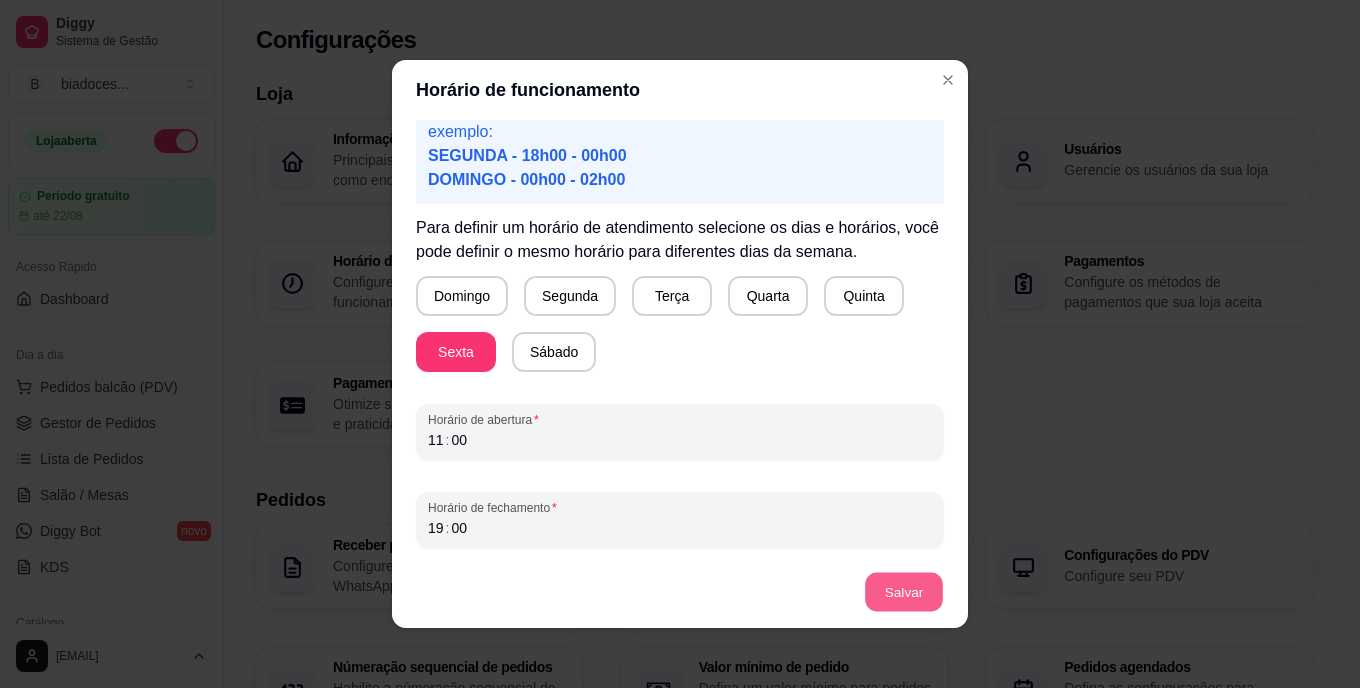 click on "Salvar" at bounding box center (904, 592) 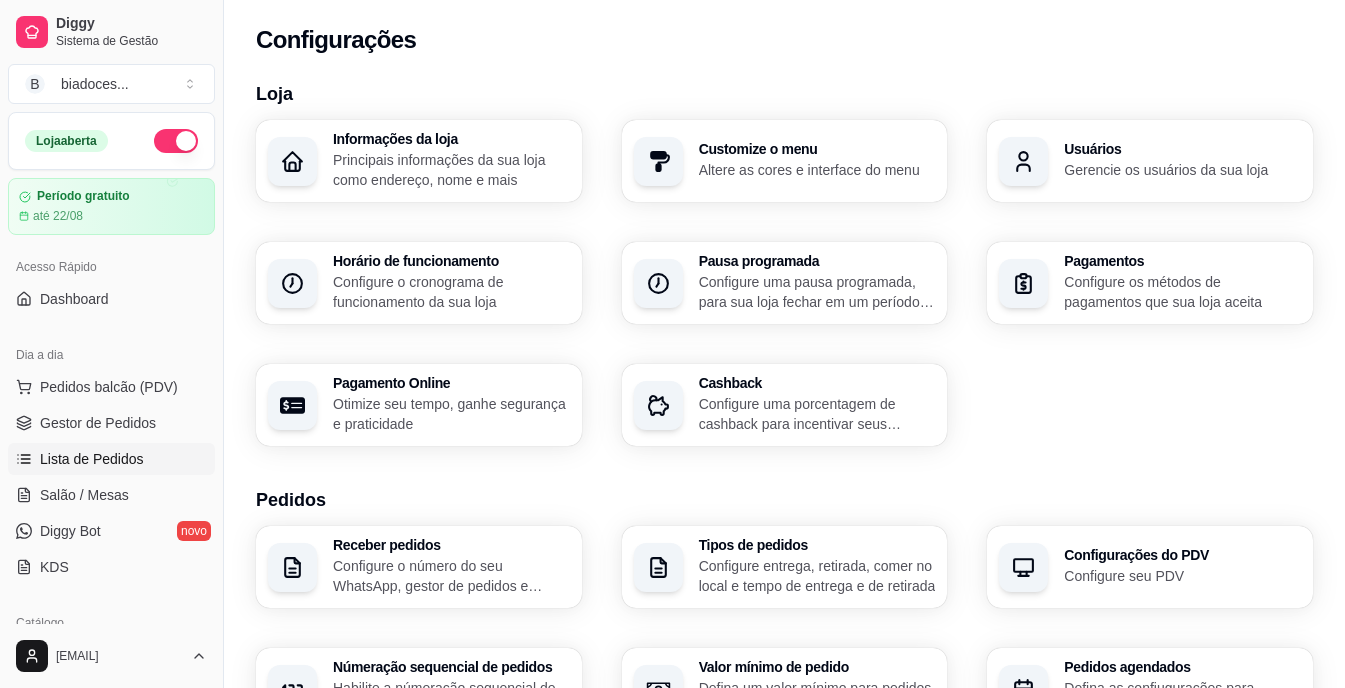 click on "Lista de Pedidos" at bounding box center (92, 459) 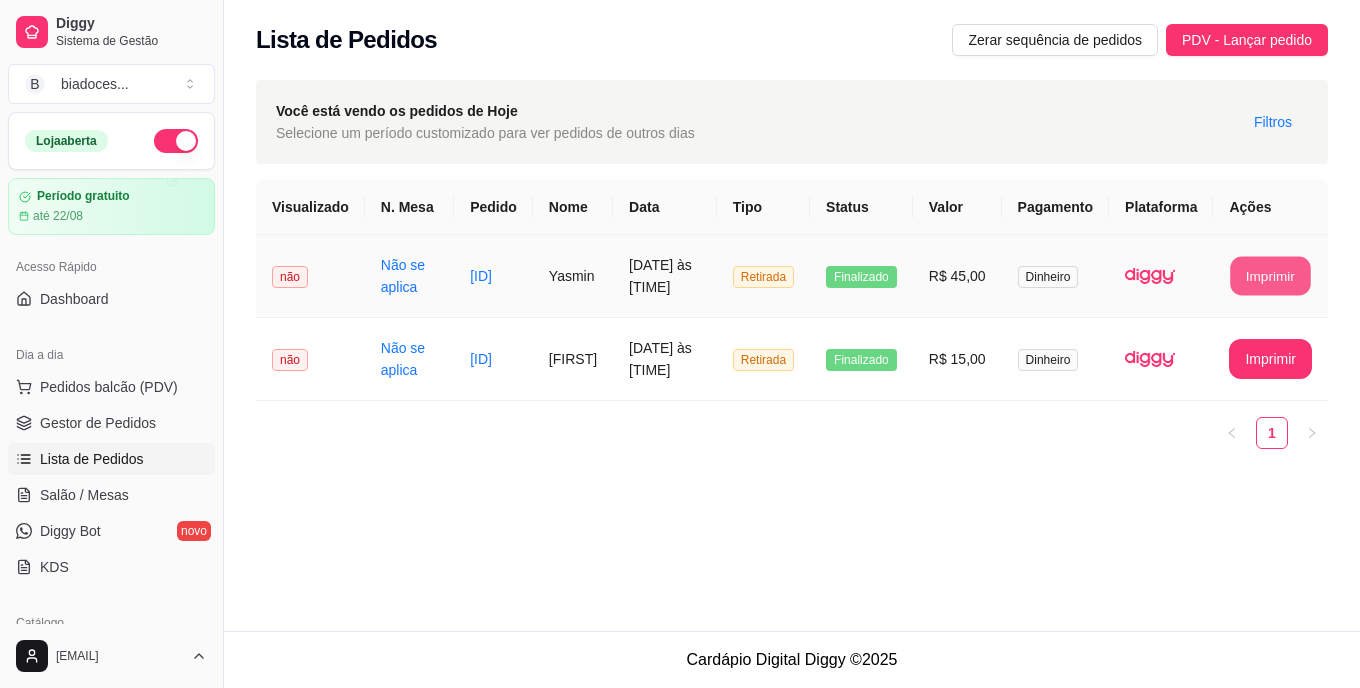 click on "Imprimir" at bounding box center (1271, 276) 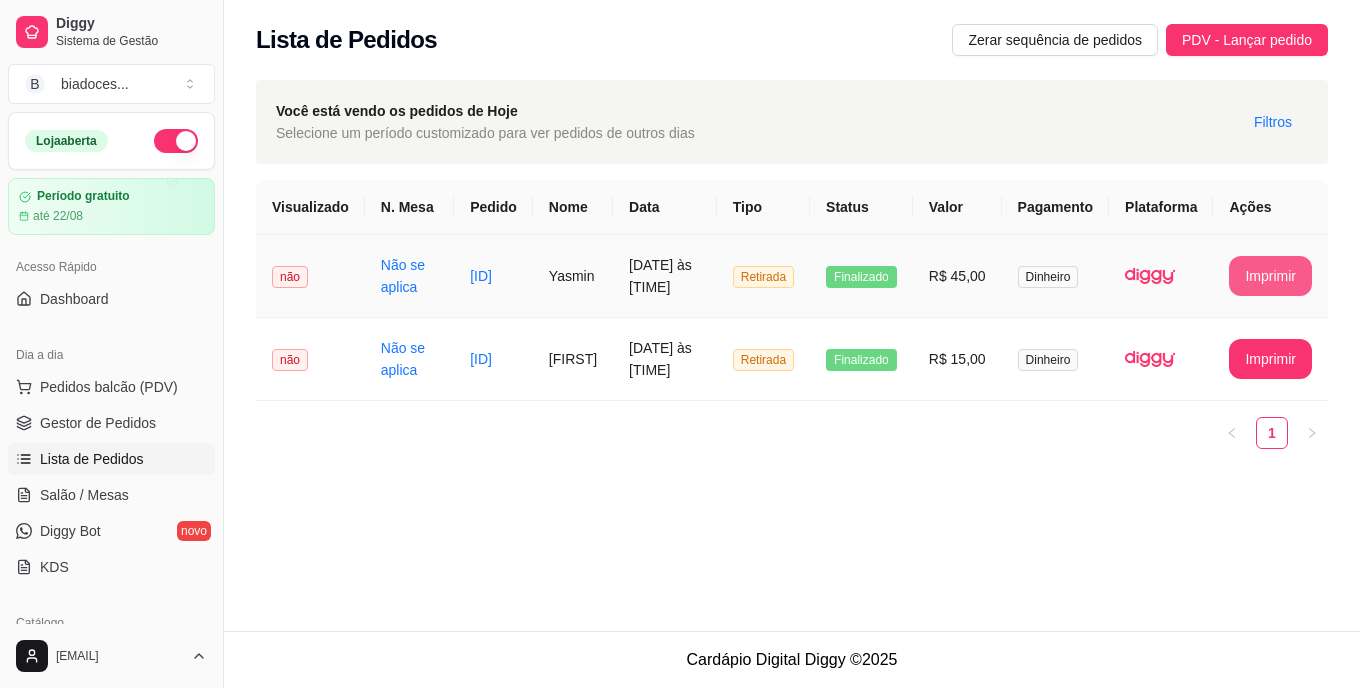 scroll, scrollTop: 0, scrollLeft: 0, axis: both 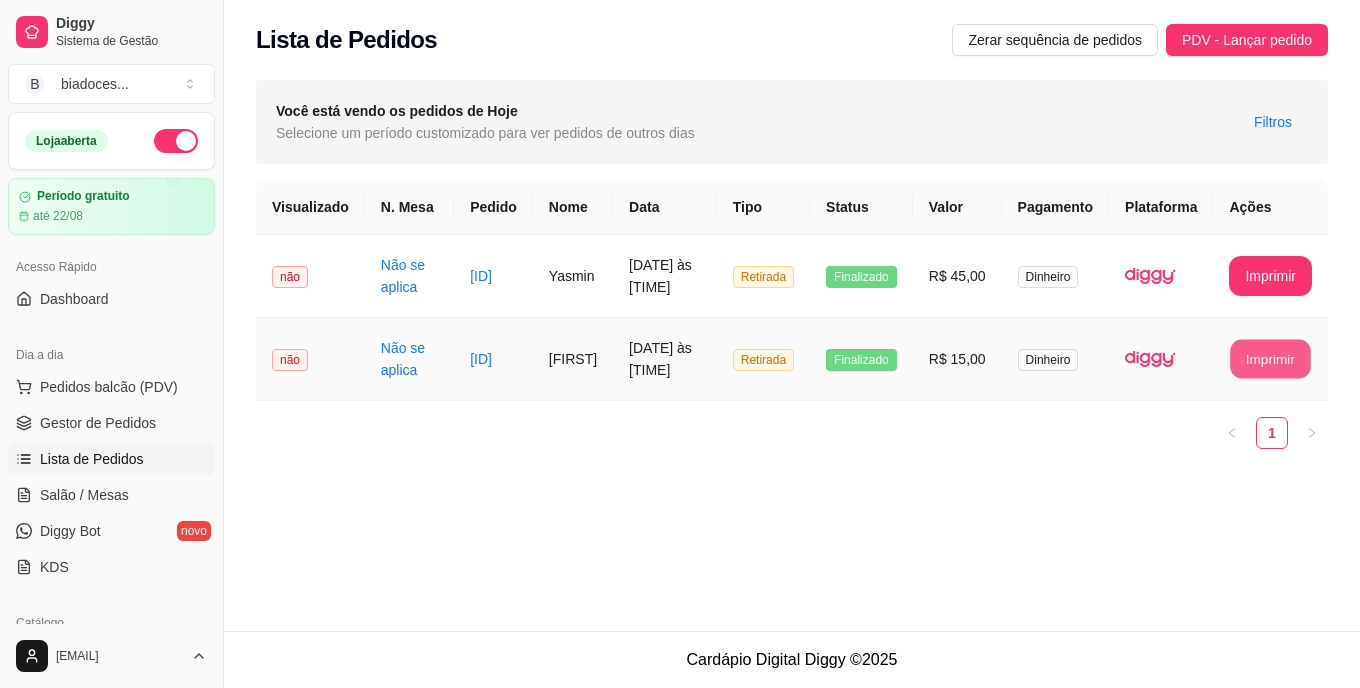 click on "Imprimir" at bounding box center (1271, 359) 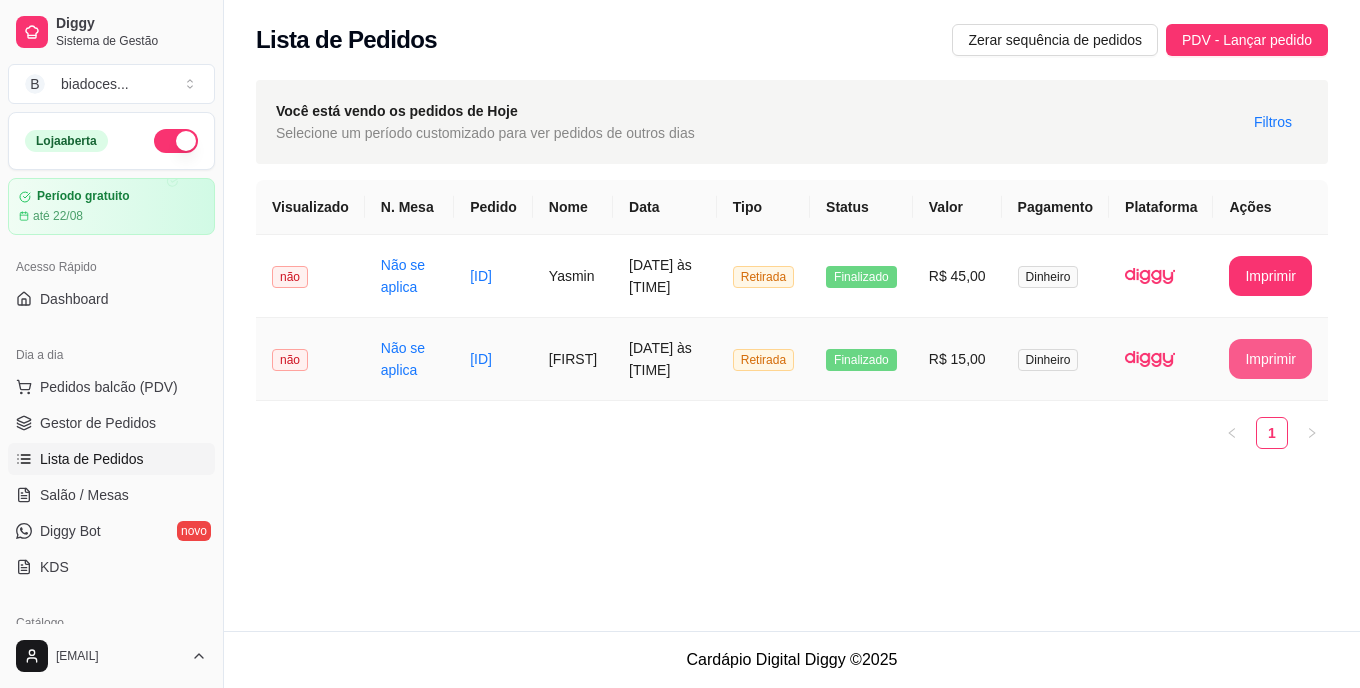 scroll, scrollTop: 0, scrollLeft: 0, axis: both 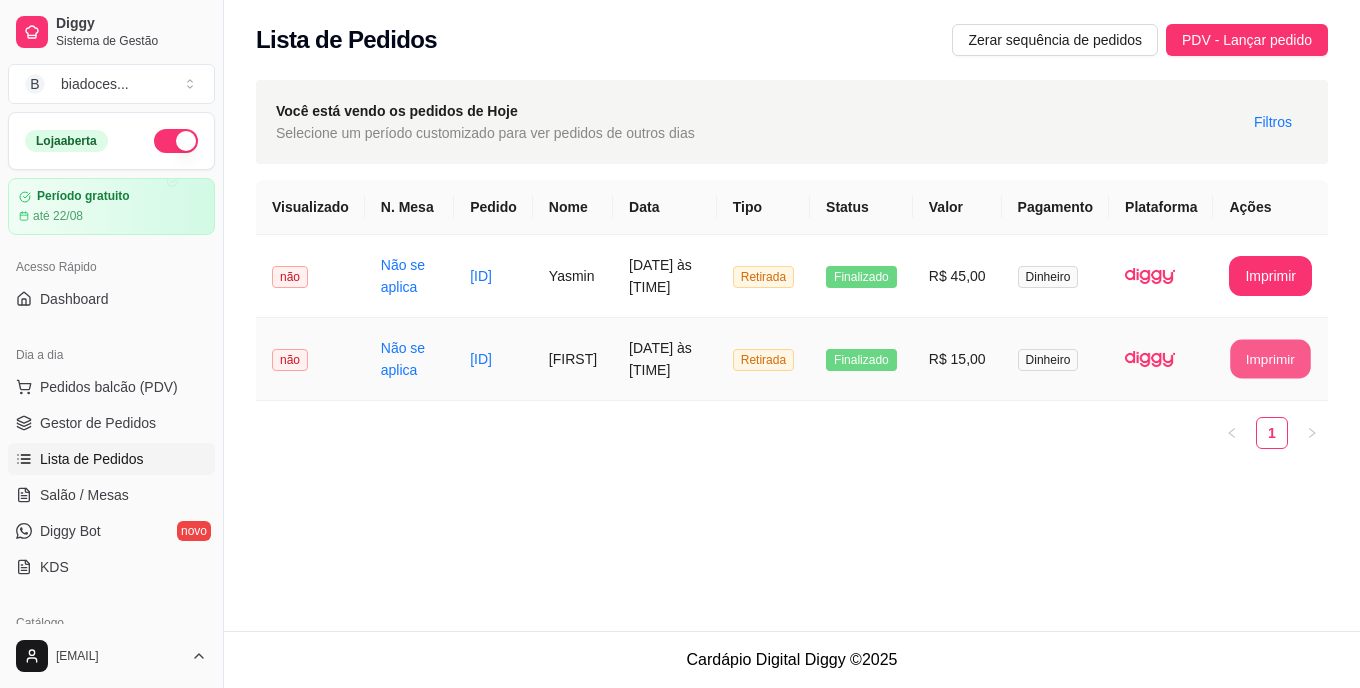click on "Imprimir" at bounding box center (1271, 359) 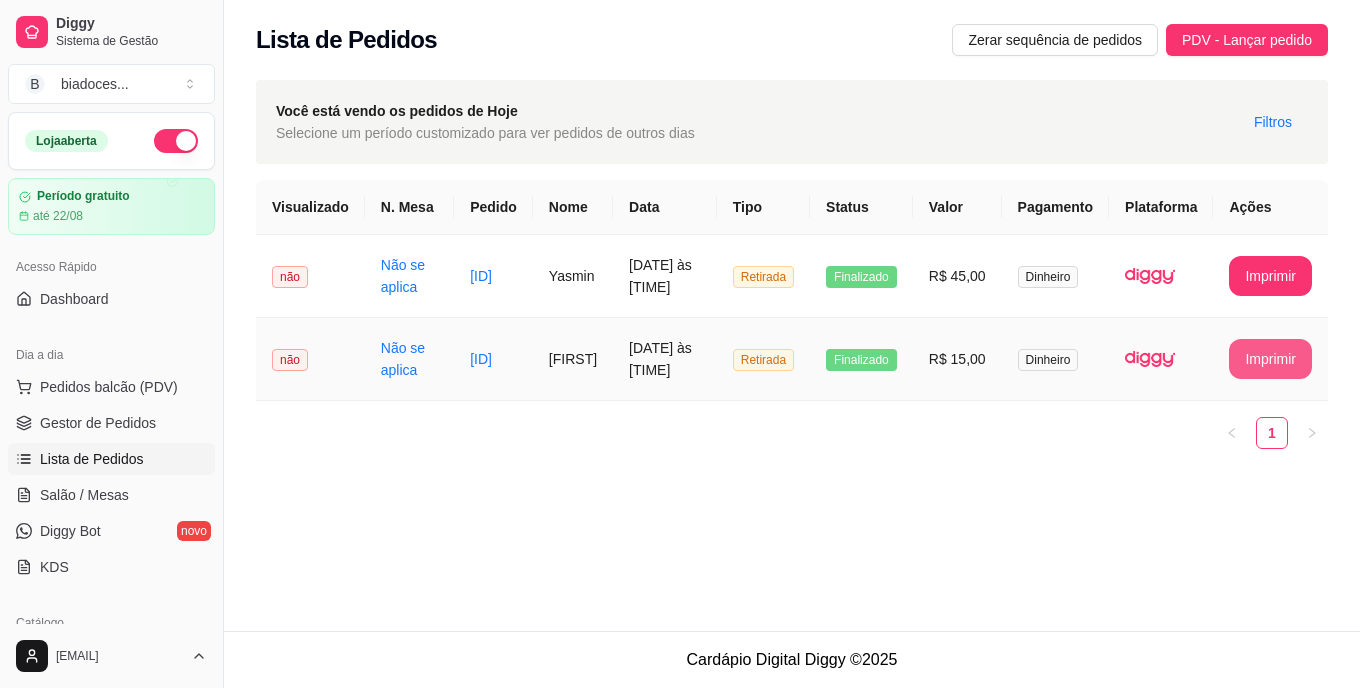 scroll, scrollTop: 0, scrollLeft: 0, axis: both 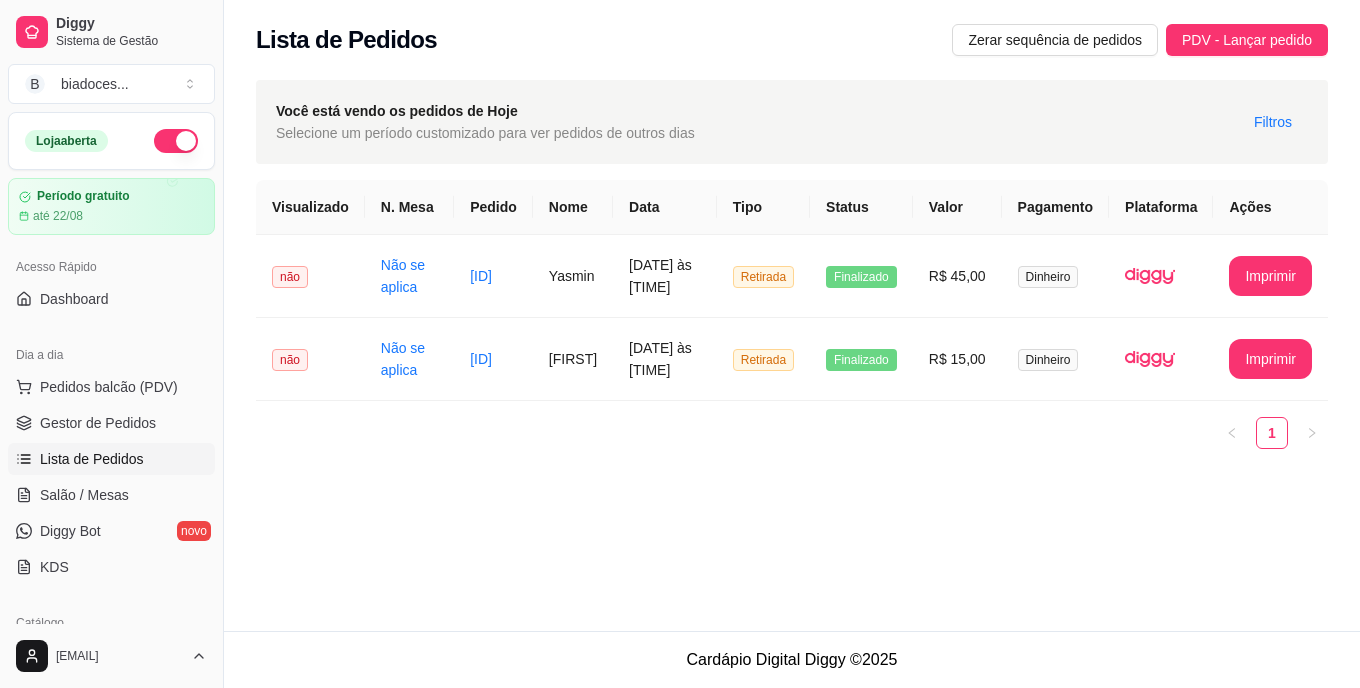 drag, startPoint x: 629, startPoint y: 455, endPoint x: 384, endPoint y: 582, distance: 275.96014 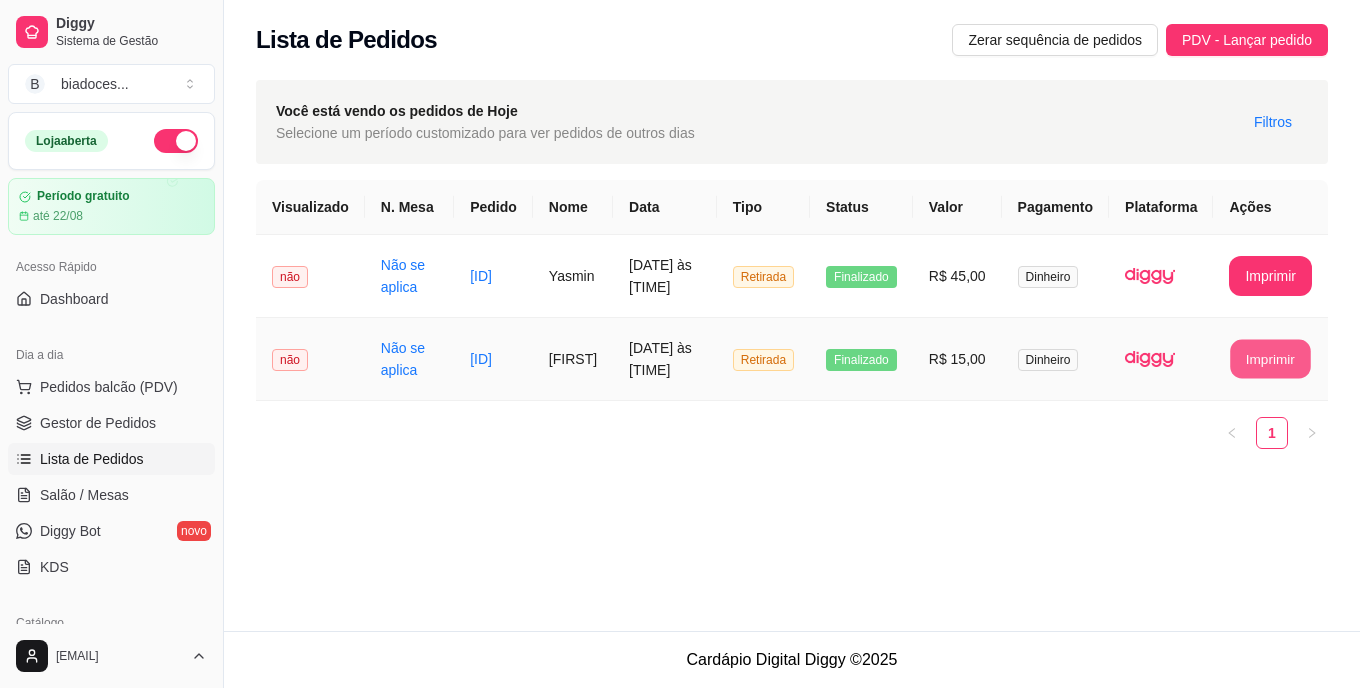 click on "Imprimir" at bounding box center (1271, 359) 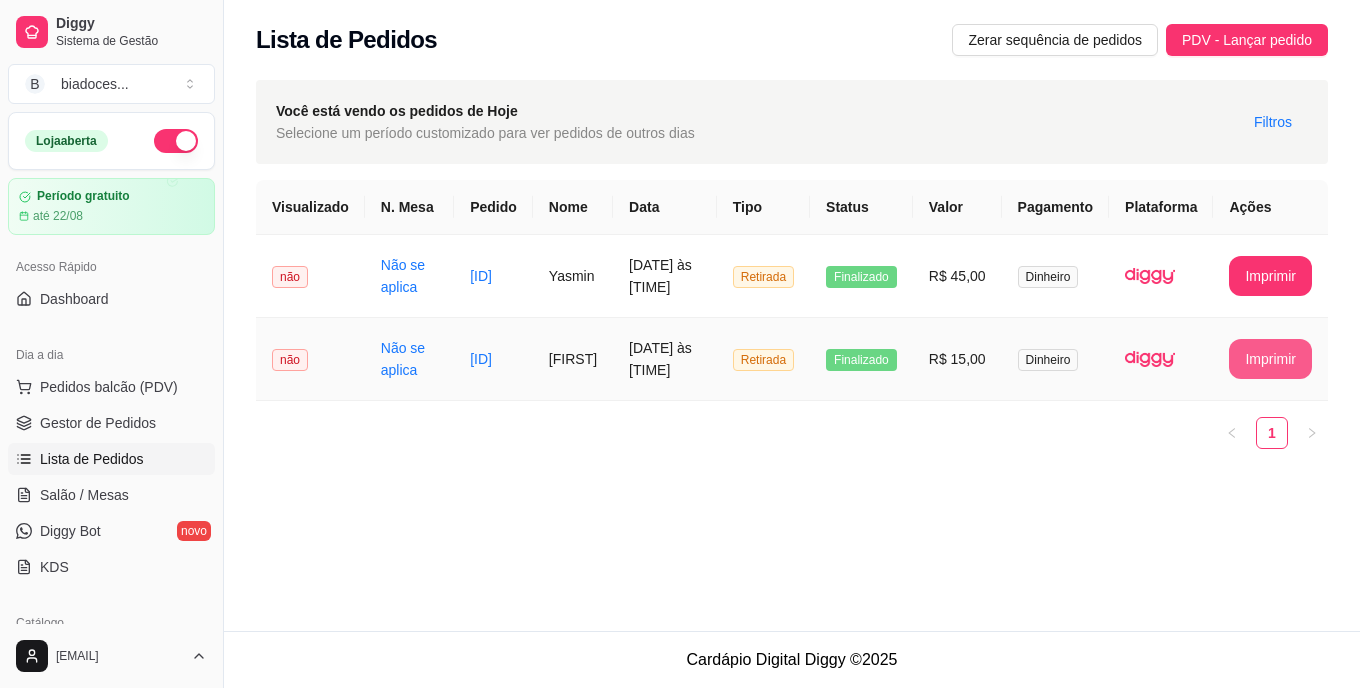 scroll, scrollTop: 0, scrollLeft: 0, axis: both 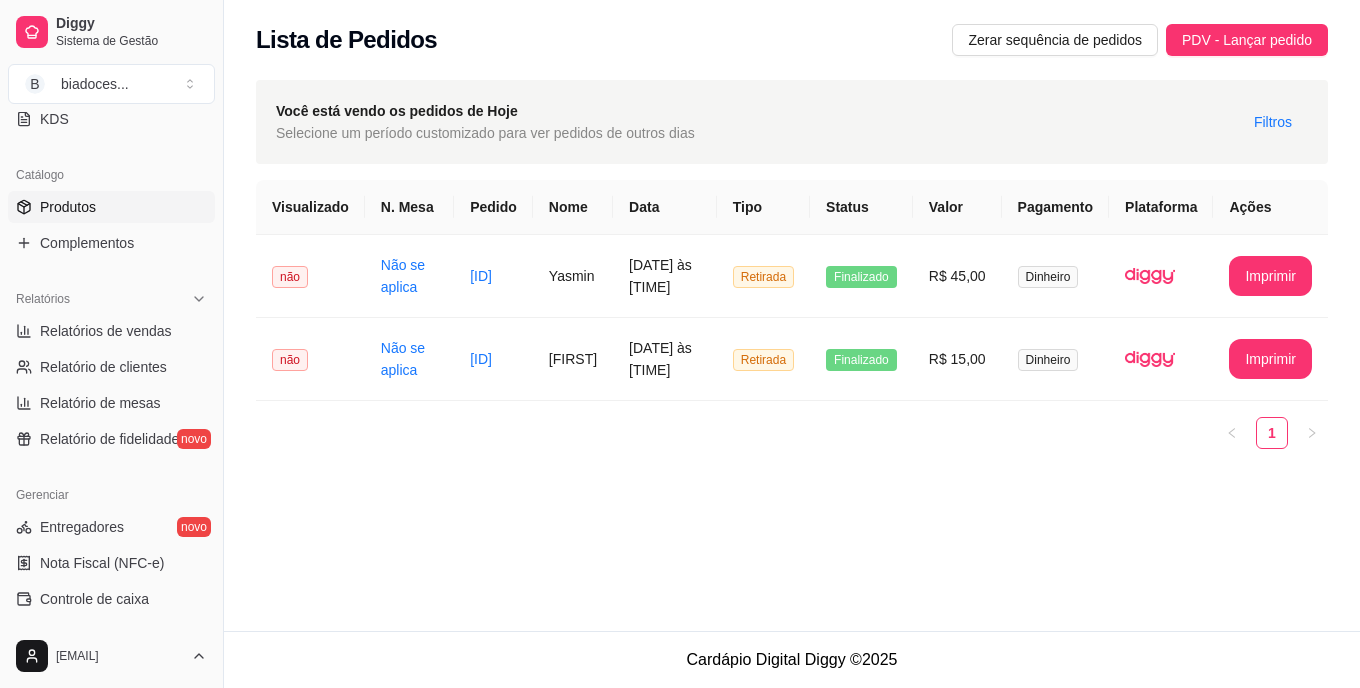 click on "Produtos" at bounding box center [68, 207] 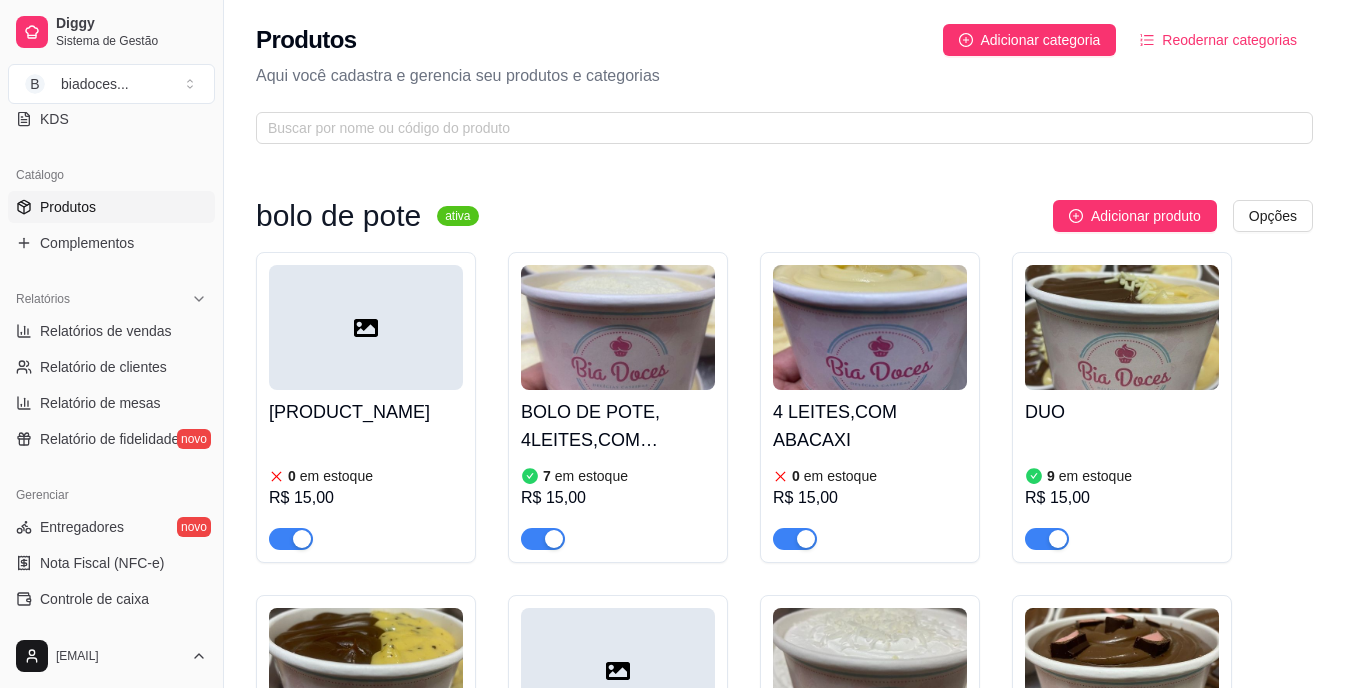 click on "BOLO DE P0TE BRIGADEIRO,200ML    0 em estoque R$ 15,00 BOLO DE POTE, 4LEITES,COM MORANGObolo    7 em estoque R$ 15,00 4 LEITES,COM ABACAXI    0 em estoque R$ 15,00 DUO   9 em estoque R$ 15,00 CHOCOMARA   10 em estoque R$ 15,00 RED   0 em estoque R$ 15,00 DOCE DE LEITE COM AMEIXA   2 em estoque R$ 15,00 BOLO DE STIKADINHO    0 em estoque R$ 15,00 FATIA TORTA PINK LEMONADE   0 em estoque R$ 20,00" at bounding box center (784, 736) 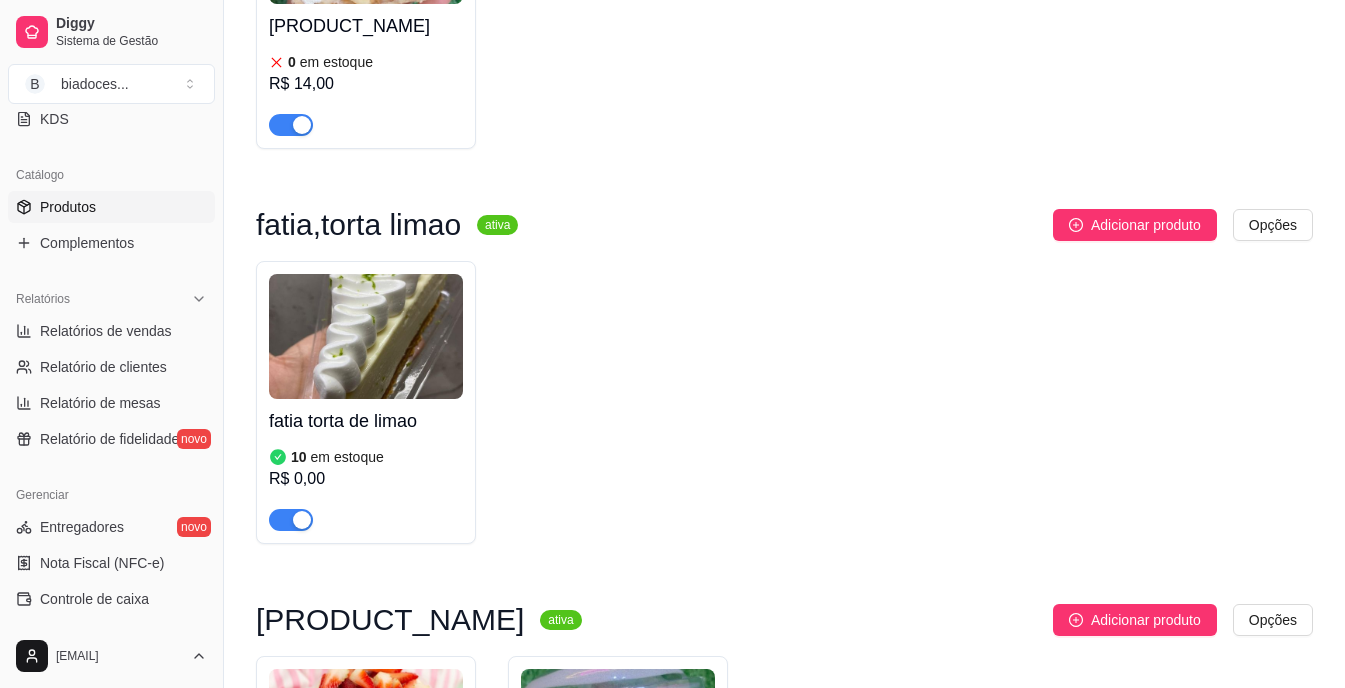 scroll, scrollTop: 2720, scrollLeft: 0, axis: vertical 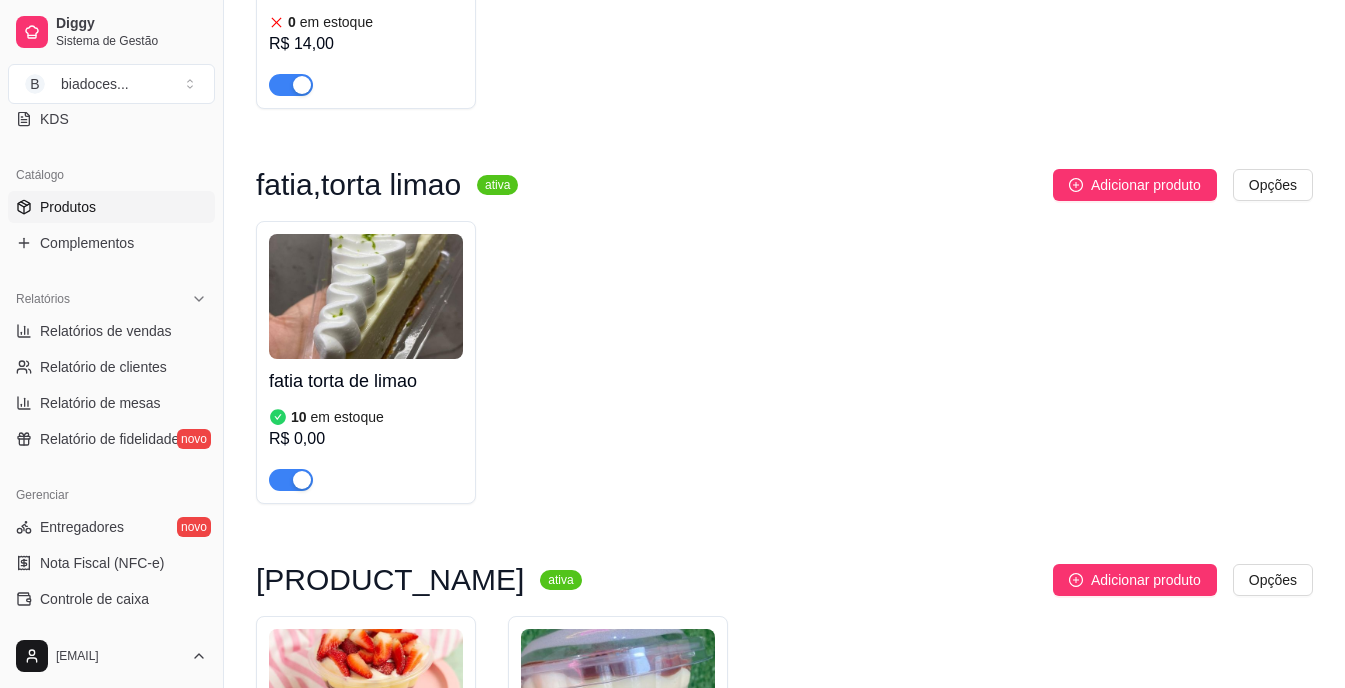 click on "em estoque" at bounding box center (347, 417) 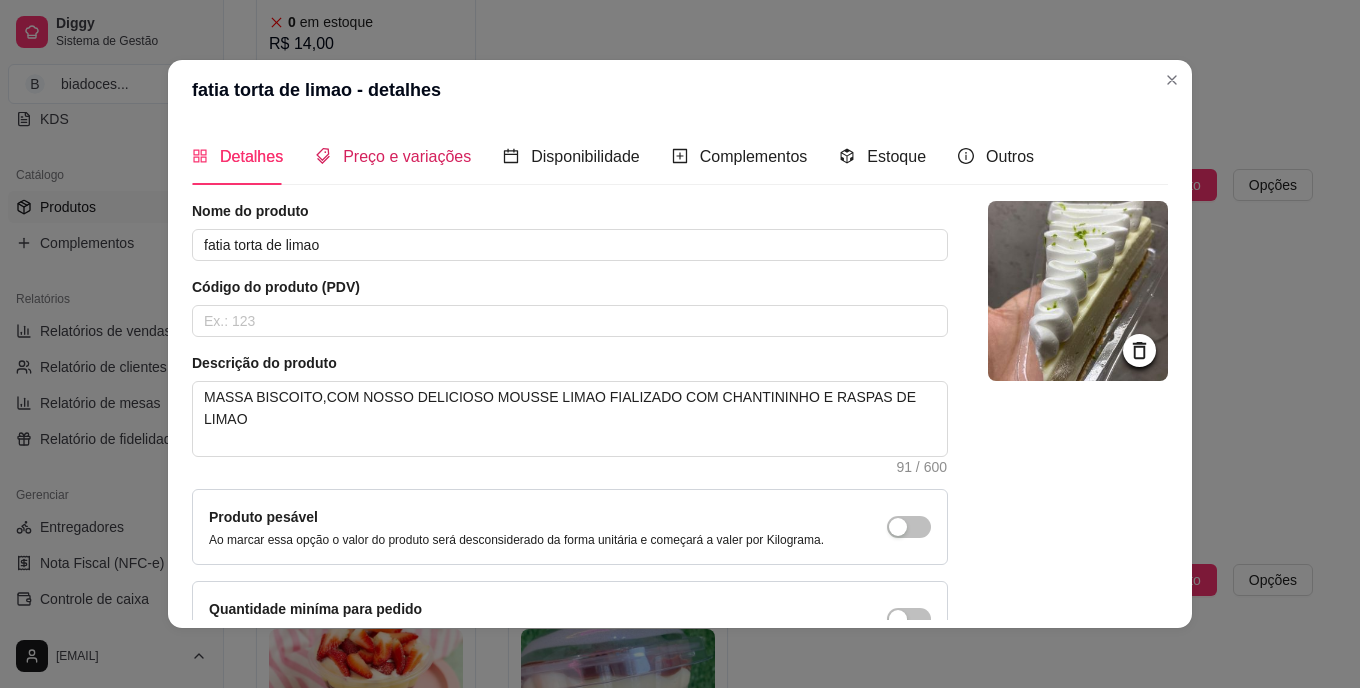 click on "Preço e variações" at bounding box center (407, 156) 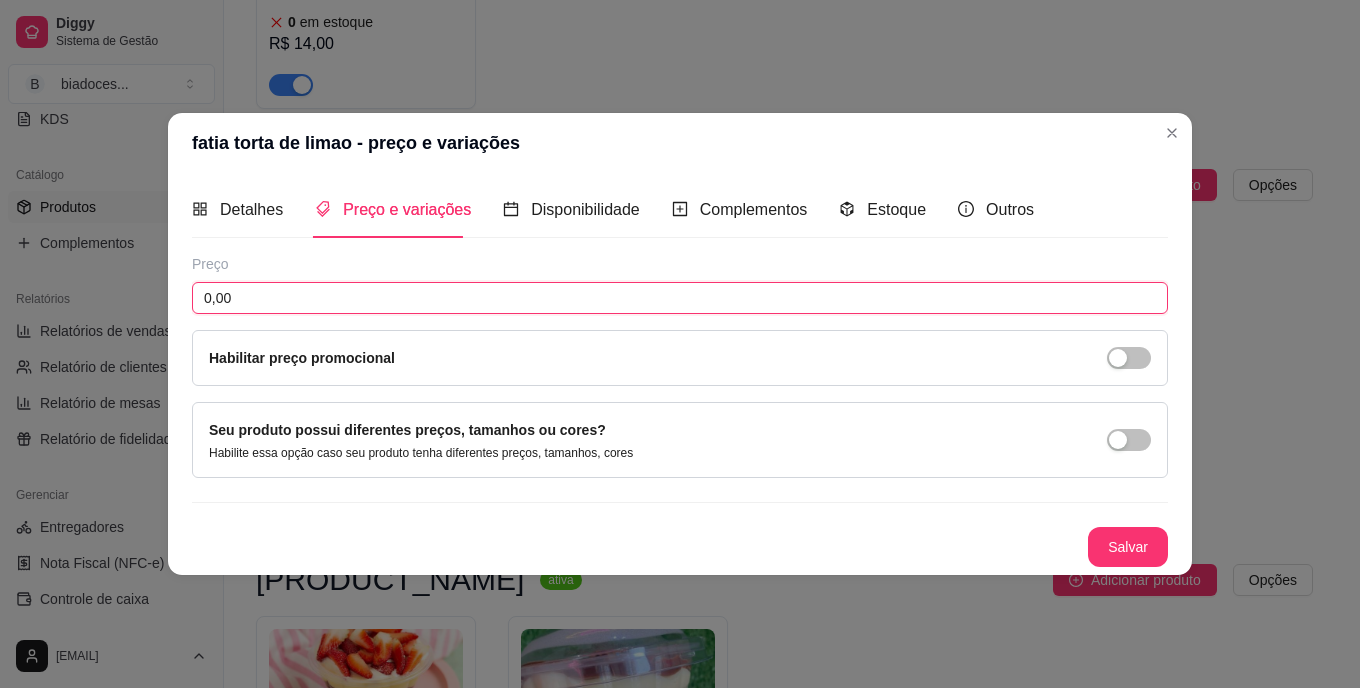 click on "0,00" at bounding box center [680, 298] 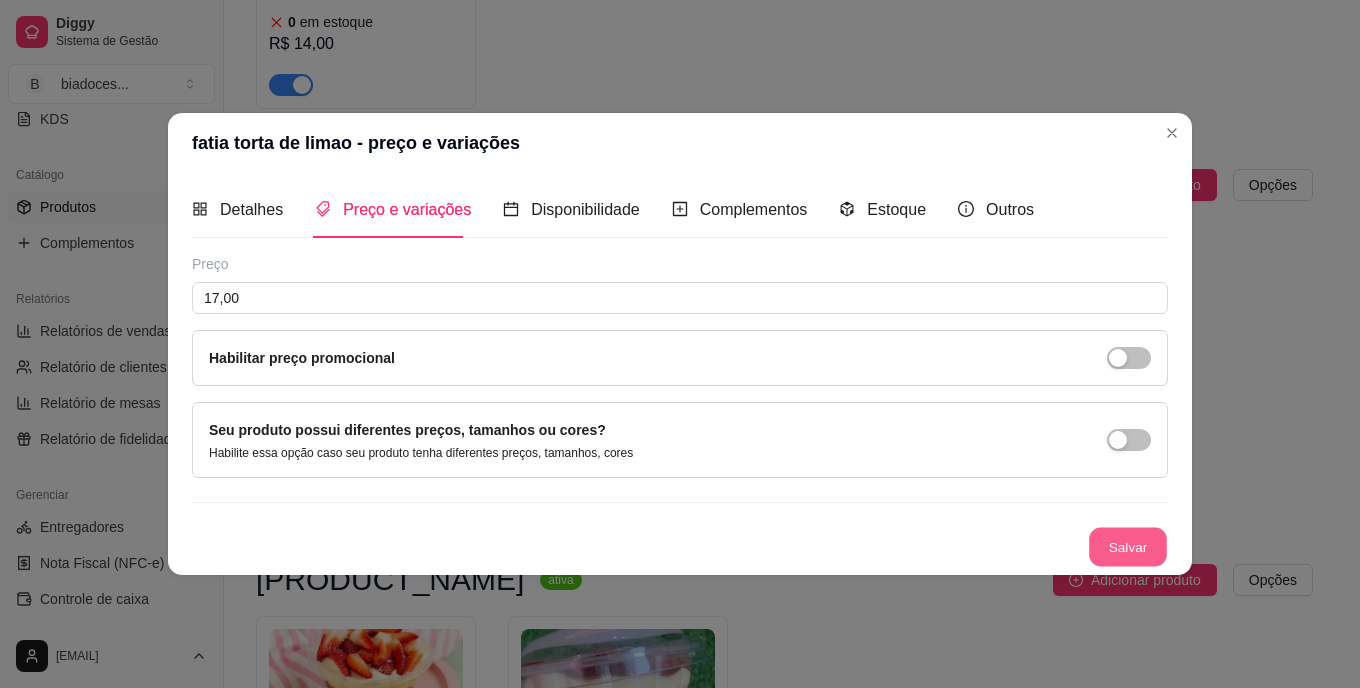 click on "Salvar" at bounding box center (1128, 547) 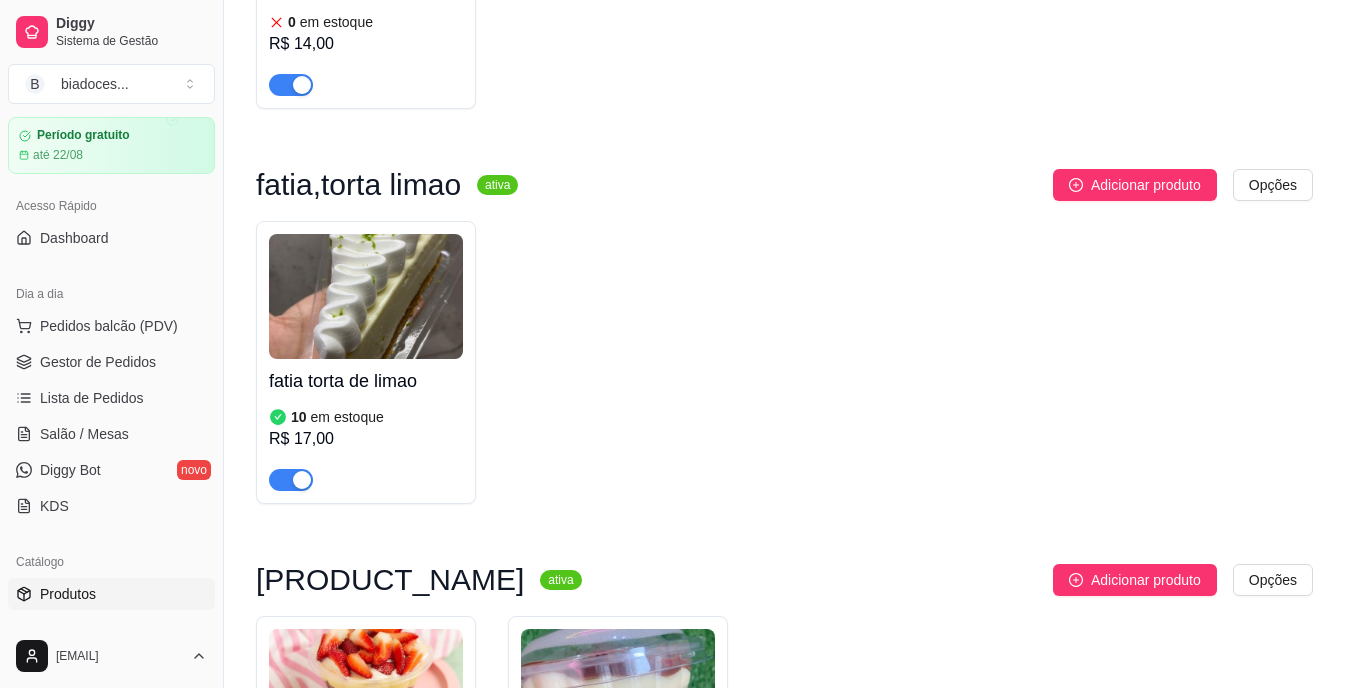 scroll, scrollTop: 0, scrollLeft: 0, axis: both 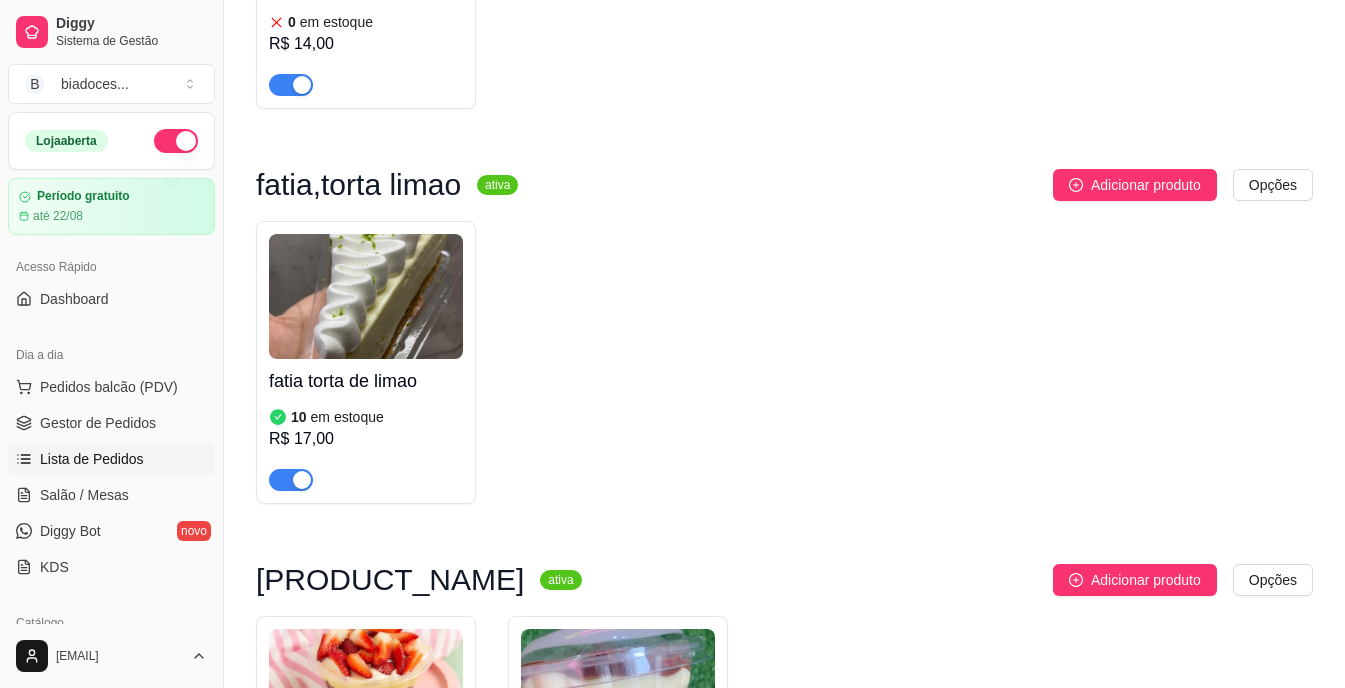 click on "Lista de Pedidos" at bounding box center (92, 459) 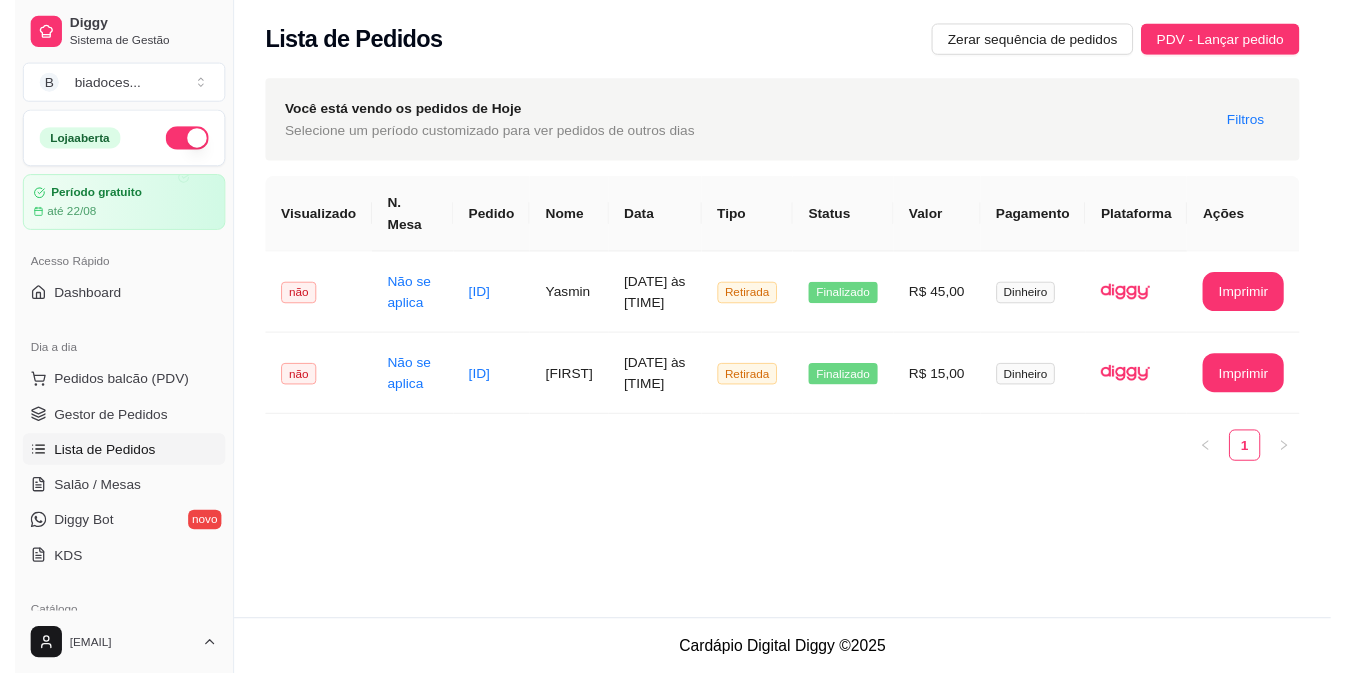 scroll, scrollTop: 0, scrollLeft: 0, axis: both 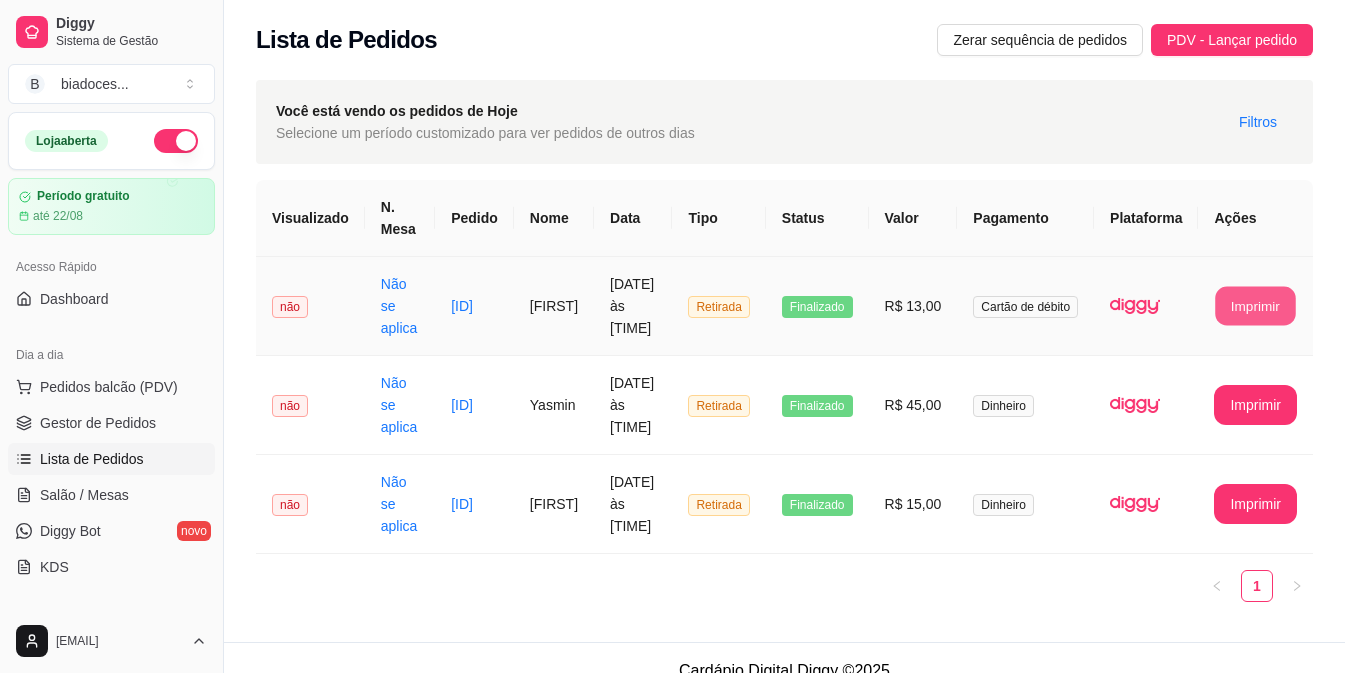 click on "Imprimir" at bounding box center (1256, 306) 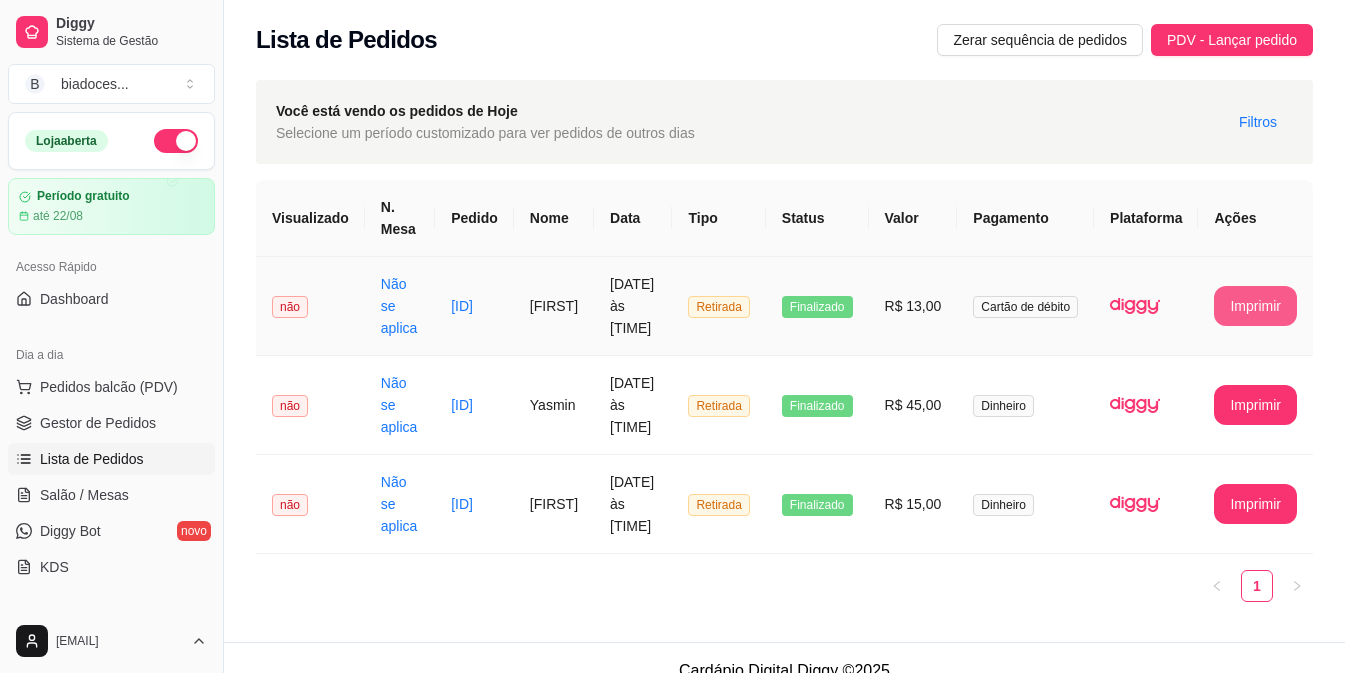 scroll, scrollTop: 0, scrollLeft: 0, axis: both 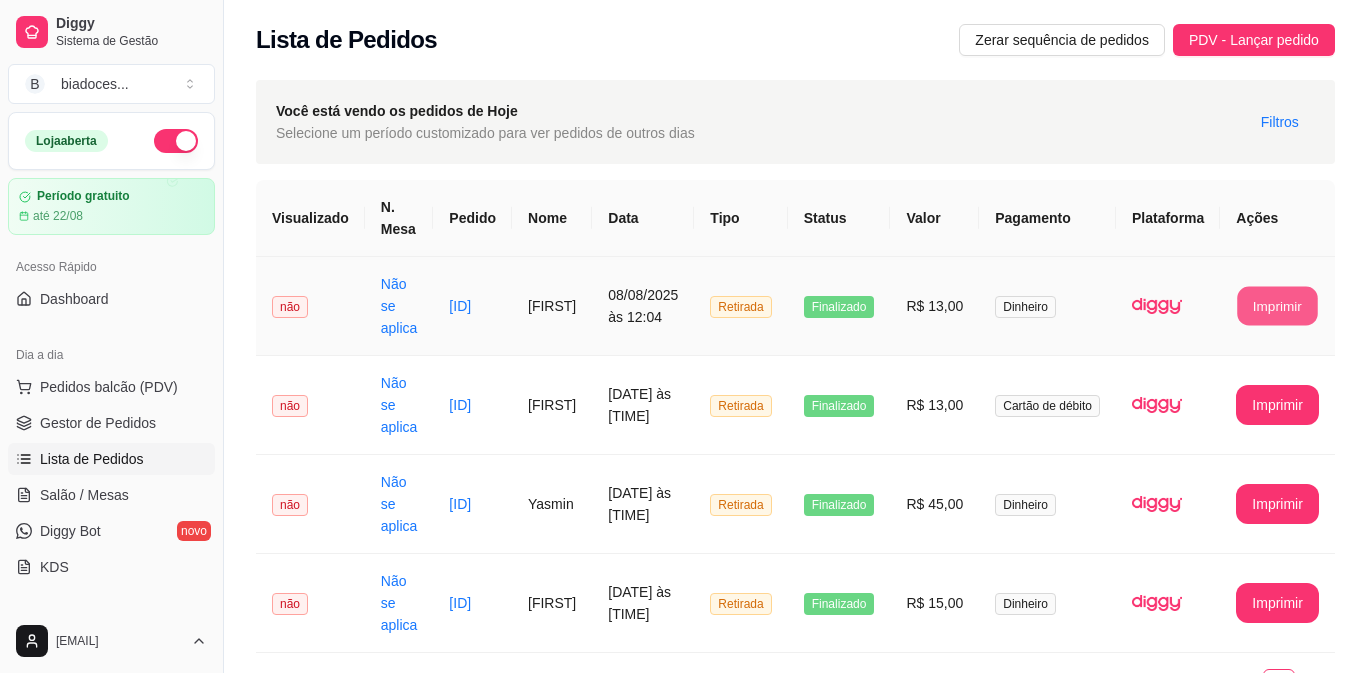 click on "Imprimir" at bounding box center [1278, 306] 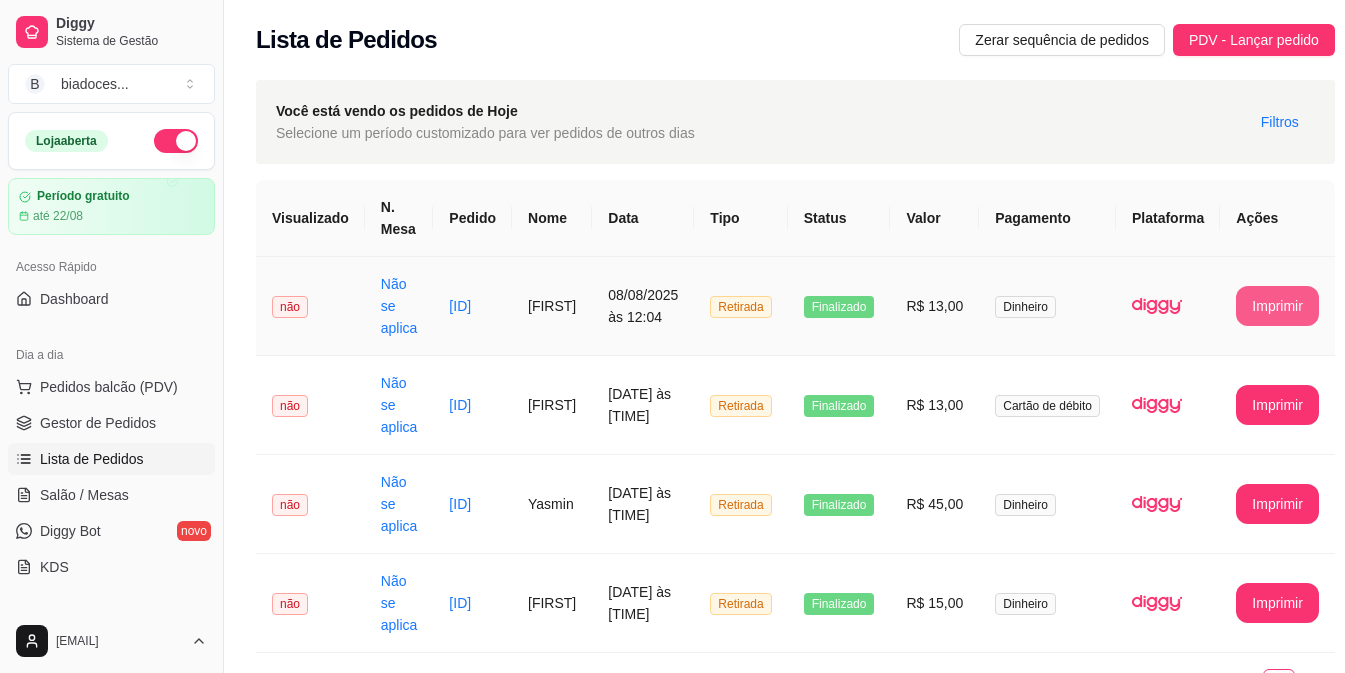 scroll, scrollTop: 0, scrollLeft: 0, axis: both 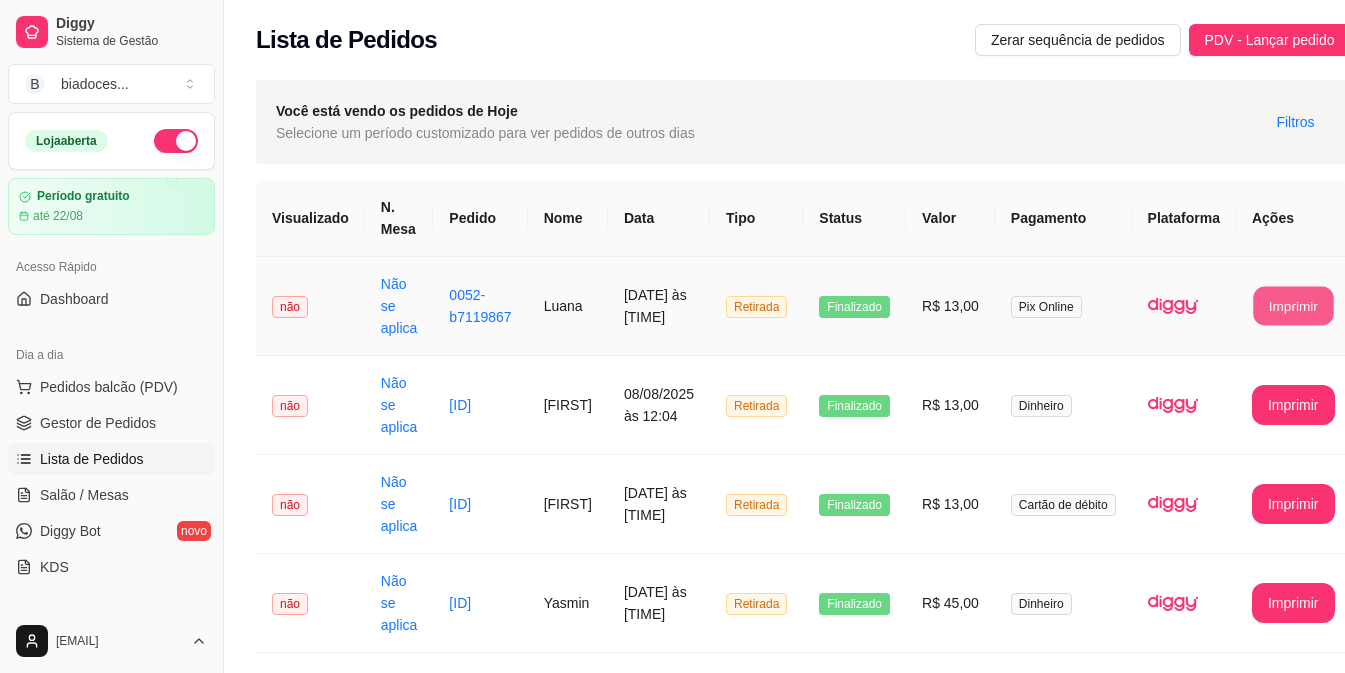 click on "Imprimir" at bounding box center [1293, 306] 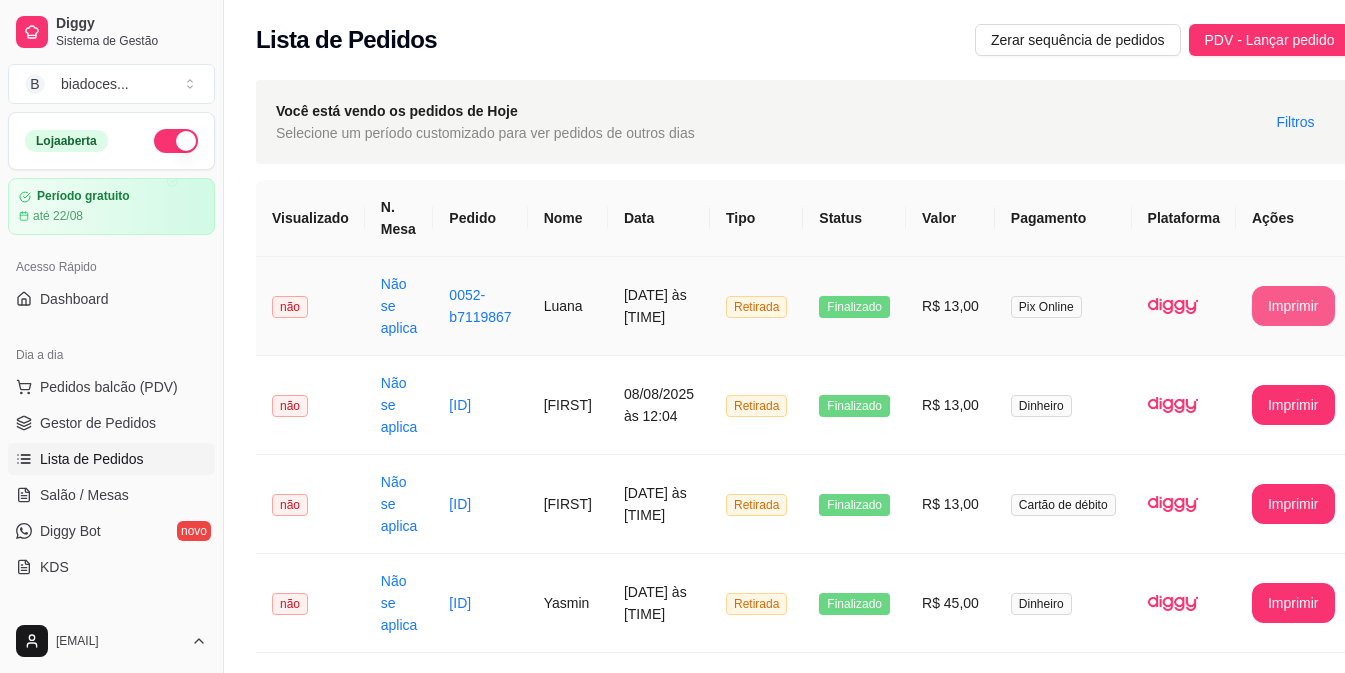 scroll, scrollTop: 0, scrollLeft: 0, axis: both 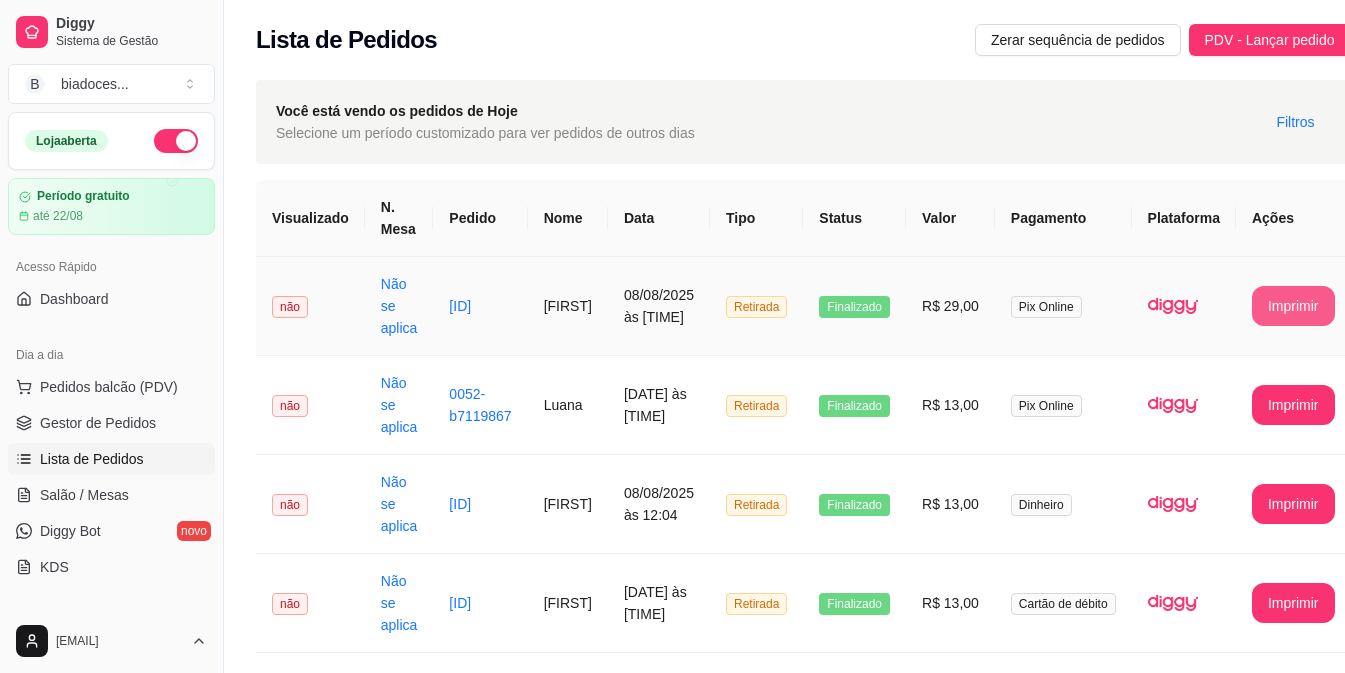 click on "Imprimir" at bounding box center (1293, 306) 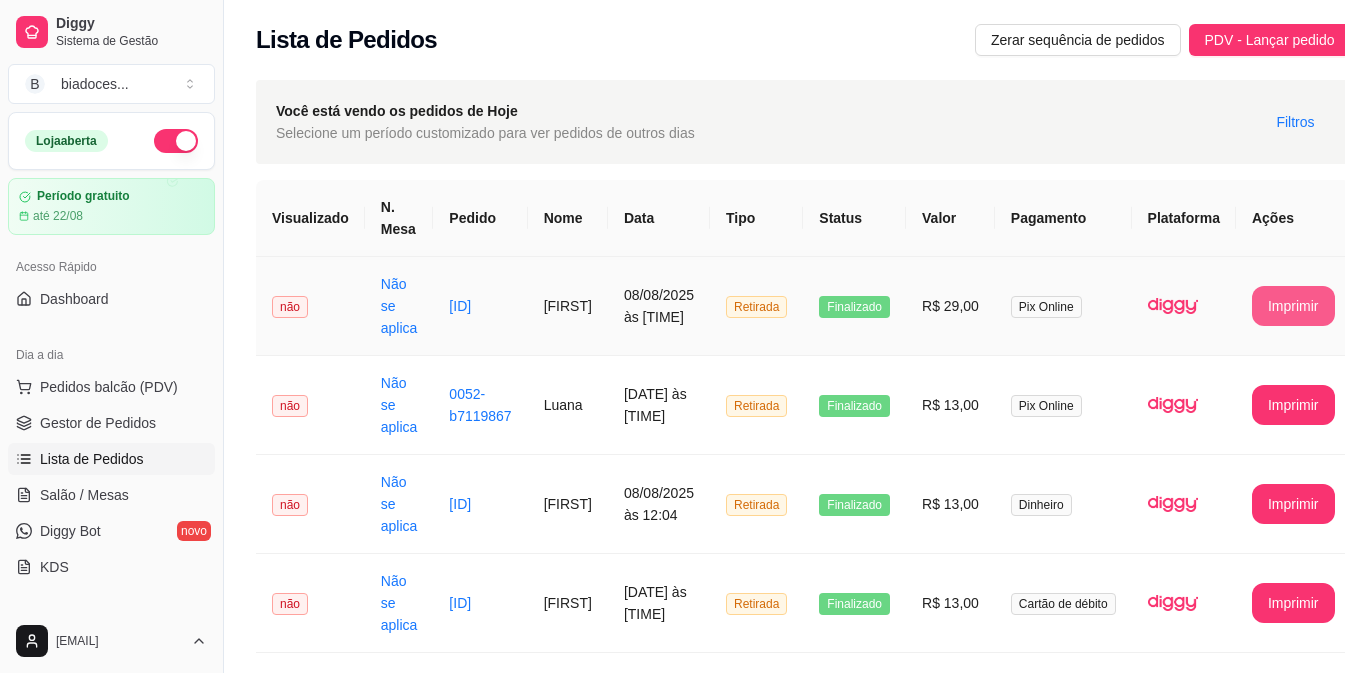 scroll, scrollTop: 0, scrollLeft: 0, axis: both 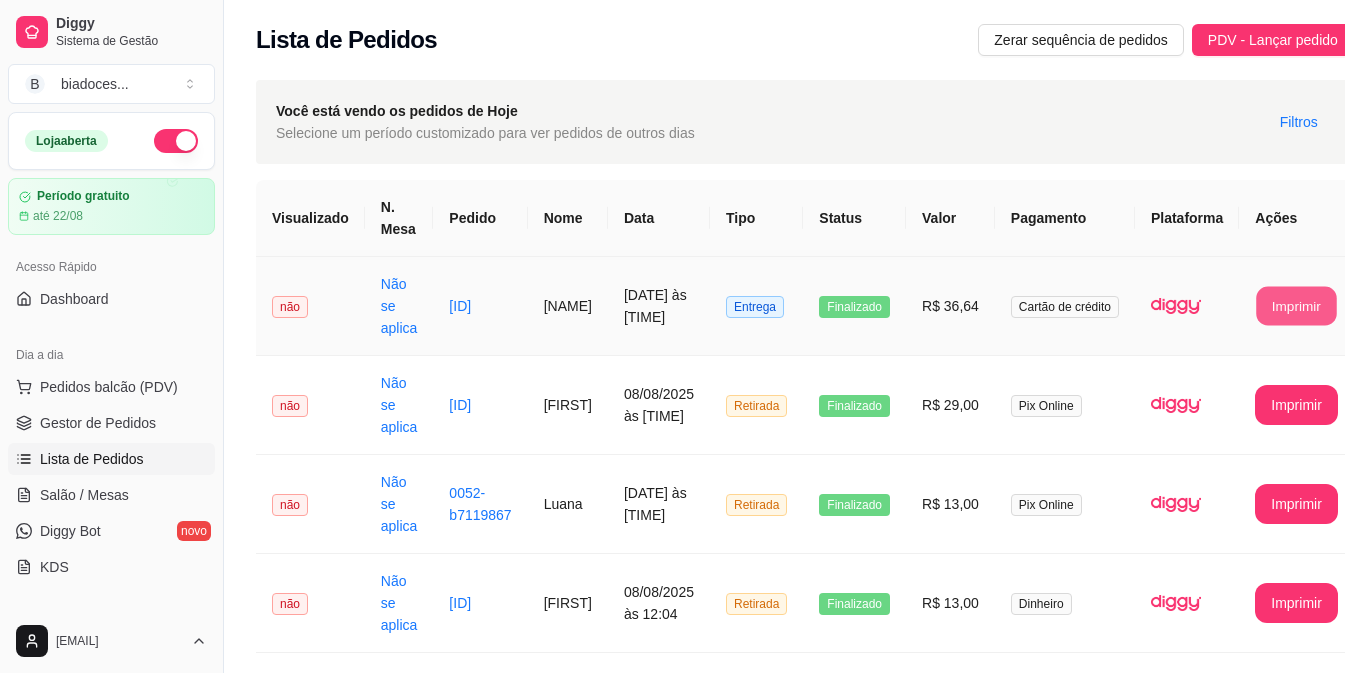 click on "Imprimir" at bounding box center (1297, 306) 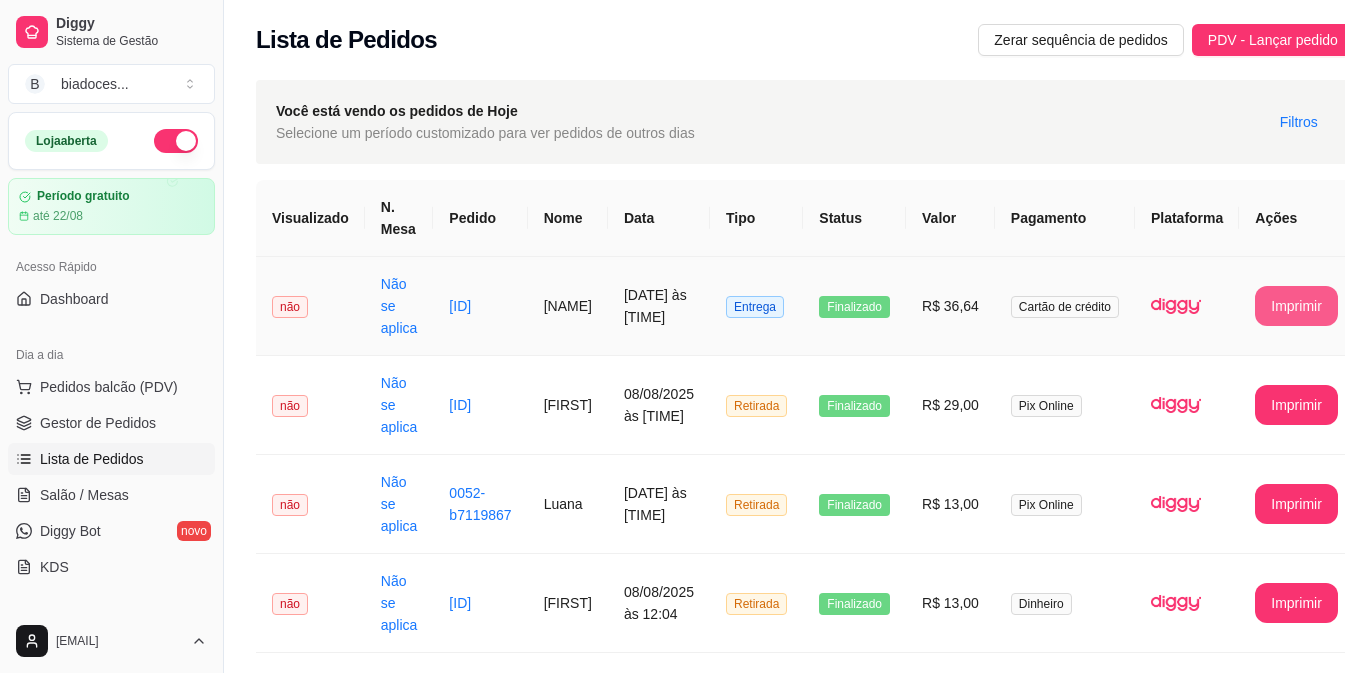 scroll, scrollTop: 0, scrollLeft: 0, axis: both 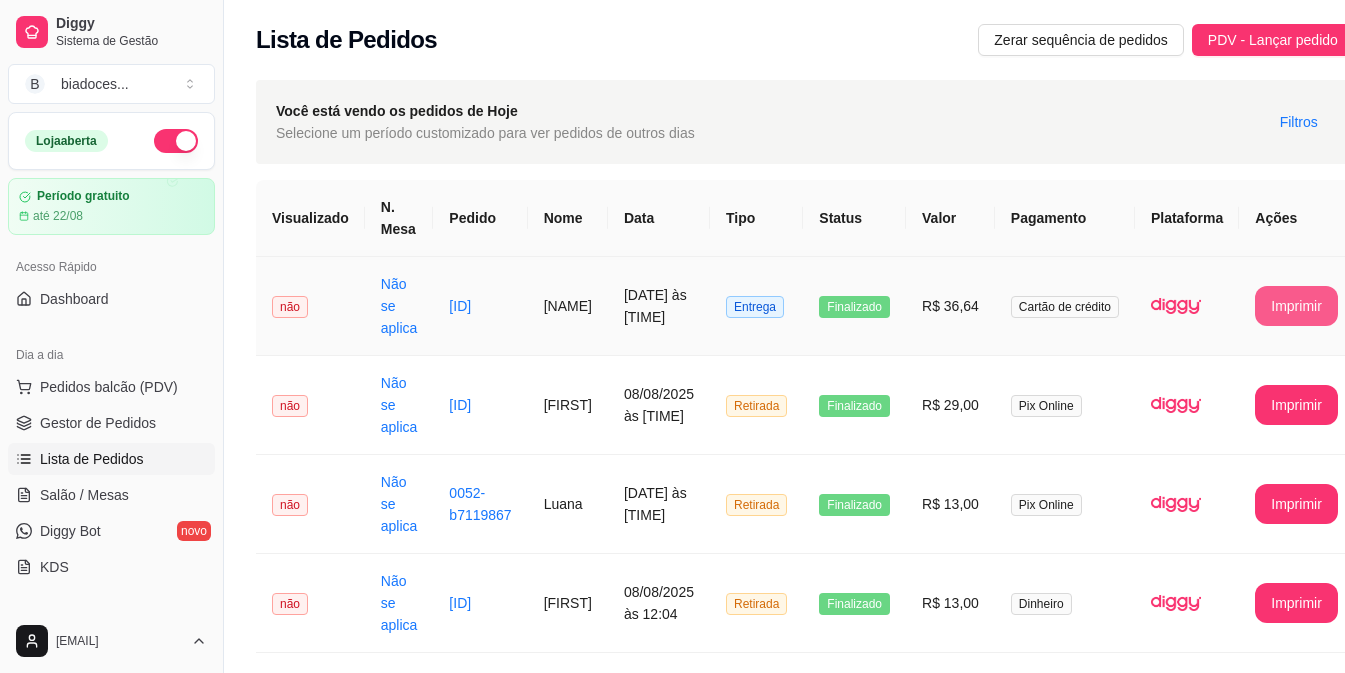 click on "Imprimir" at bounding box center (1296, 306) 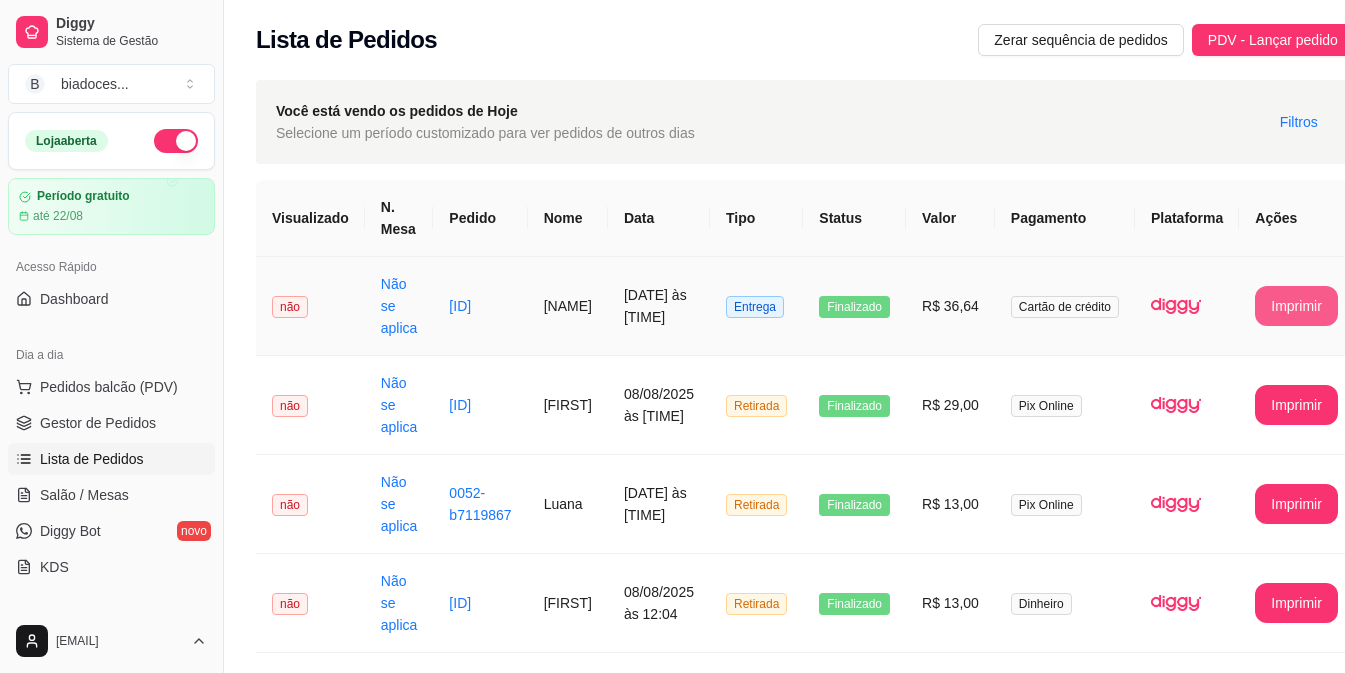 scroll, scrollTop: 0, scrollLeft: 0, axis: both 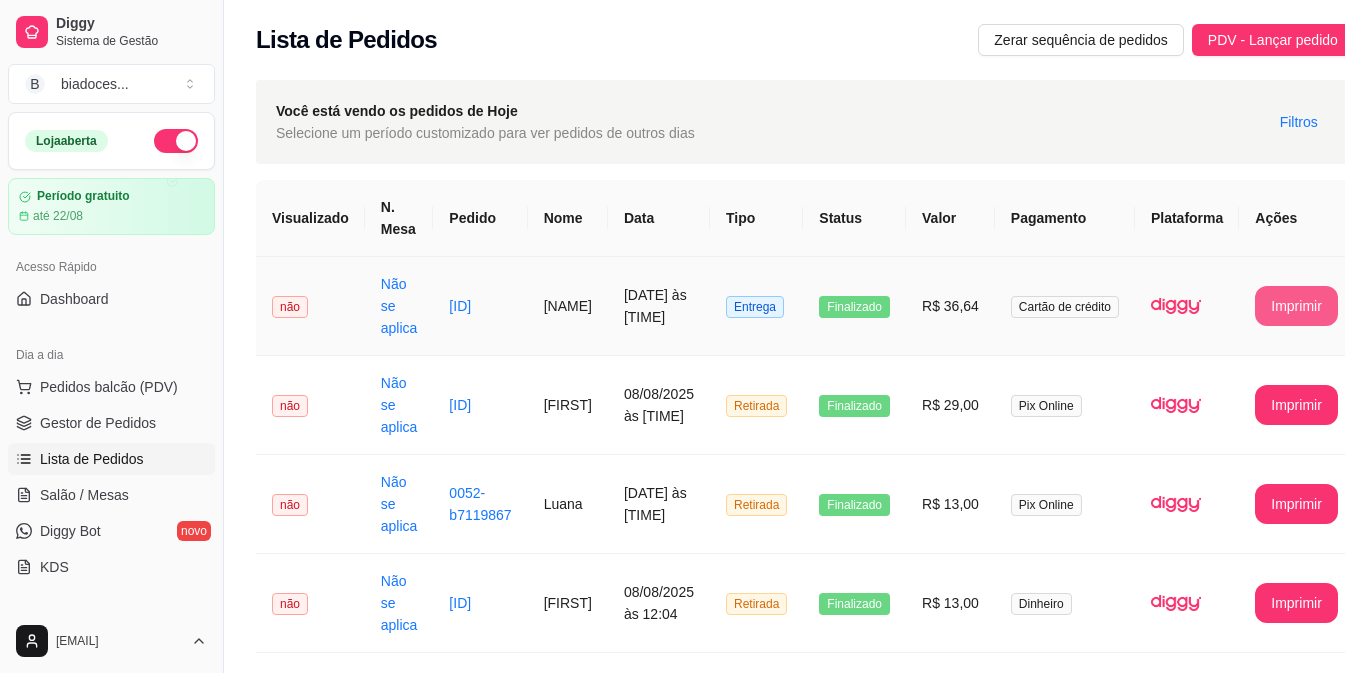 click on "Imprimir" at bounding box center (1296, 306) 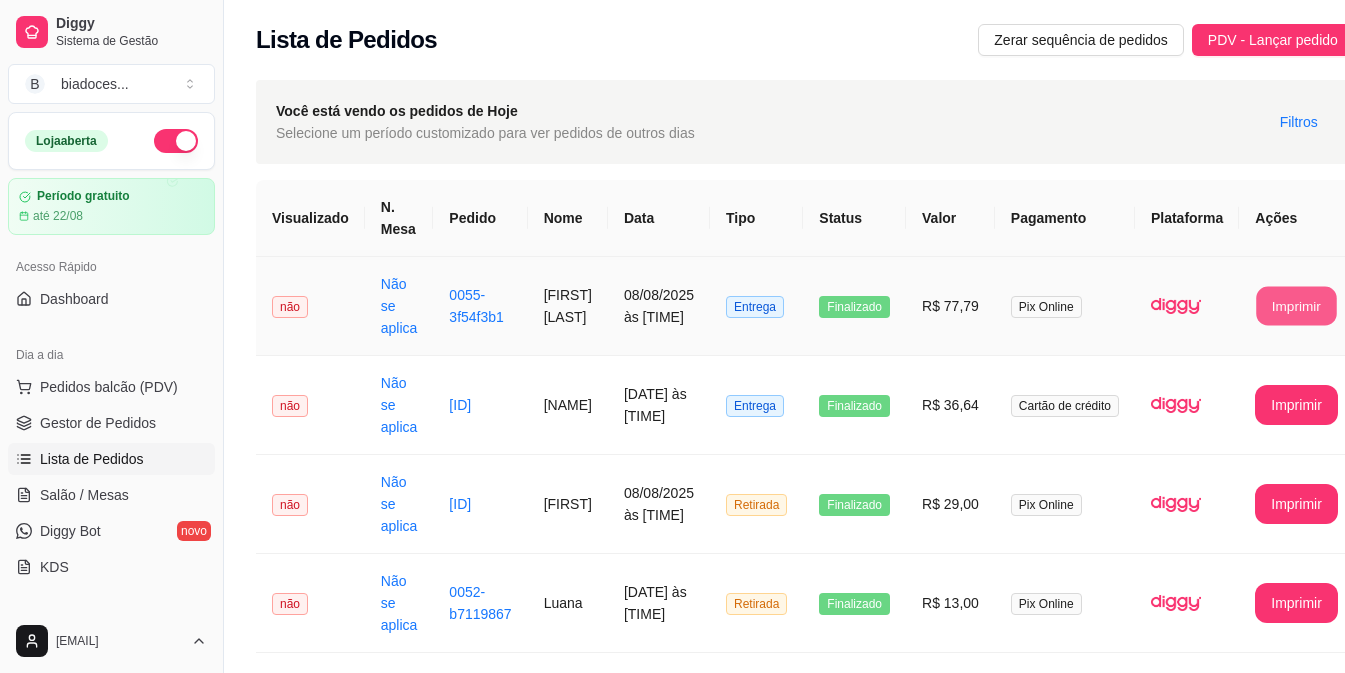 click on "Imprimir" at bounding box center (1297, 306) 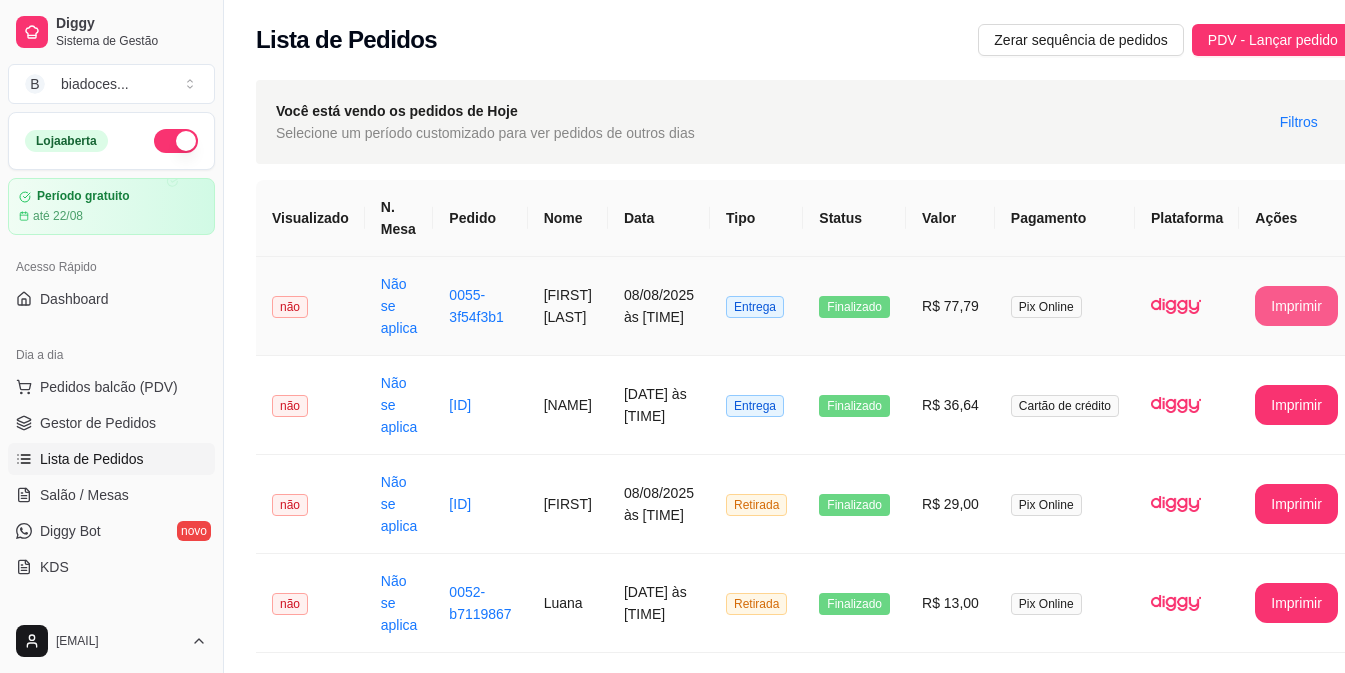 click on "Imprimir" at bounding box center [1296, 306] 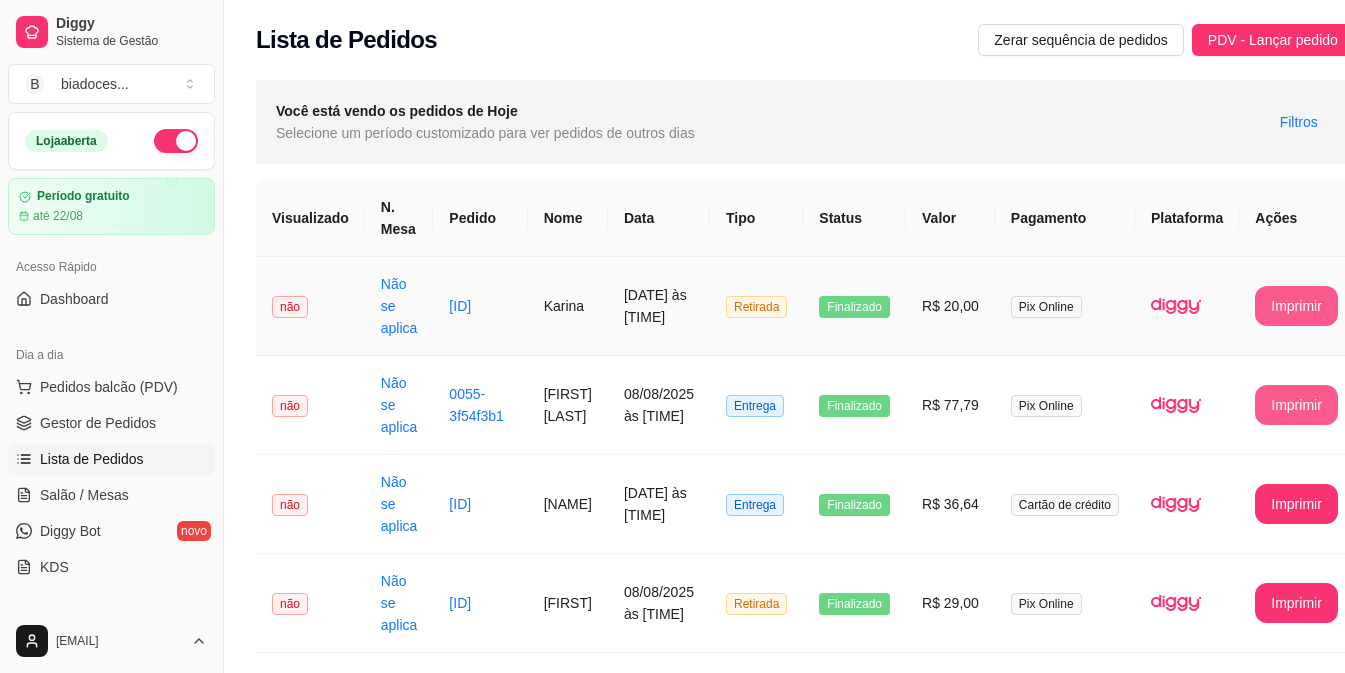 click on "Imprimir" at bounding box center [1296, 306] 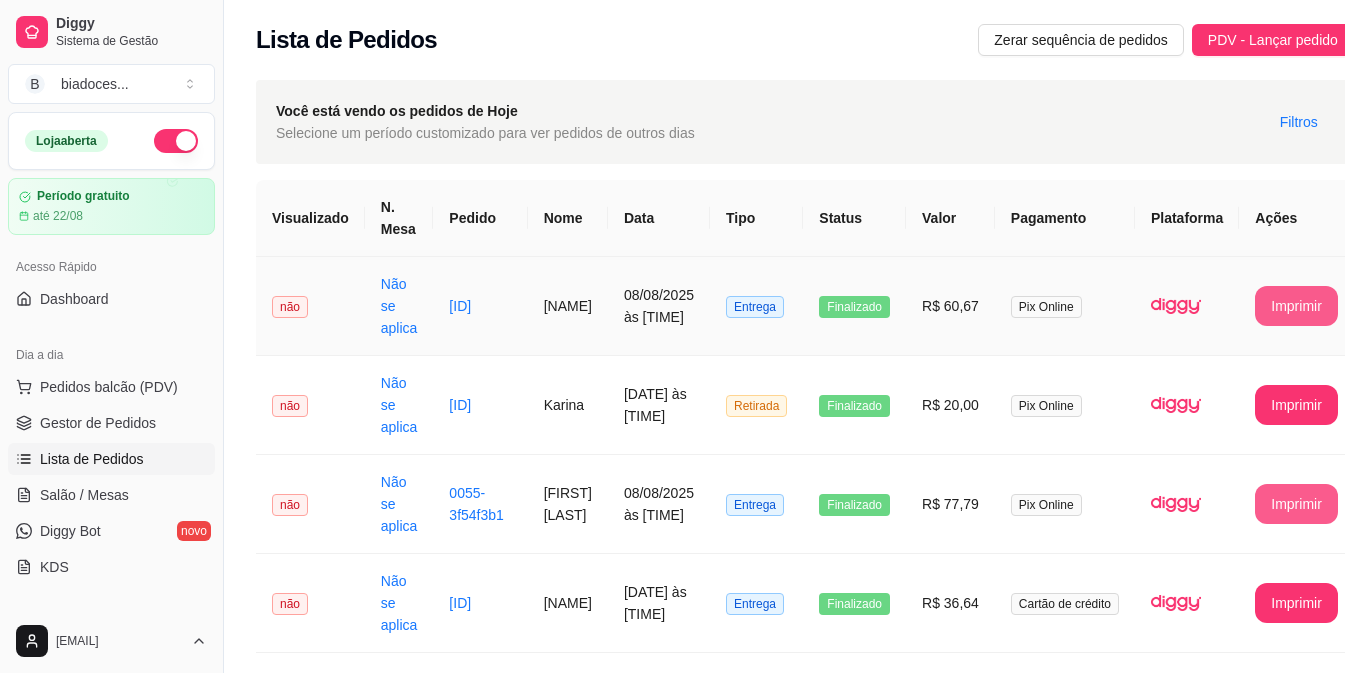 click on "Imprimir" at bounding box center [1296, 306] 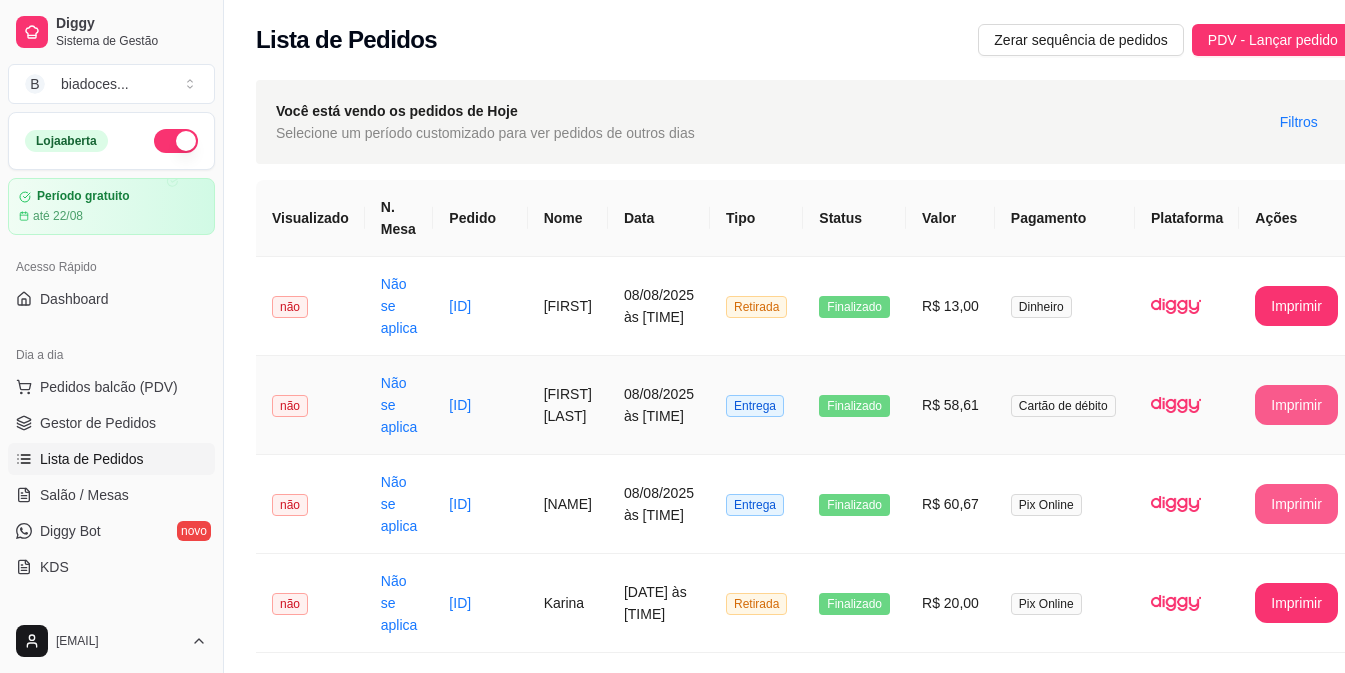 click on "Imprimir" at bounding box center [1296, 405] 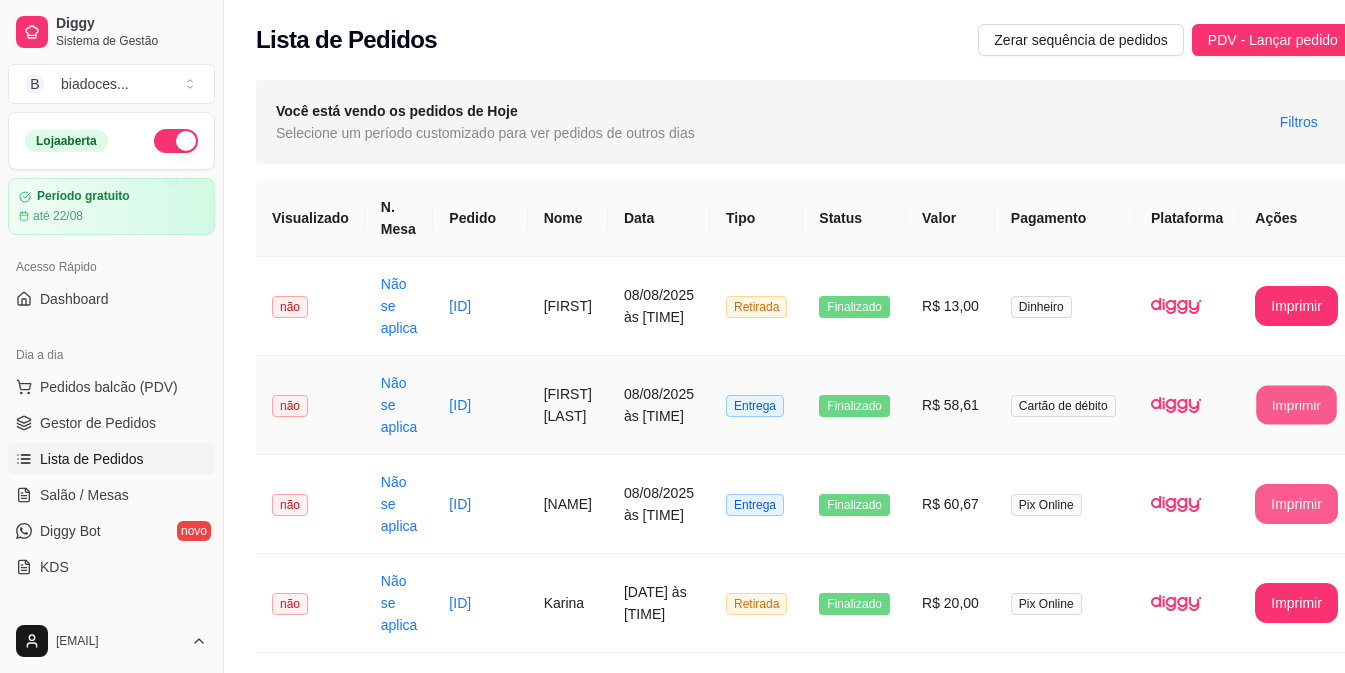 click on "Imprimir" at bounding box center [1297, 405] 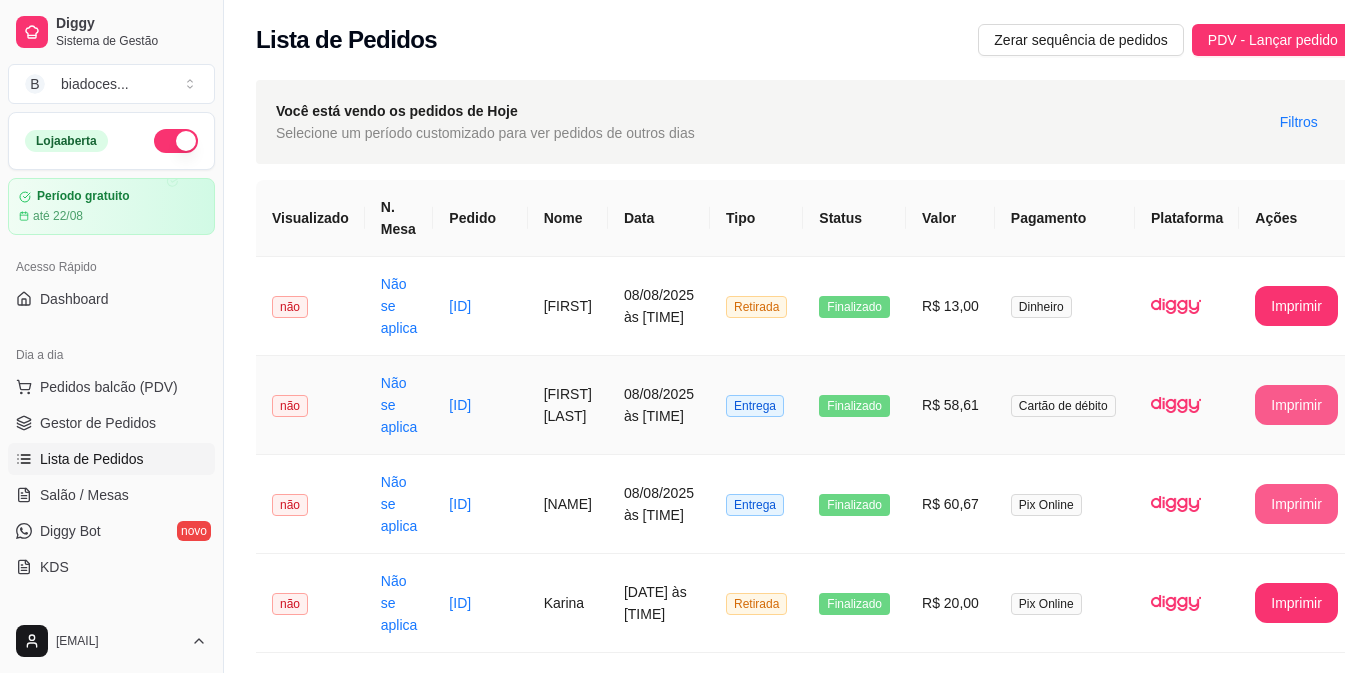 click on "Imprimir" at bounding box center (1296, 405) 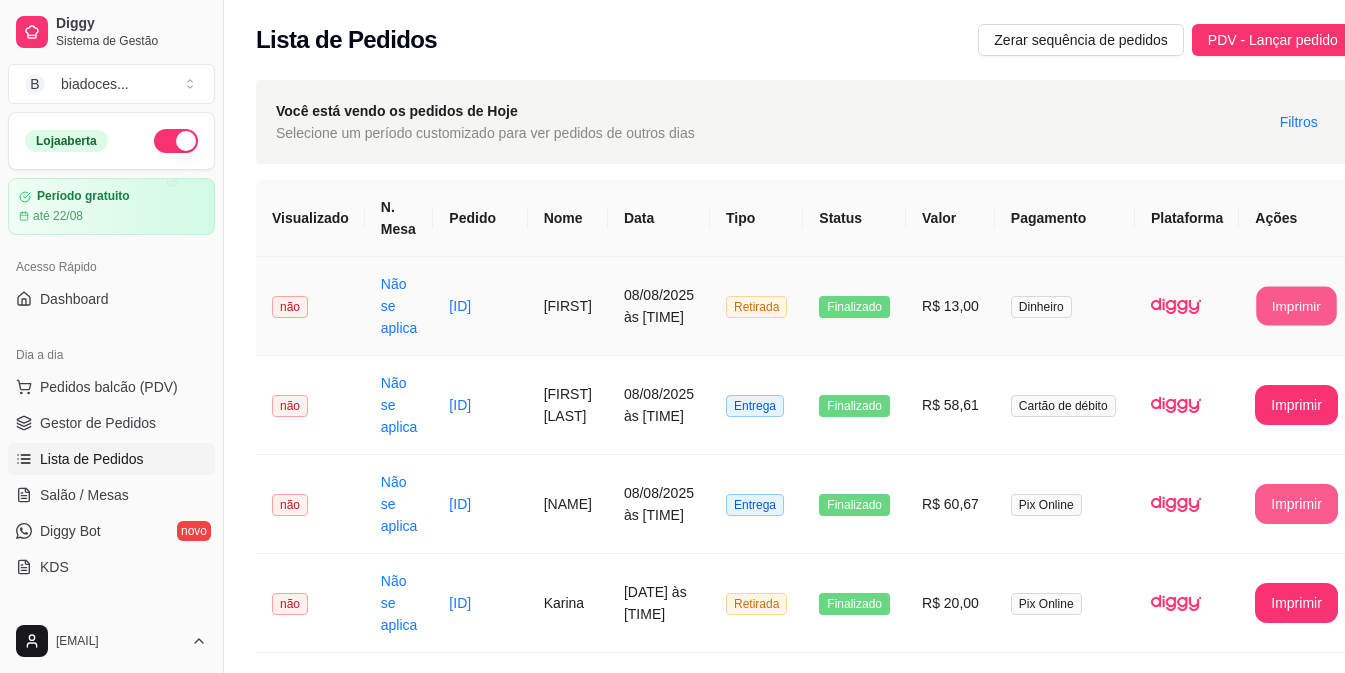 click on "Imprimir" at bounding box center [1297, 306] 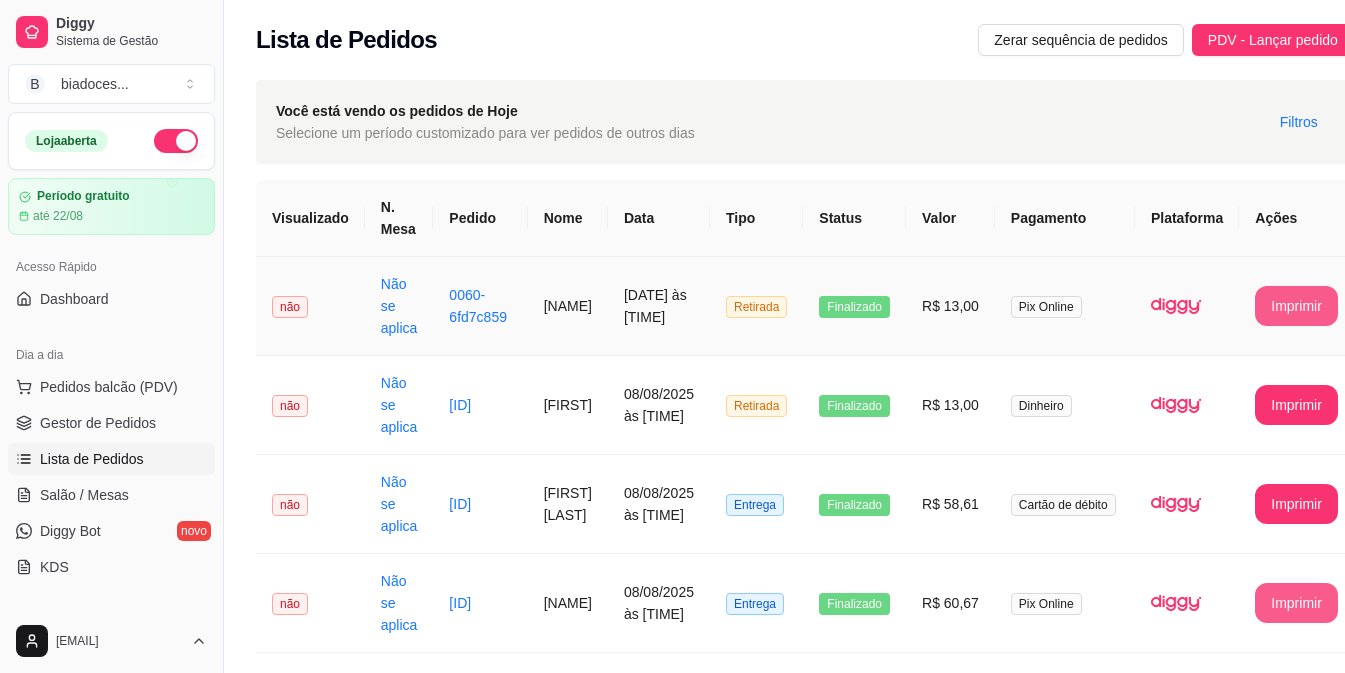 click on "Imprimir" at bounding box center [1296, 306] 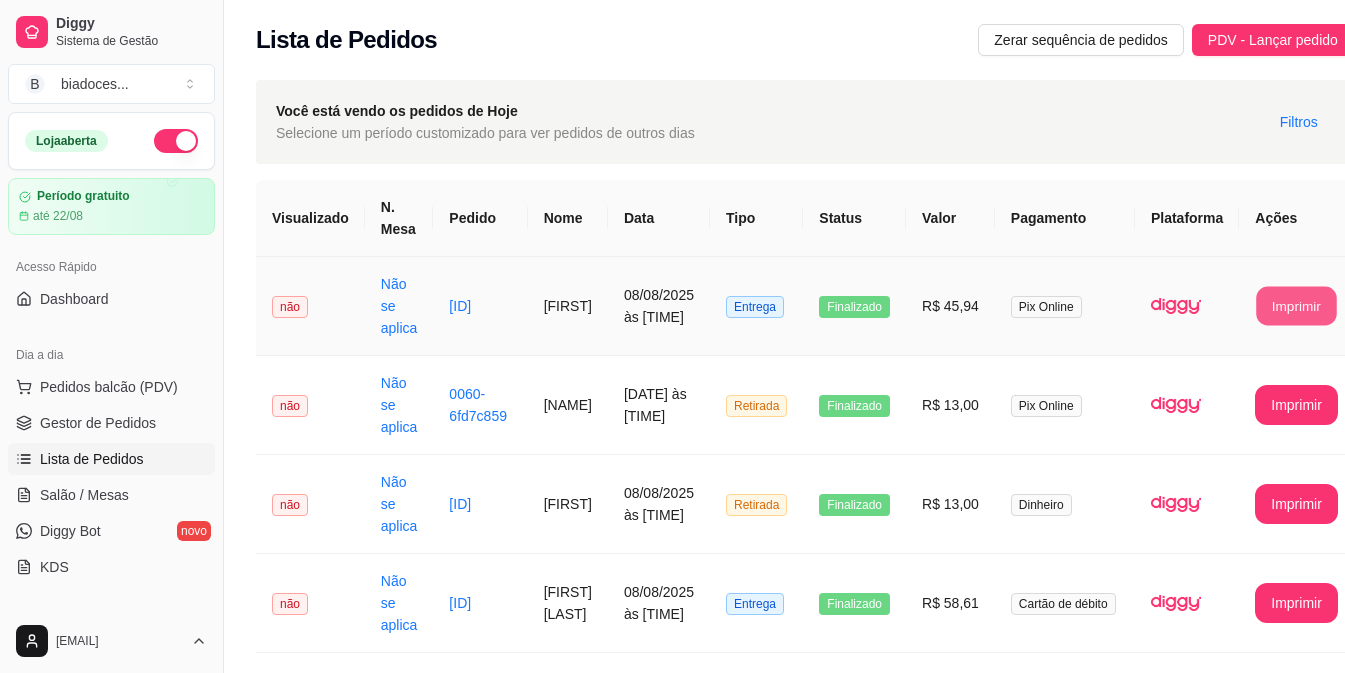 click on "Imprimir" at bounding box center [1297, 306] 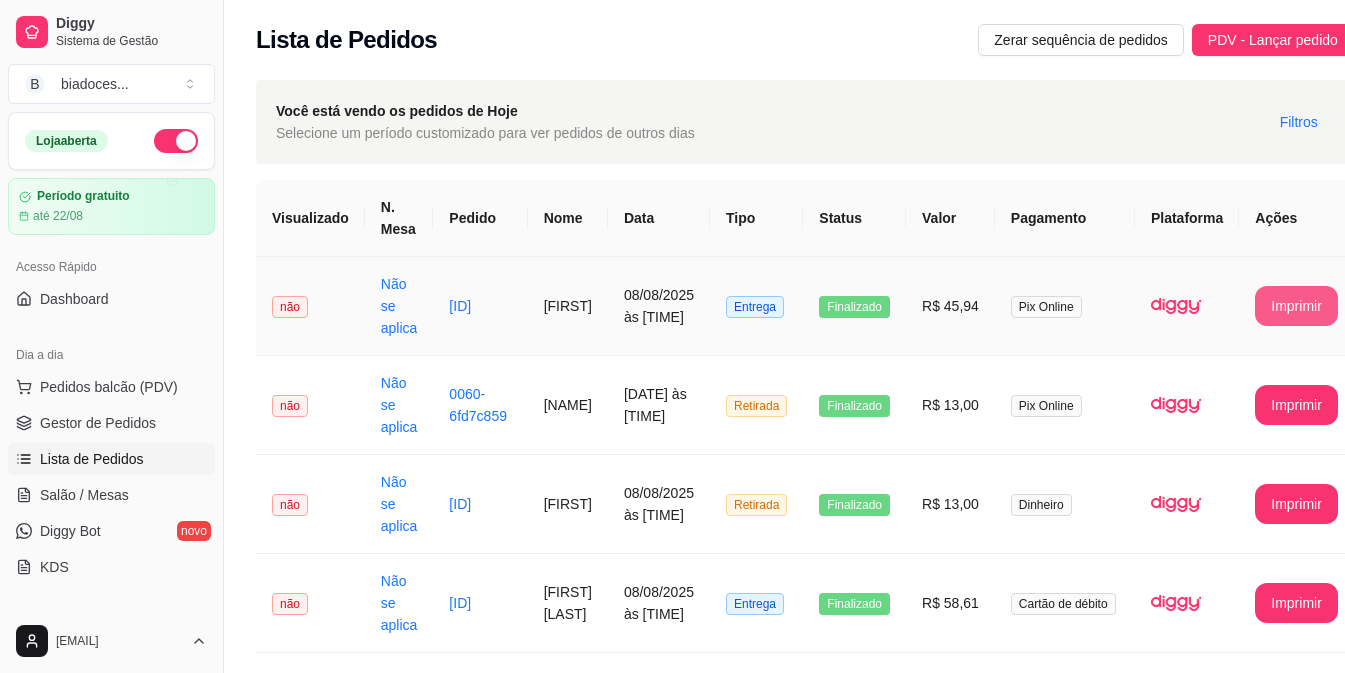 click on "Imprimir" at bounding box center (1296, 306) 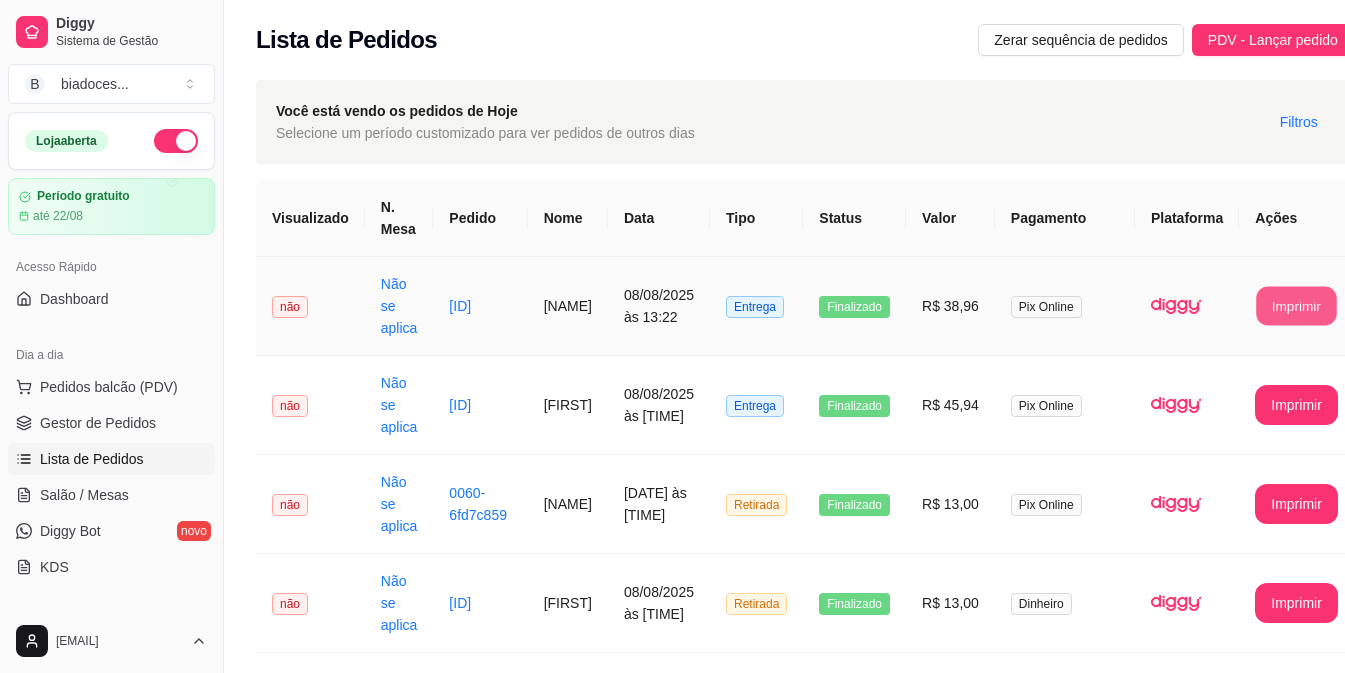 click on "Imprimir" at bounding box center [1297, 306] 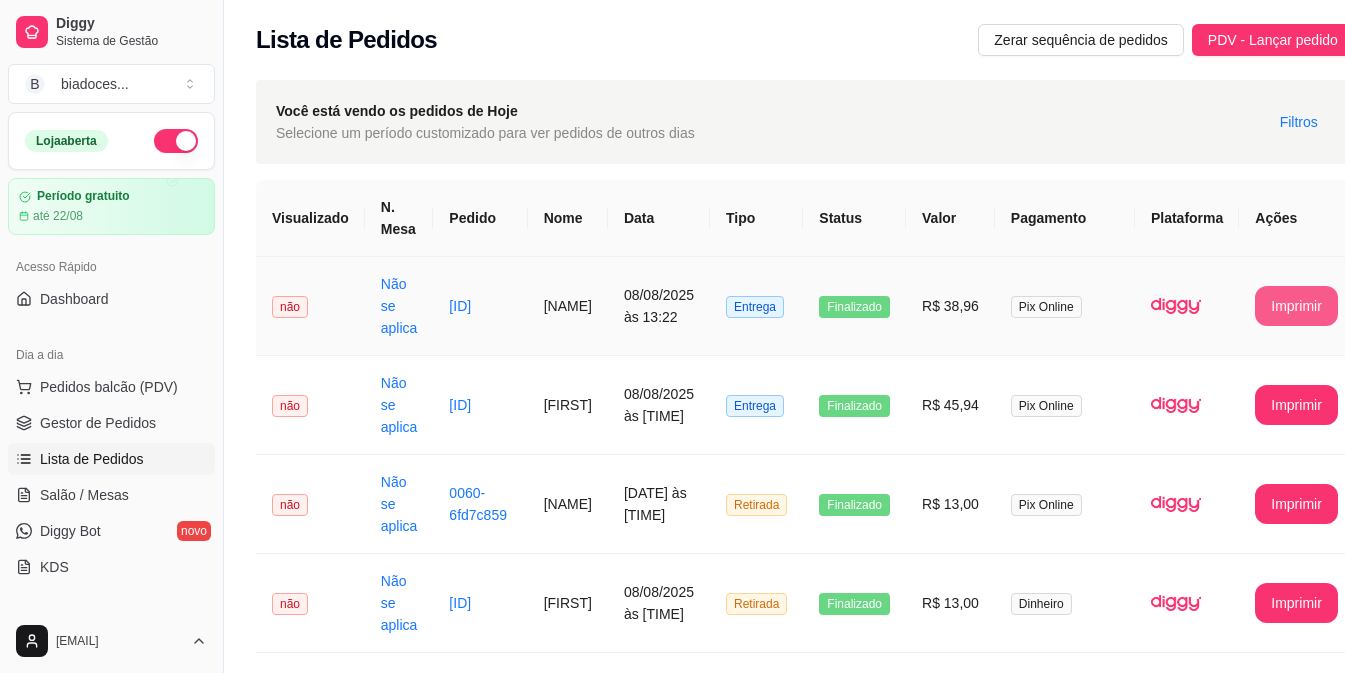 click on "Imprimir" at bounding box center (1296, 306) 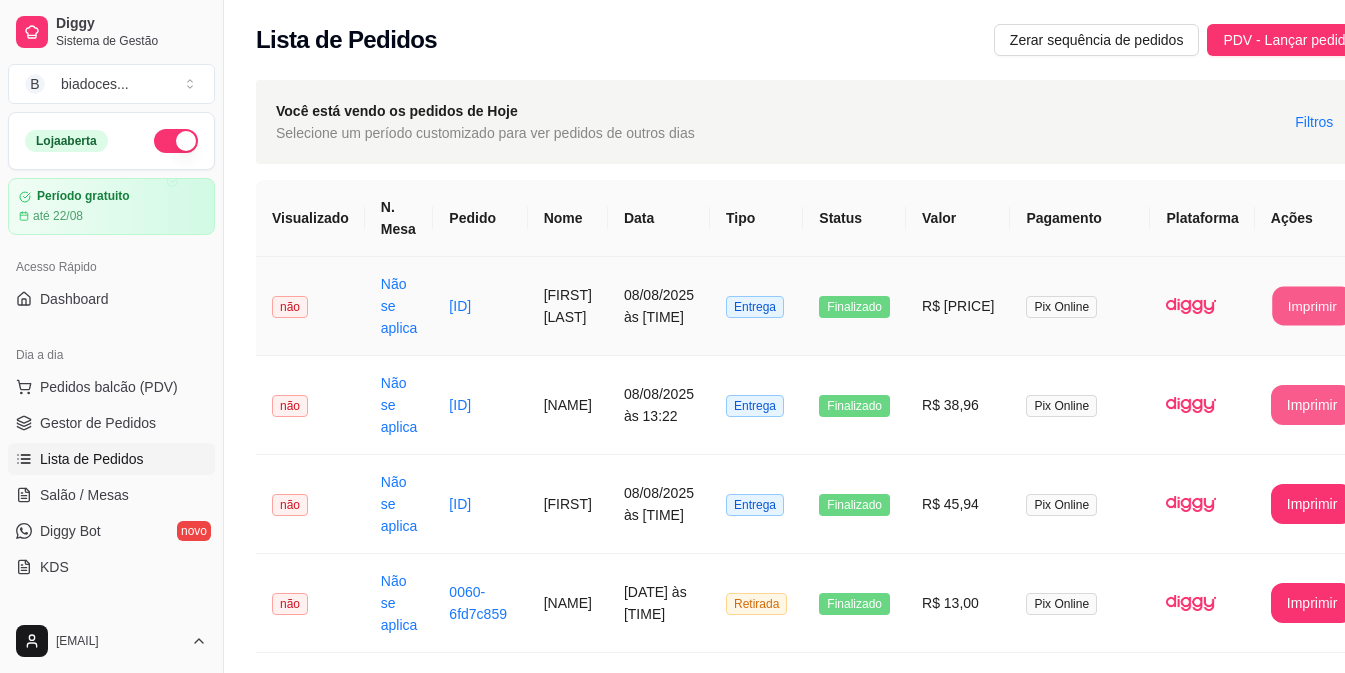 click on "Imprimir" at bounding box center (1312, 306) 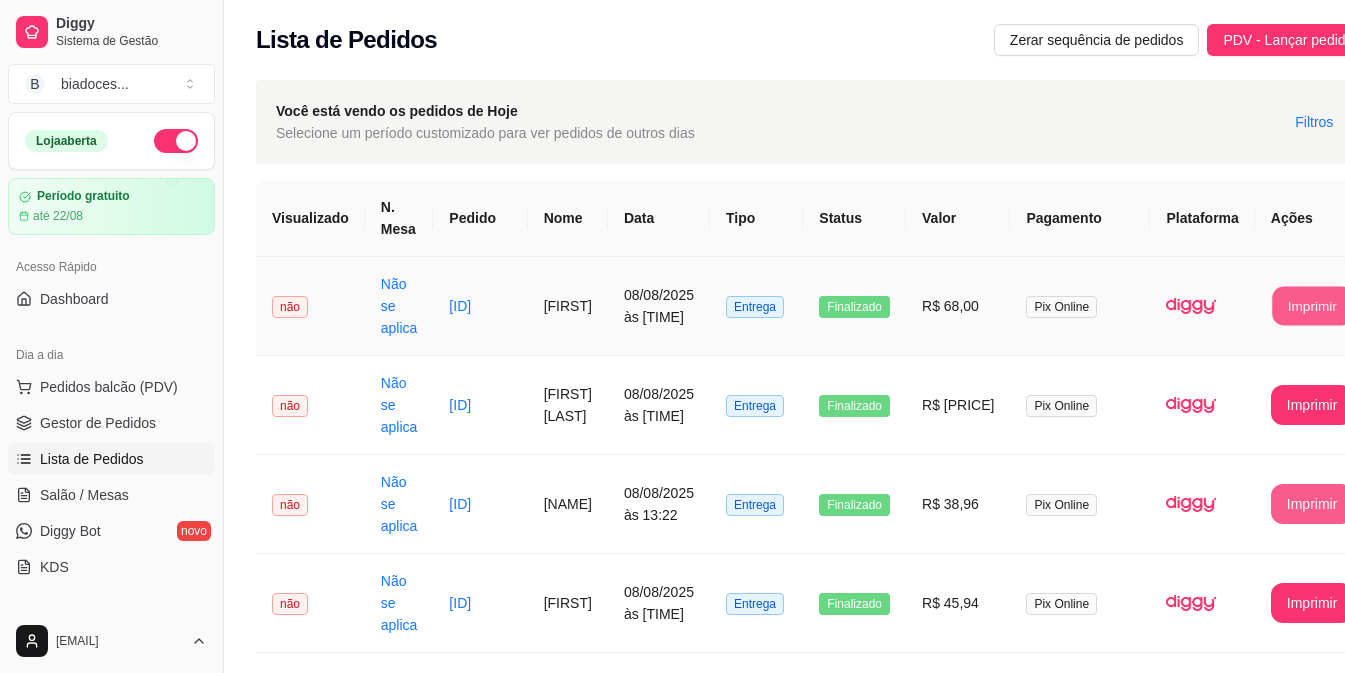 click on "Imprimir" at bounding box center (1312, 306) 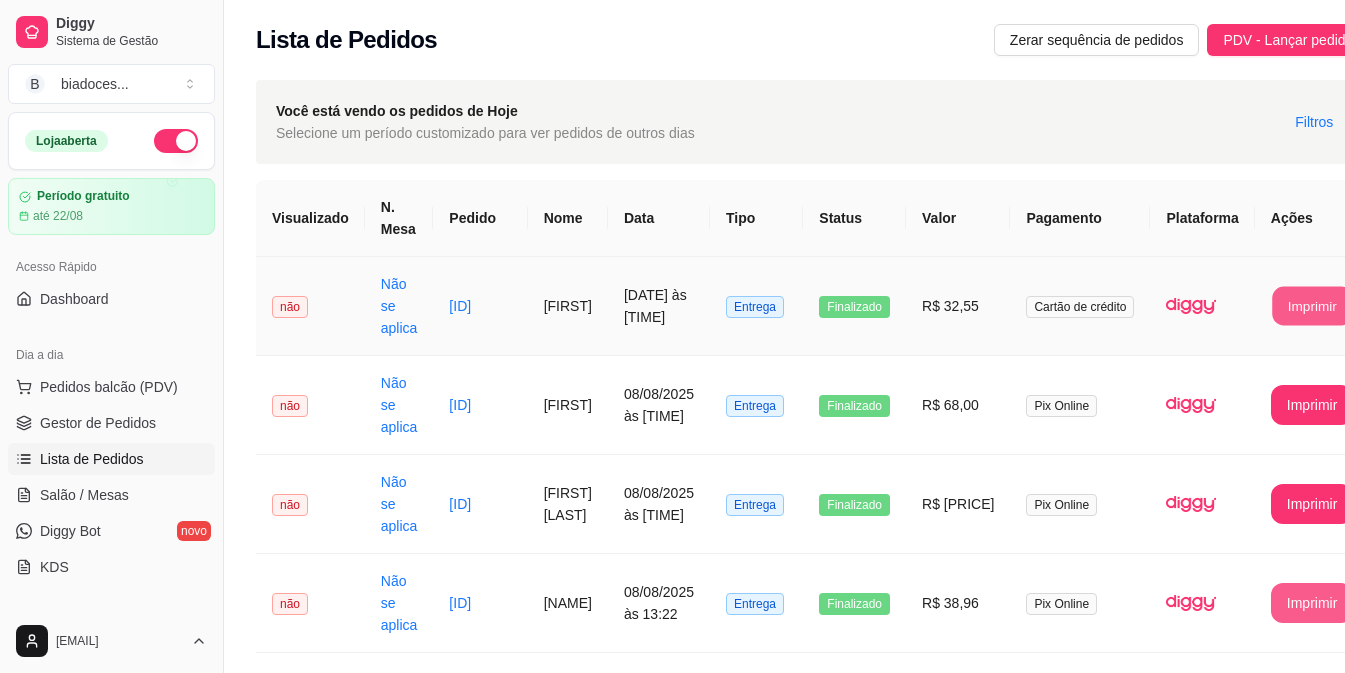 click on "Imprimir" at bounding box center (1312, 306) 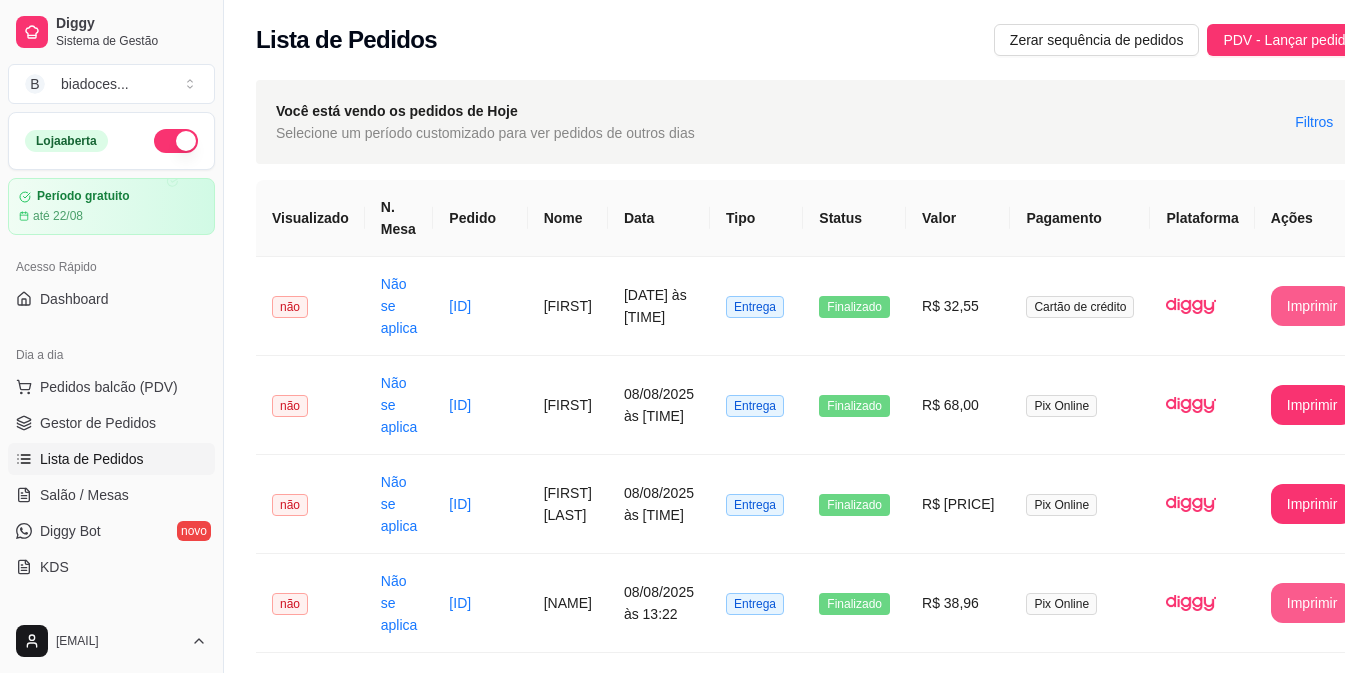 click on "Produtos" at bounding box center [68, 655] 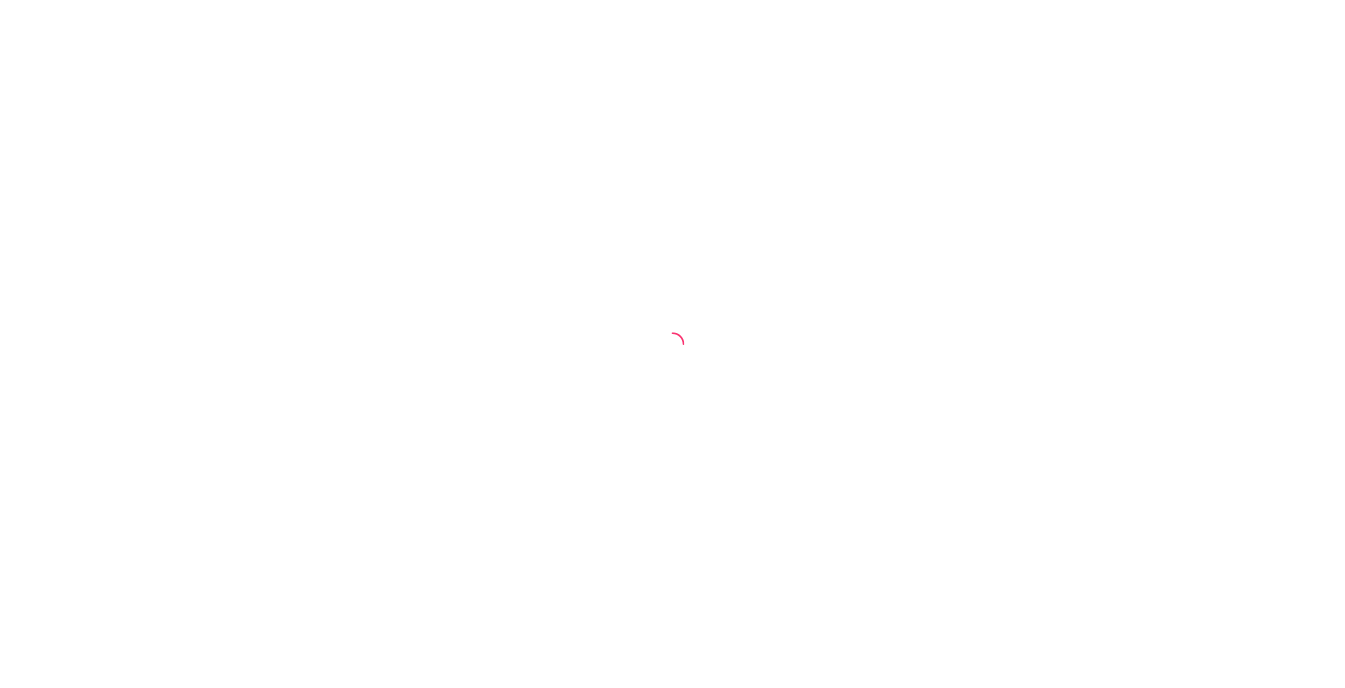 scroll, scrollTop: 0, scrollLeft: 0, axis: both 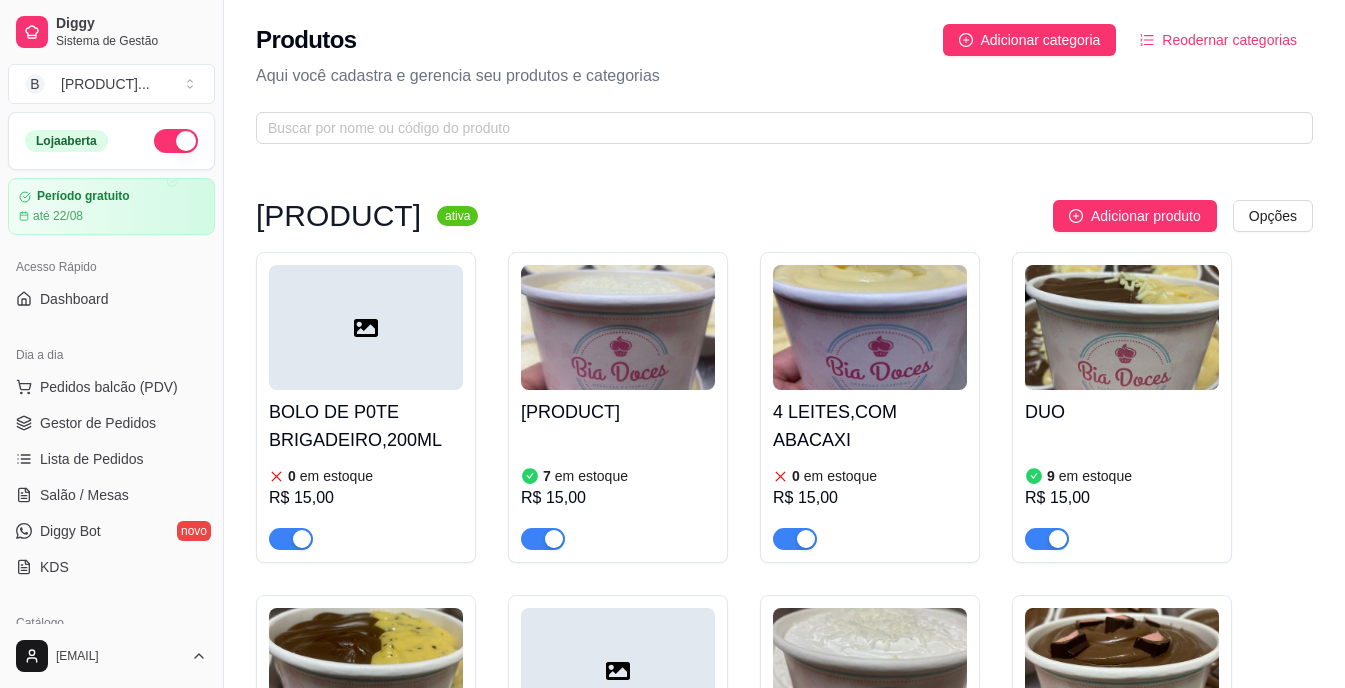 click on "[FIRST] [LAST]" at bounding box center (784, 2121) 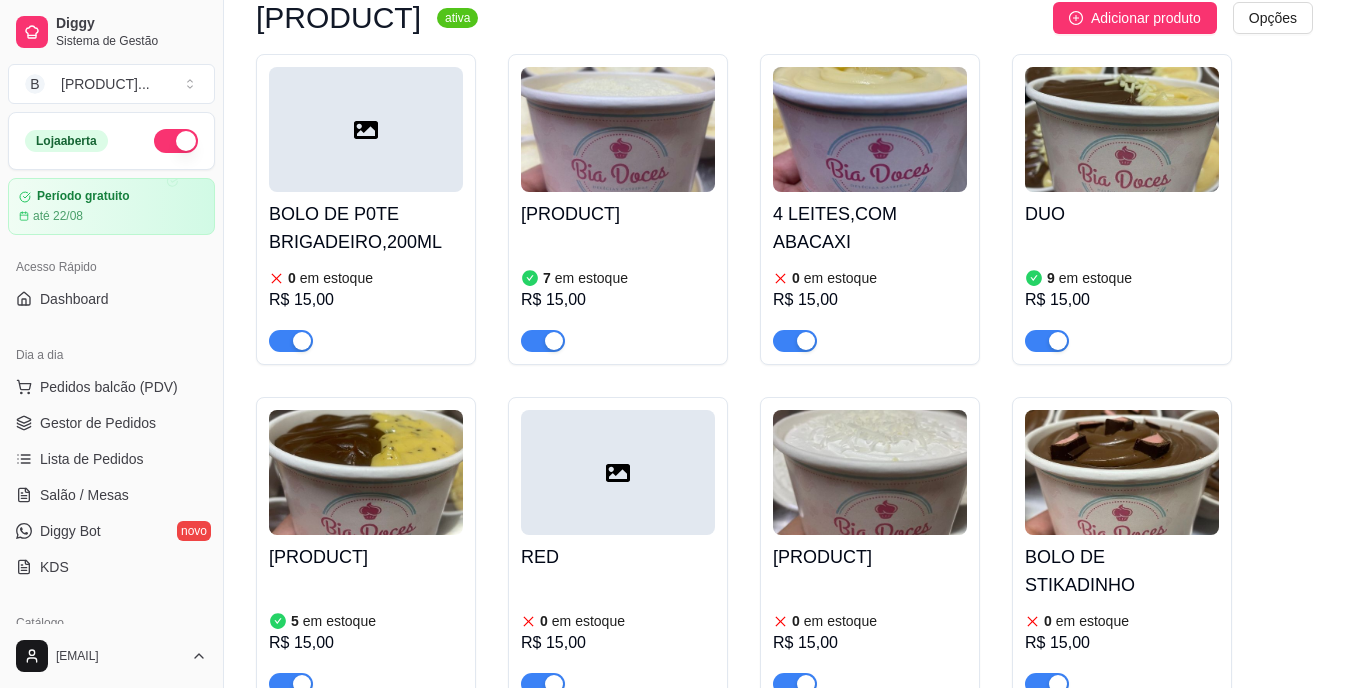 scroll, scrollTop: 240, scrollLeft: 0, axis: vertical 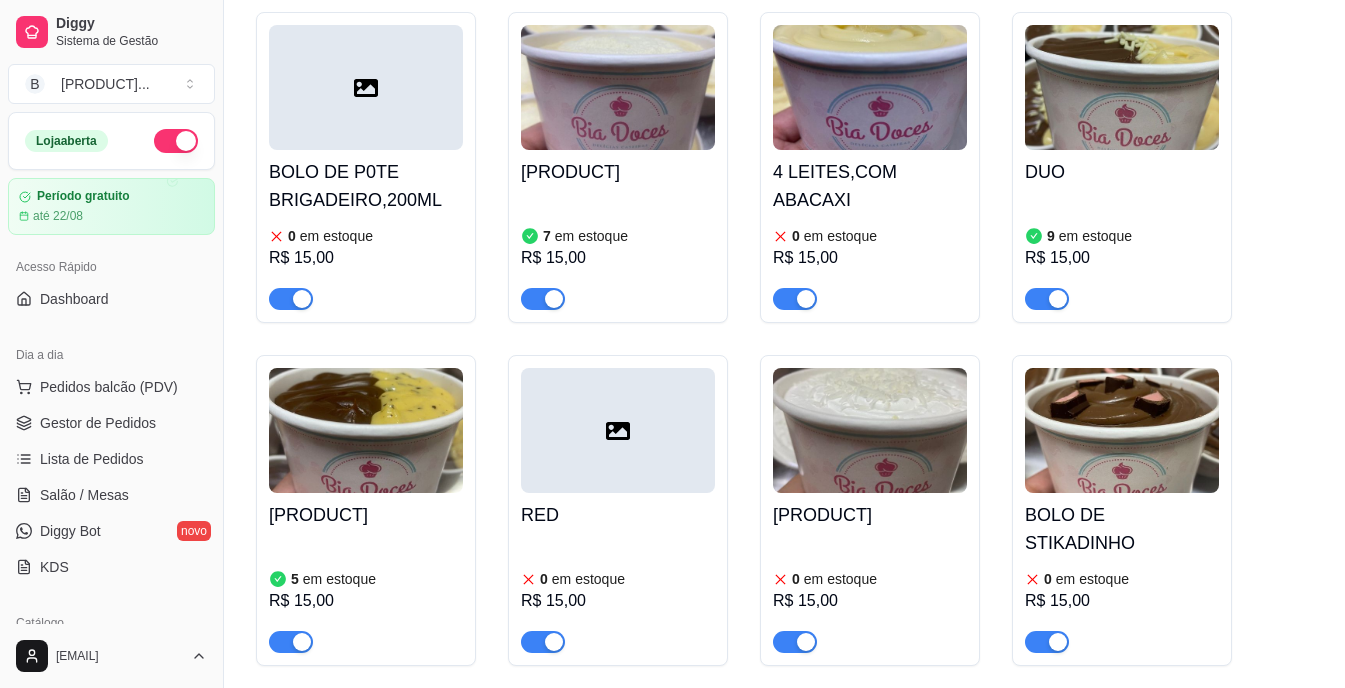 click on "[PRODUCT]" at bounding box center (366, 515) 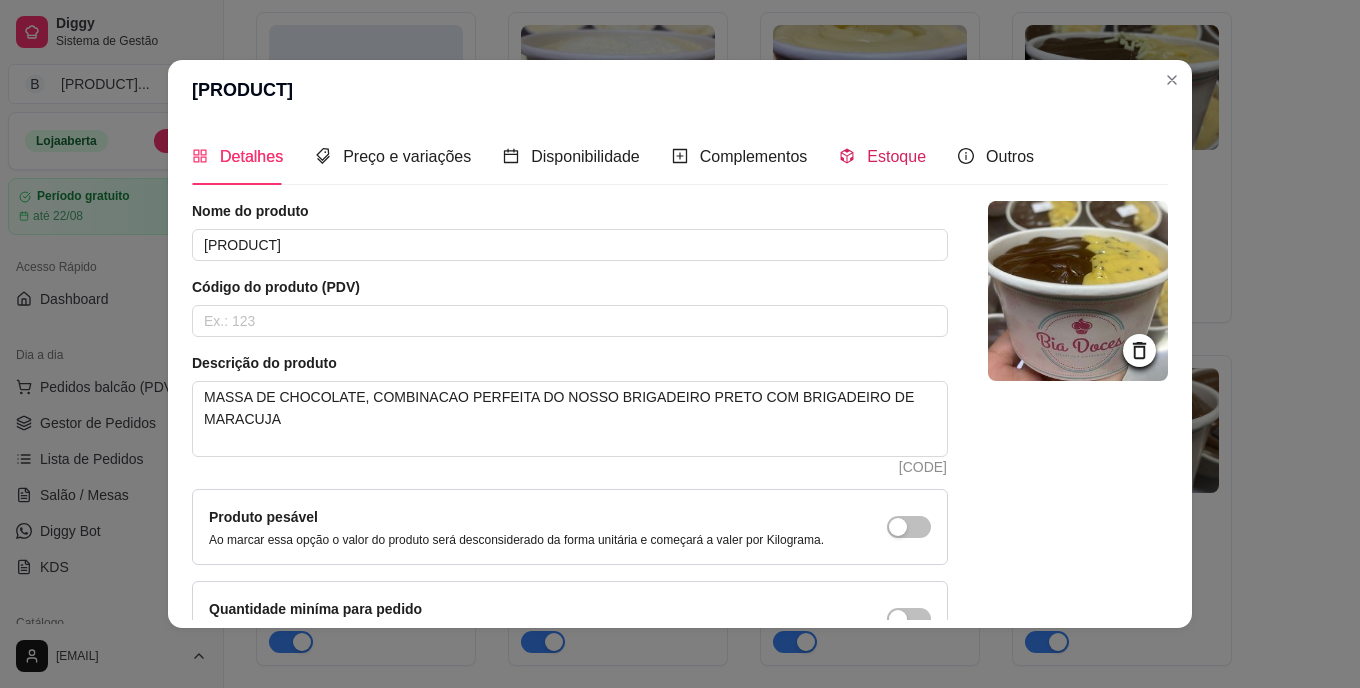 click on "Estoque" at bounding box center (896, 156) 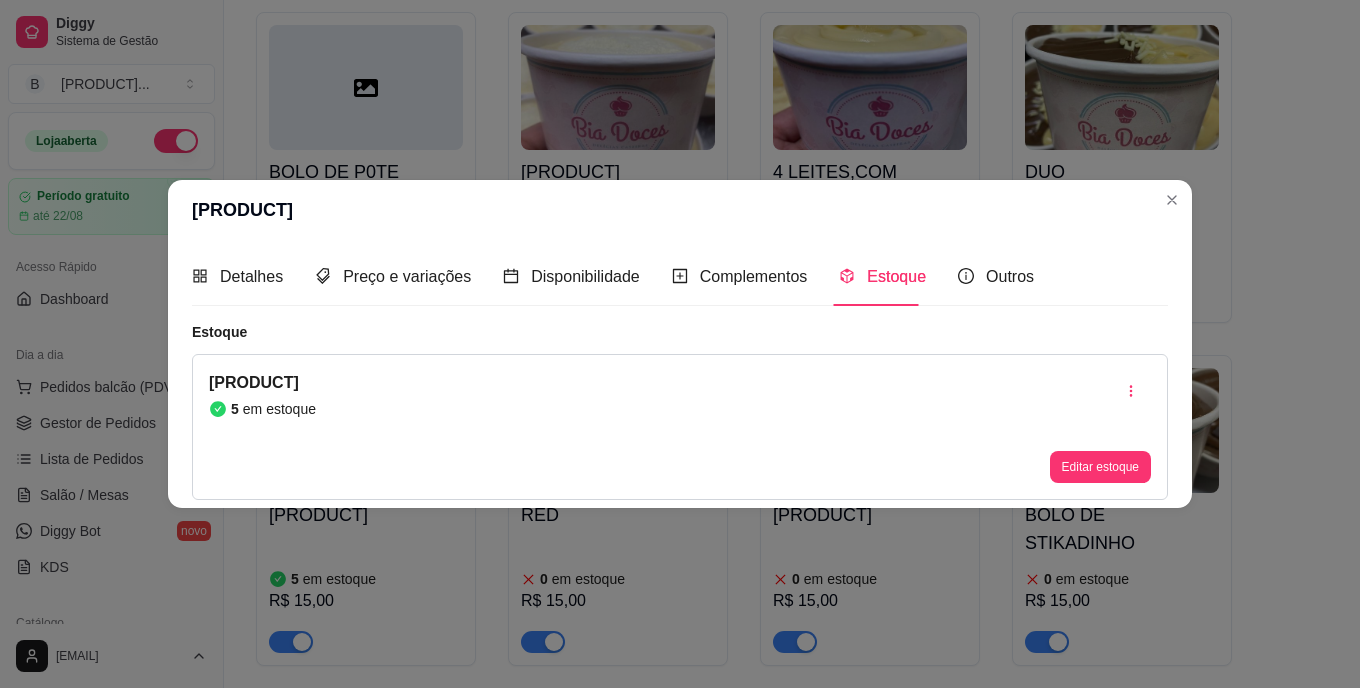 type 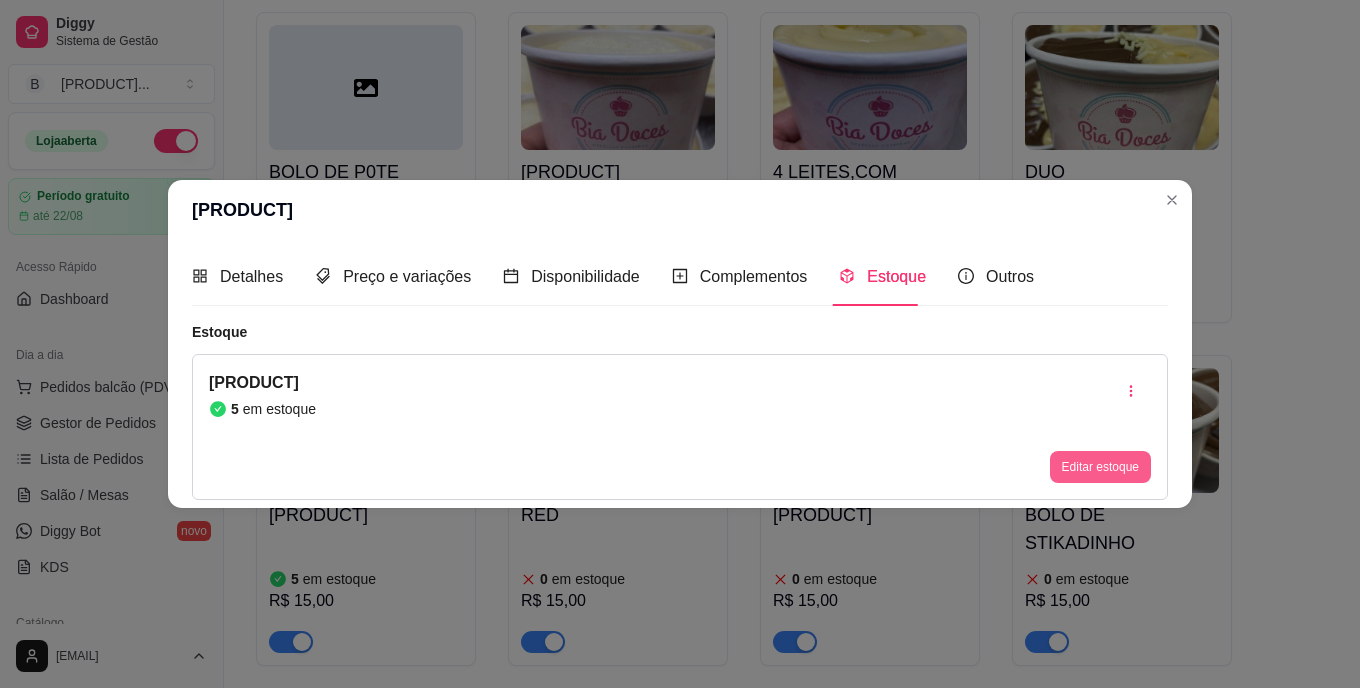 click on "Editar estoque" at bounding box center [1100, 467] 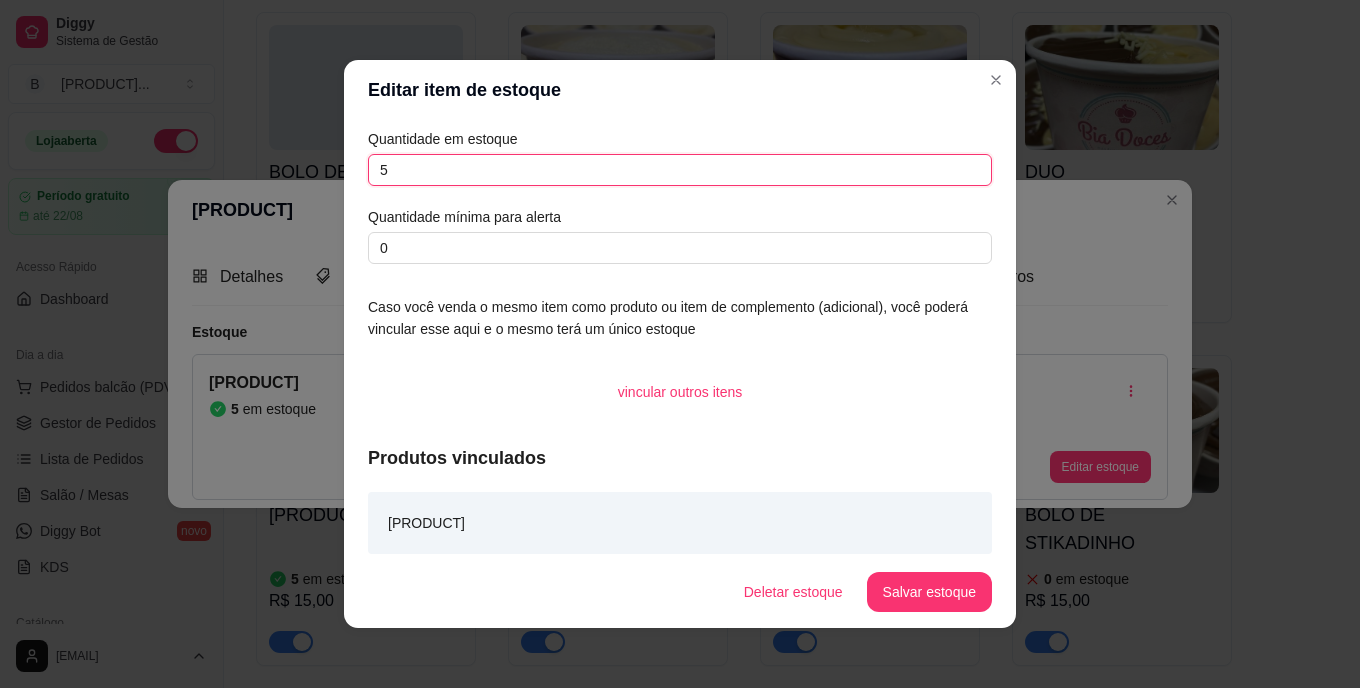 click on "5" at bounding box center (680, 170) 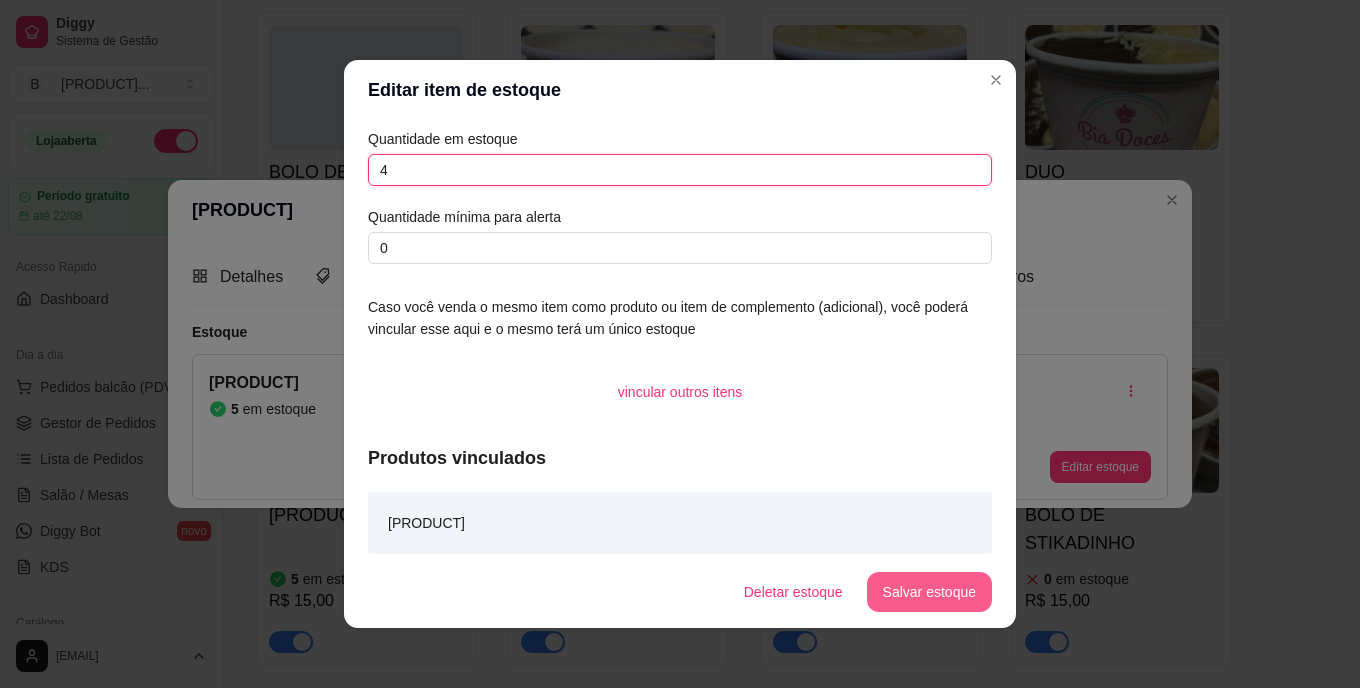 type on "4" 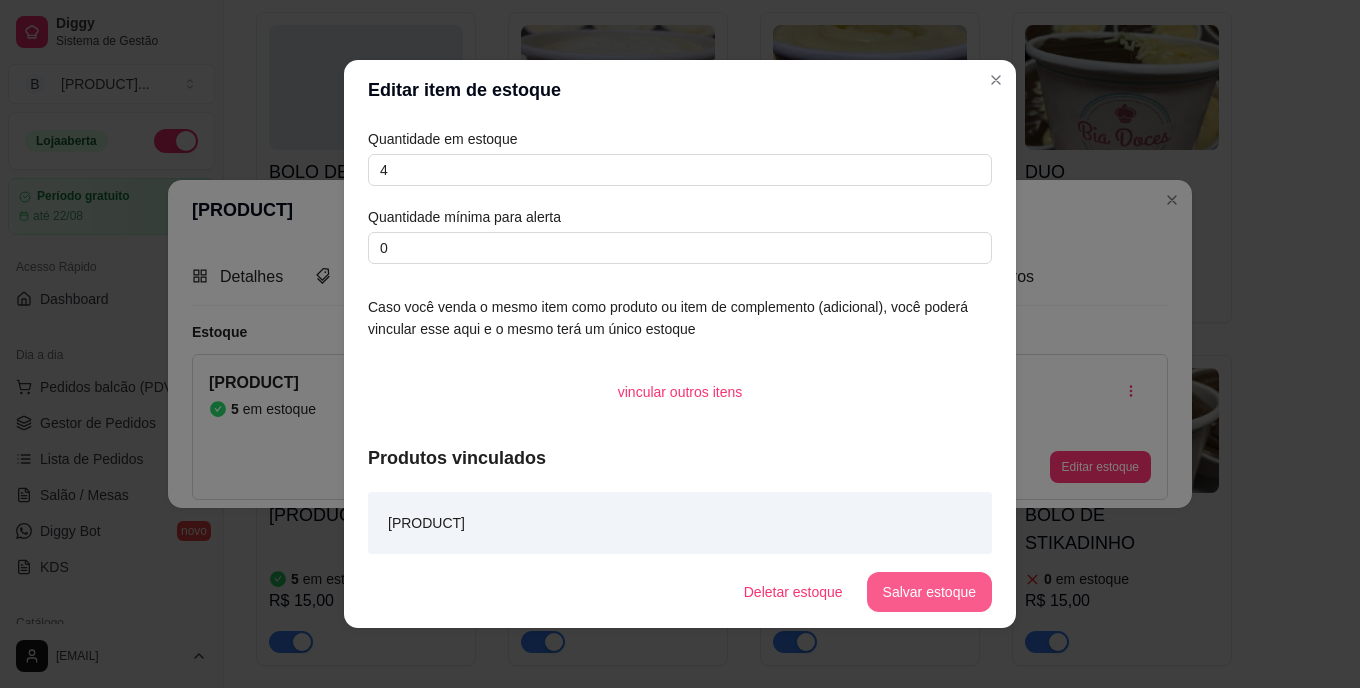 click on "Salvar estoque" at bounding box center (929, 592) 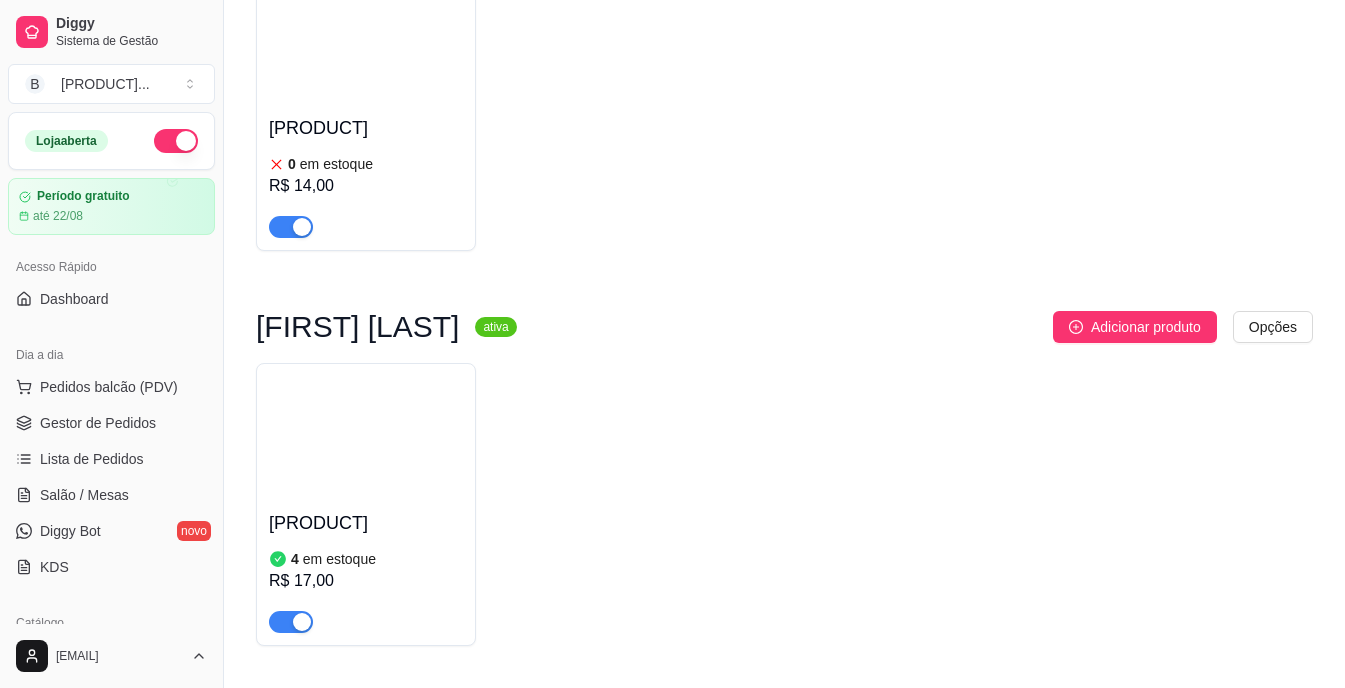 scroll, scrollTop: 2640, scrollLeft: 0, axis: vertical 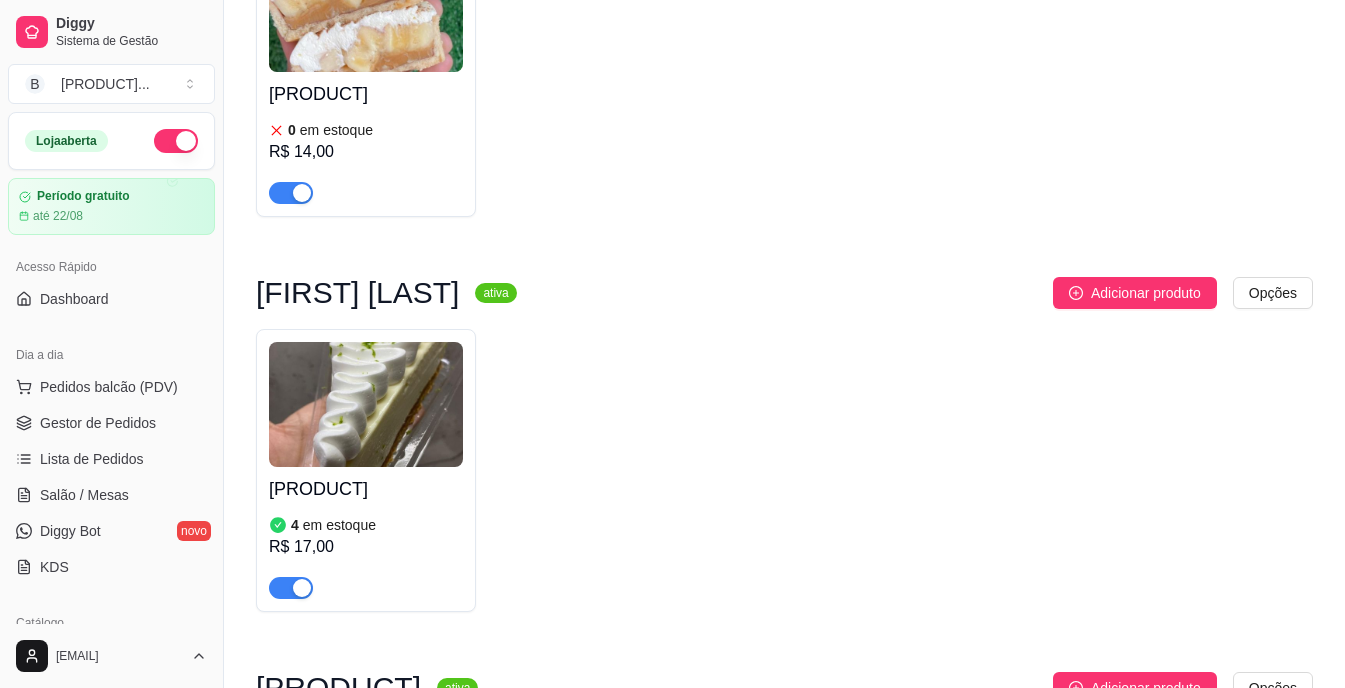 click on "R$ 17,00" at bounding box center [366, 547] 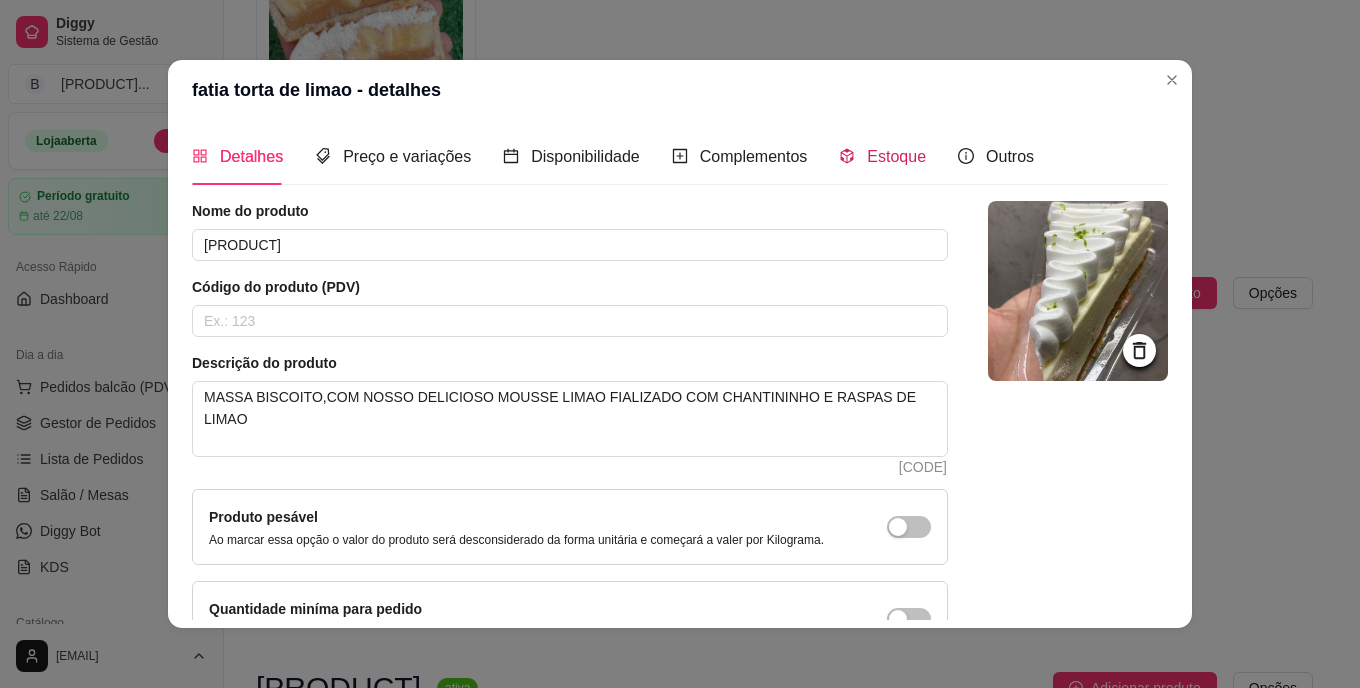 click on "Estoque" at bounding box center [896, 156] 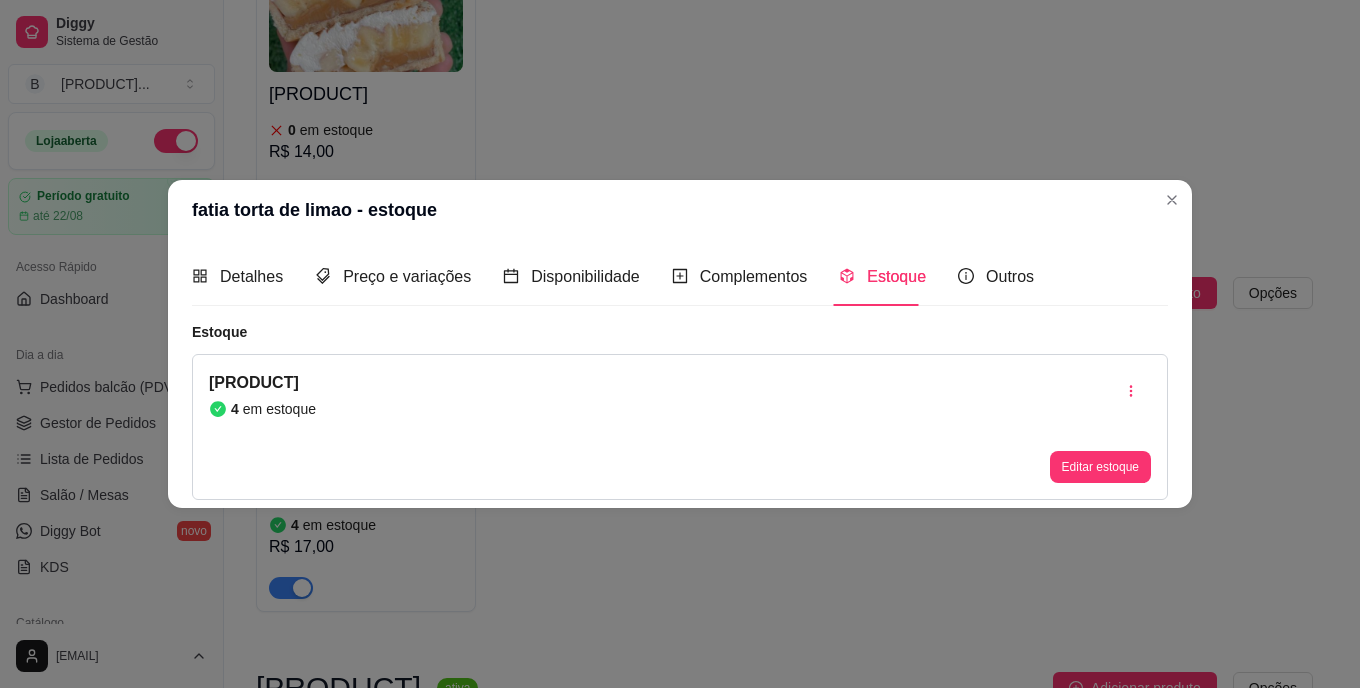 type 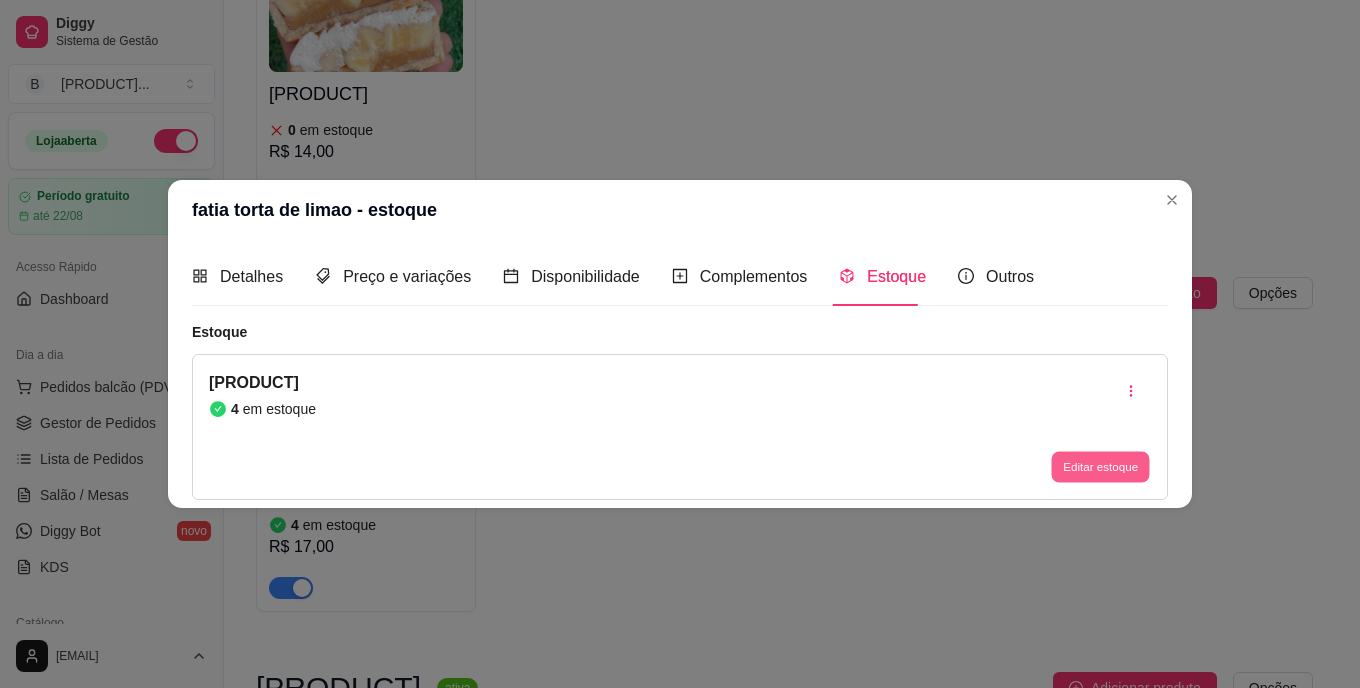 click on "Editar estoque" at bounding box center (1100, 466) 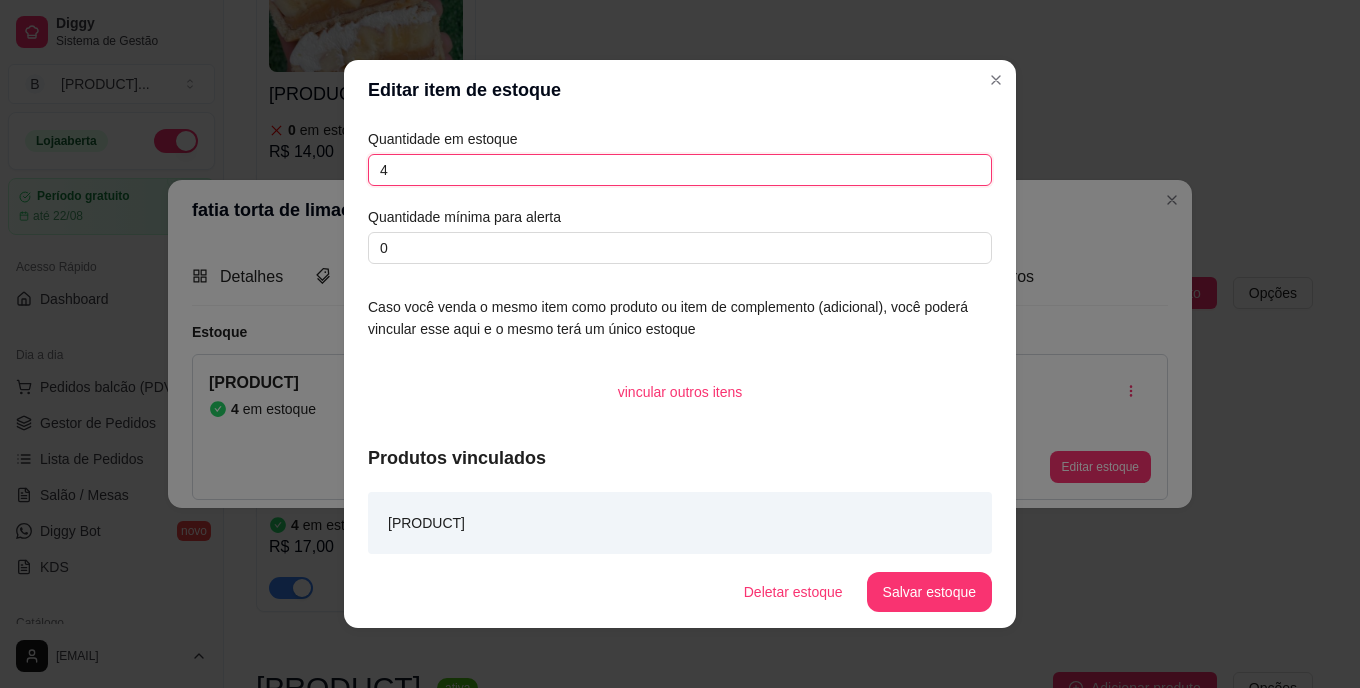 click on "4" at bounding box center (680, 170) 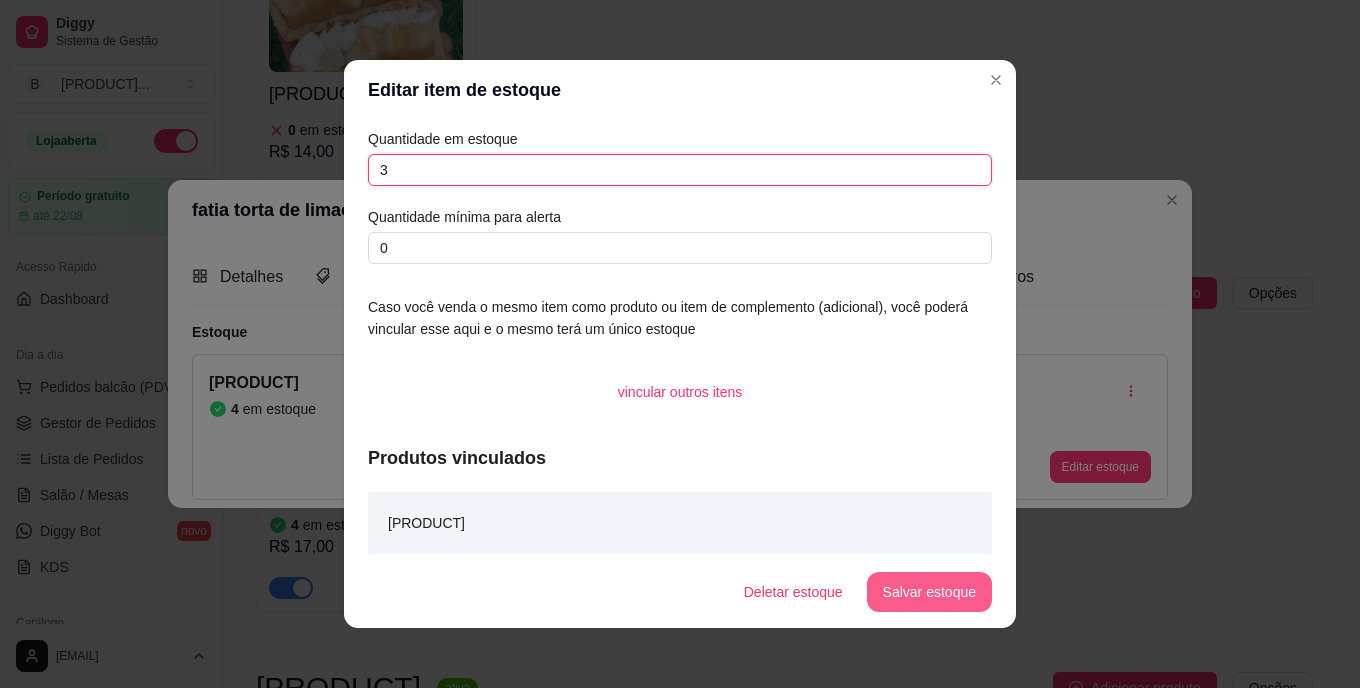 type on "3" 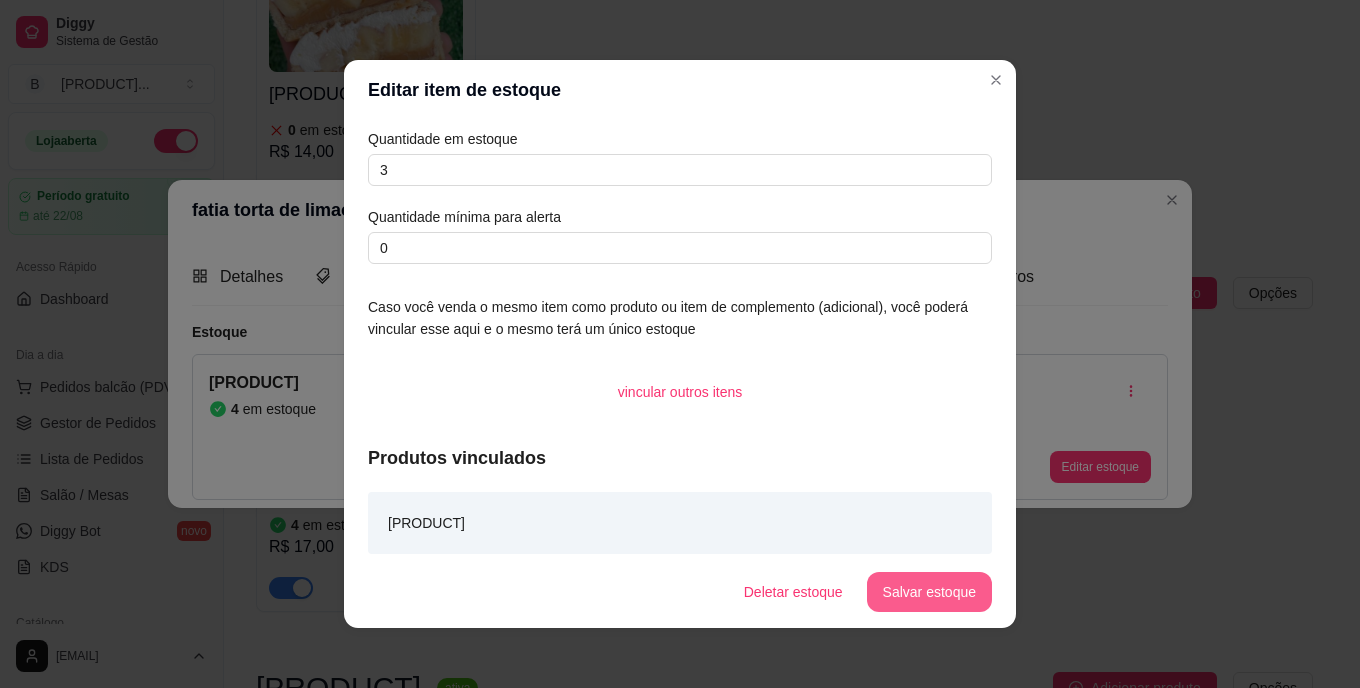 click on "Salvar estoque" at bounding box center (929, 592) 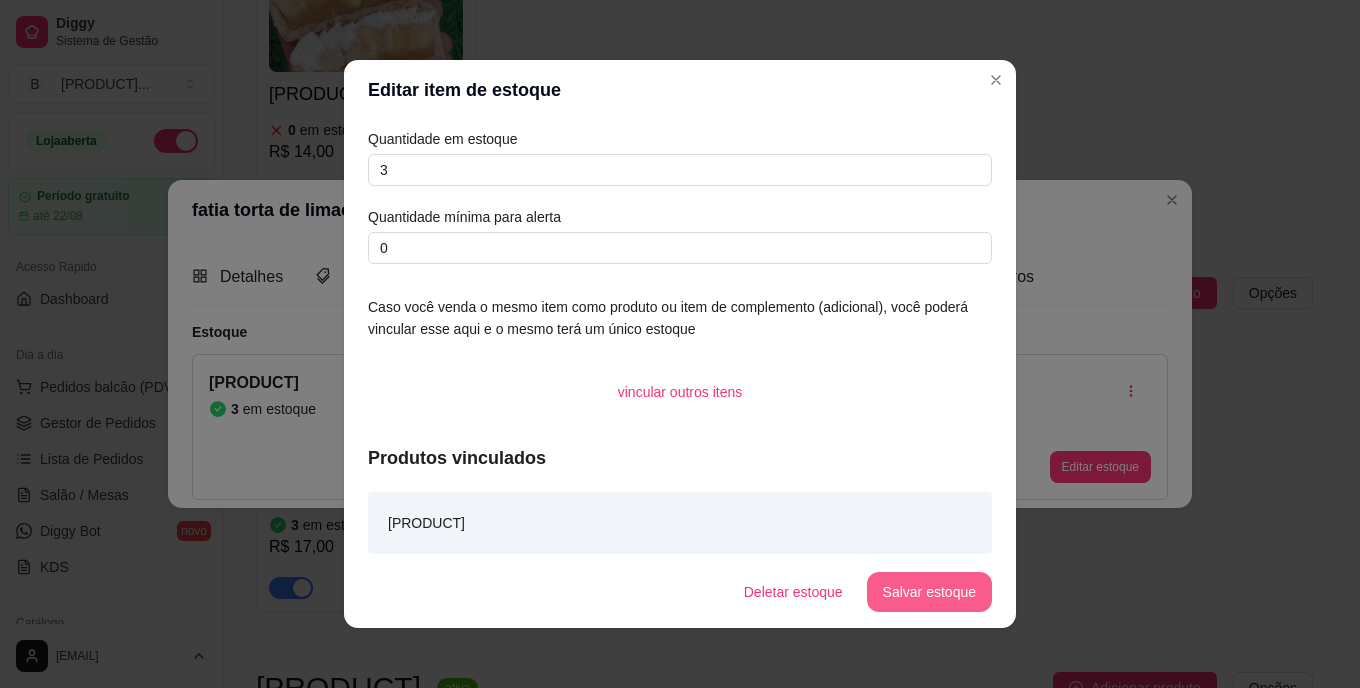 click on "Salvar estoque" at bounding box center (929, 592) 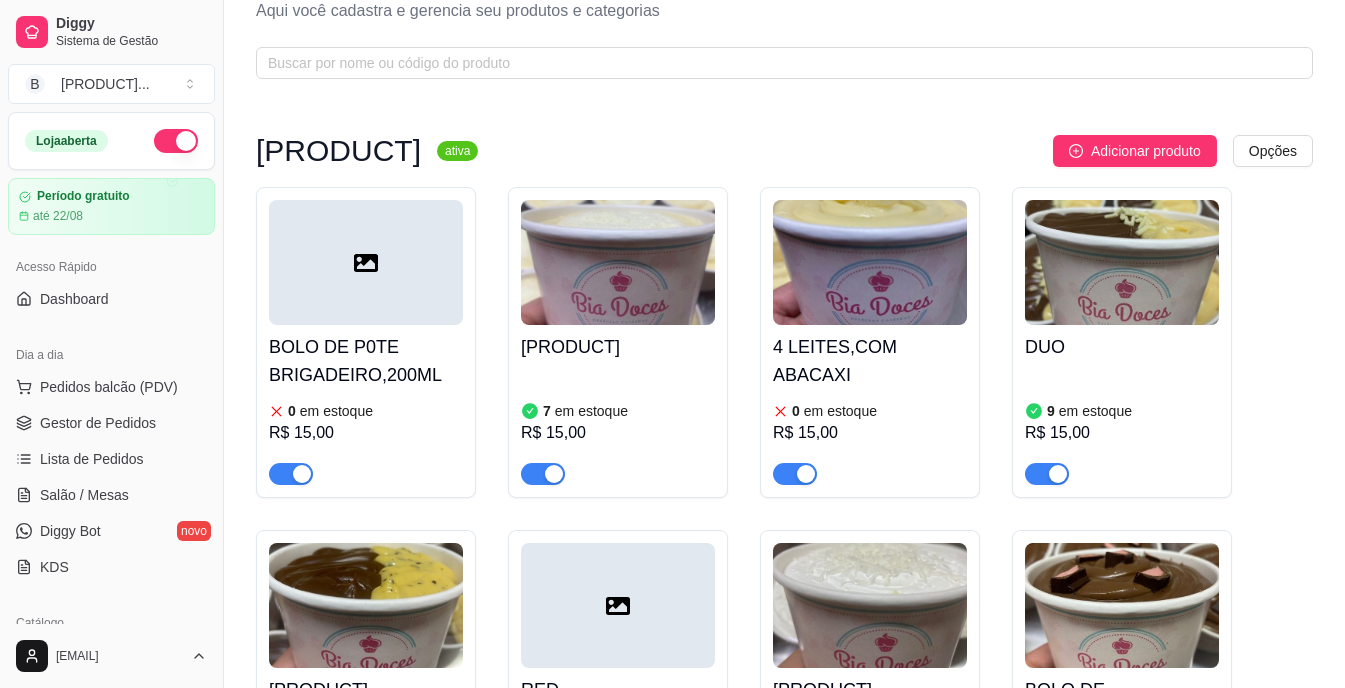 scroll, scrollTop: 25, scrollLeft: 0, axis: vertical 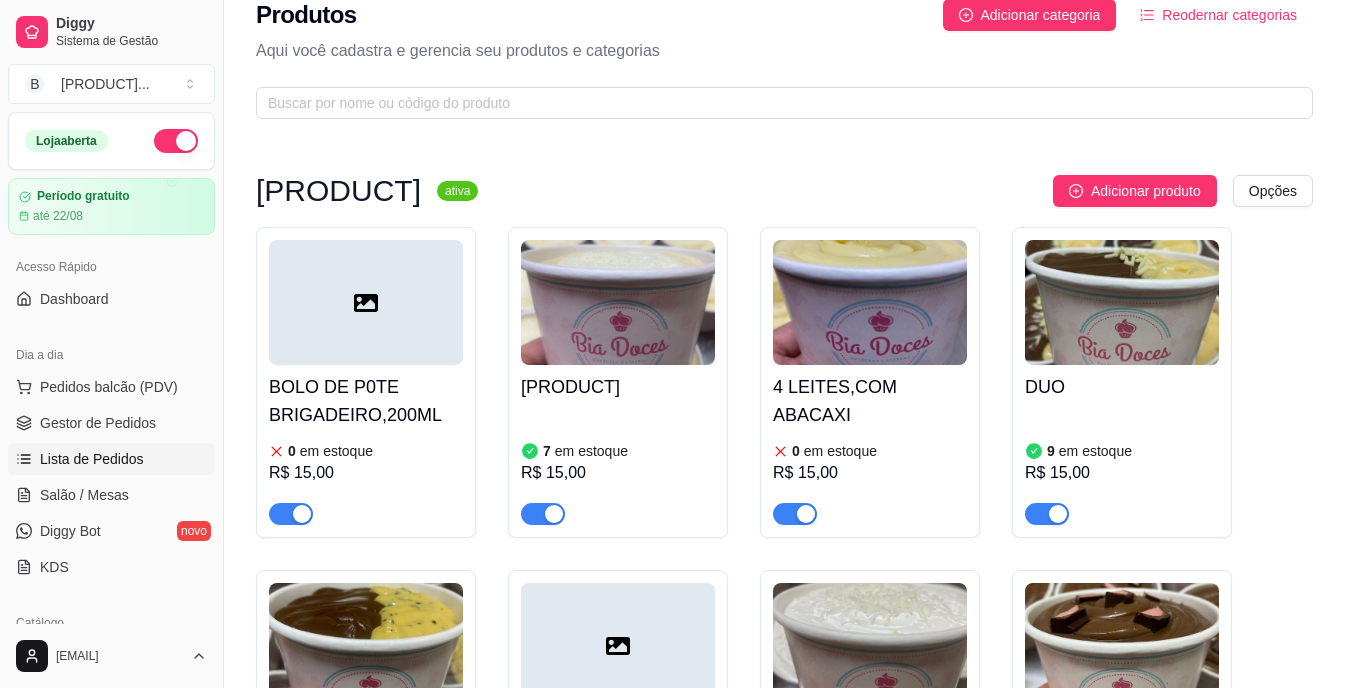 click on "Lista de Pedidos" at bounding box center [92, 459] 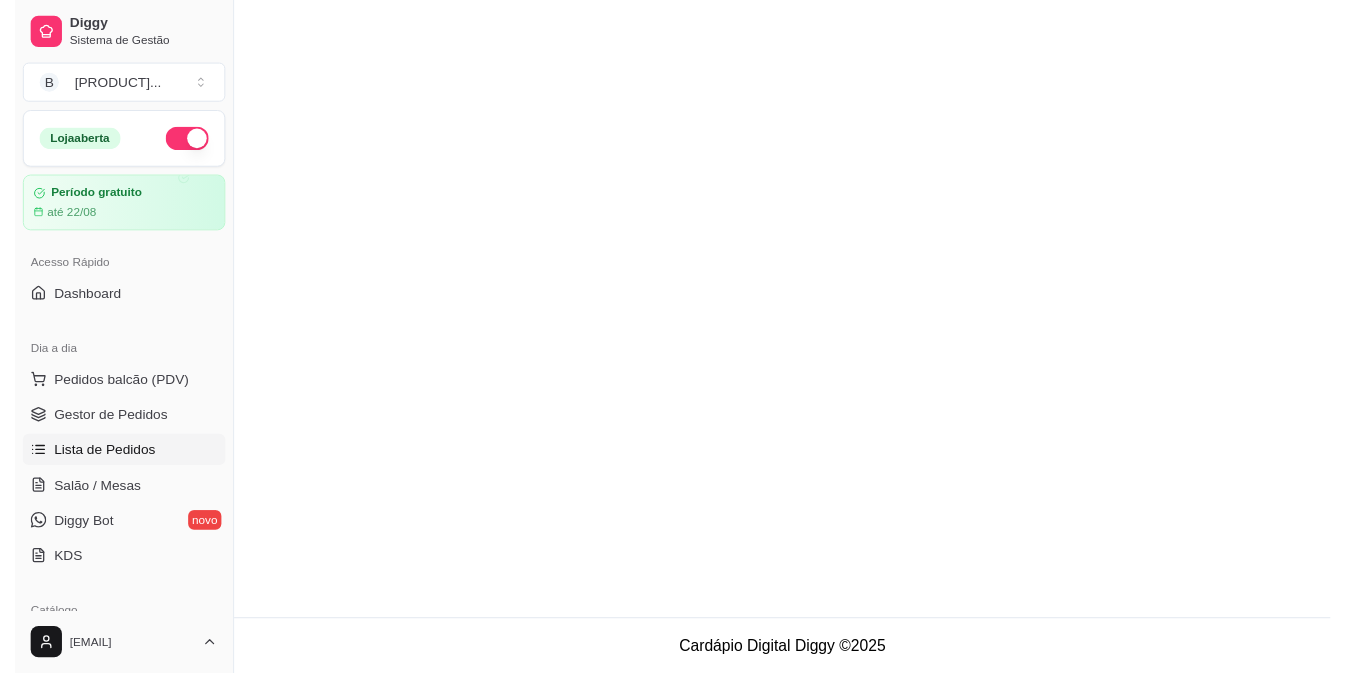 scroll, scrollTop: 0, scrollLeft: 0, axis: both 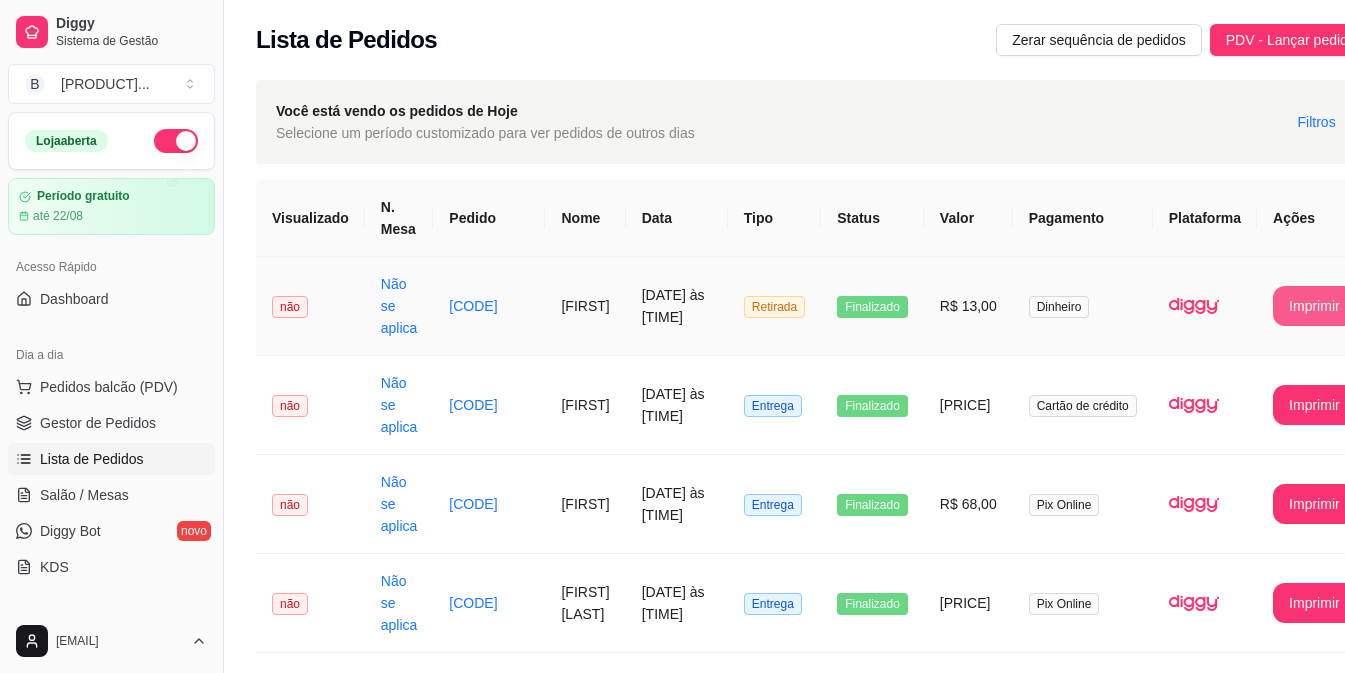 click on "Imprimir" at bounding box center [1314, 306] 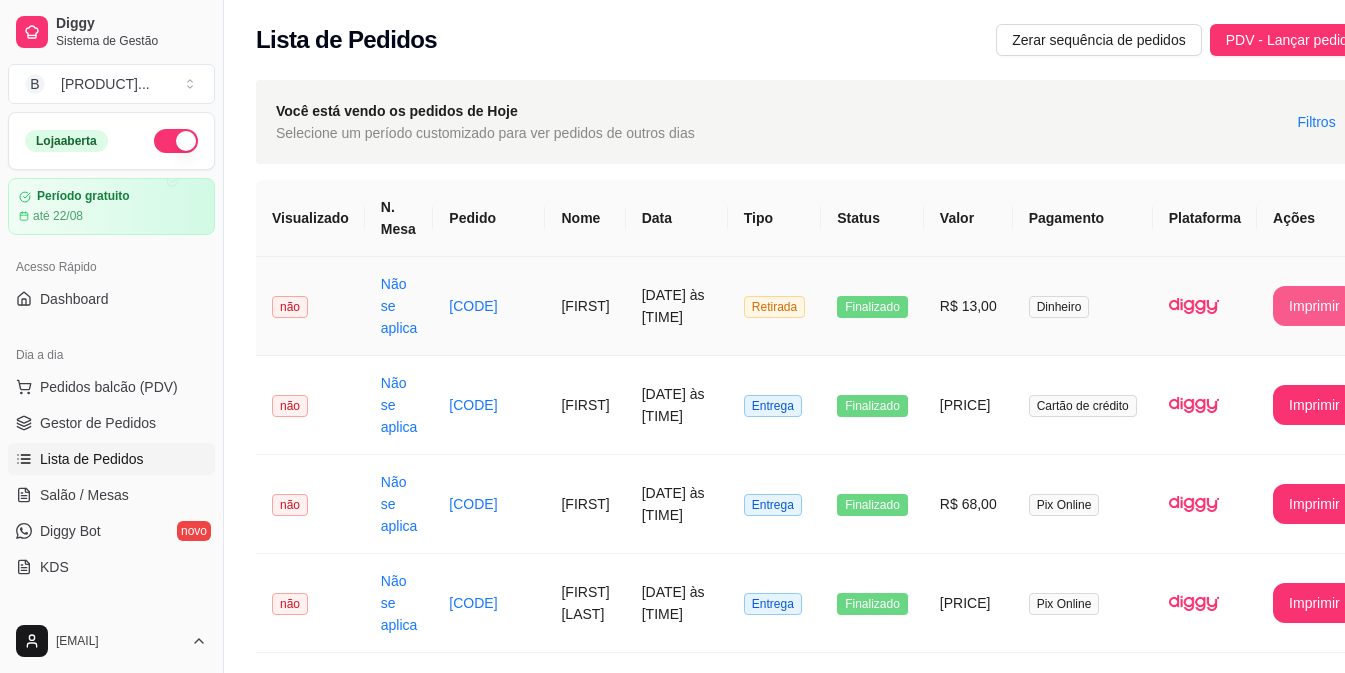 scroll, scrollTop: 0, scrollLeft: 0, axis: both 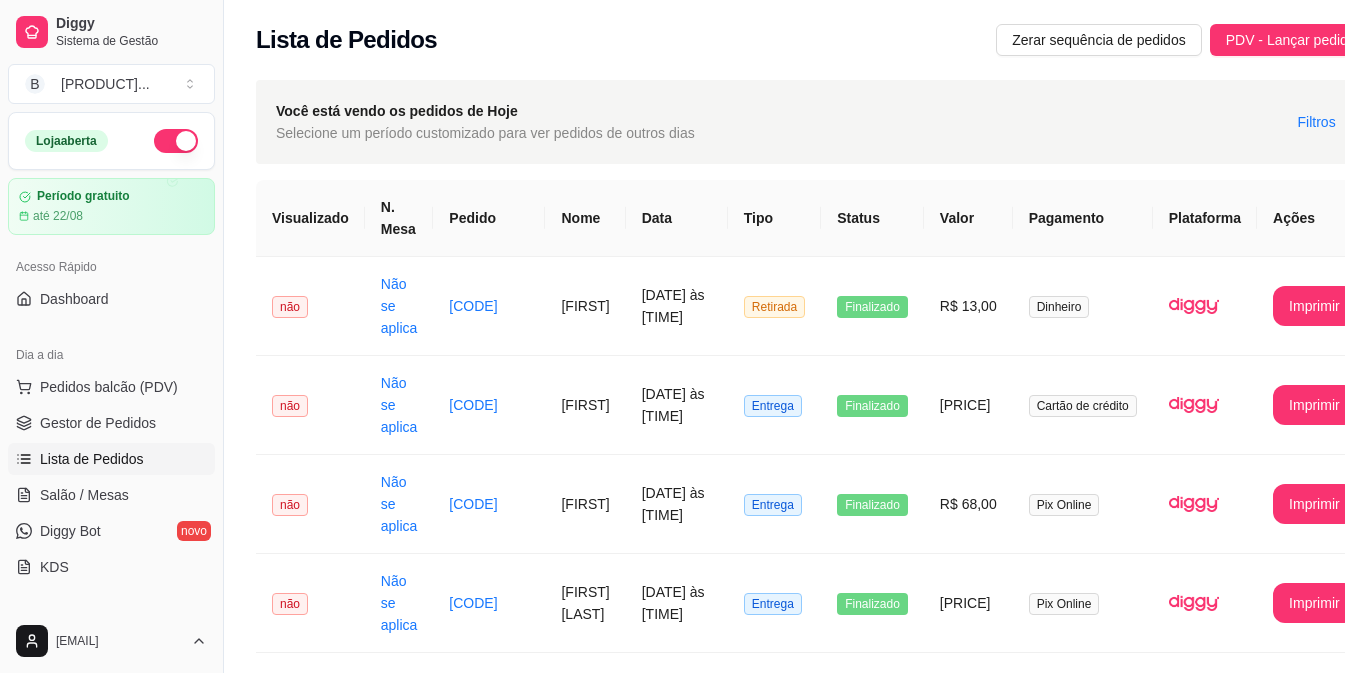 click on "Lista de Pedidos" at bounding box center [92, 459] 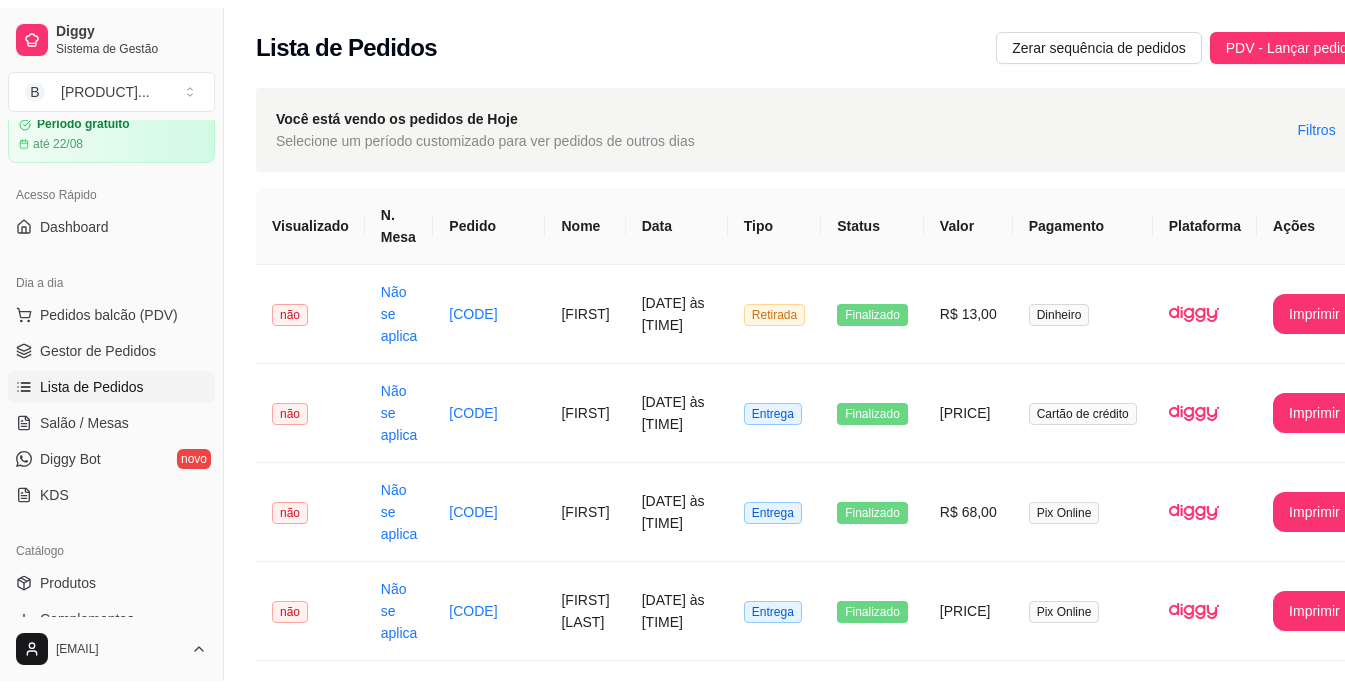 scroll, scrollTop: 120, scrollLeft: 0, axis: vertical 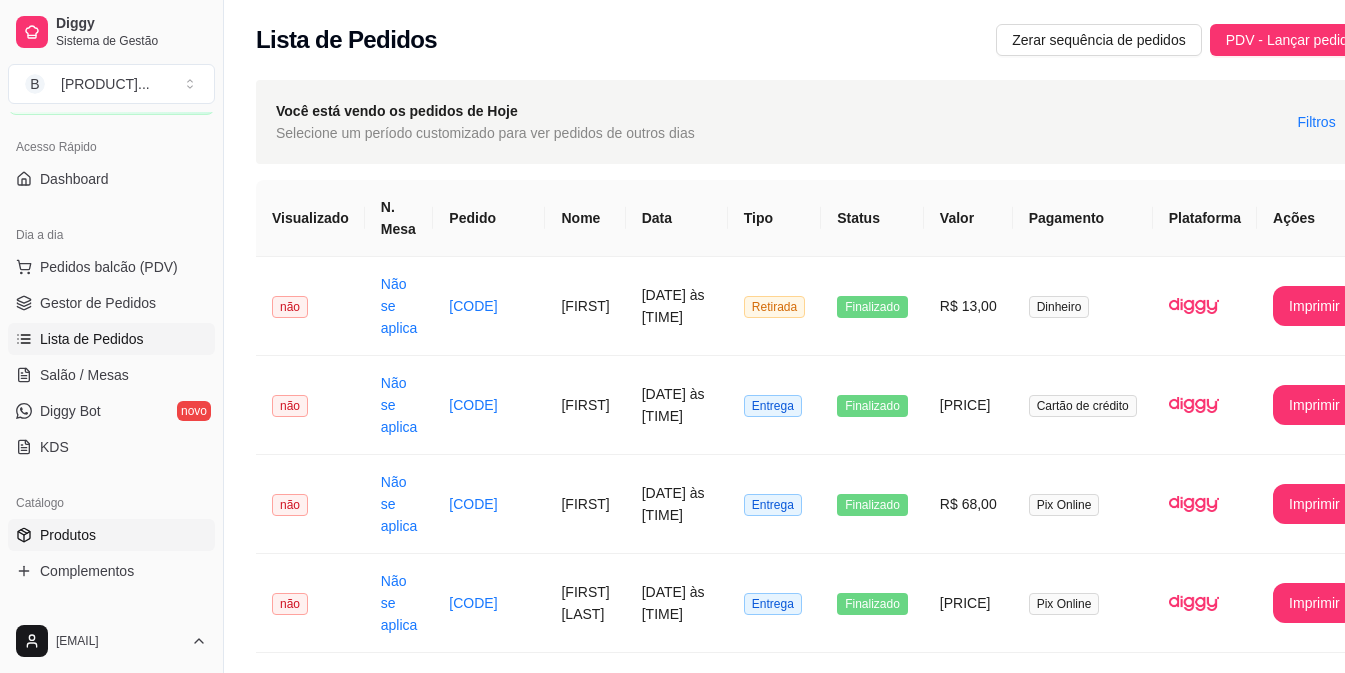 click on "Produtos" at bounding box center (68, 535) 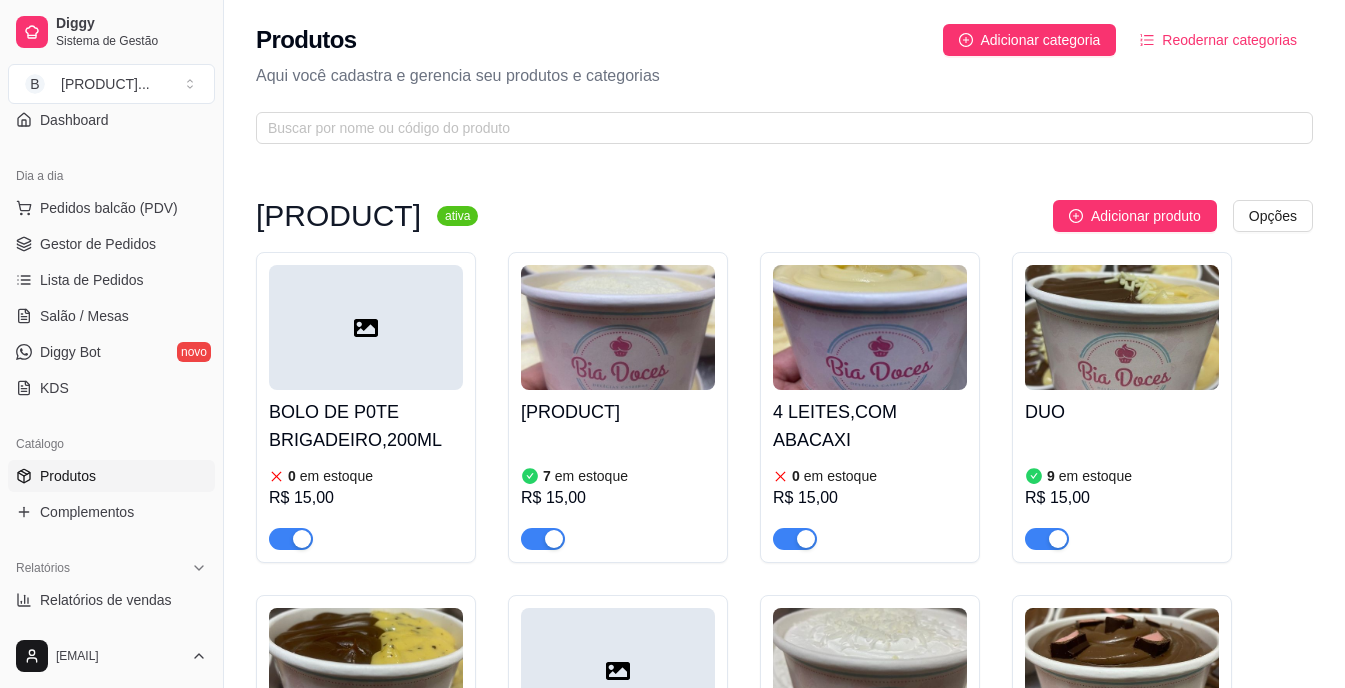 scroll, scrollTop: 200, scrollLeft: 0, axis: vertical 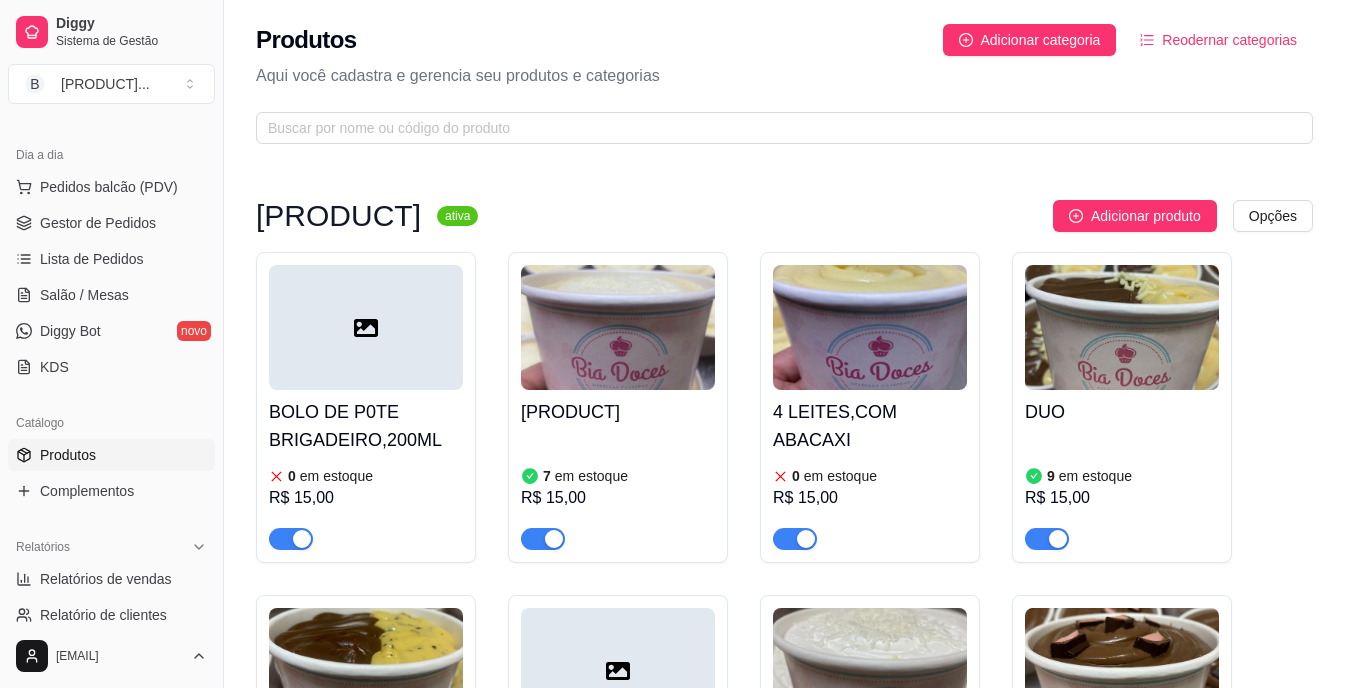 click on "[PRODUCT]" at bounding box center (784, 750) 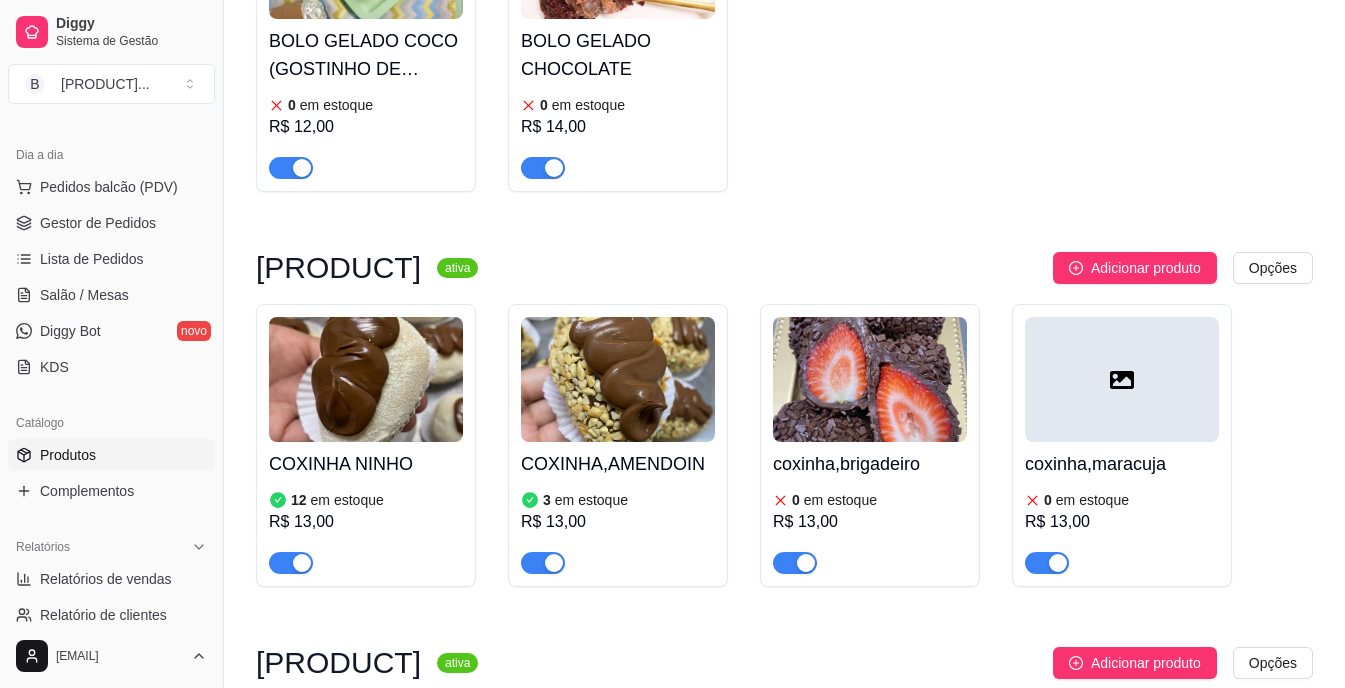 scroll, scrollTop: 1520, scrollLeft: 0, axis: vertical 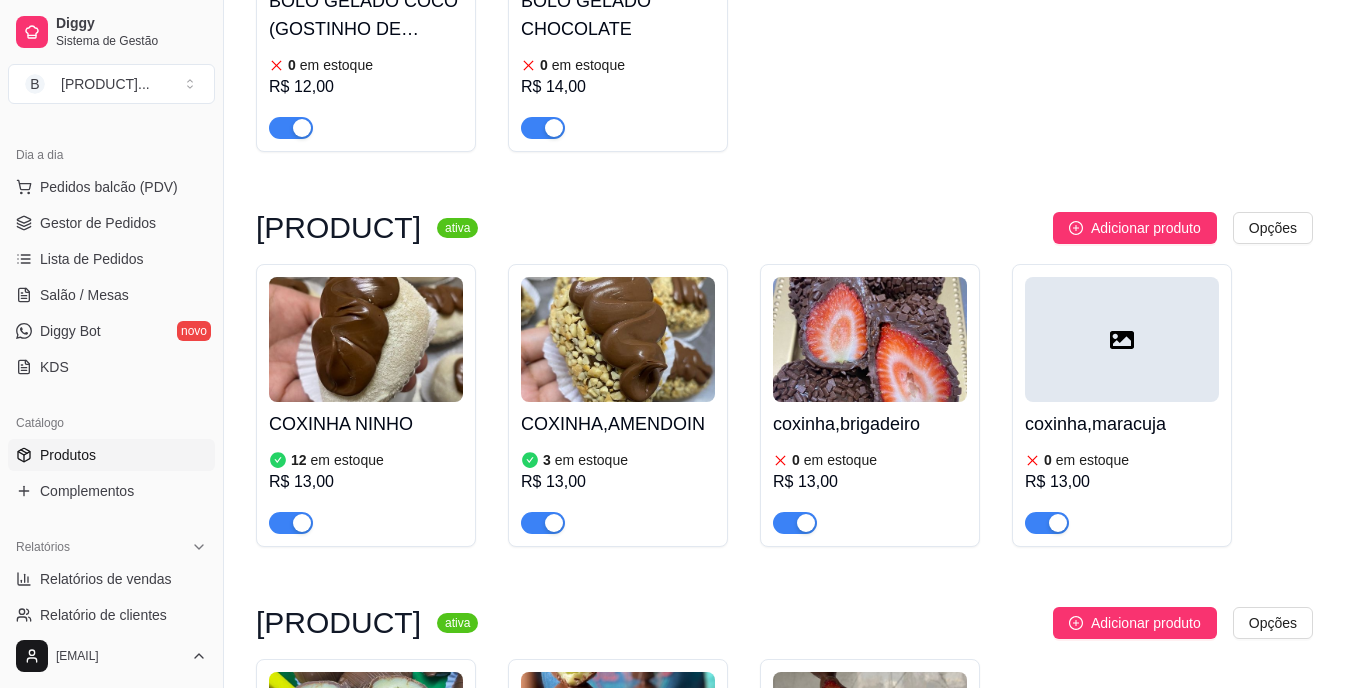click on "COXINHA,AMENDOIN" at bounding box center (618, 424) 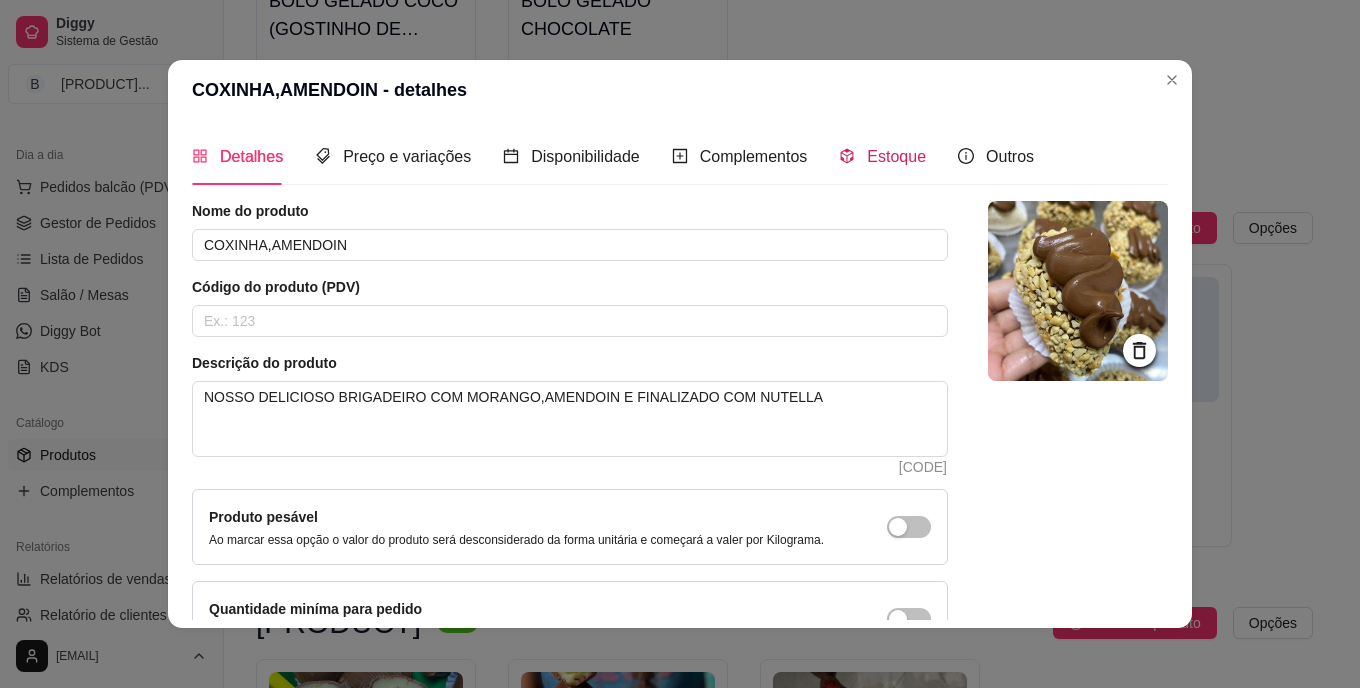 click on "Estoque" at bounding box center (896, 156) 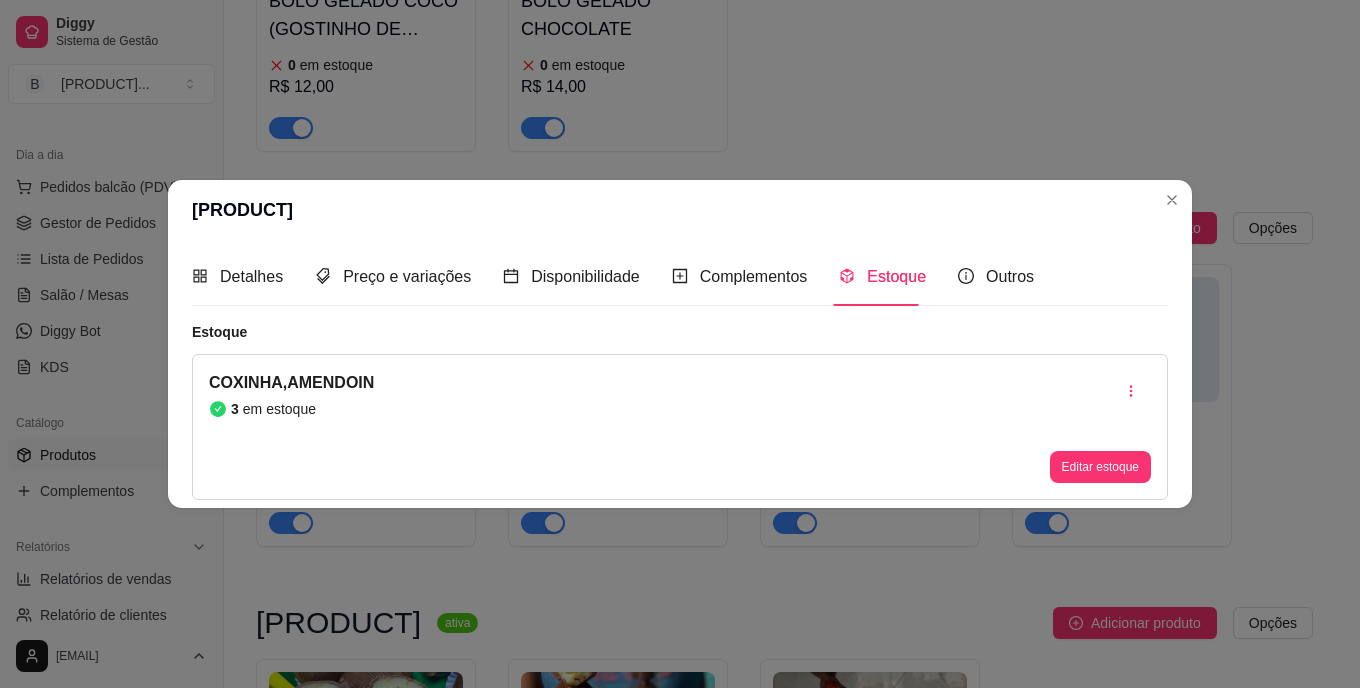 type 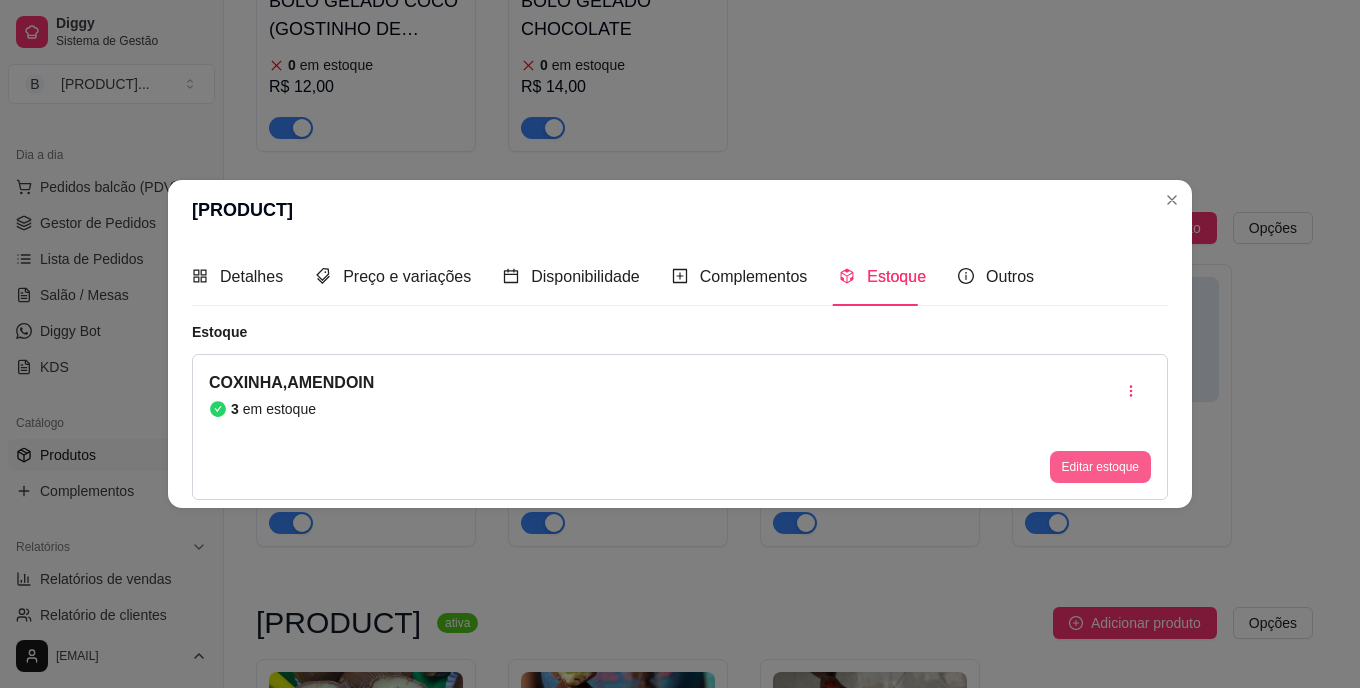 click on "Editar estoque" at bounding box center (1100, 467) 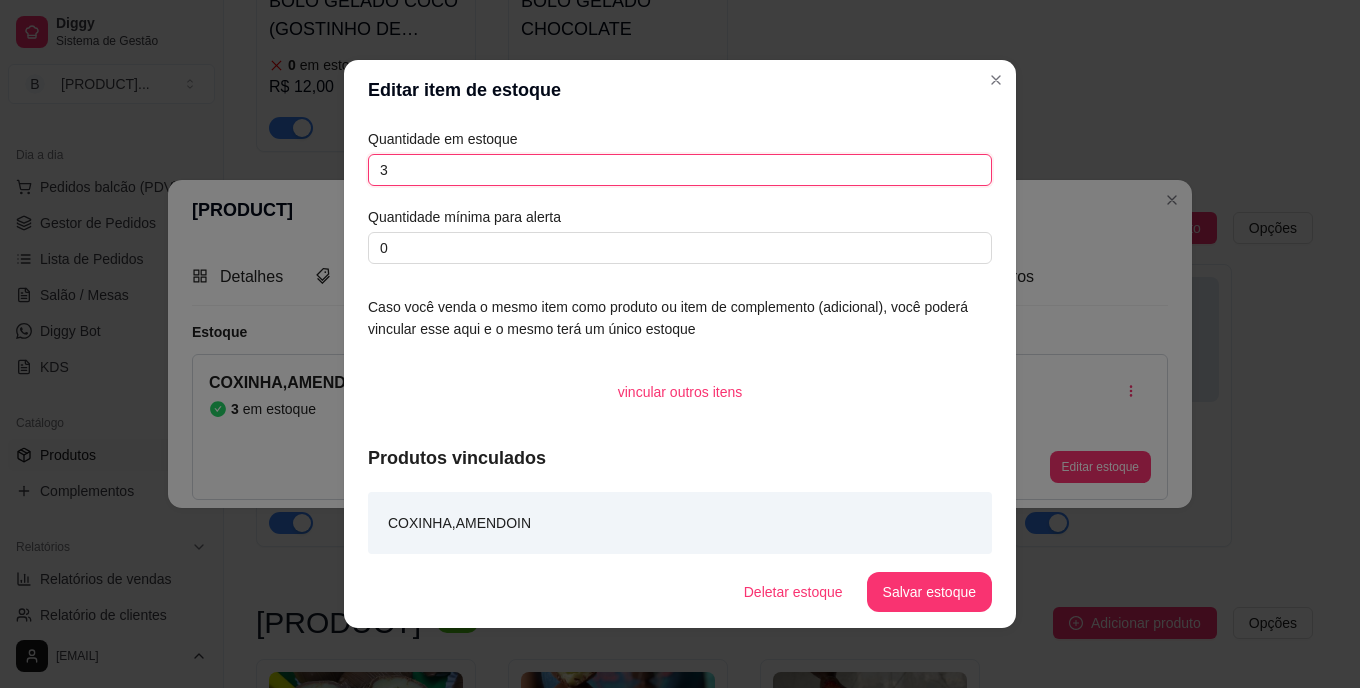 click on "3" at bounding box center [680, 170] 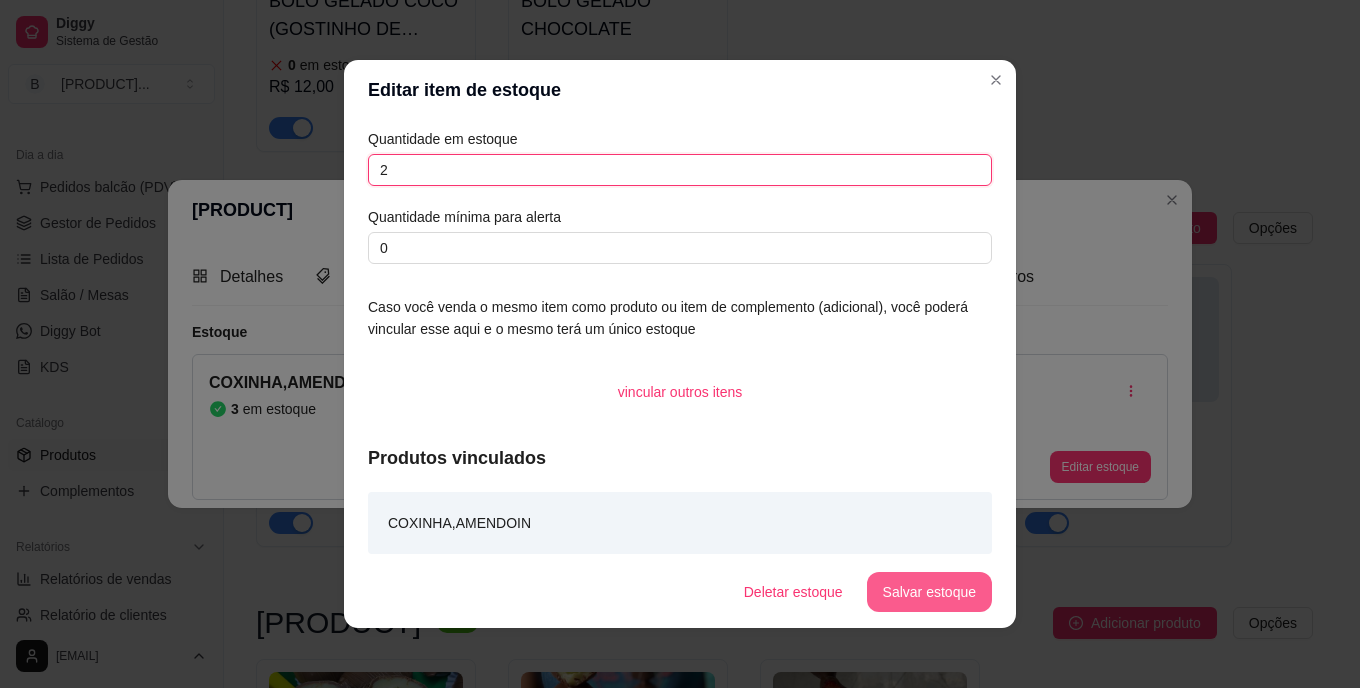 type on "2" 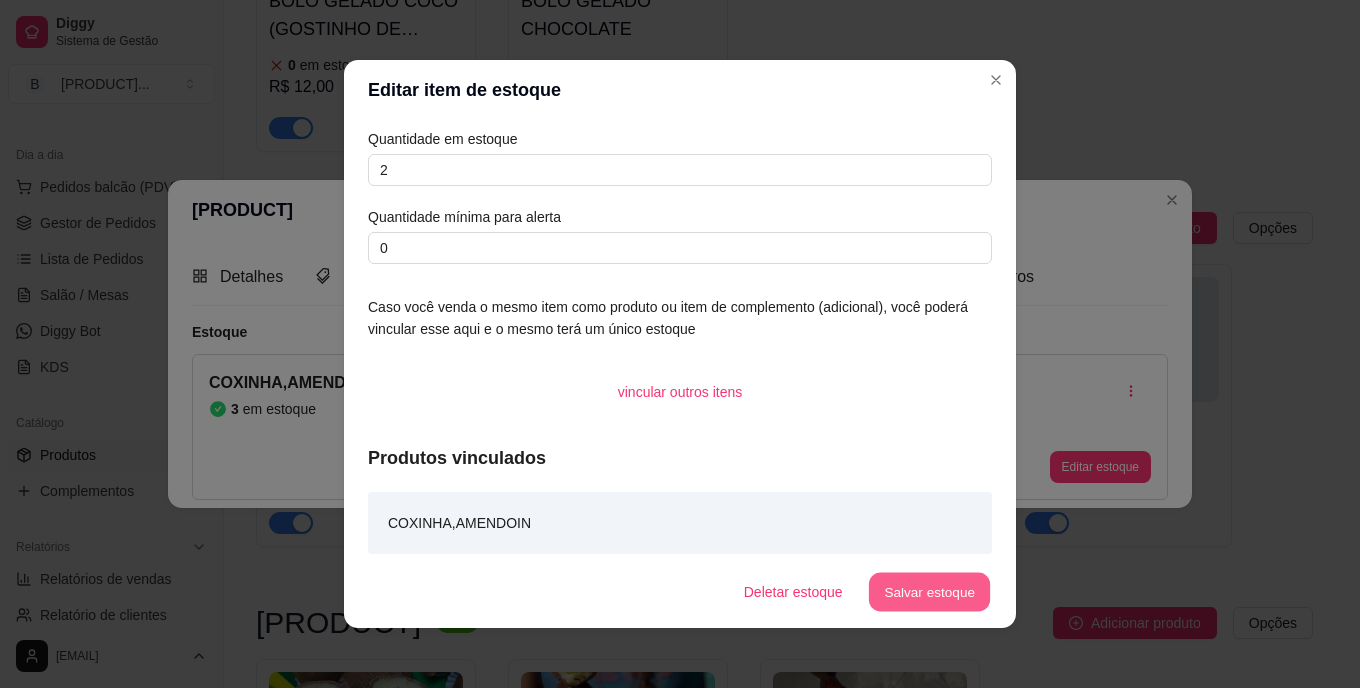 click on "Salvar estoque" at bounding box center [929, 592] 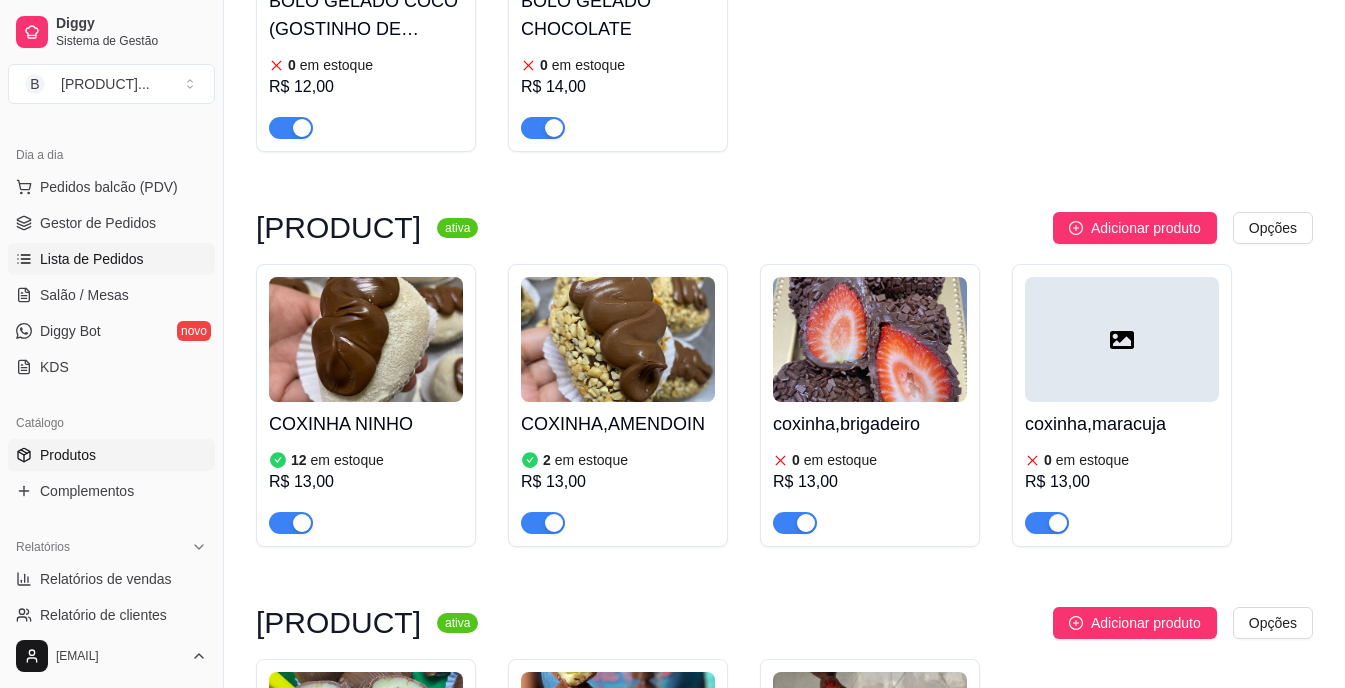 click on "Lista de Pedidos" at bounding box center (92, 259) 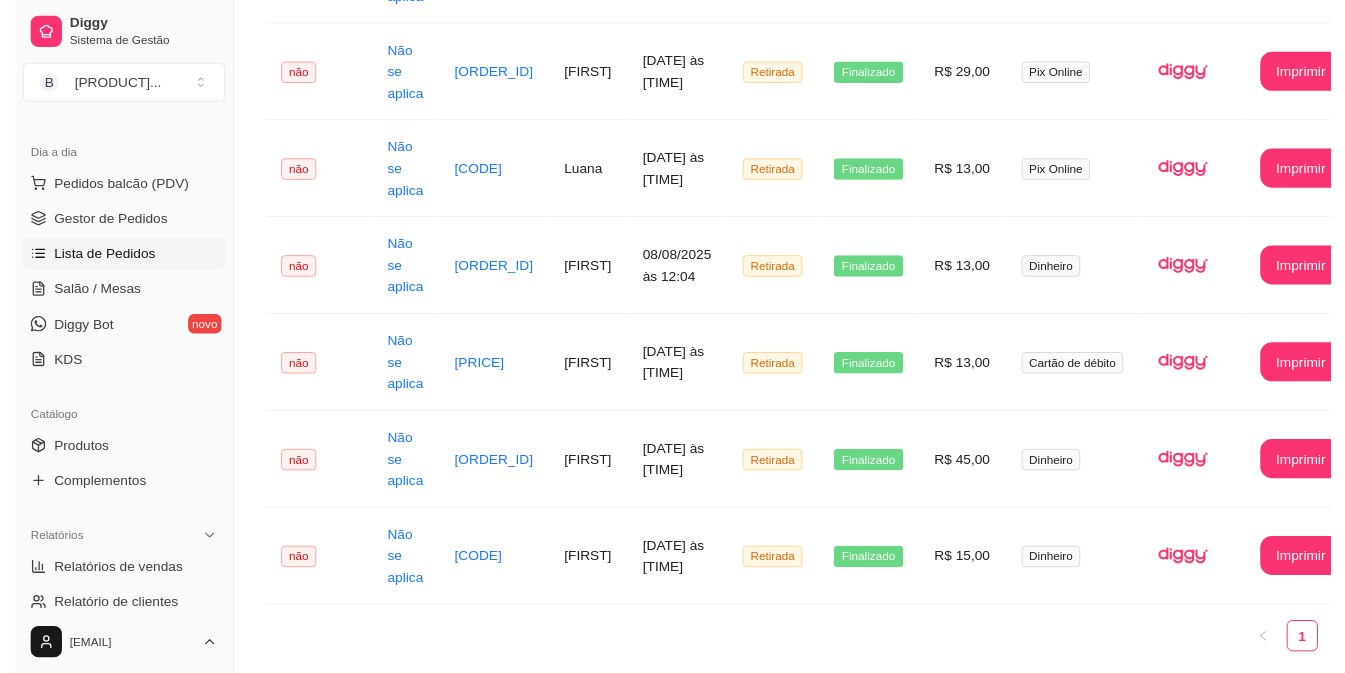 scroll, scrollTop: 0, scrollLeft: 0, axis: both 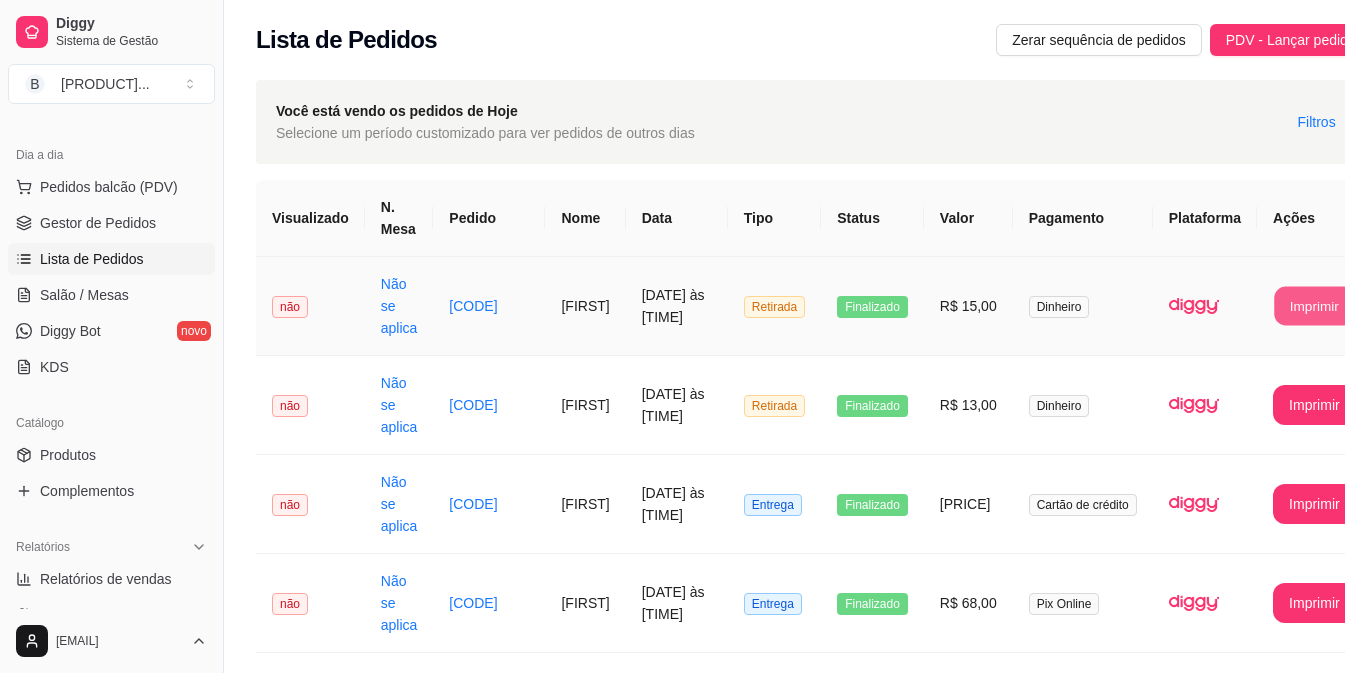 click on "Imprimir" at bounding box center (1314, 306) 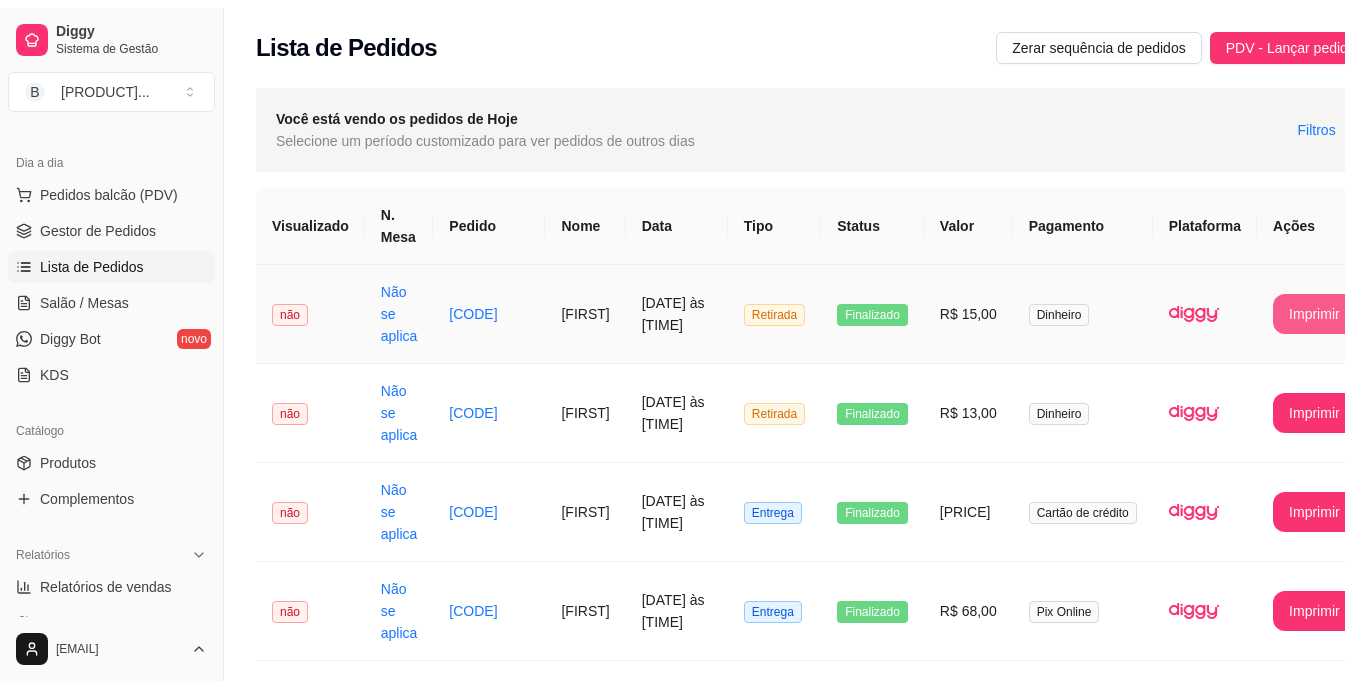 scroll, scrollTop: 0, scrollLeft: 0, axis: both 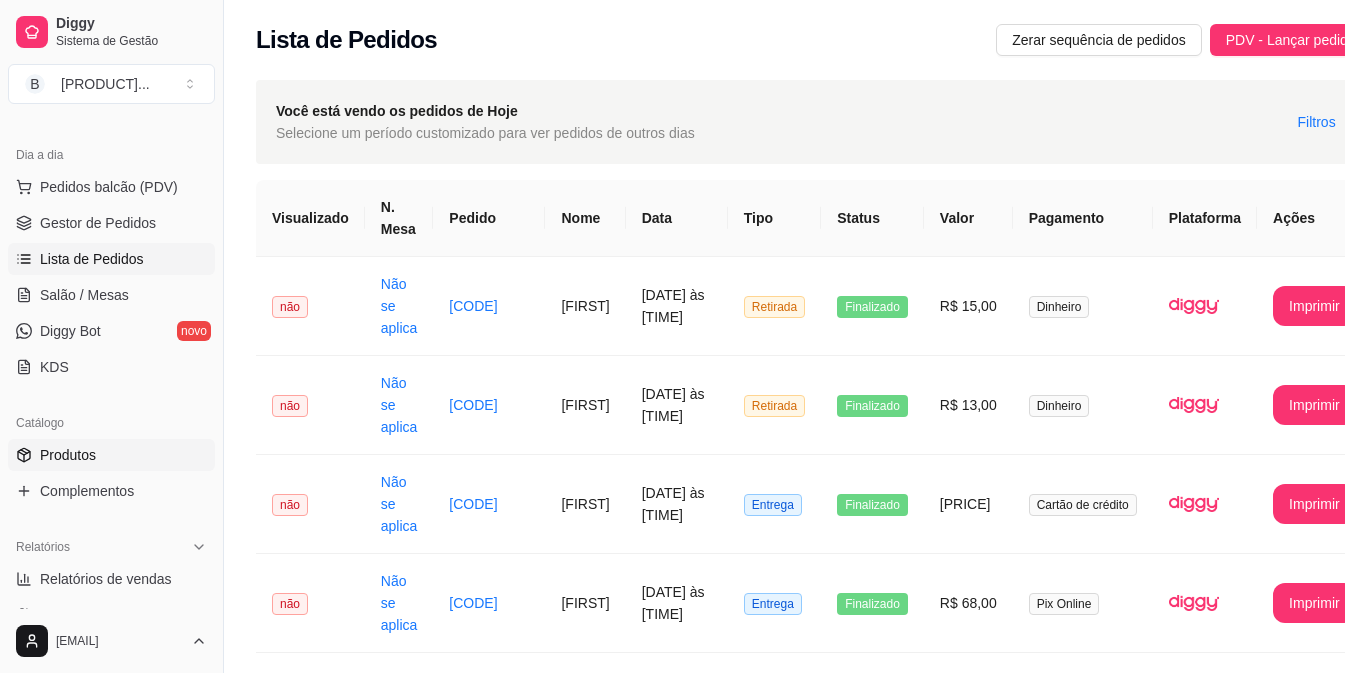click on "Produtos" at bounding box center [68, 455] 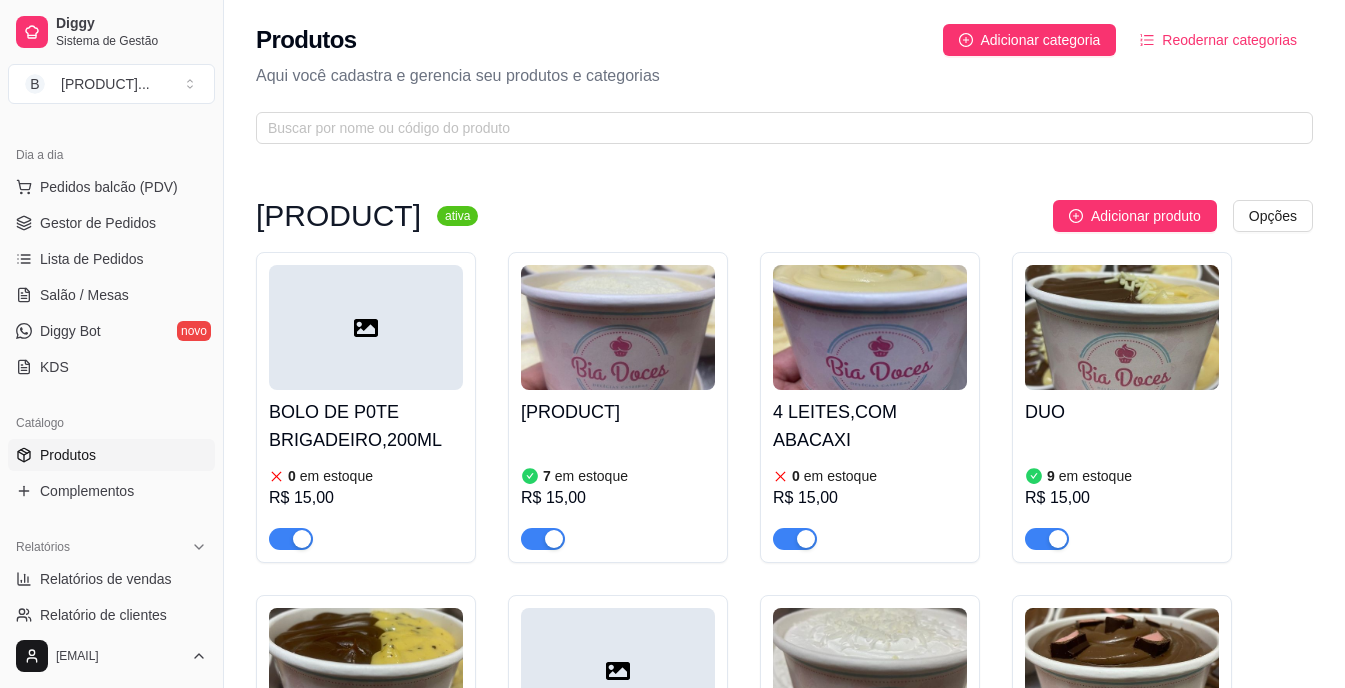click on "[PRODUCT]" at bounding box center [618, 412] 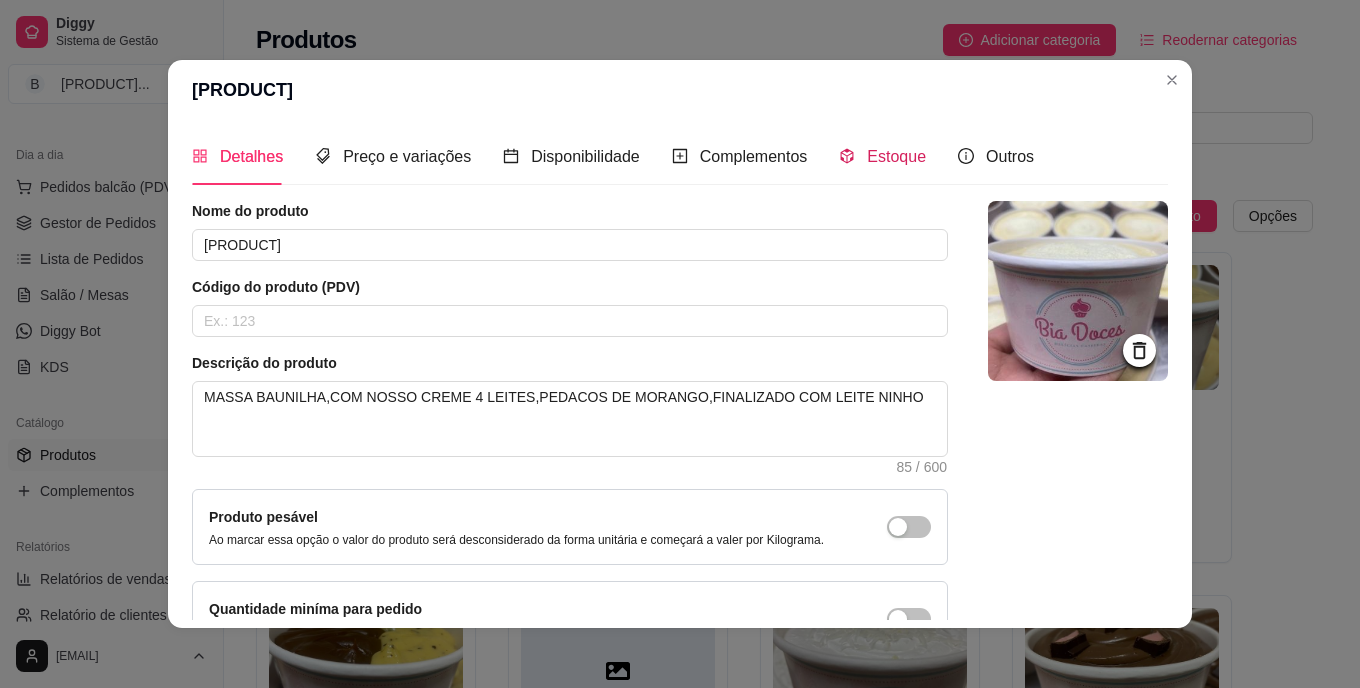 click on "Estoque" at bounding box center (896, 156) 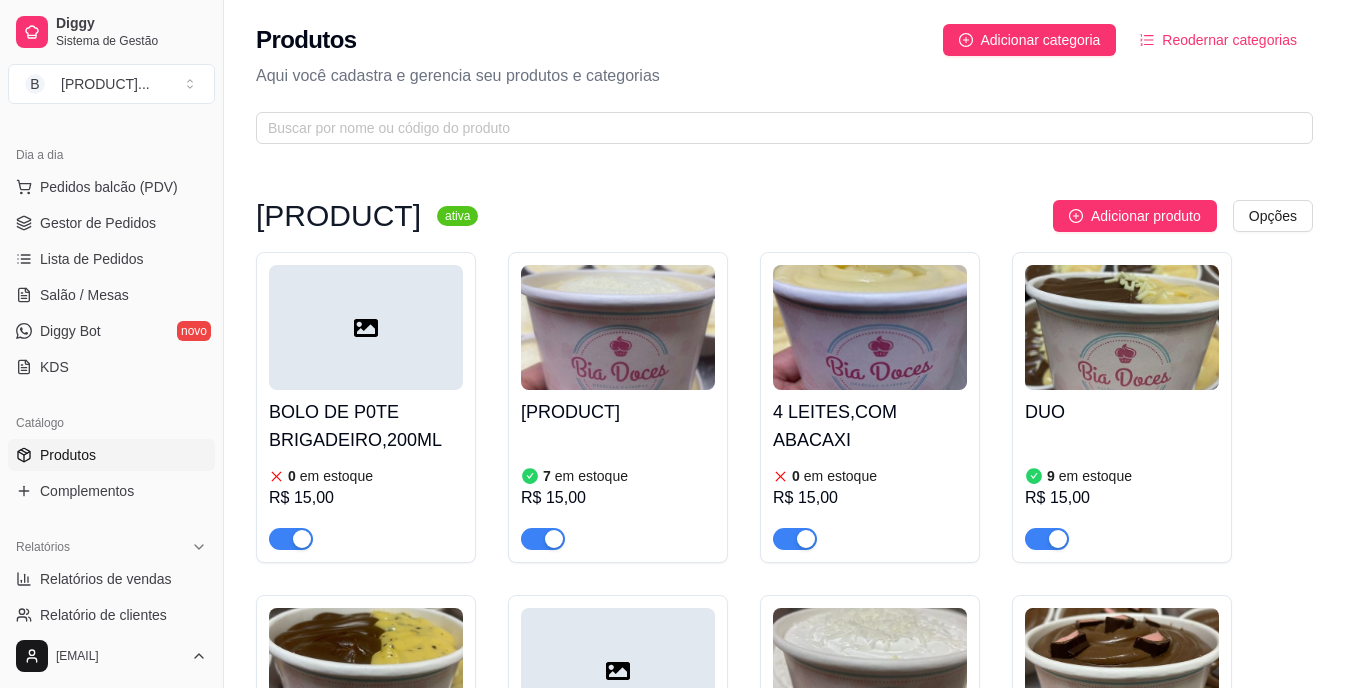click at bounding box center [618, 327] 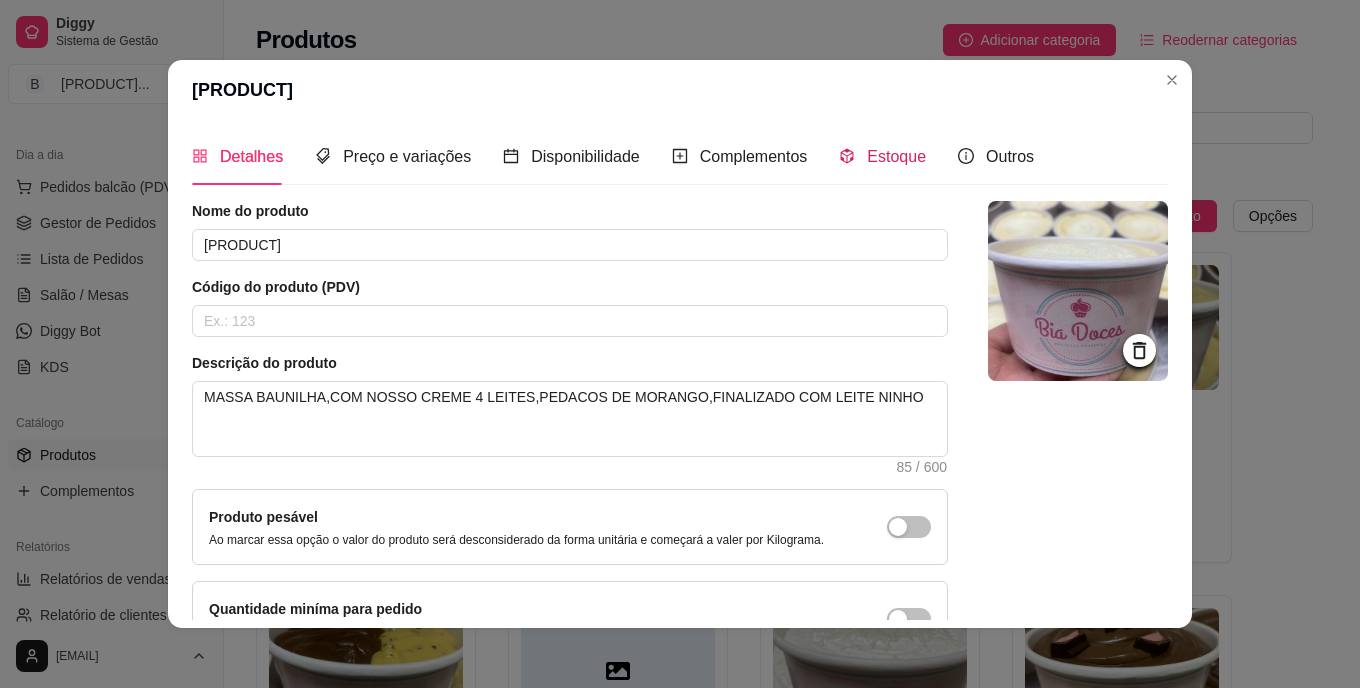 click on "Estoque" at bounding box center [896, 156] 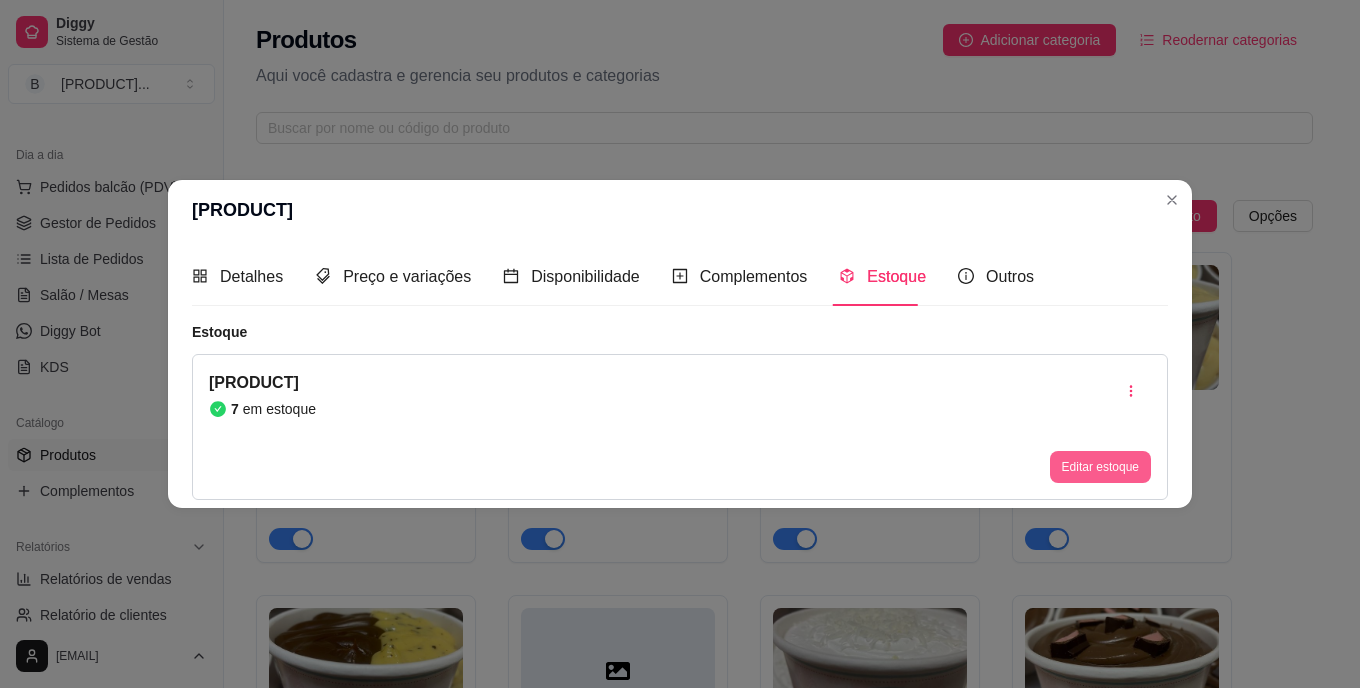 click on "Editar estoque" at bounding box center (1100, 467) 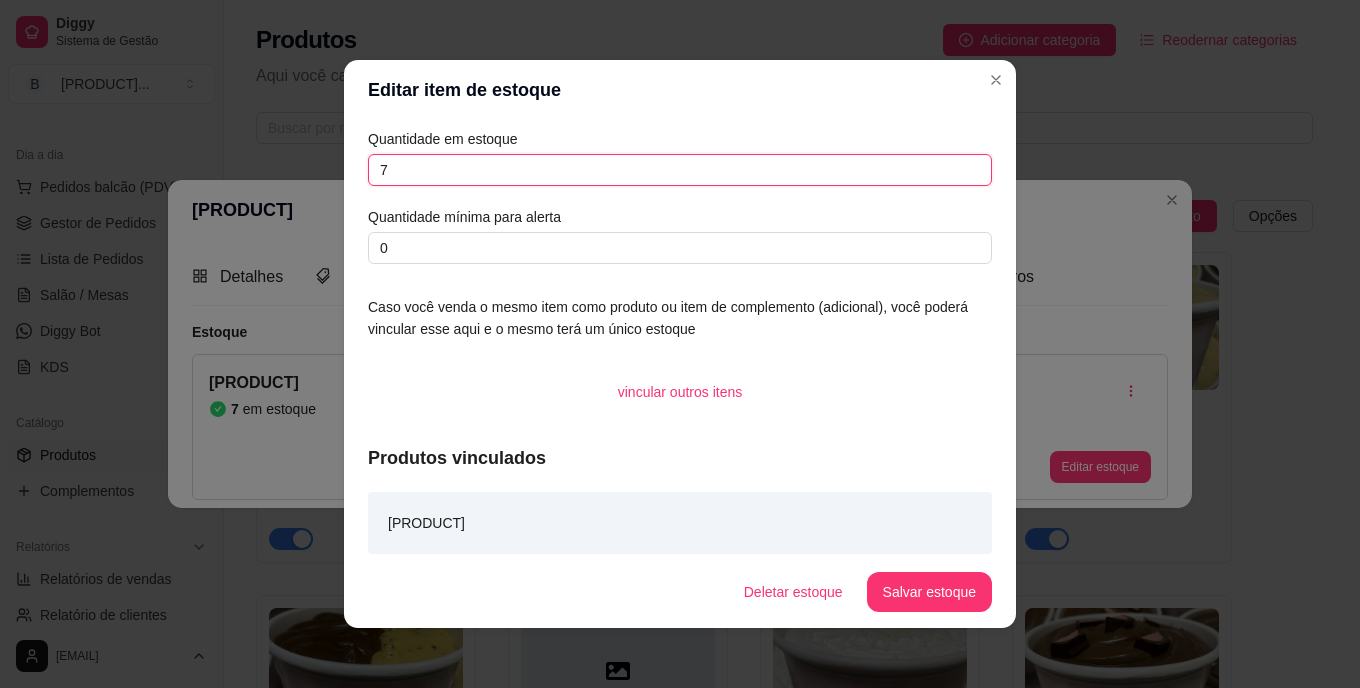 click on "7" at bounding box center [680, 170] 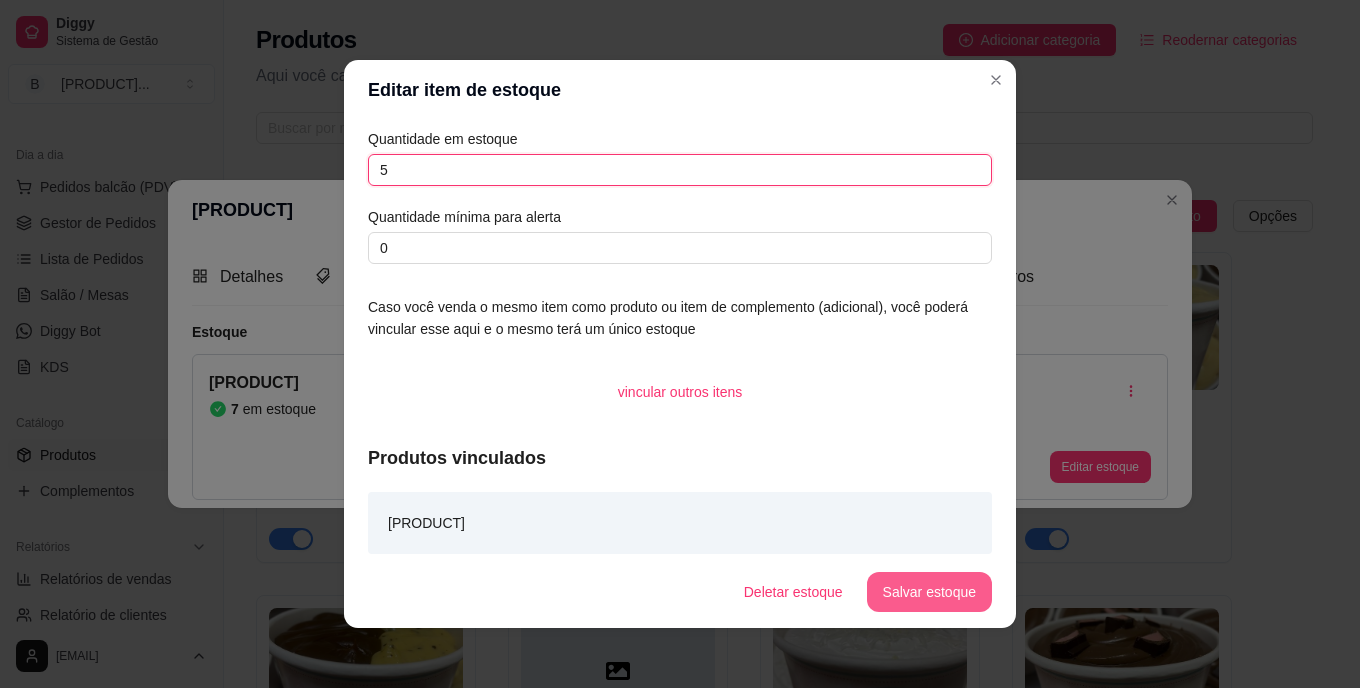 type on "5" 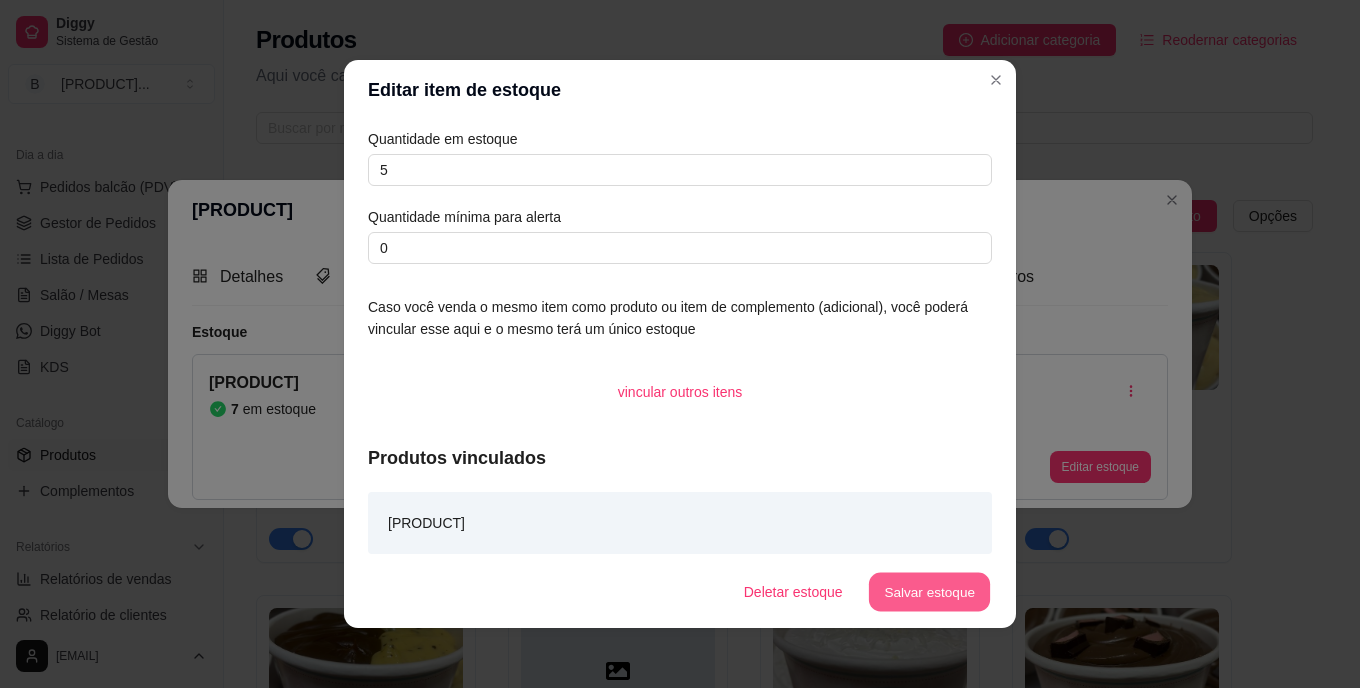 click on "Salvar estoque" at bounding box center (929, 592) 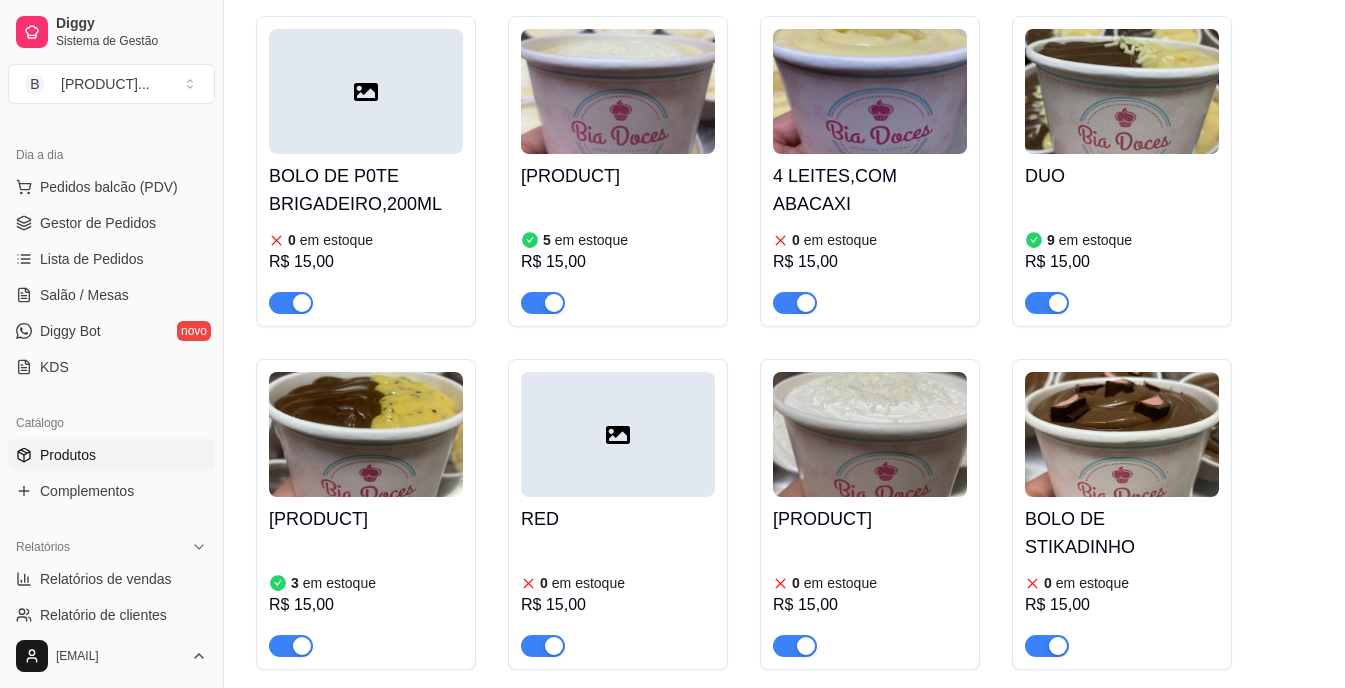 scroll, scrollTop: 240, scrollLeft: 0, axis: vertical 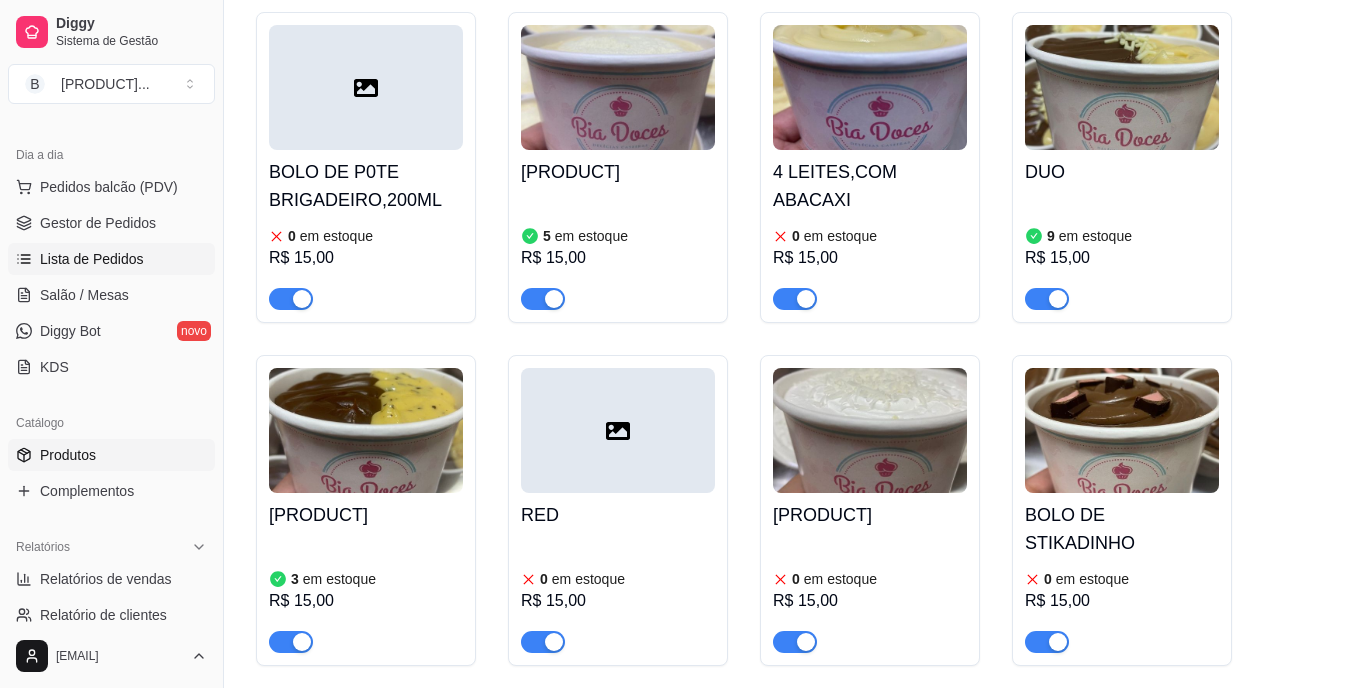 click on "Lista de Pedidos" at bounding box center (92, 259) 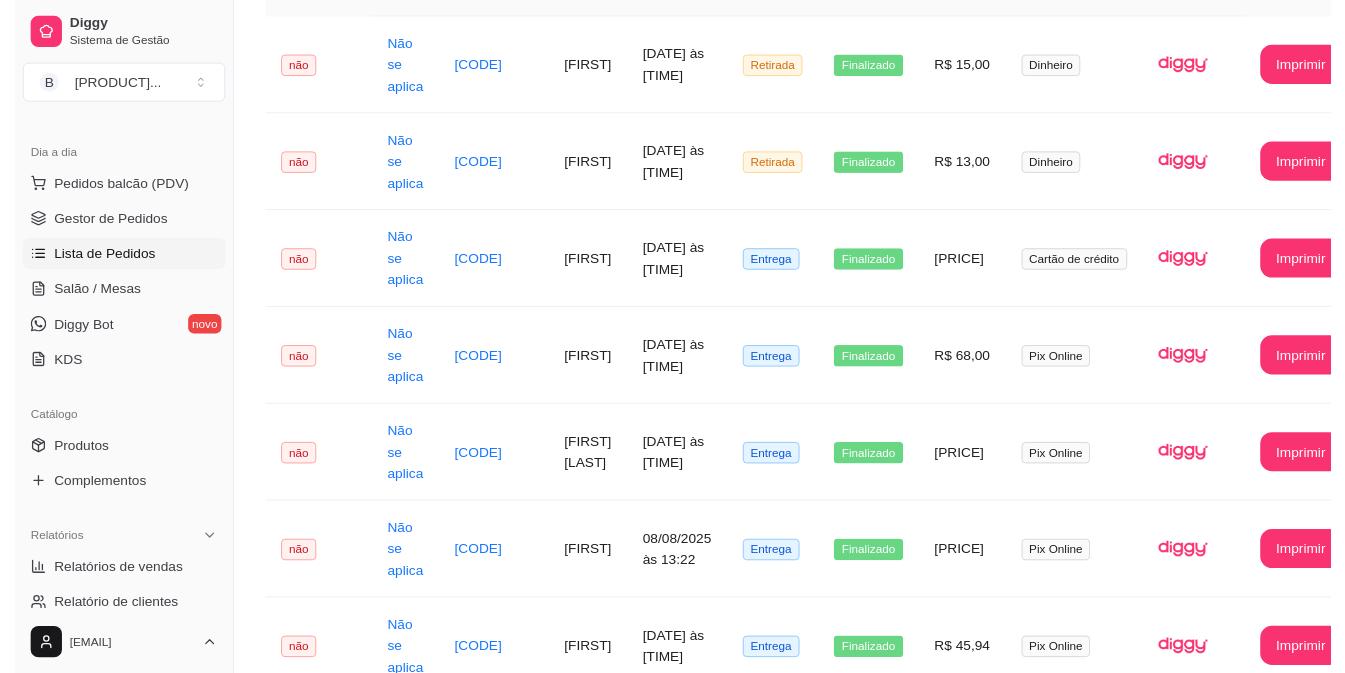 scroll, scrollTop: 0, scrollLeft: 0, axis: both 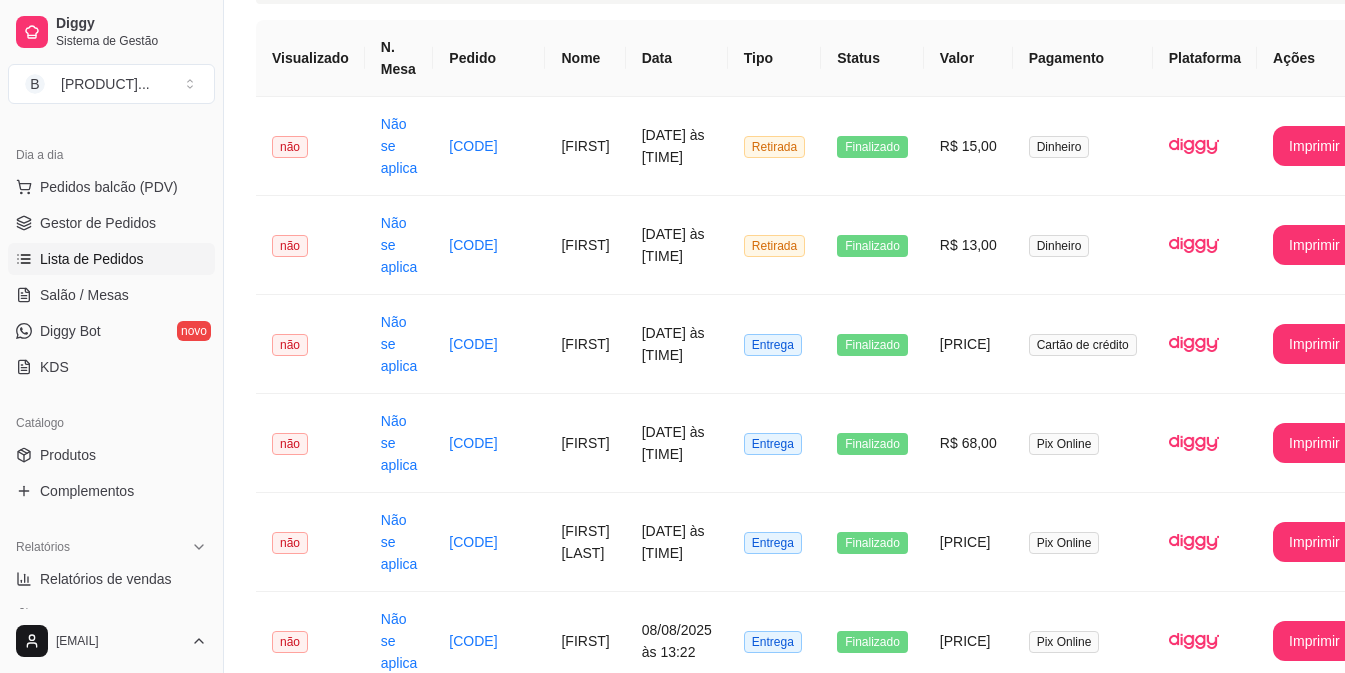 click on "Relatórios Relatórios de vendas Relatório de clientes Relatório de mesas Relatório de fidelidade novo" at bounding box center [111, 617] 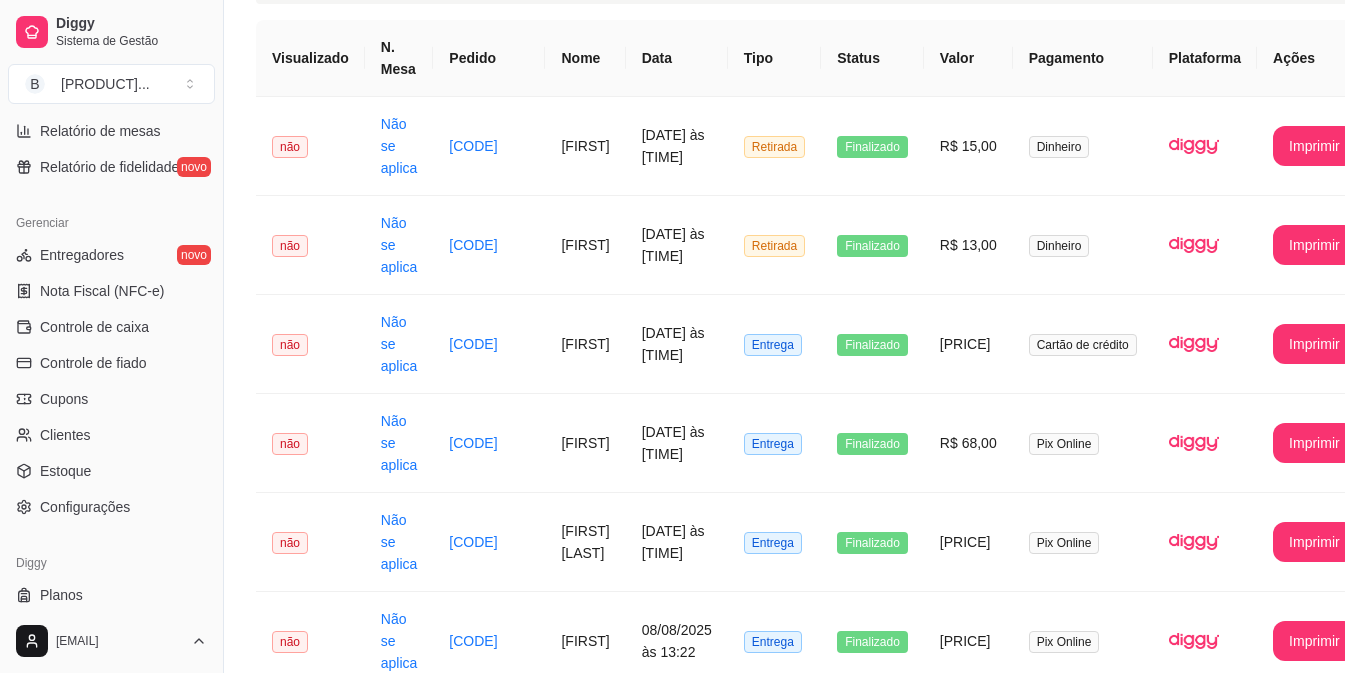 scroll, scrollTop: 680, scrollLeft: 0, axis: vertical 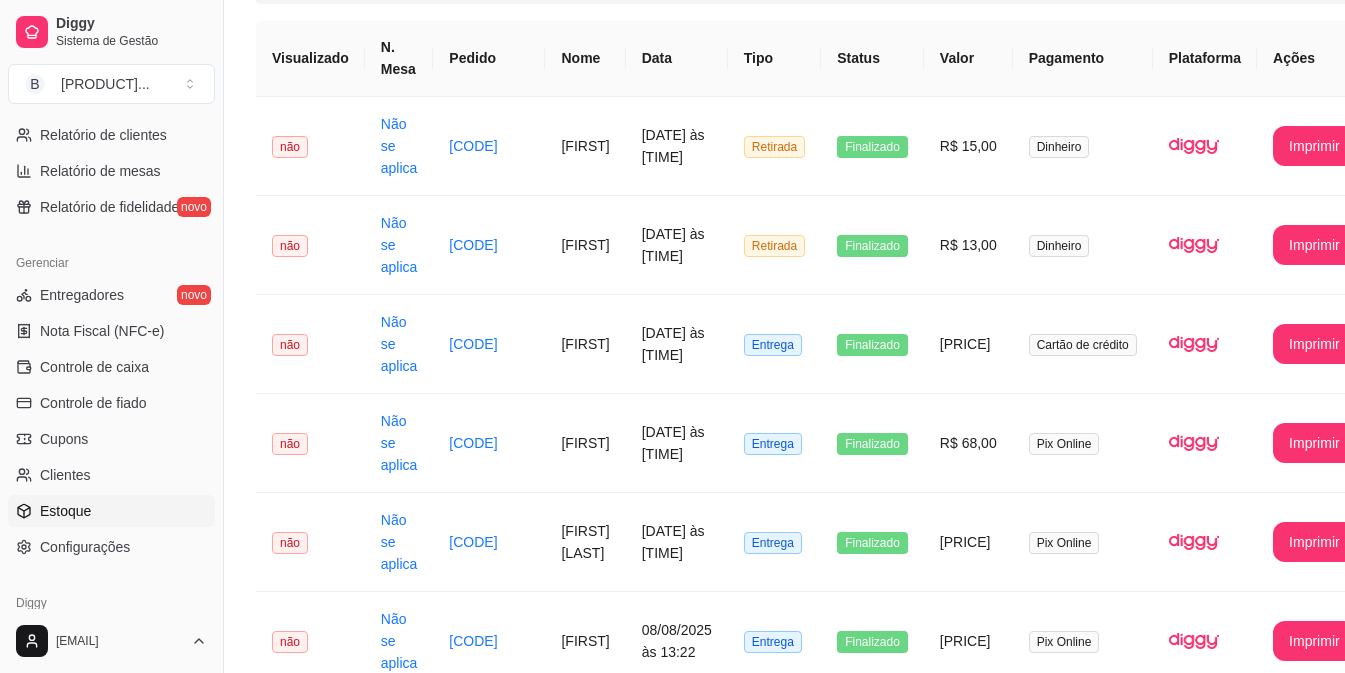 click 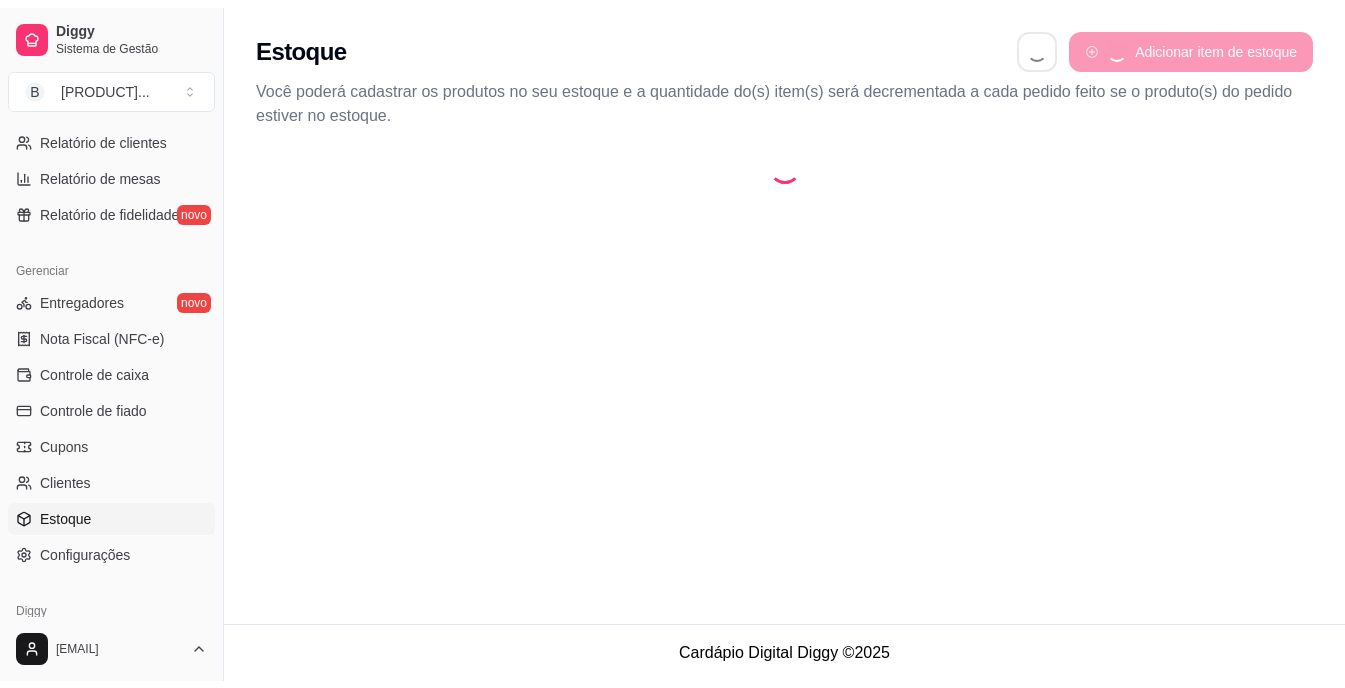 scroll, scrollTop: 0, scrollLeft: 0, axis: both 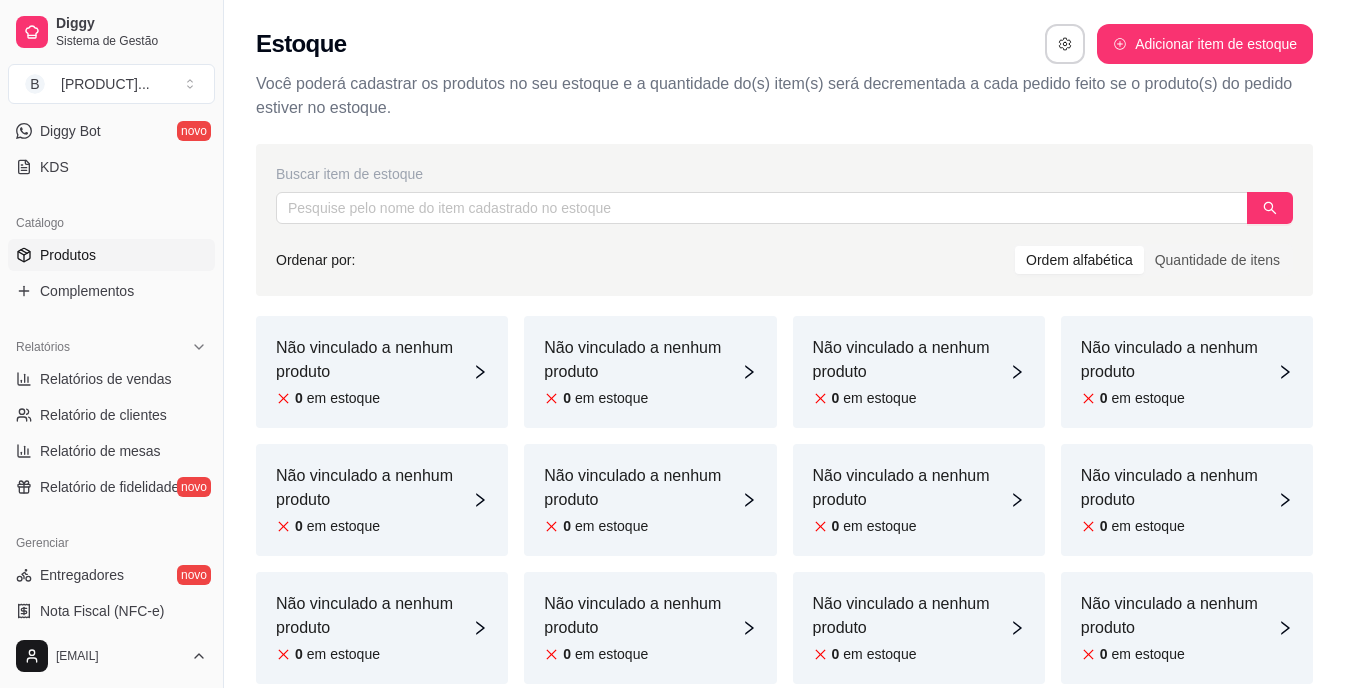 click on "Produtos" at bounding box center (111, 255) 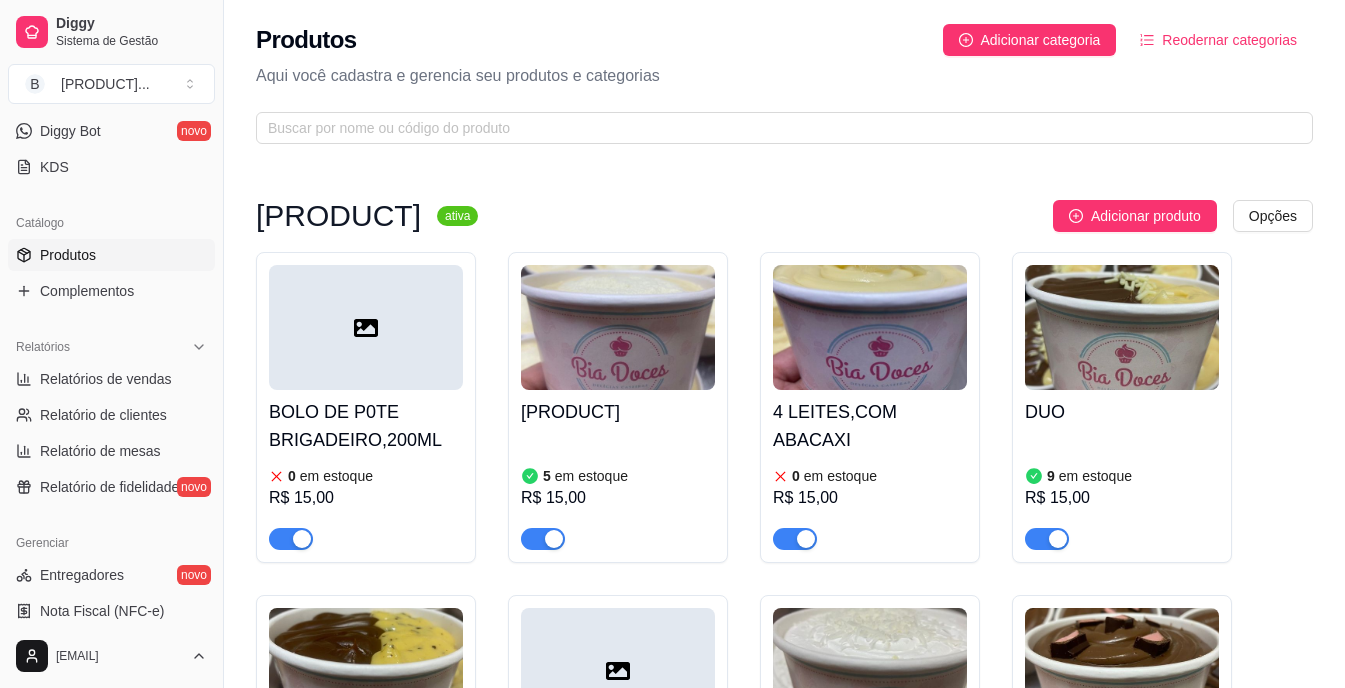 click on "[PRODUCT]" at bounding box center [784, 750] 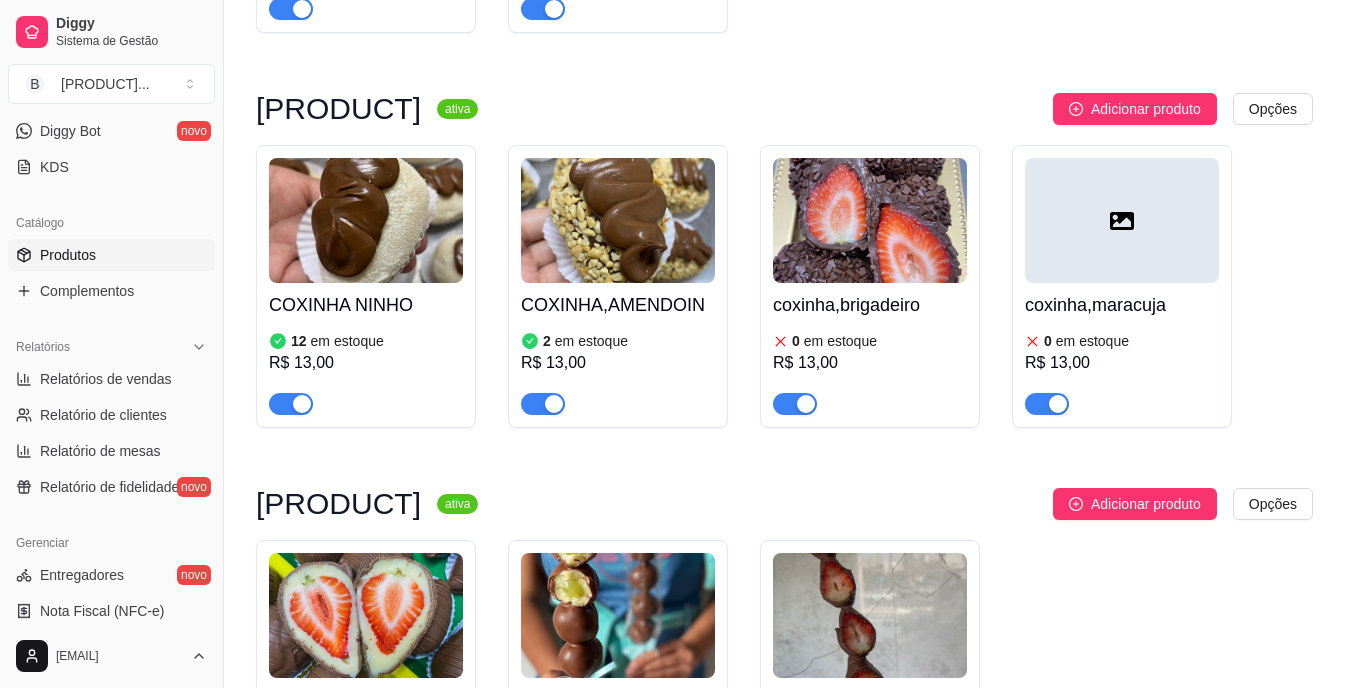 scroll, scrollTop: 1640, scrollLeft: 0, axis: vertical 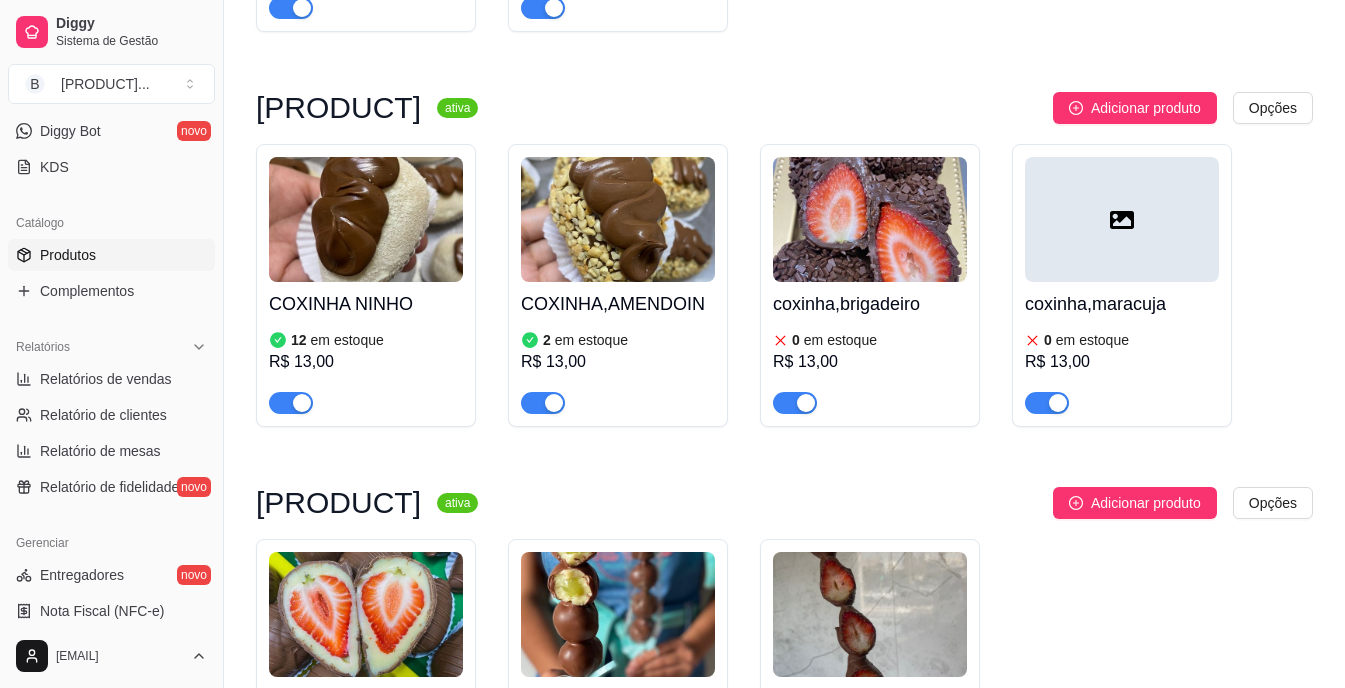 click on "COXINHA,AMENDOIN" at bounding box center (618, 304) 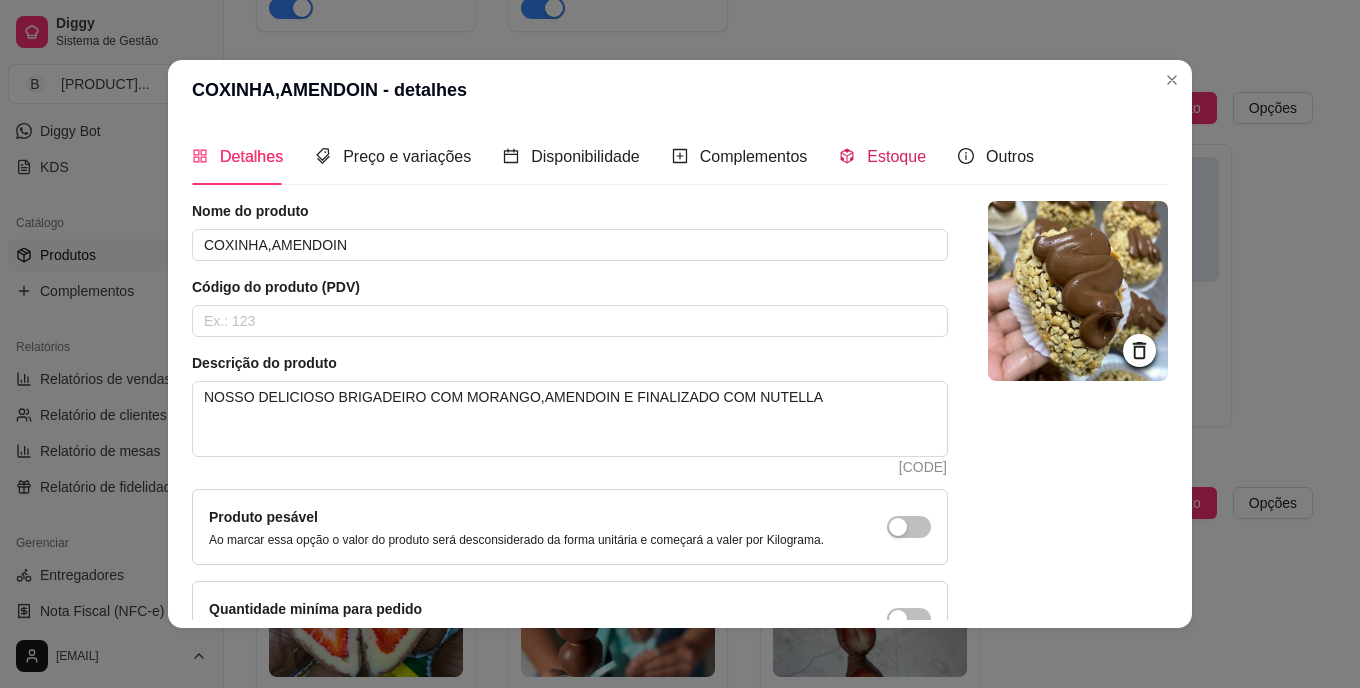 click on "Estoque" at bounding box center (882, 156) 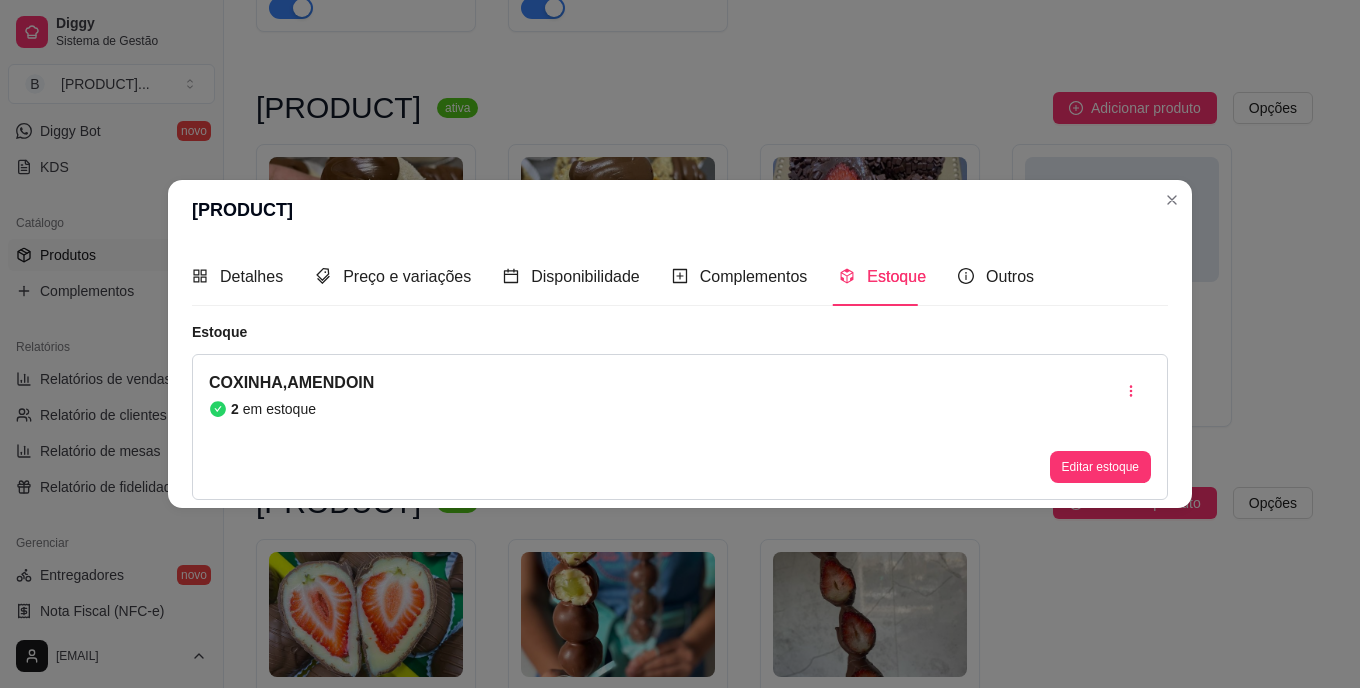 type 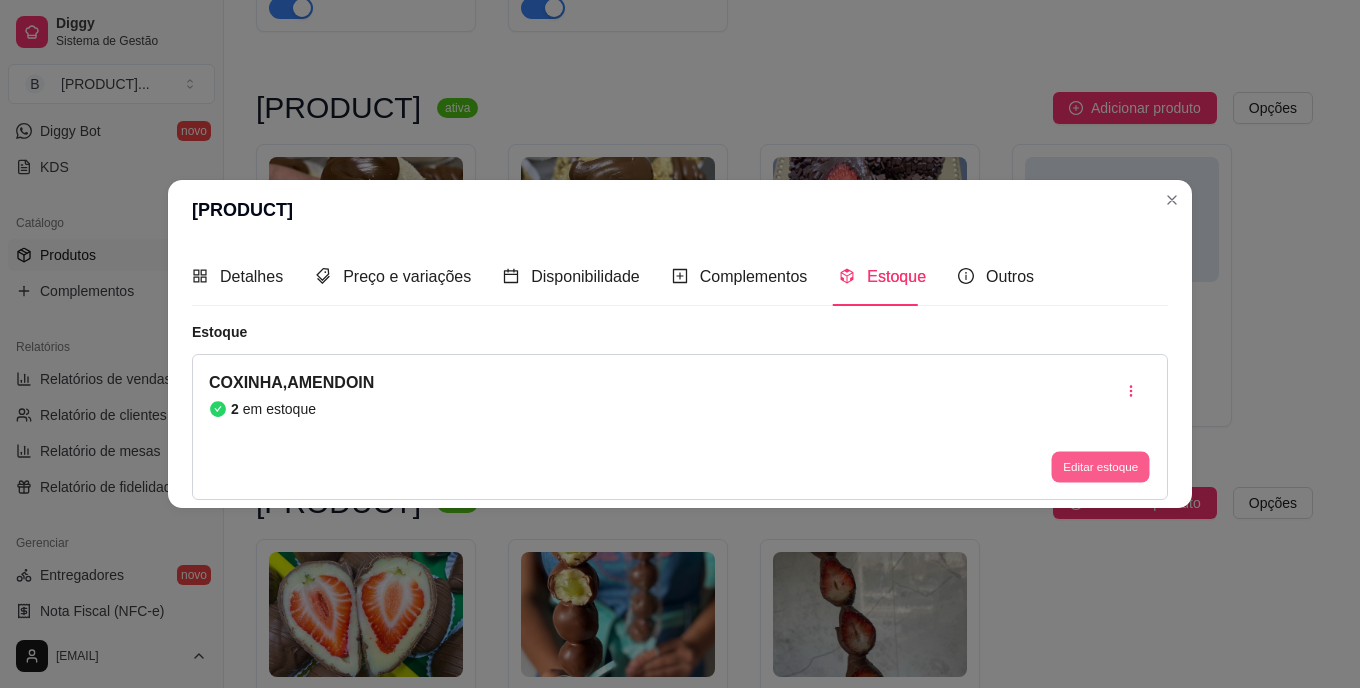 click on "Editar estoque" at bounding box center [1100, 466] 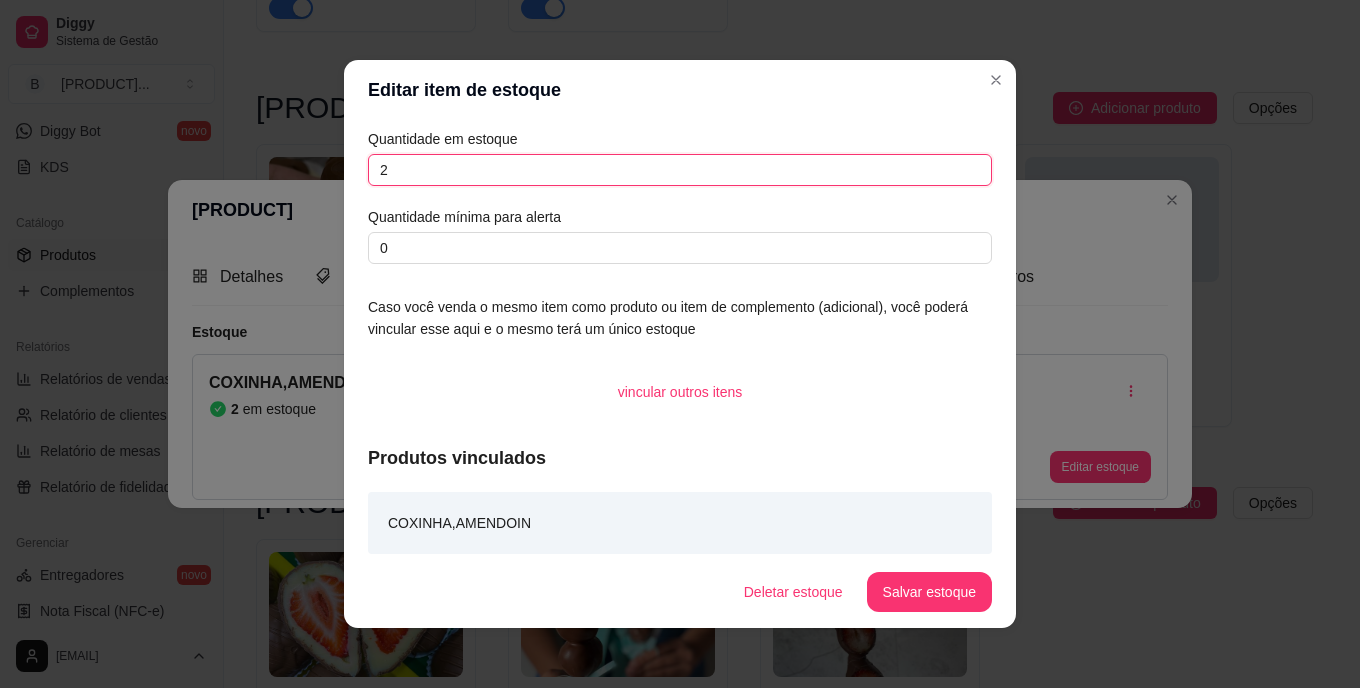 click on "2" at bounding box center (680, 170) 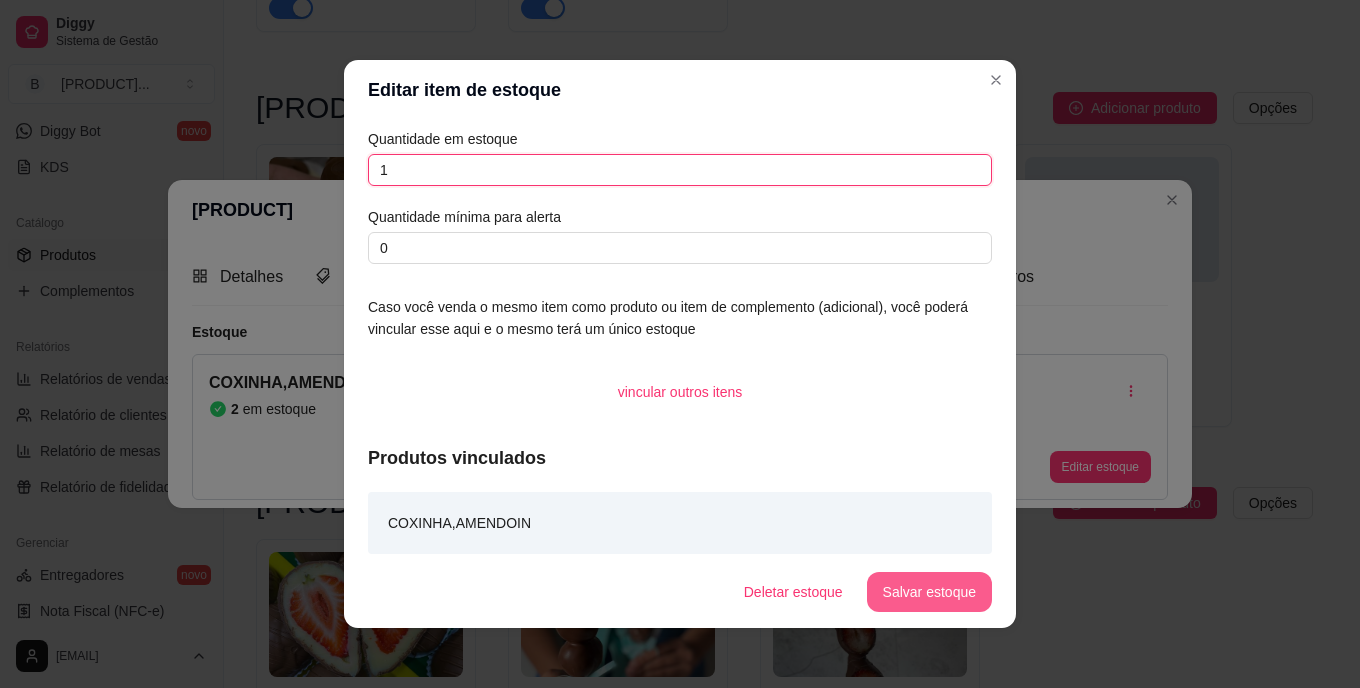 type on "1" 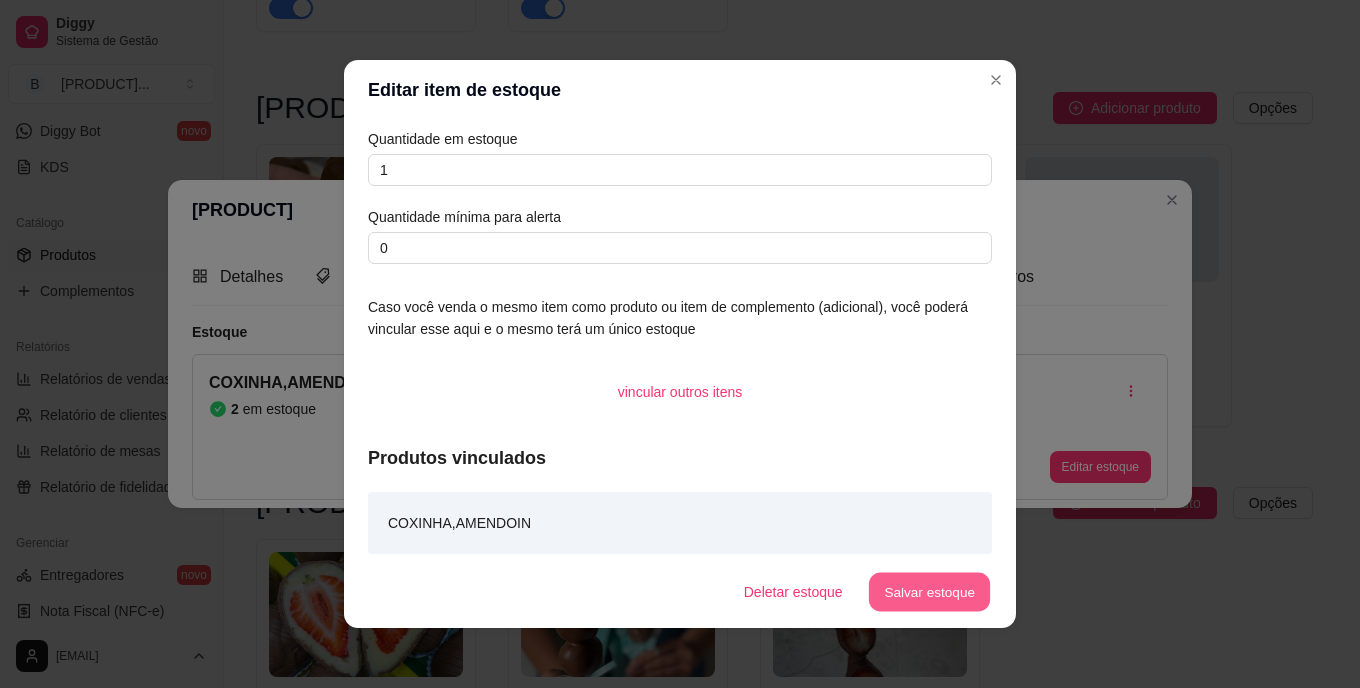 click on "Salvar estoque" at bounding box center [929, 592] 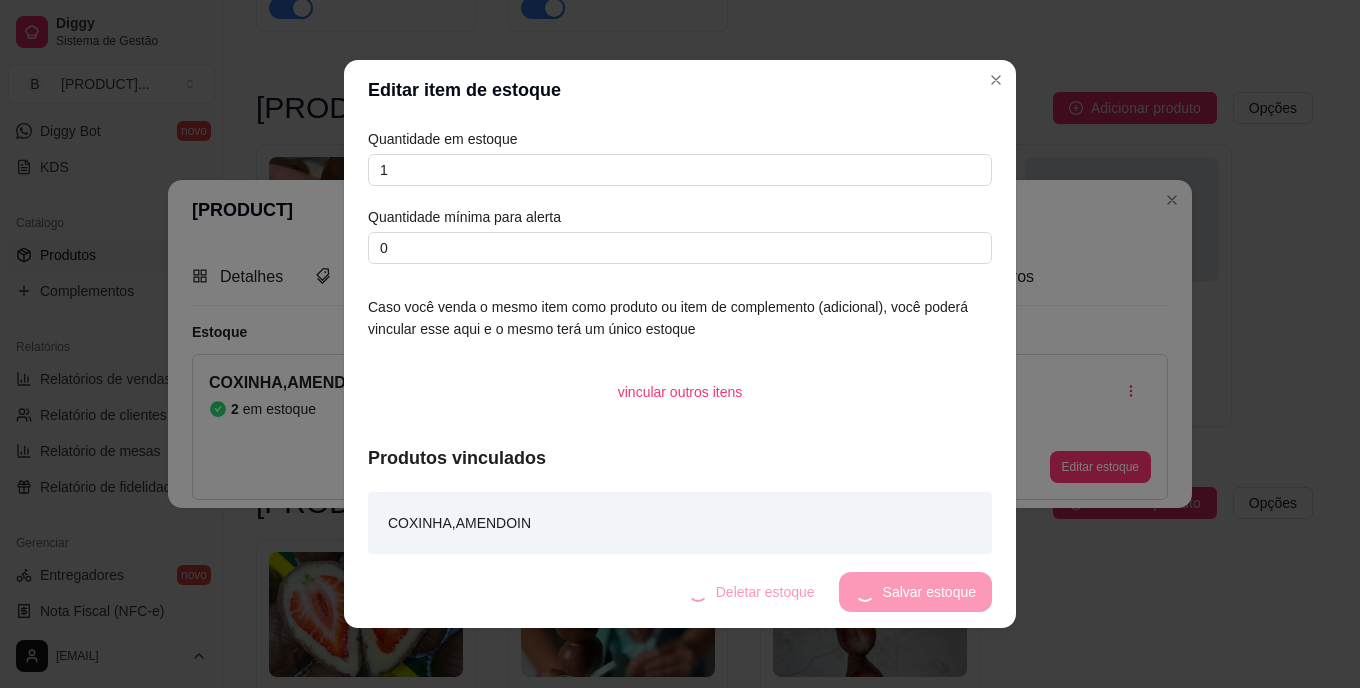 click on "Deletar estoque Salvar estoque" at bounding box center [832, 592] 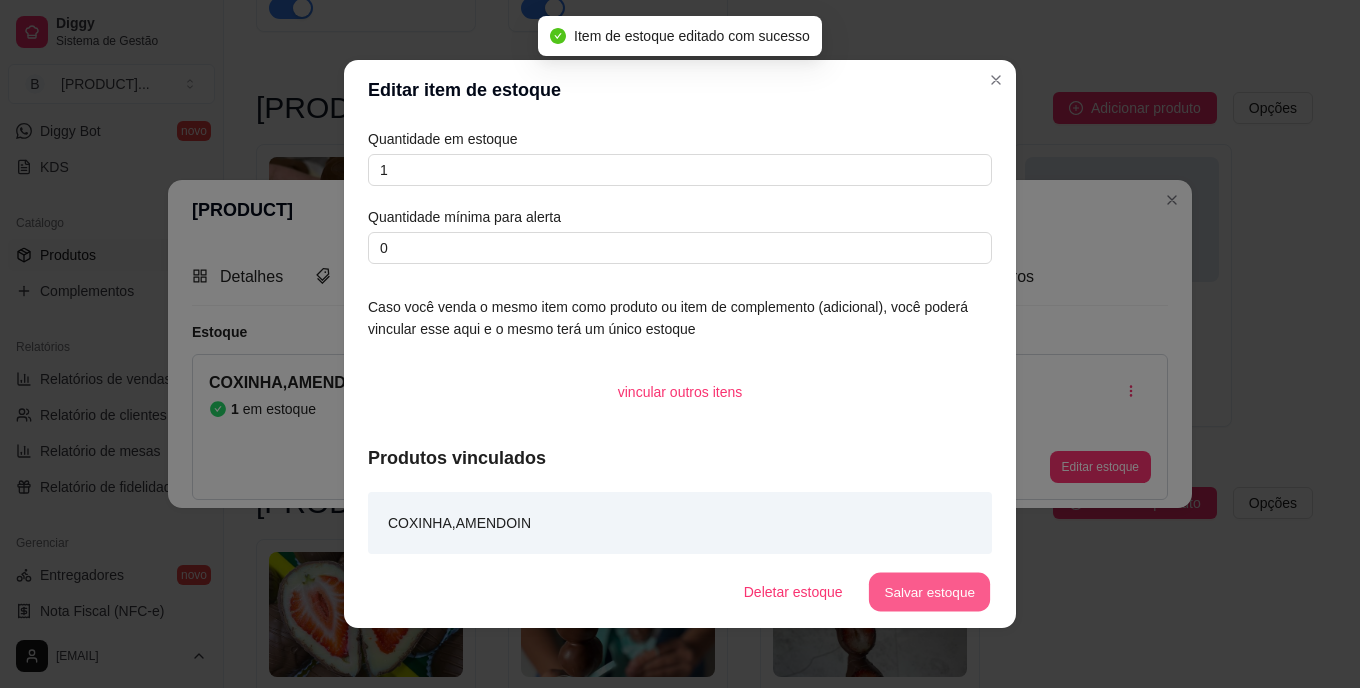 click on "Salvar estoque" at bounding box center (929, 592) 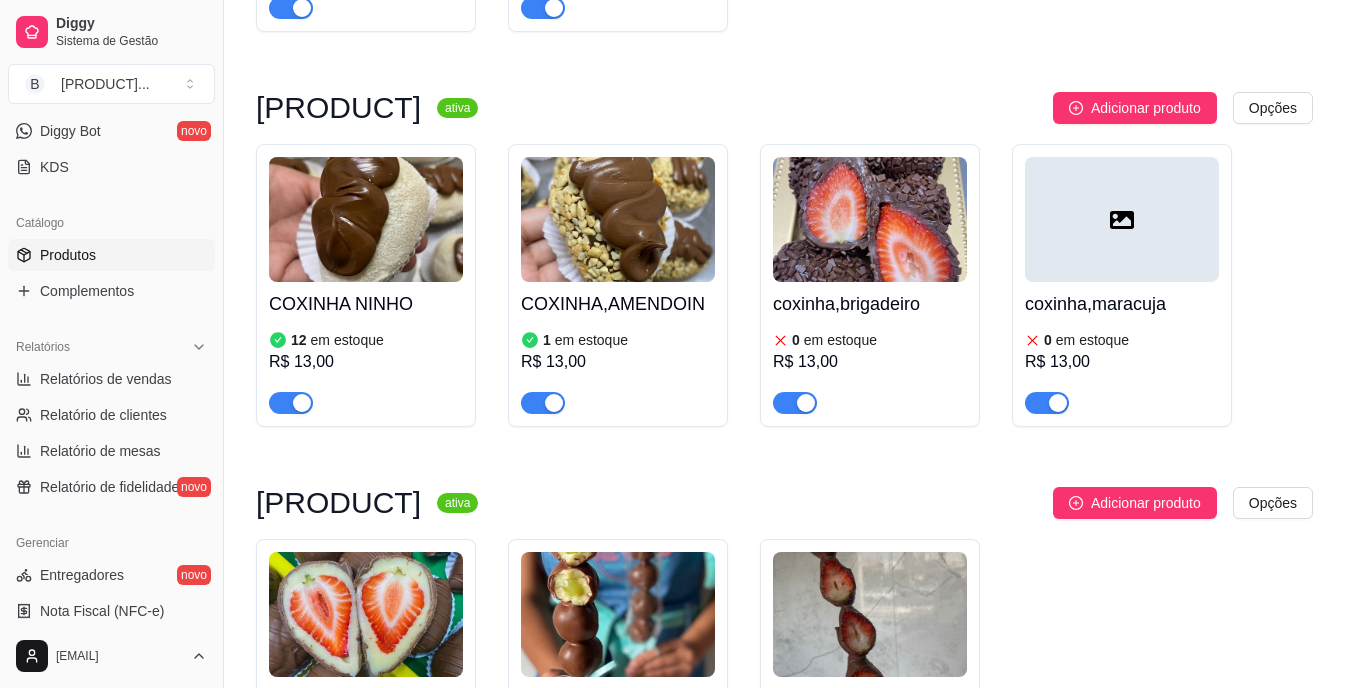 click on "R$ 13,00" at bounding box center [366, 362] 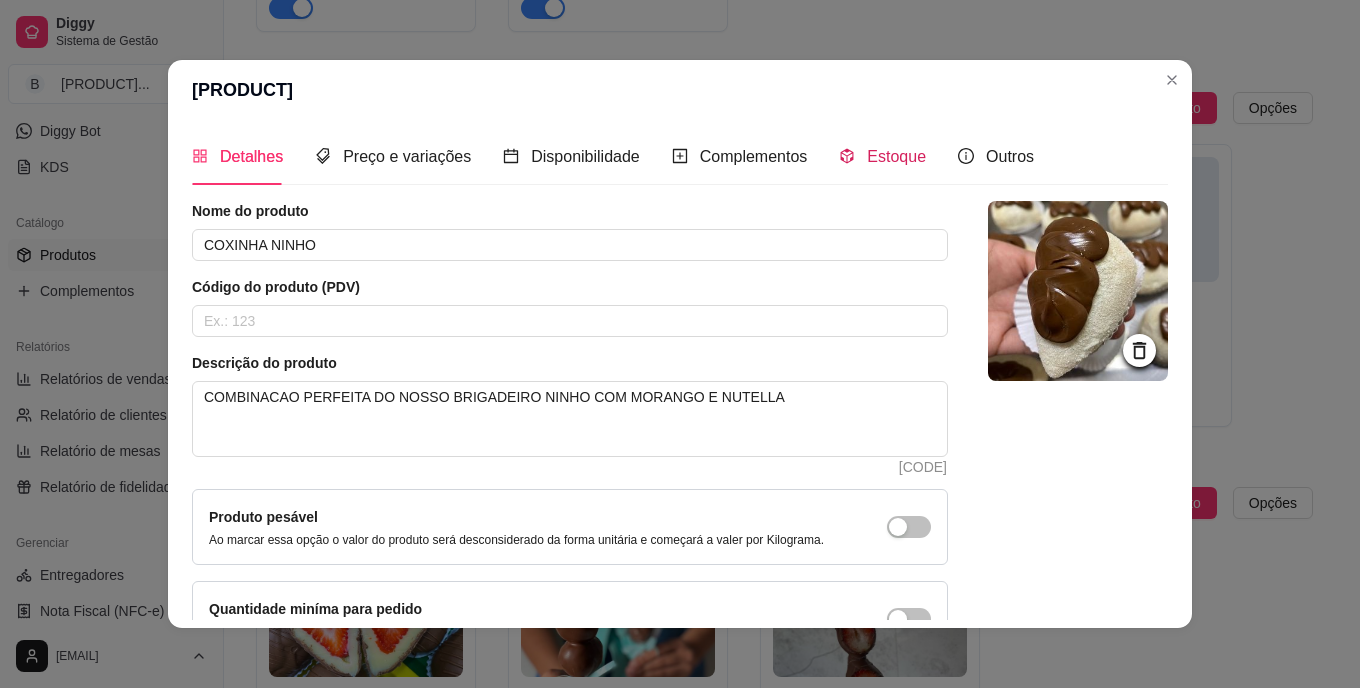 click on "Estoque" at bounding box center [882, 156] 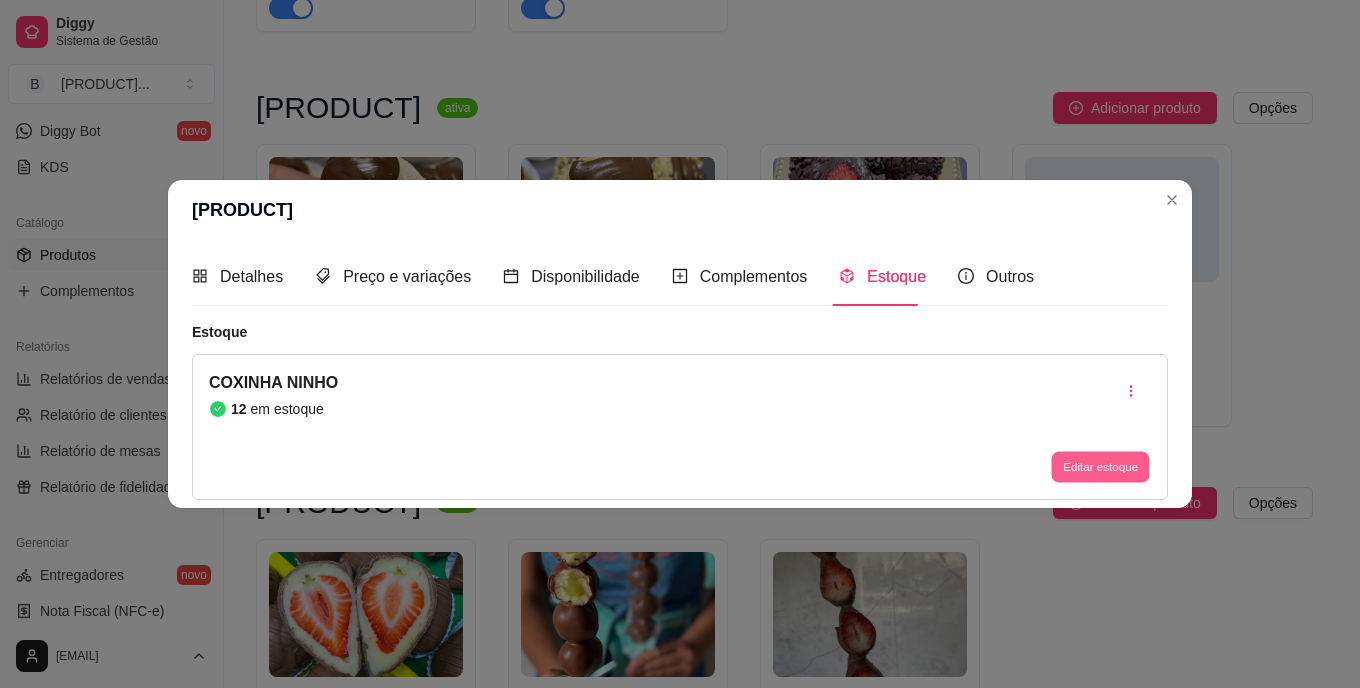 click on "Editar estoque" at bounding box center [1100, 466] 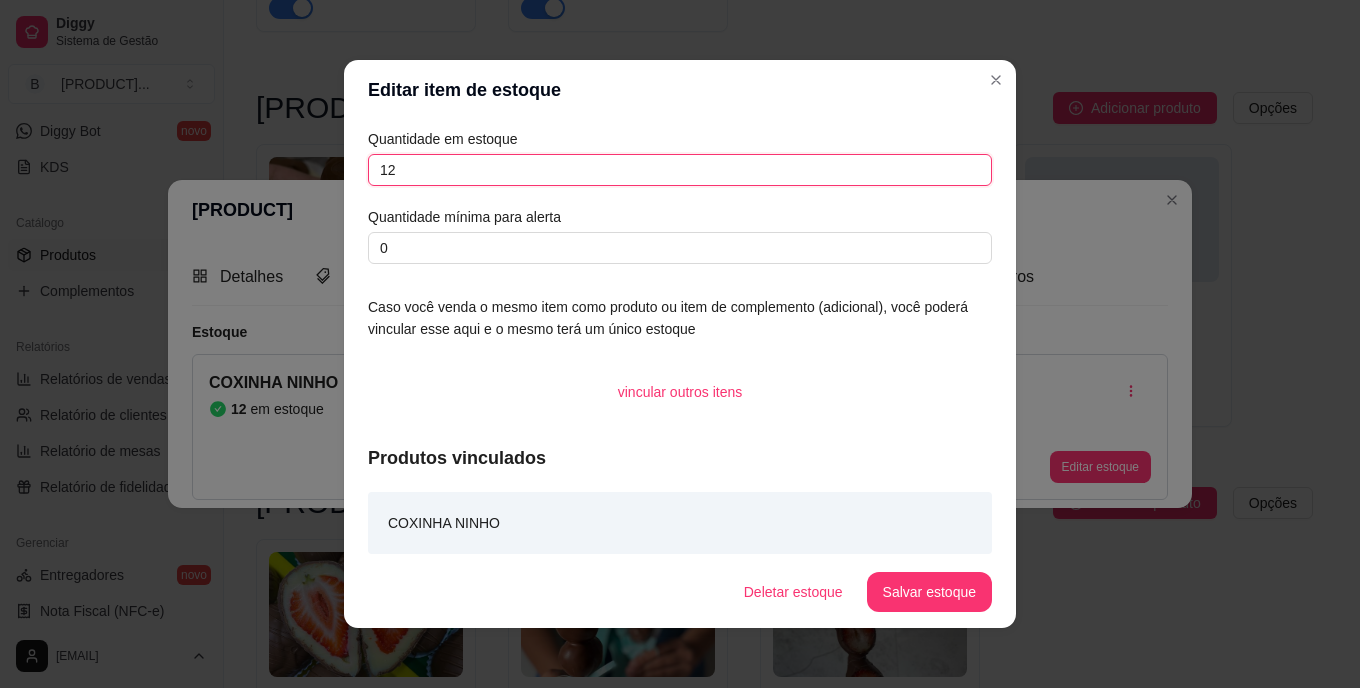 click on "12" at bounding box center [680, 170] 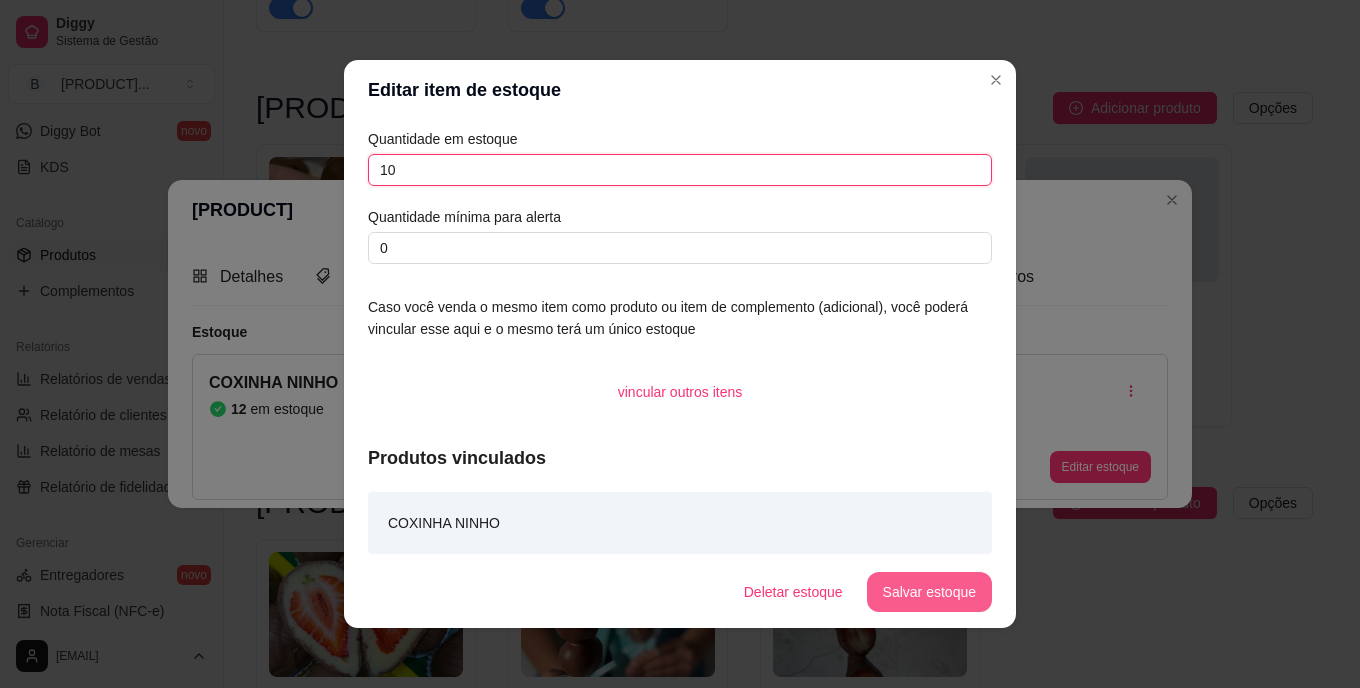 type on "10" 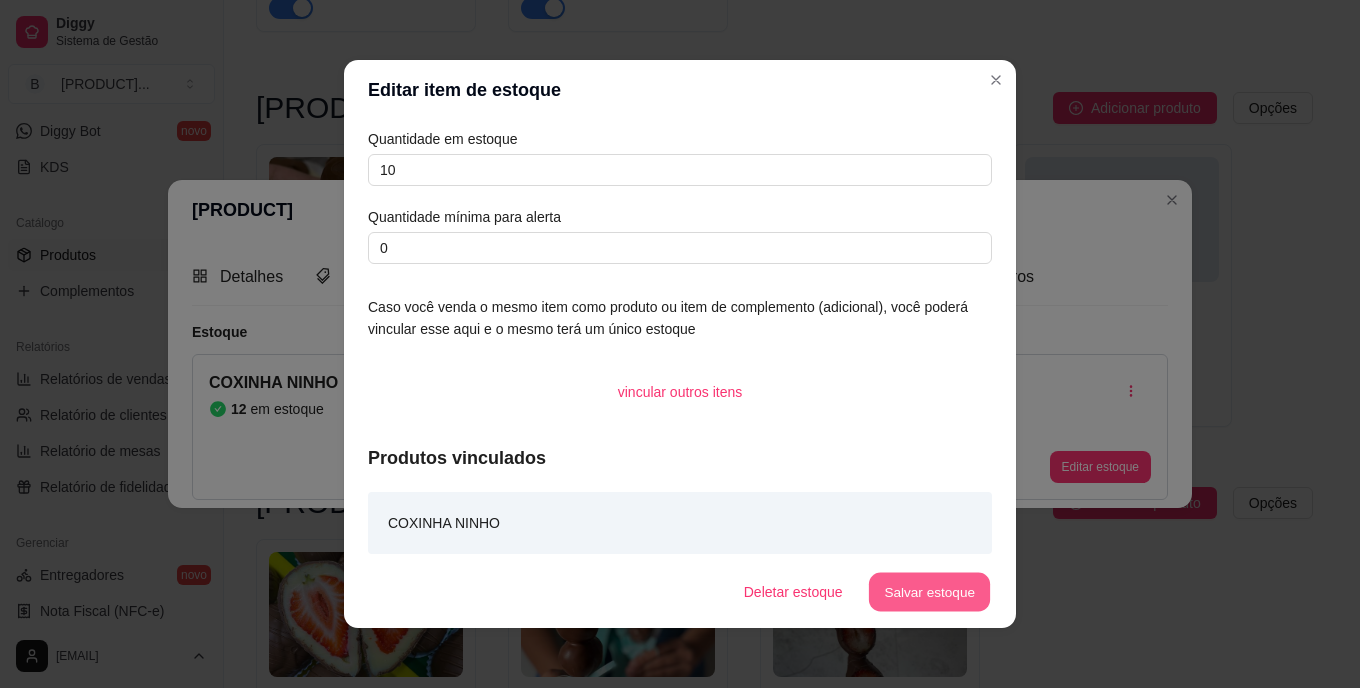 click on "Salvar estoque" at bounding box center [929, 592] 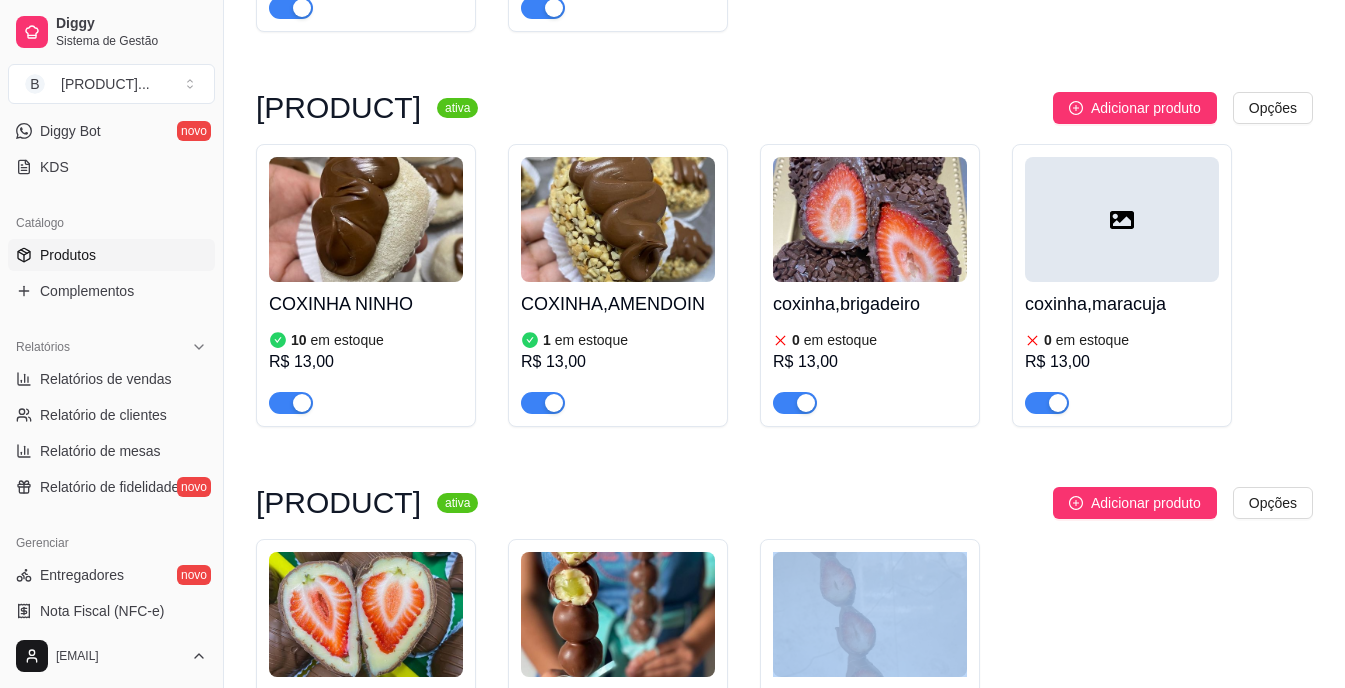 click on "[PRODUCT]" at bounding box center (784, 680) 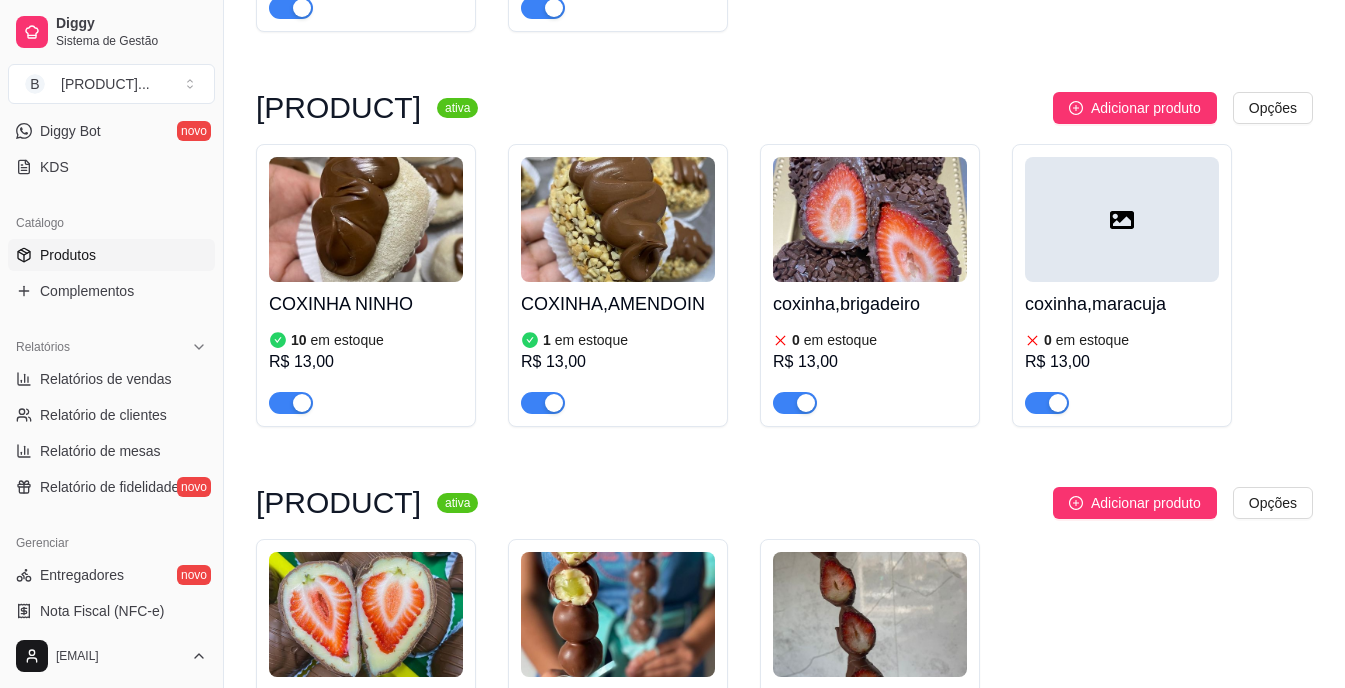 click on "[FIRST] [LAST]" at bounding box center [784, 491] 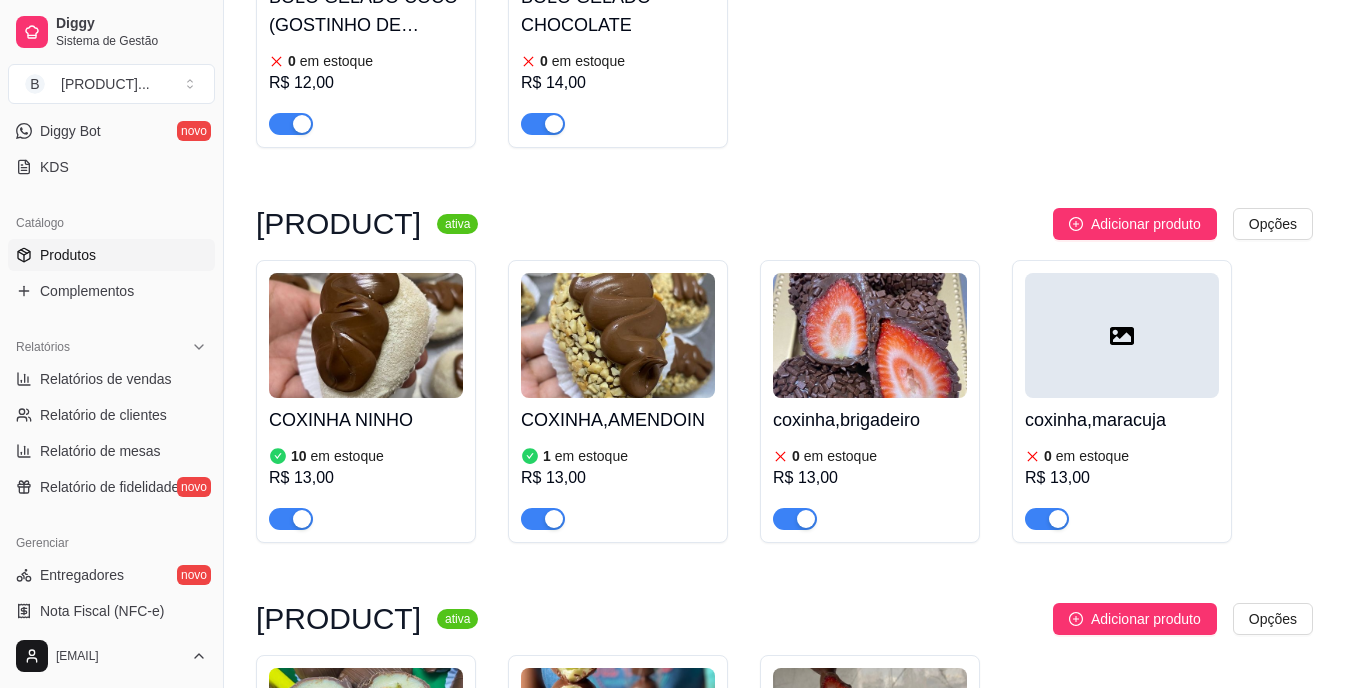 scroll, scrollTop: 1520, scrollLeft: 0, axis: vertical 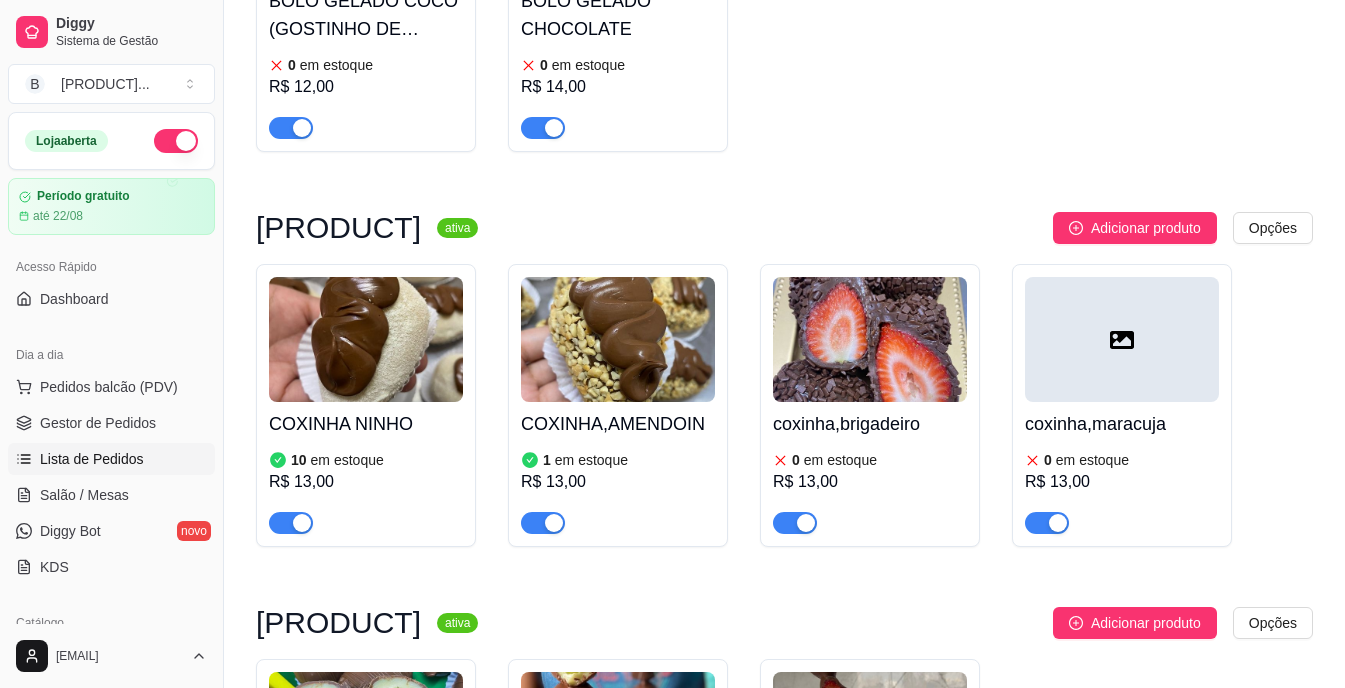 click on "Lista de Pedidos" at bounding box center (92, 459) 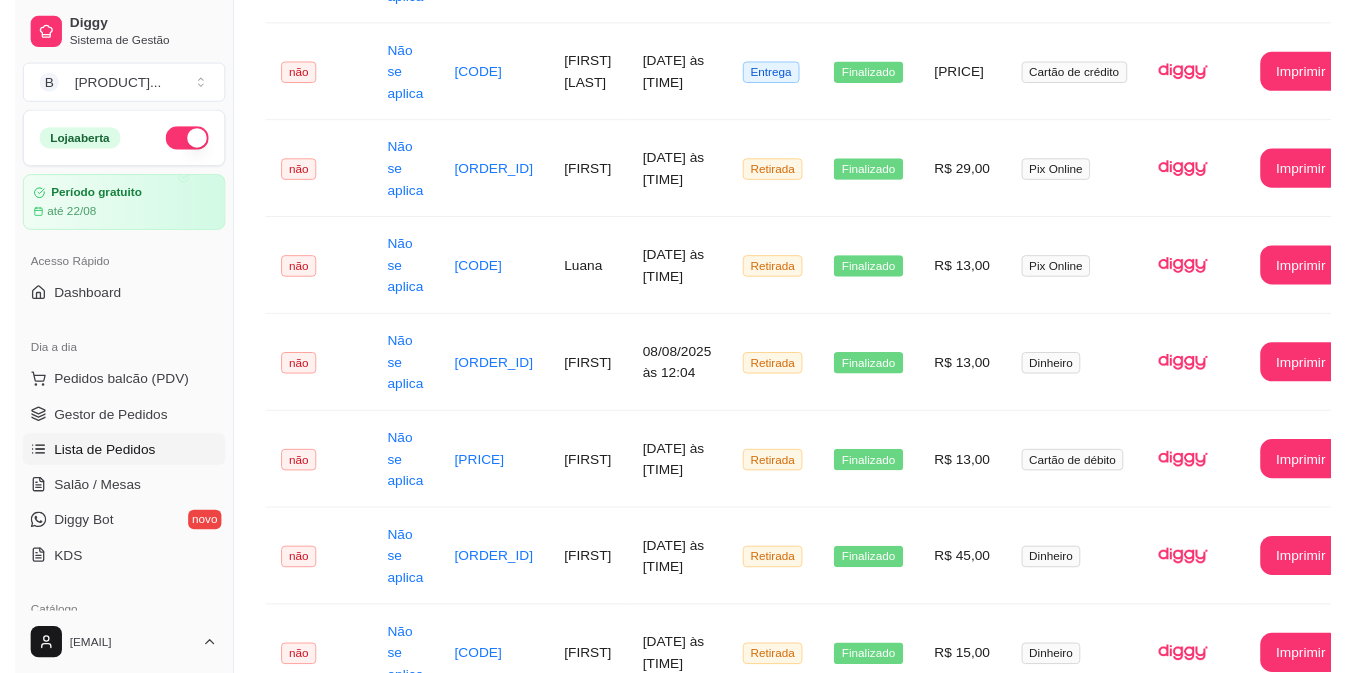 scroll, scrollTop: 0, scrollLeft: 0, axis: both 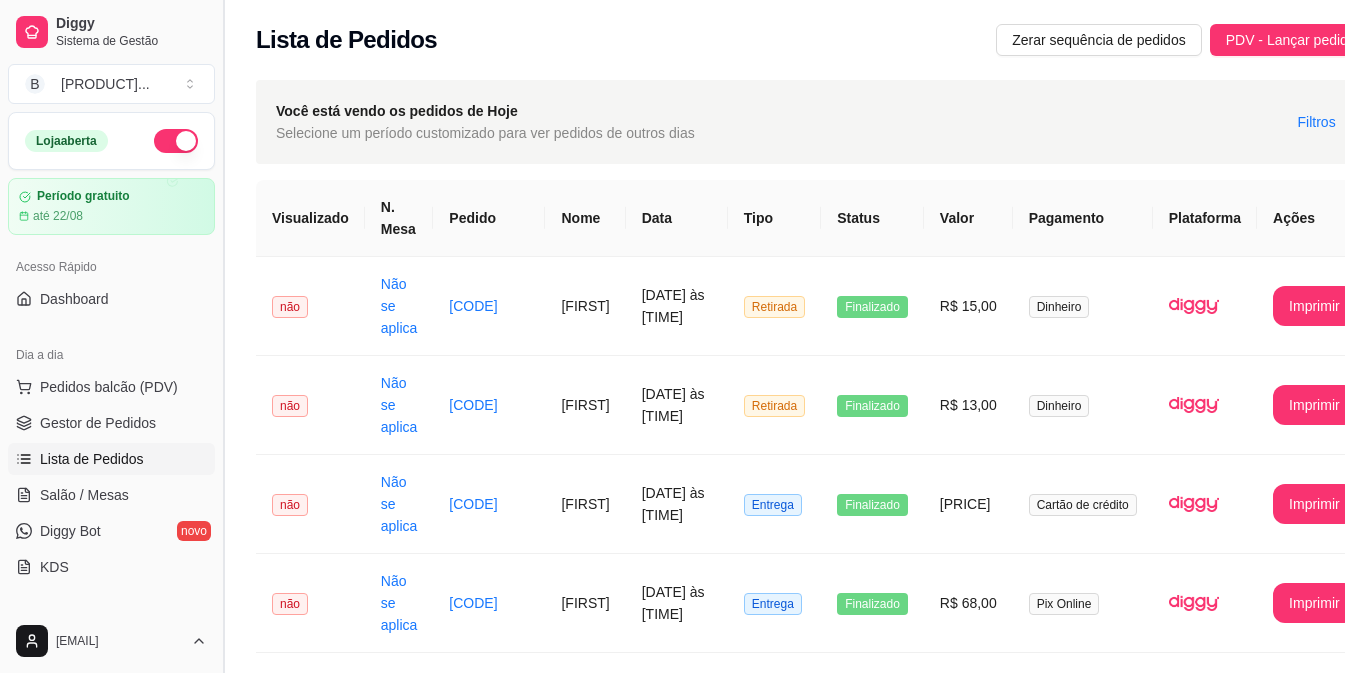 click at bounding box center (223, 336) 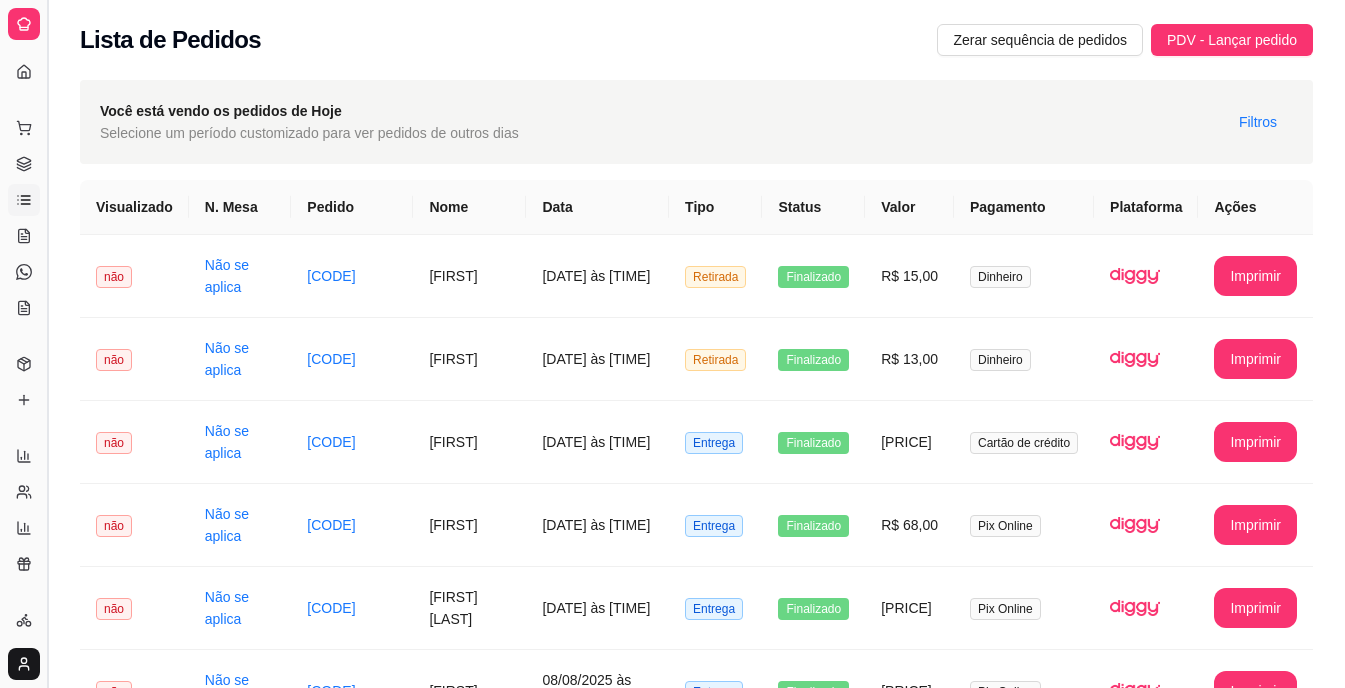 click at bounding box center (47, 344) 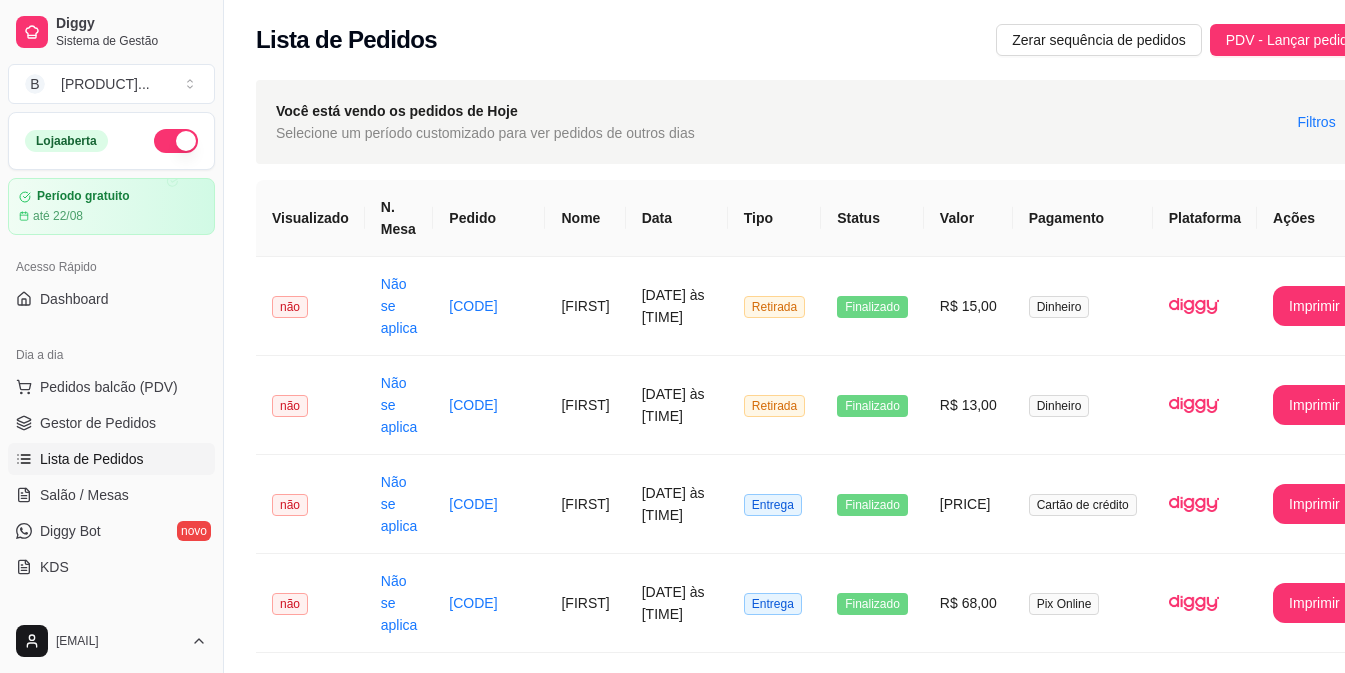 click on "Dia a dia Pedidos balcão (PDV) Gestor de Pedidos Lista de Pedidos Salão / Mesas Diggy Bot novo KDS" at bounding box center (111, 461) 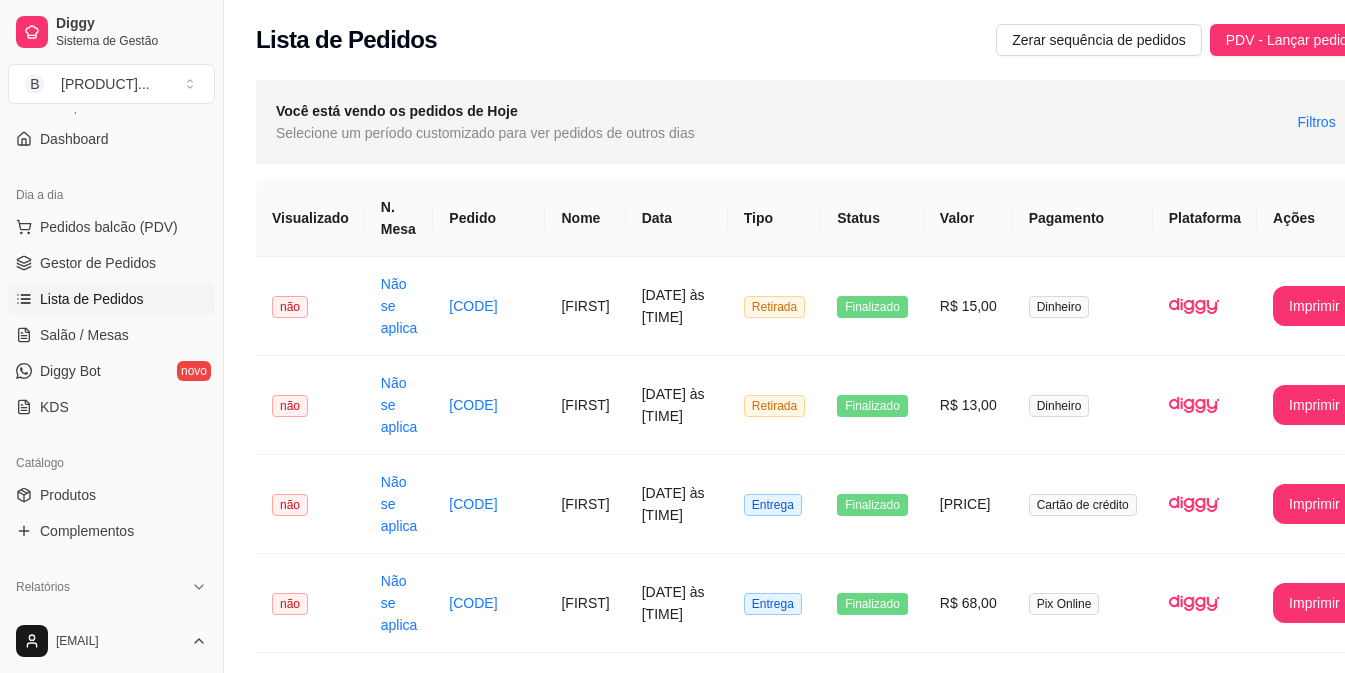 scroll, scrollTop: 200, scrollLeft: 0, axis: vertical 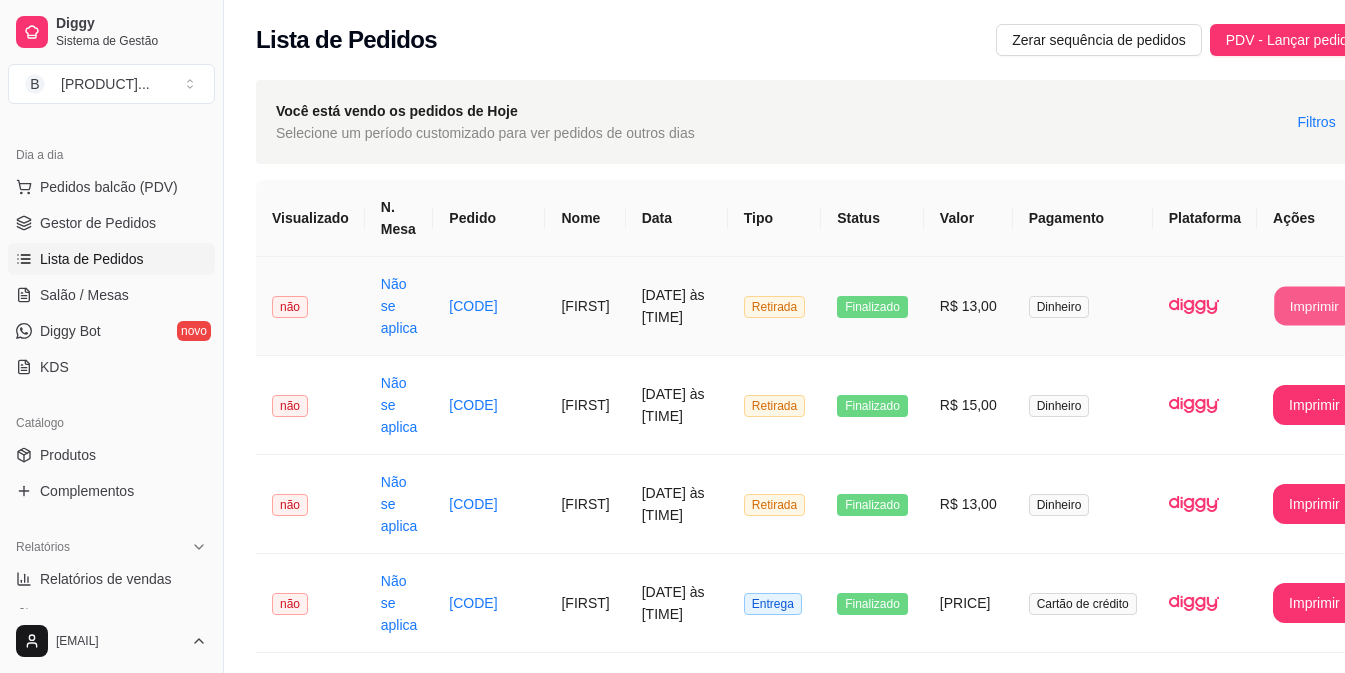 click on "Imprimir" at bounding box center [1314, 306] 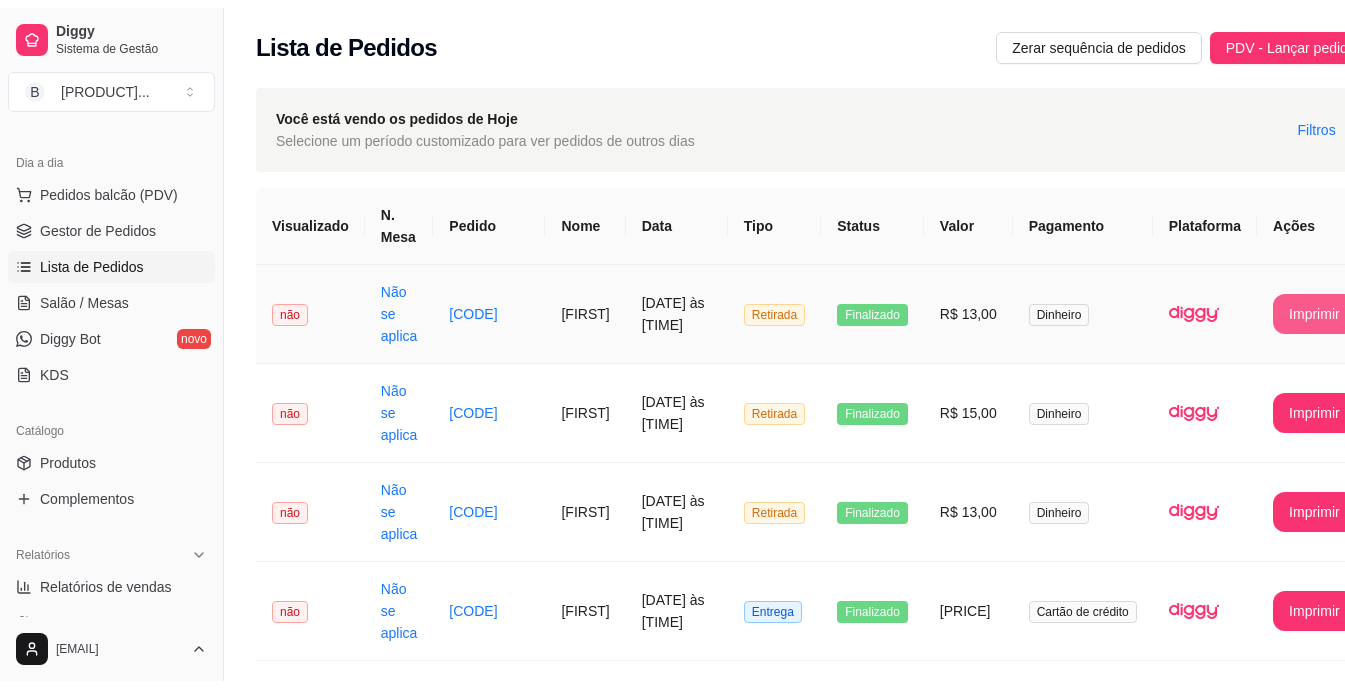 scroll, scrollTop: 0, scrollLeft: 0, axis: both 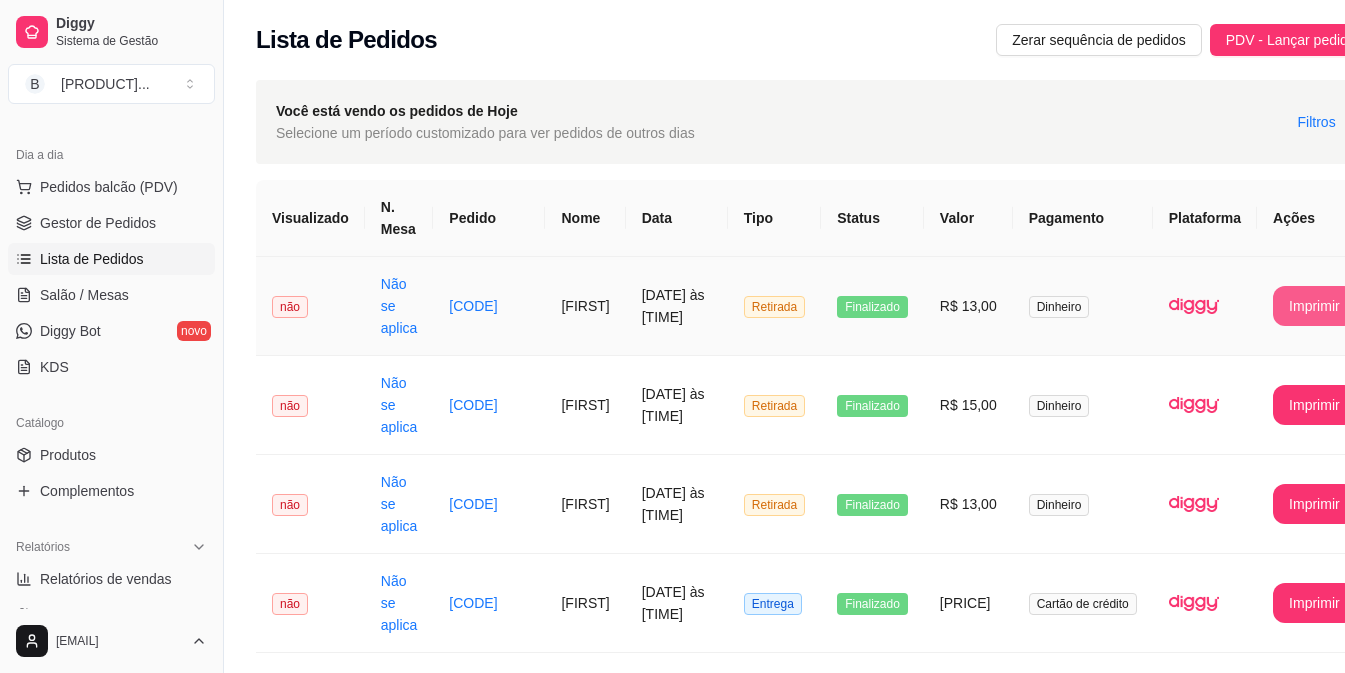click on "Relatórios de vendas" at bounding box center (106, 579) 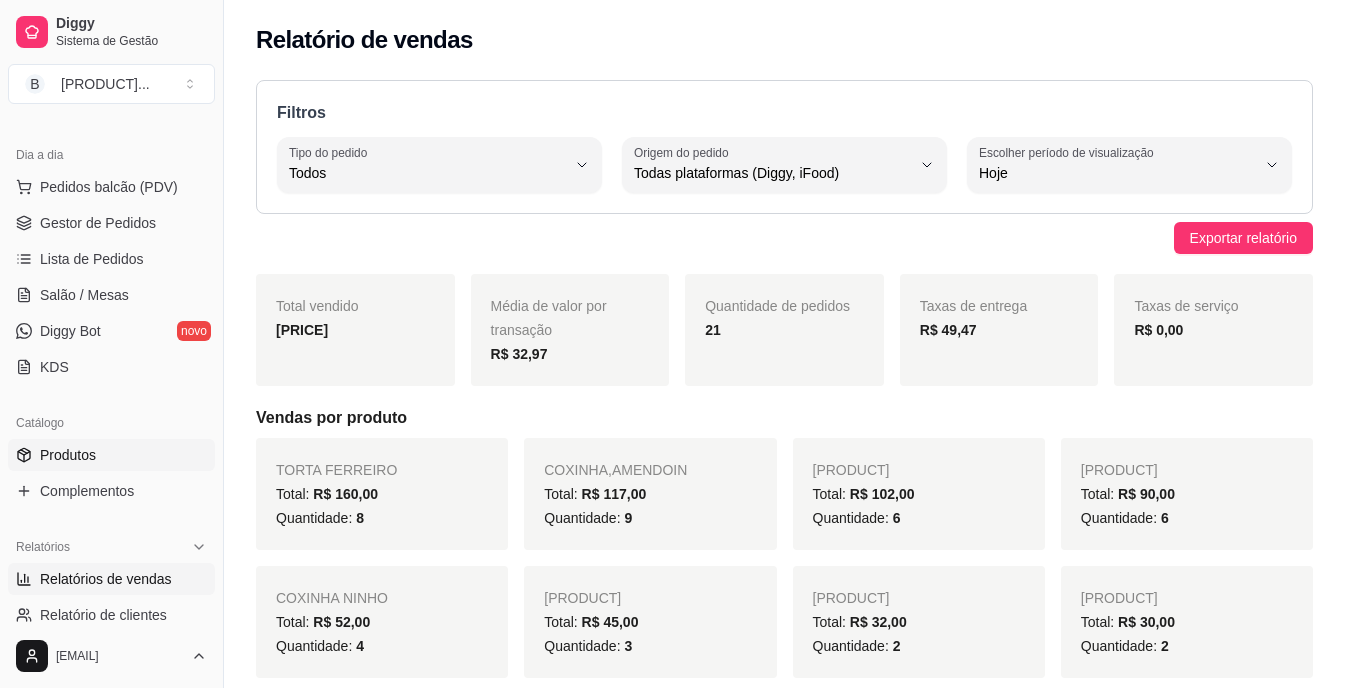 click on "Produtos" at bounding box center [68, 455] 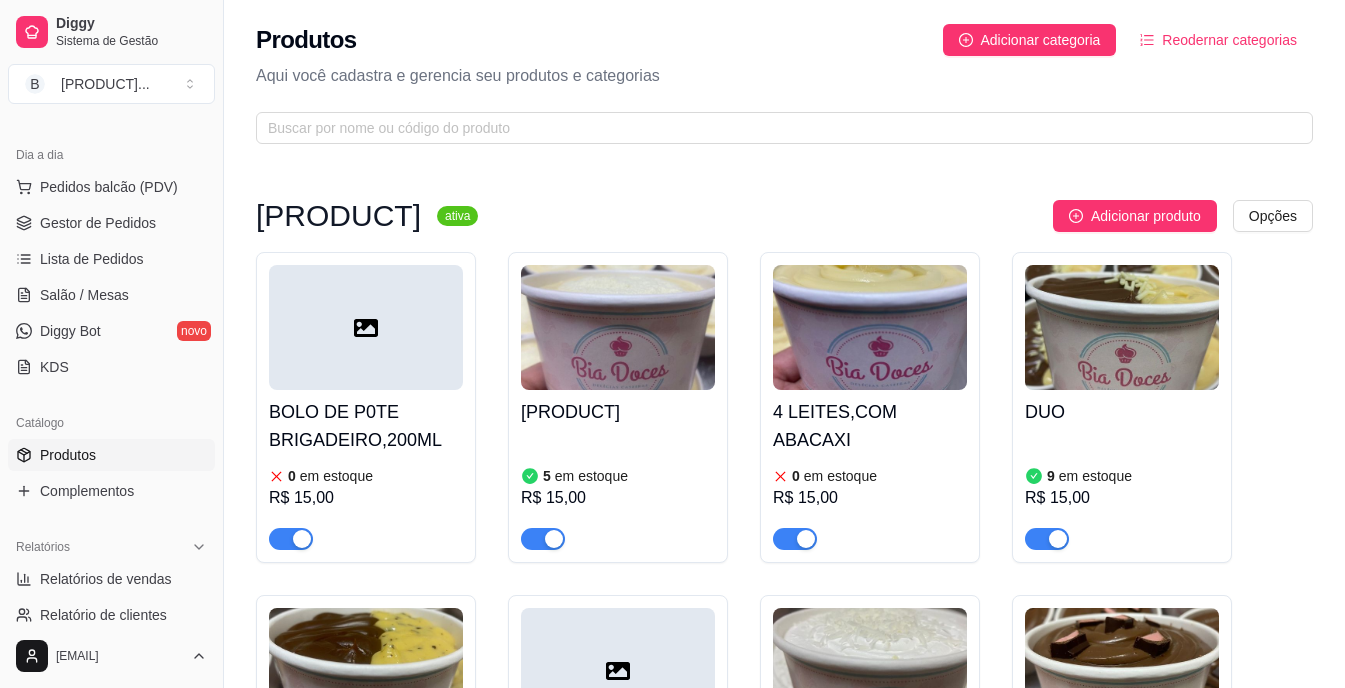 click on "[PRODUCT]" at bounding box center (784, 750) 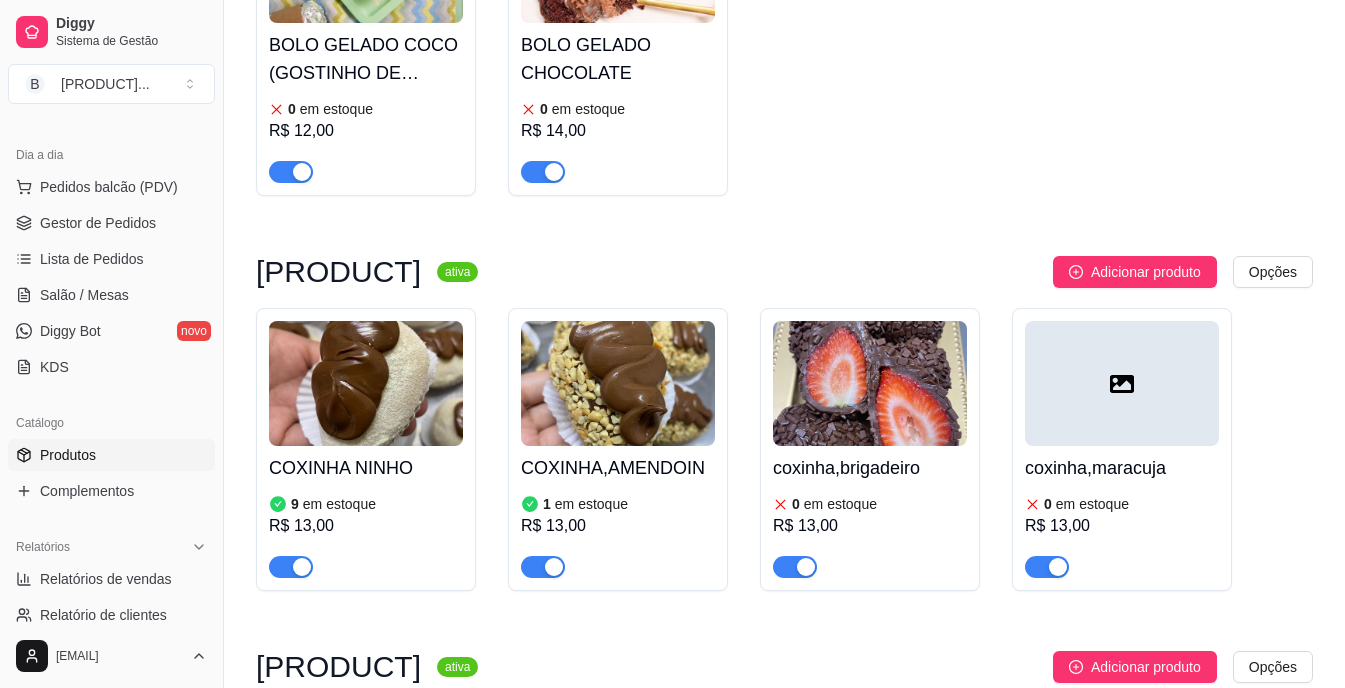 scroll, scrollTop: 1480, scrollLeft: 0, axis: vertical 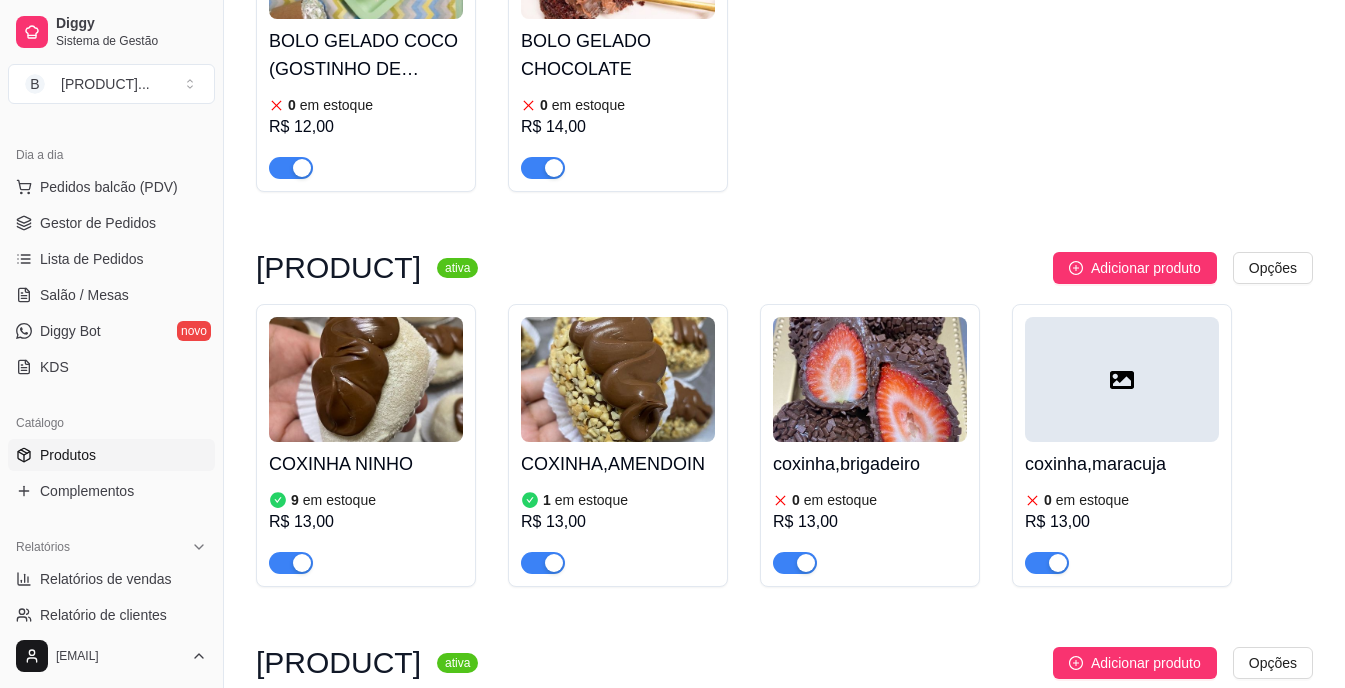 click on "em estoque" at bounding box center [339, 500] 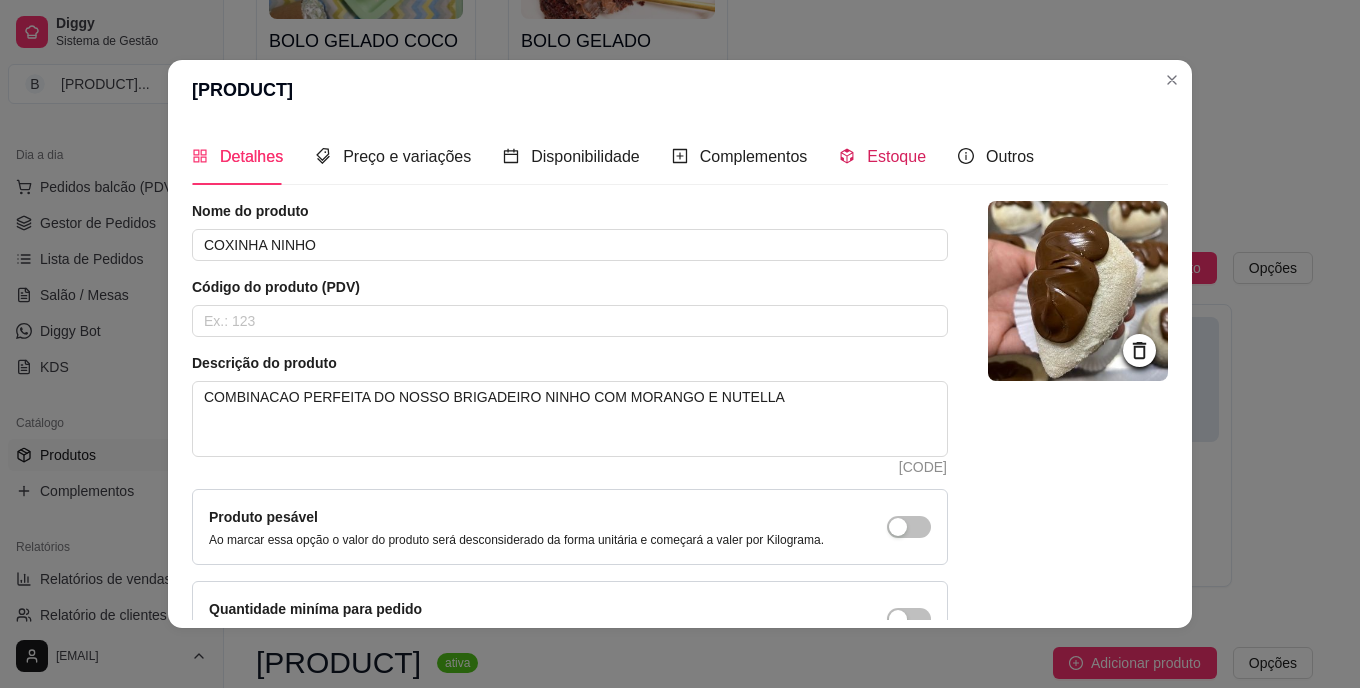 click on "Estoque" at bounding box center [896, 156] 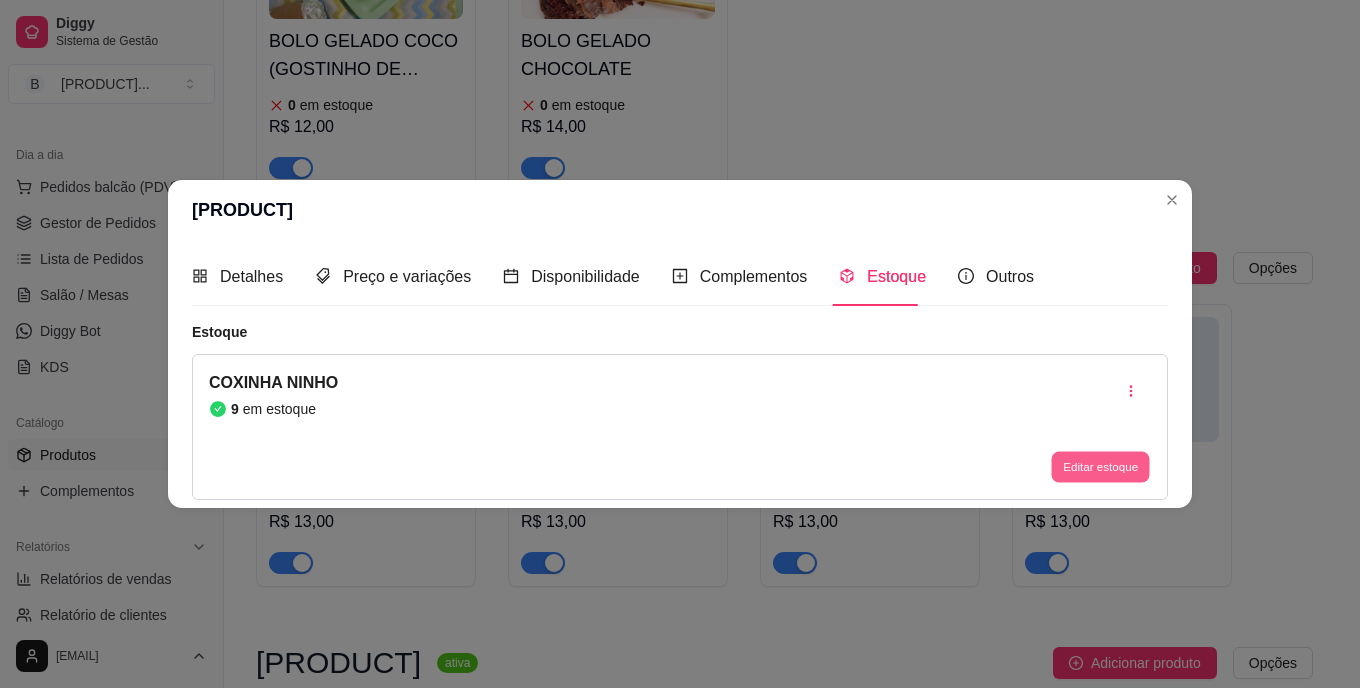 click on "Editar estoque" at bounding box center [1100, 466] 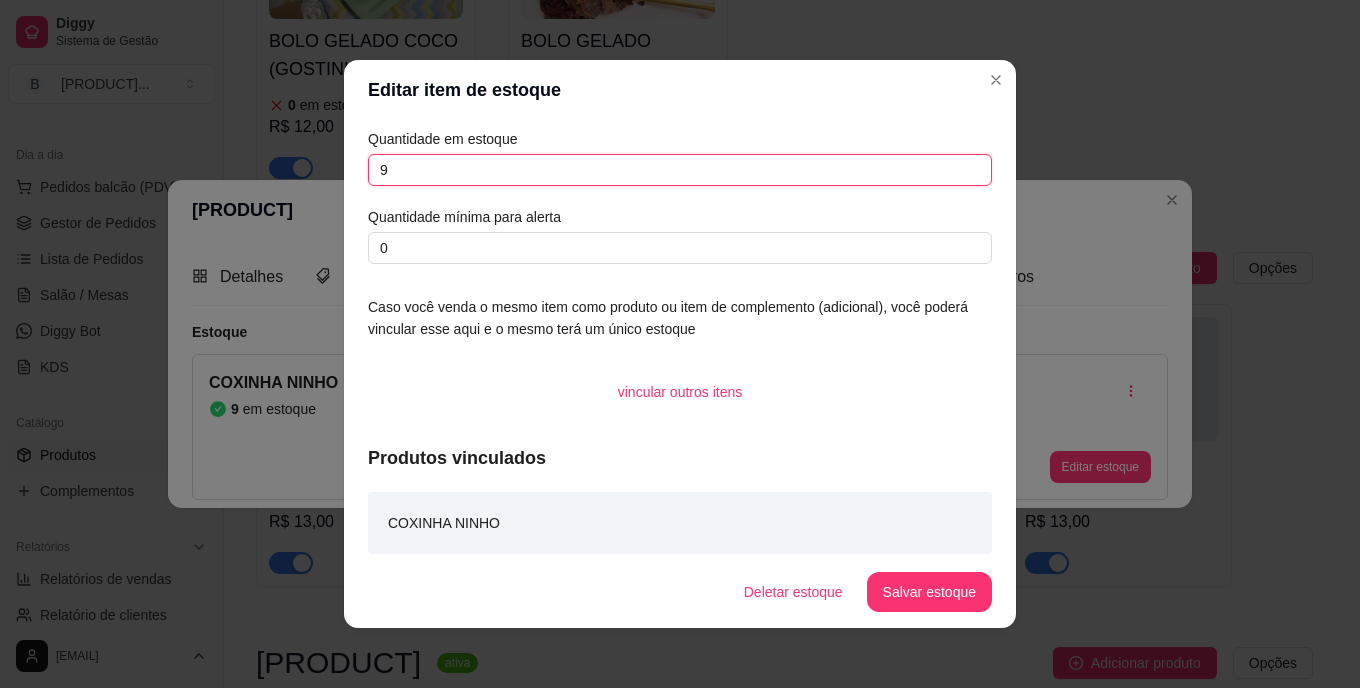 click on "9" at bounding box center (680, 170) 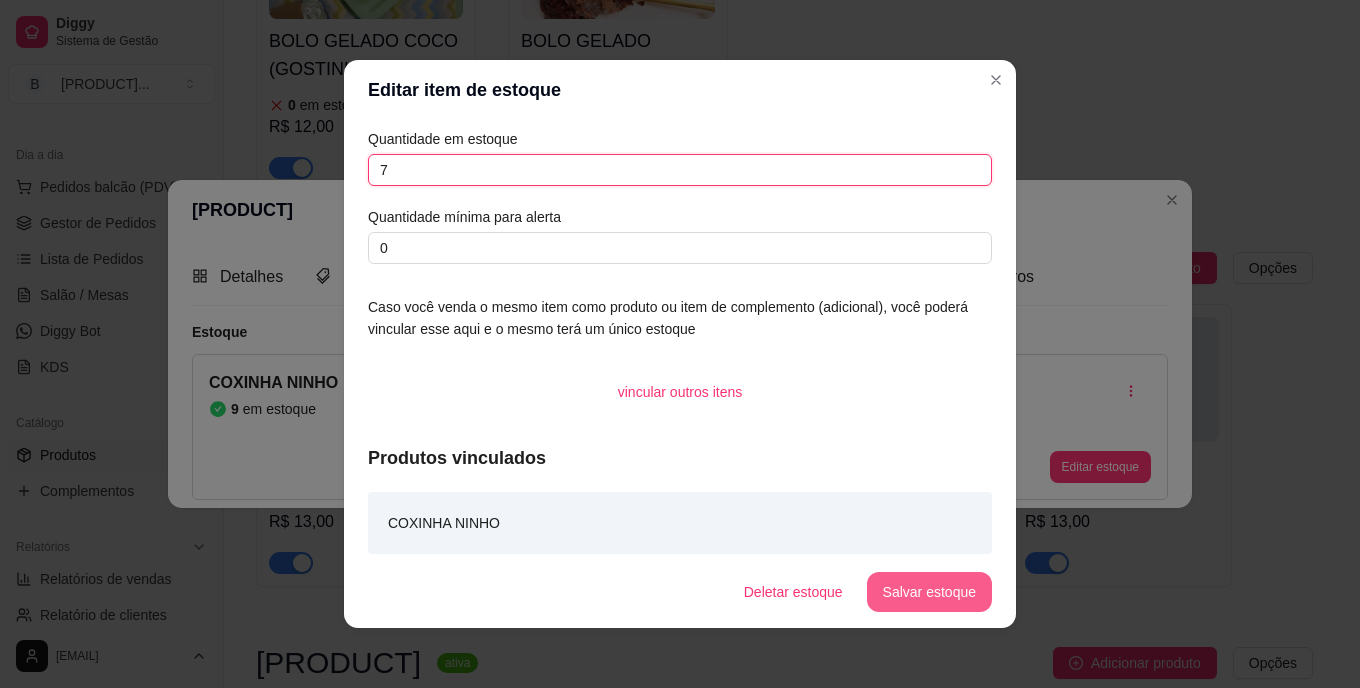 type on "7" 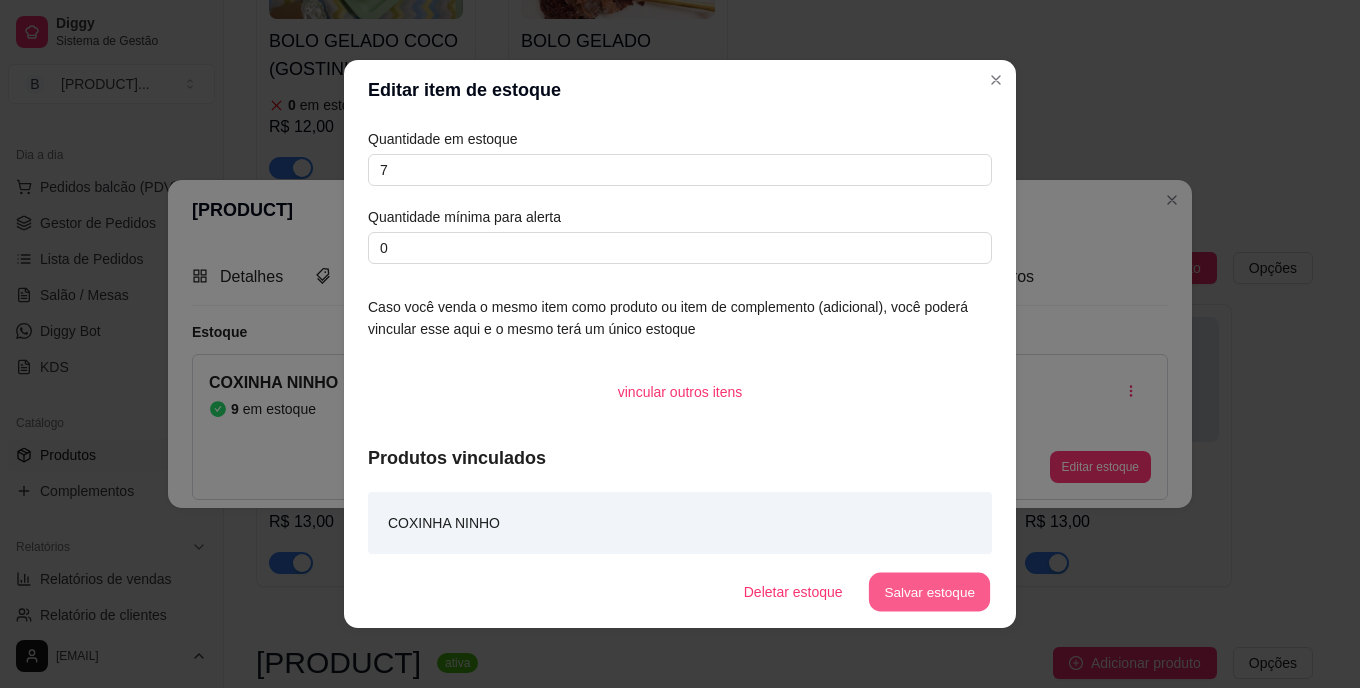 click on "Salvar estoque" at bounding box center (929, 592) 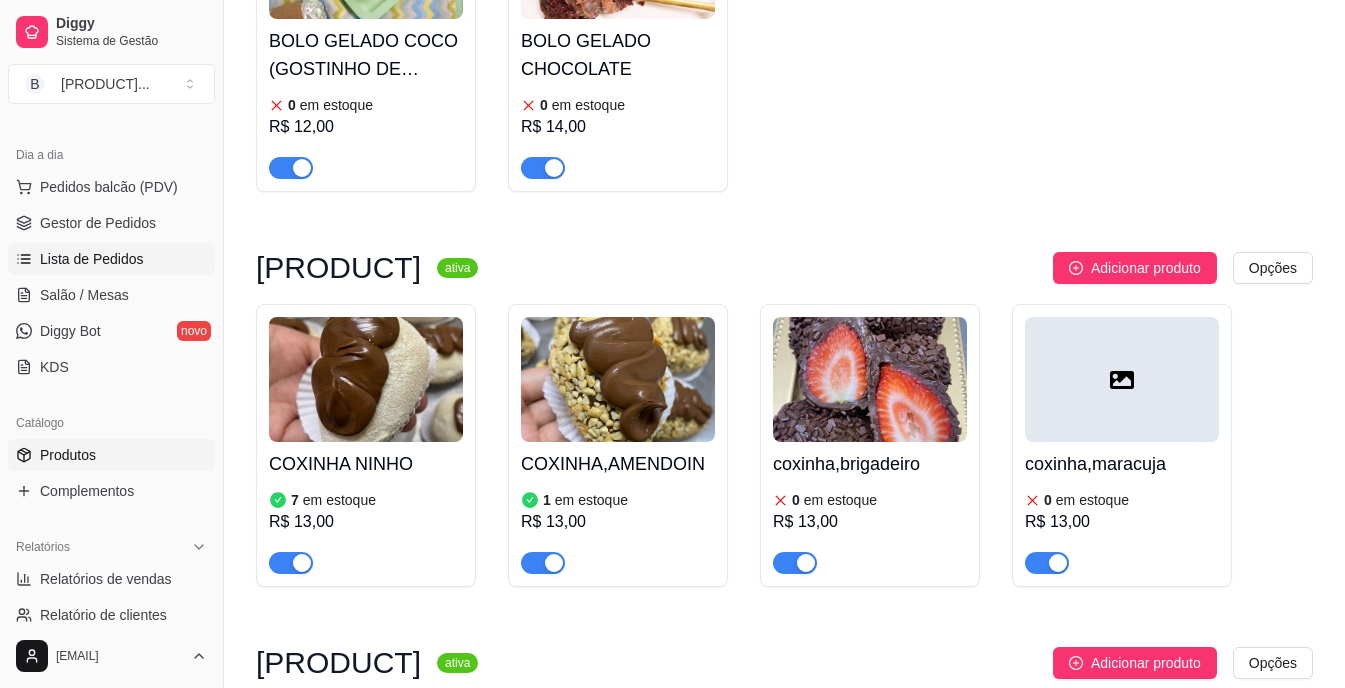 click on "Lista de Pedidos" at bounding box center (111, 259) 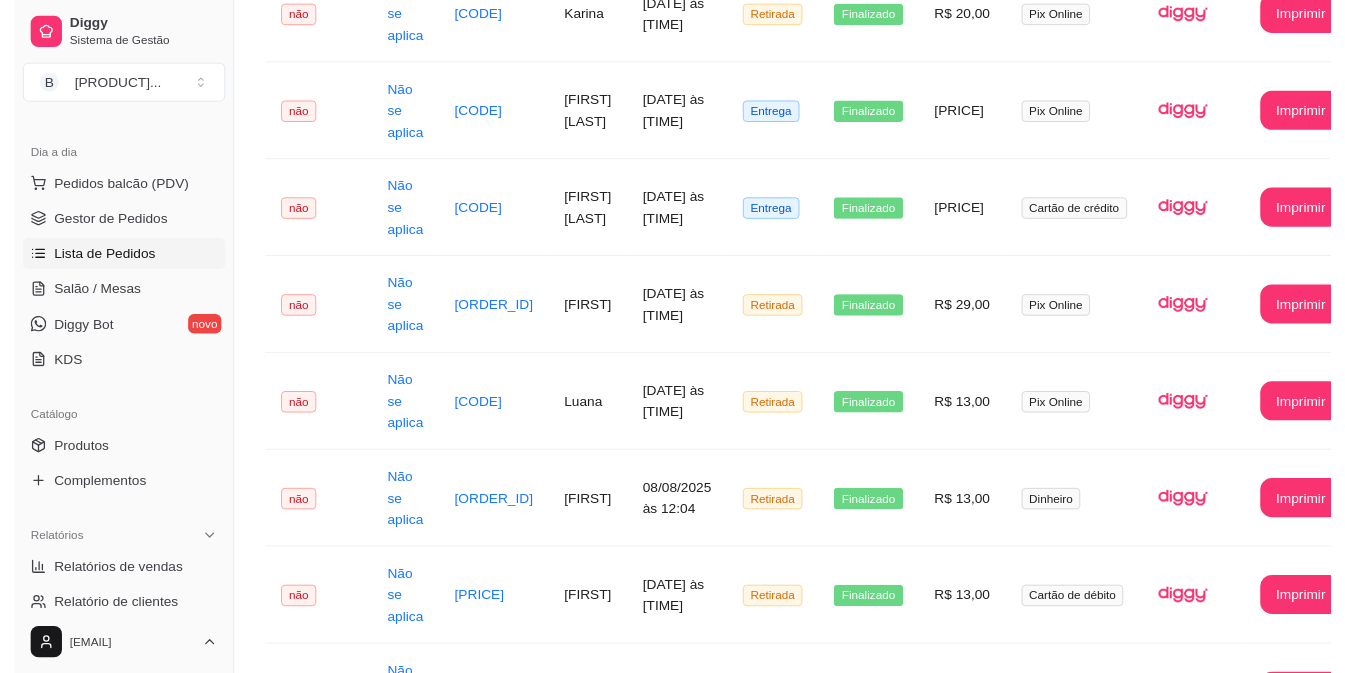 scroll, scrollTop: 0, scrollLeft: 0, axis: both 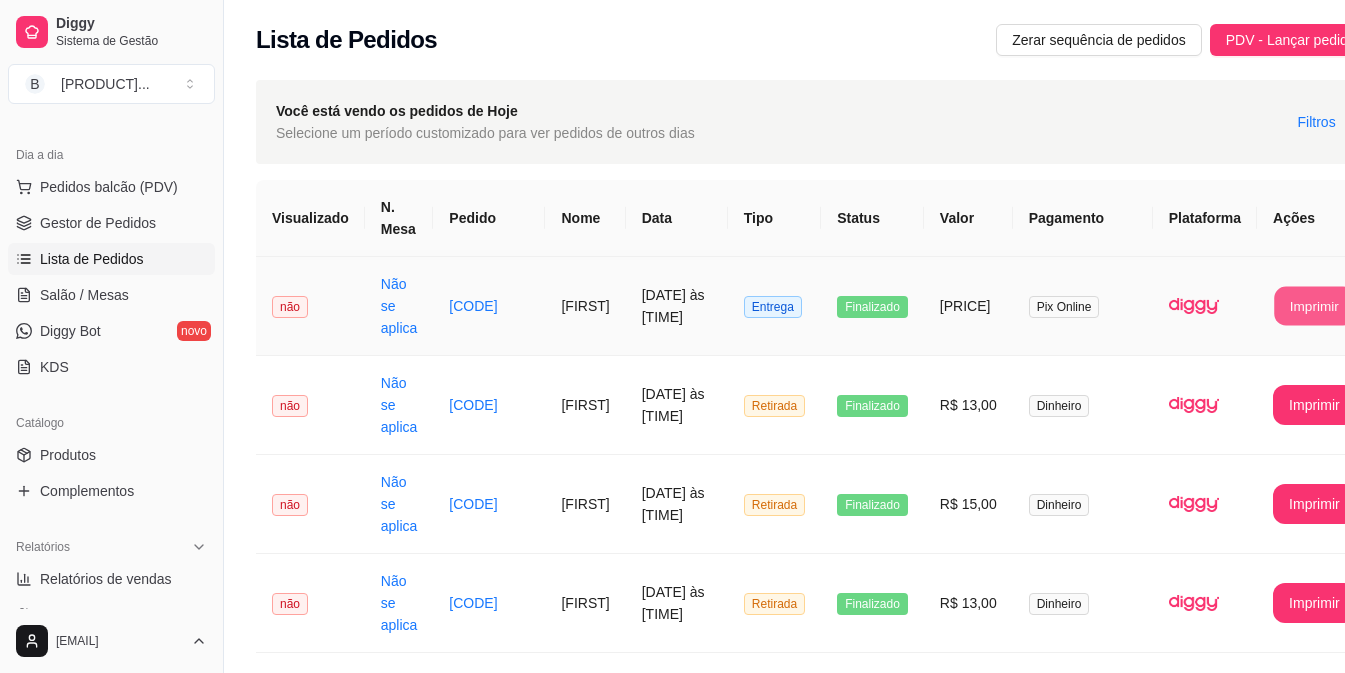 click on "Imprimir" at bounding box center (1314, 306) 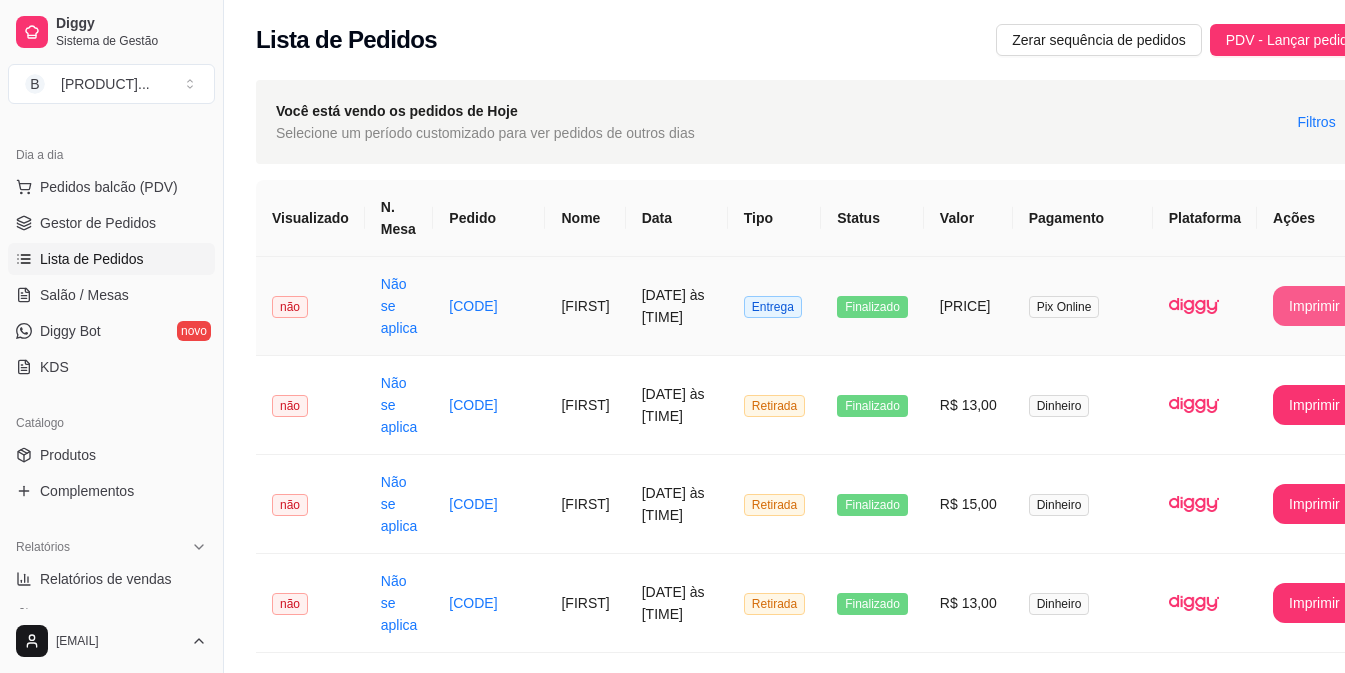 scroll, scrollTop: 0, scrollLeft: 0, axis: both 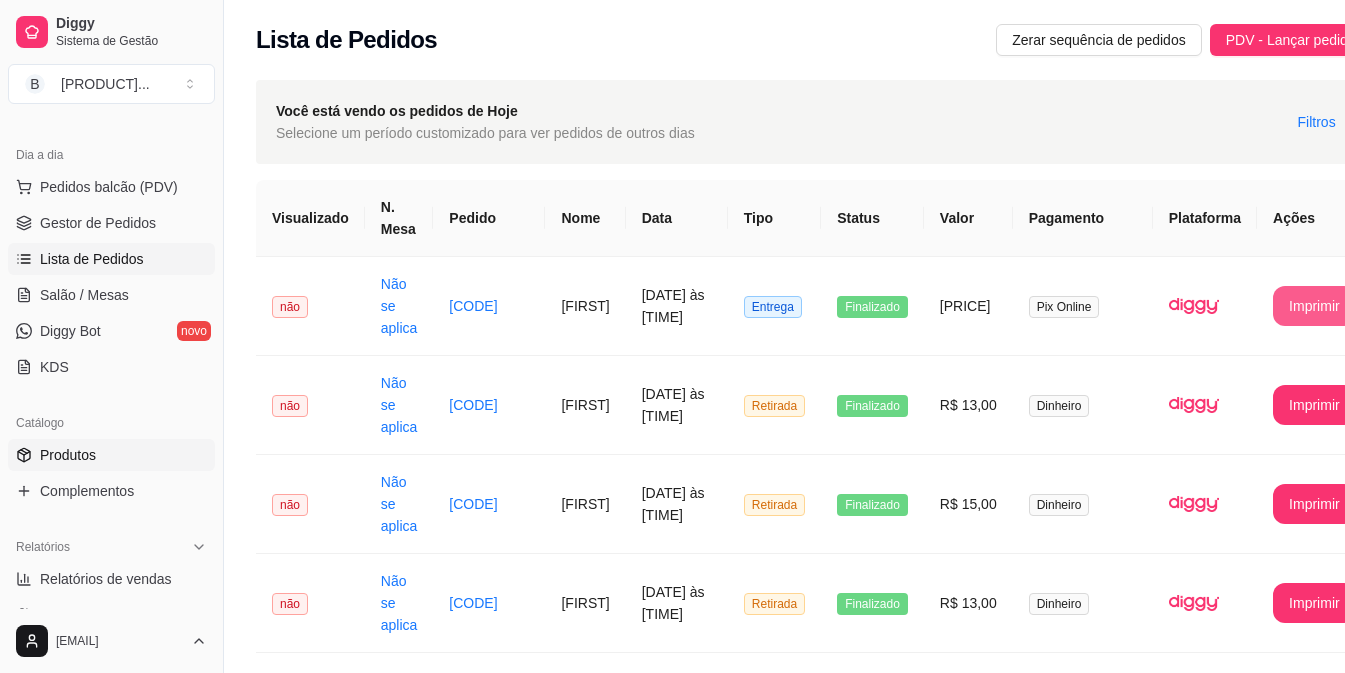 click on "Produtos" at bounding box center (111, 455) 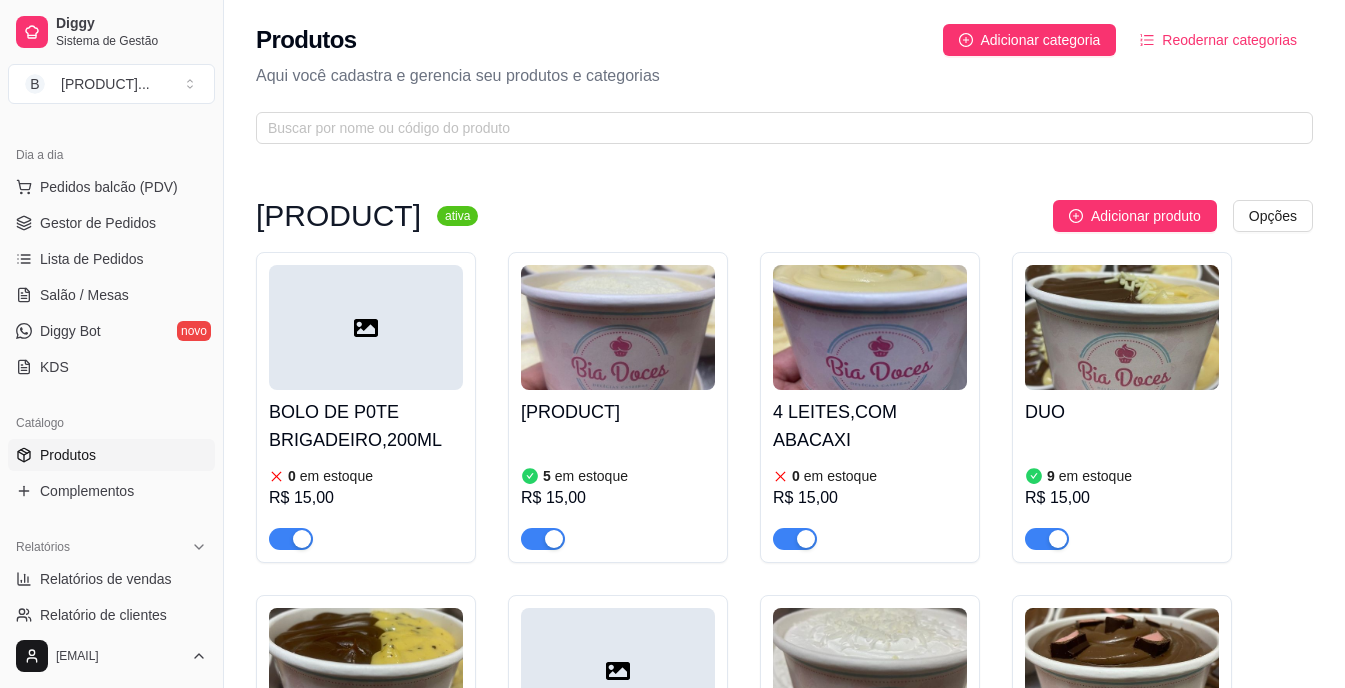 click on "[PRODUCT]" at bounding box center (784, 750) 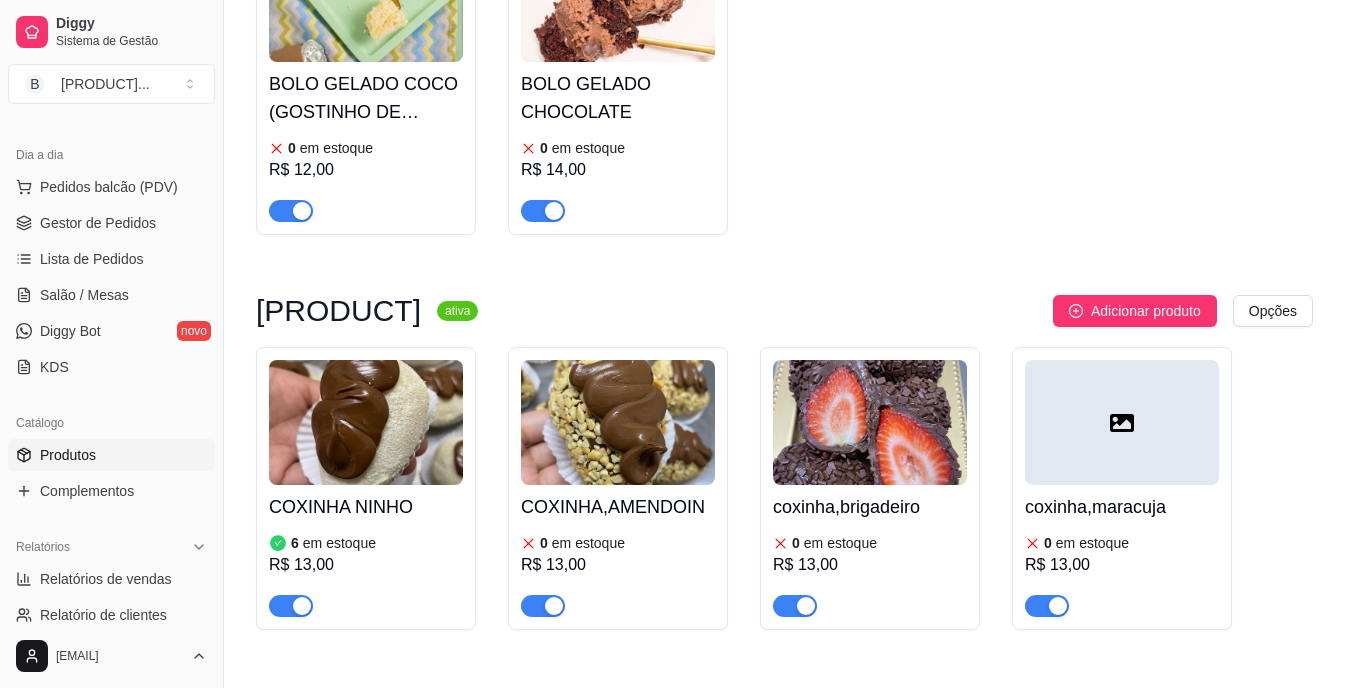 scroll, scrollTop: 1440, scrollLeft: 0, axis: vertical 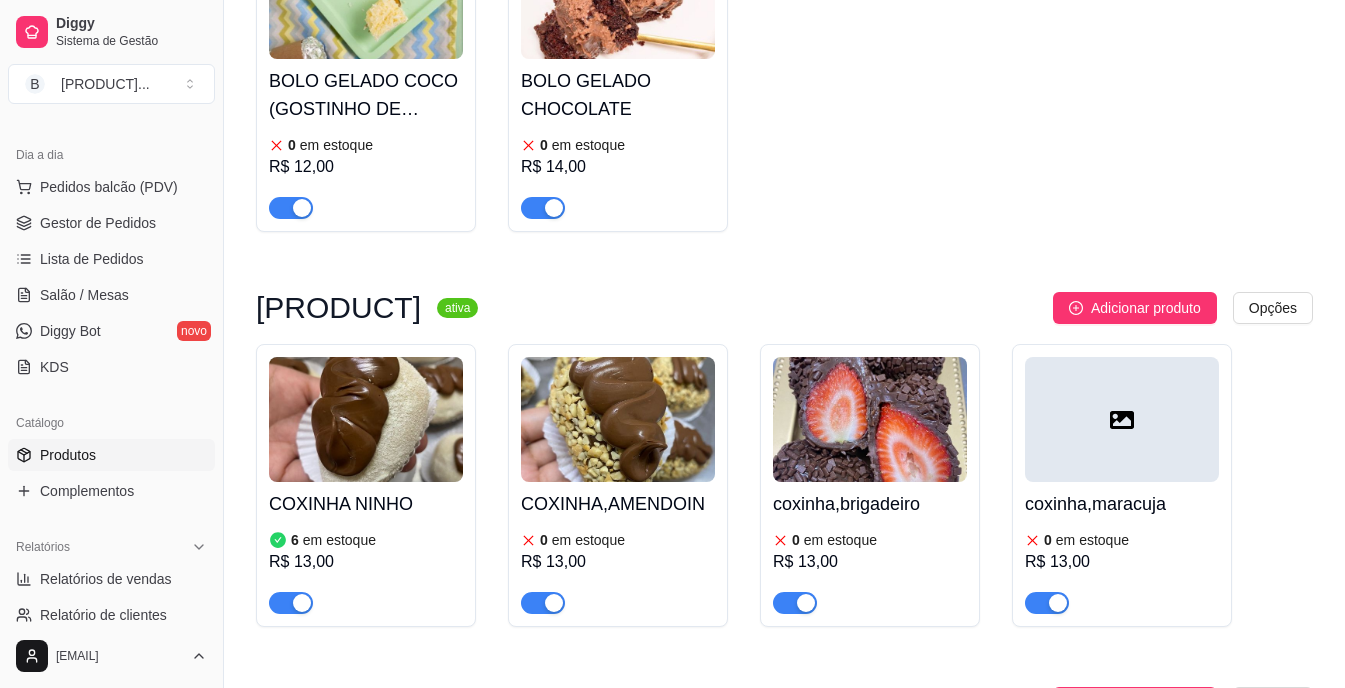click on "COXINHA NINHO   6 em estoque R$ 13,00" at bounding box center [366, 548] 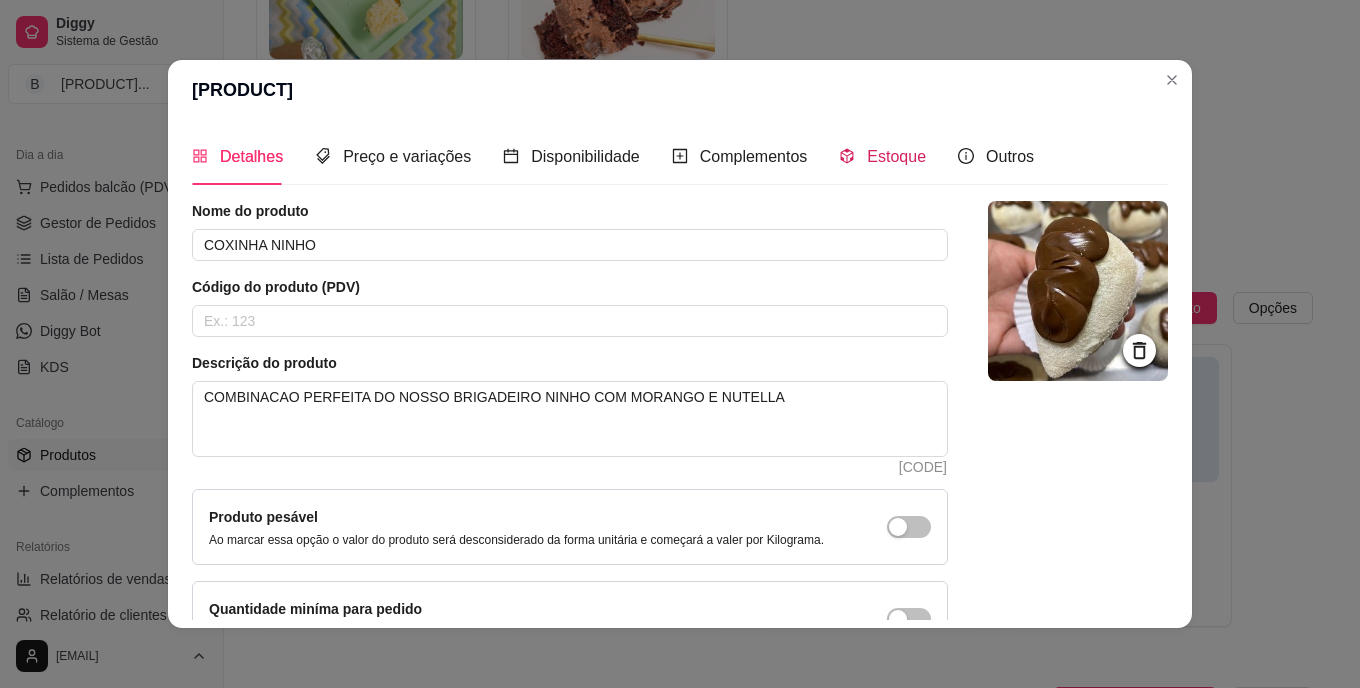 click on "Estoque" at bounding box center (896, 156) 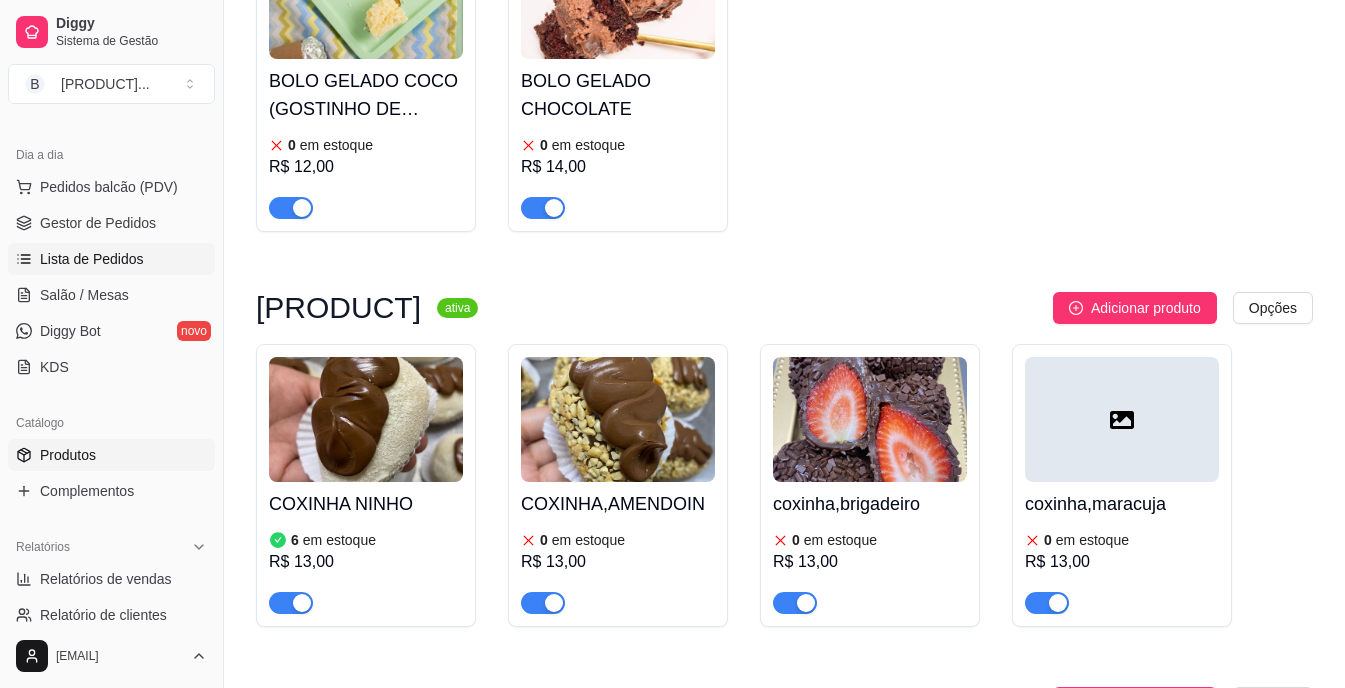 click on "Lista de Pedidos" at bounding box center [92, 259] 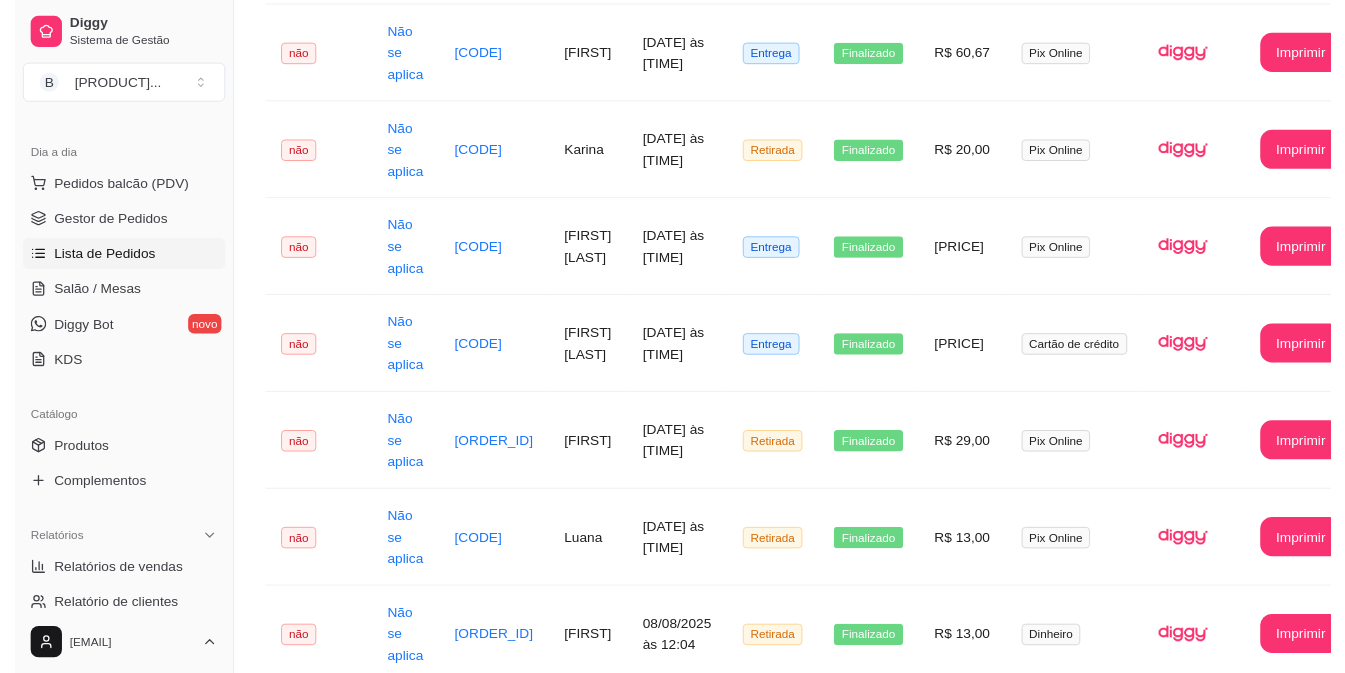 scroll, scrollTop: 0, scrollLeft: 0, axis: both 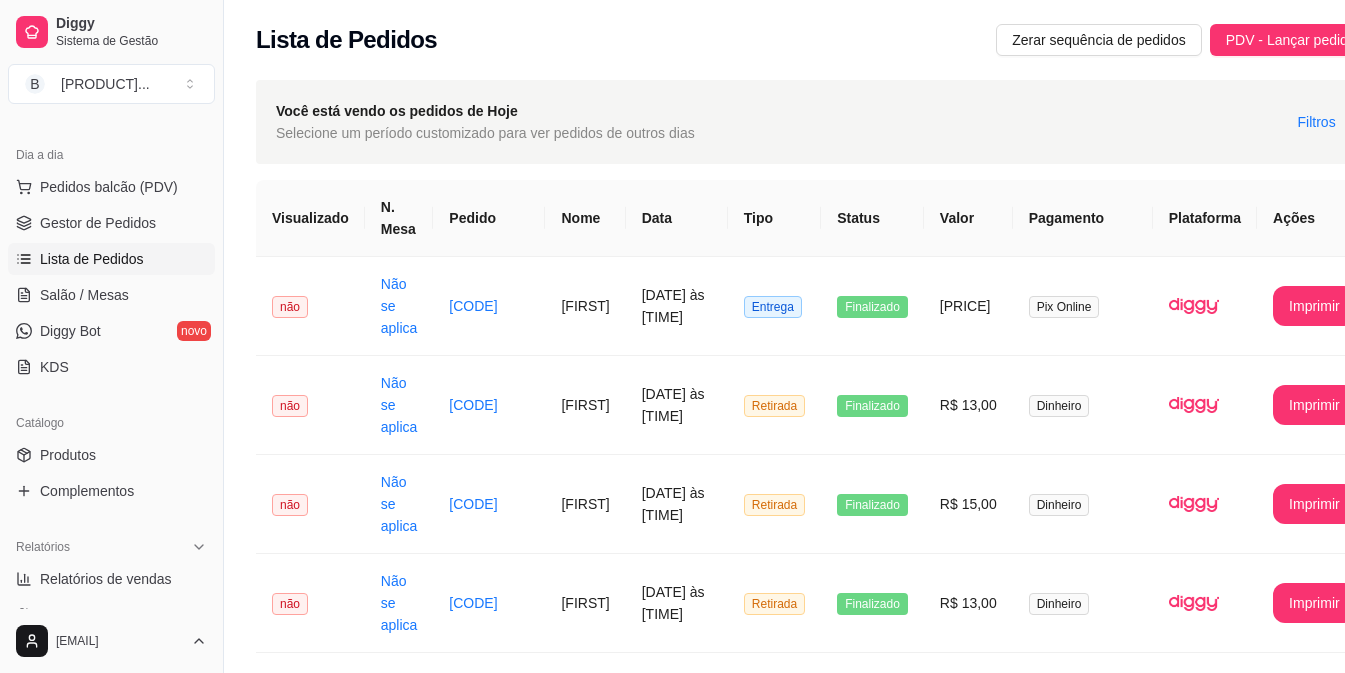 click on "Lista de Pedidos" at bounding box center [111, 259] 